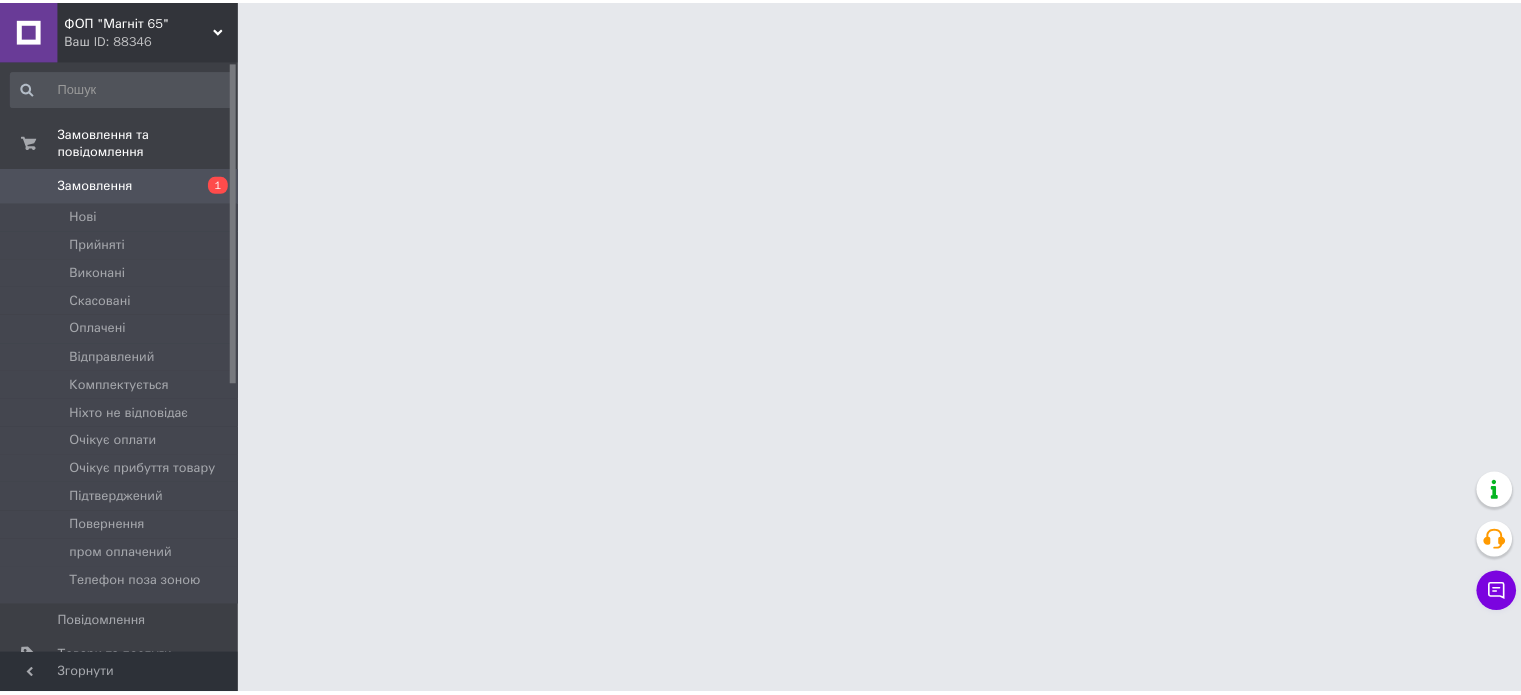 scroll, scrollTop: 0, scrollLeft: 0, axis: both 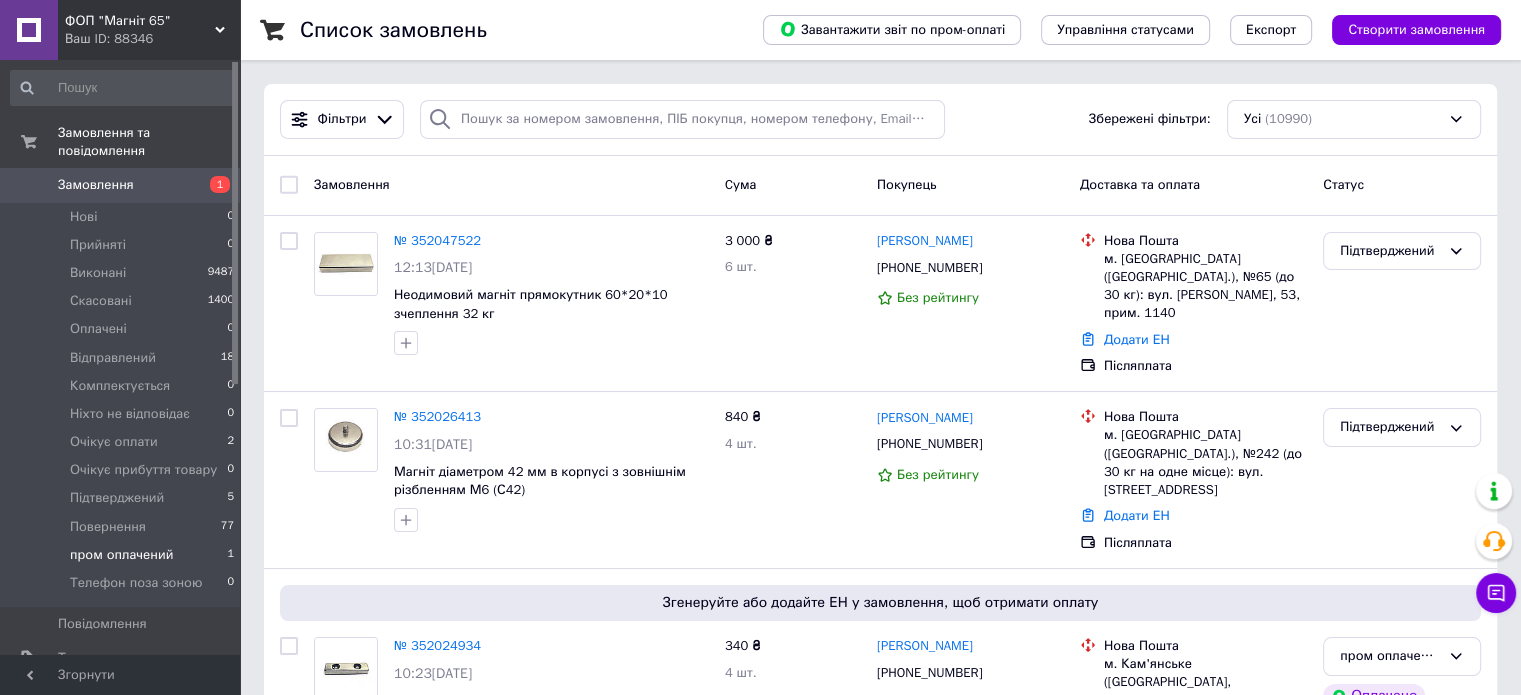 click on "пром оплачений" at bounding box center [121, 555] 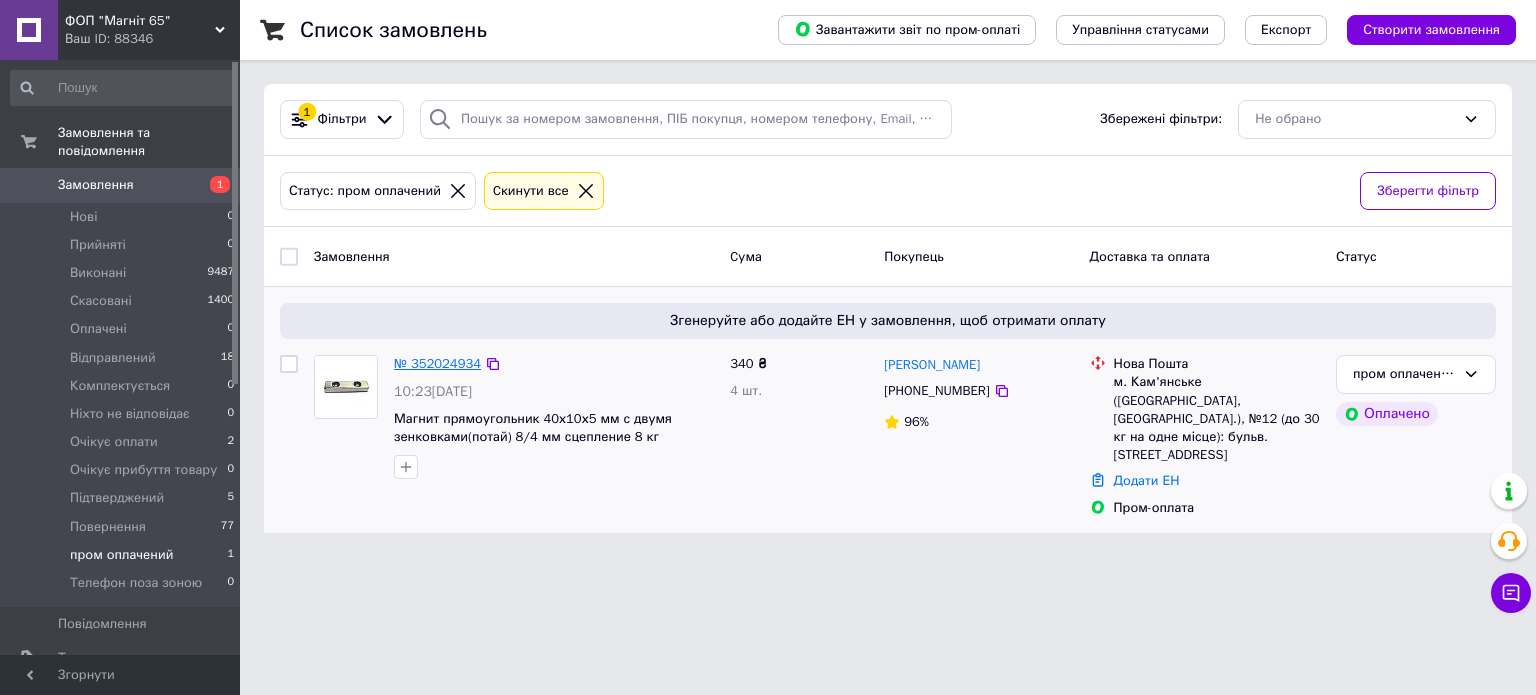 click on "№ 352024934" at bounding box center (437, 363) 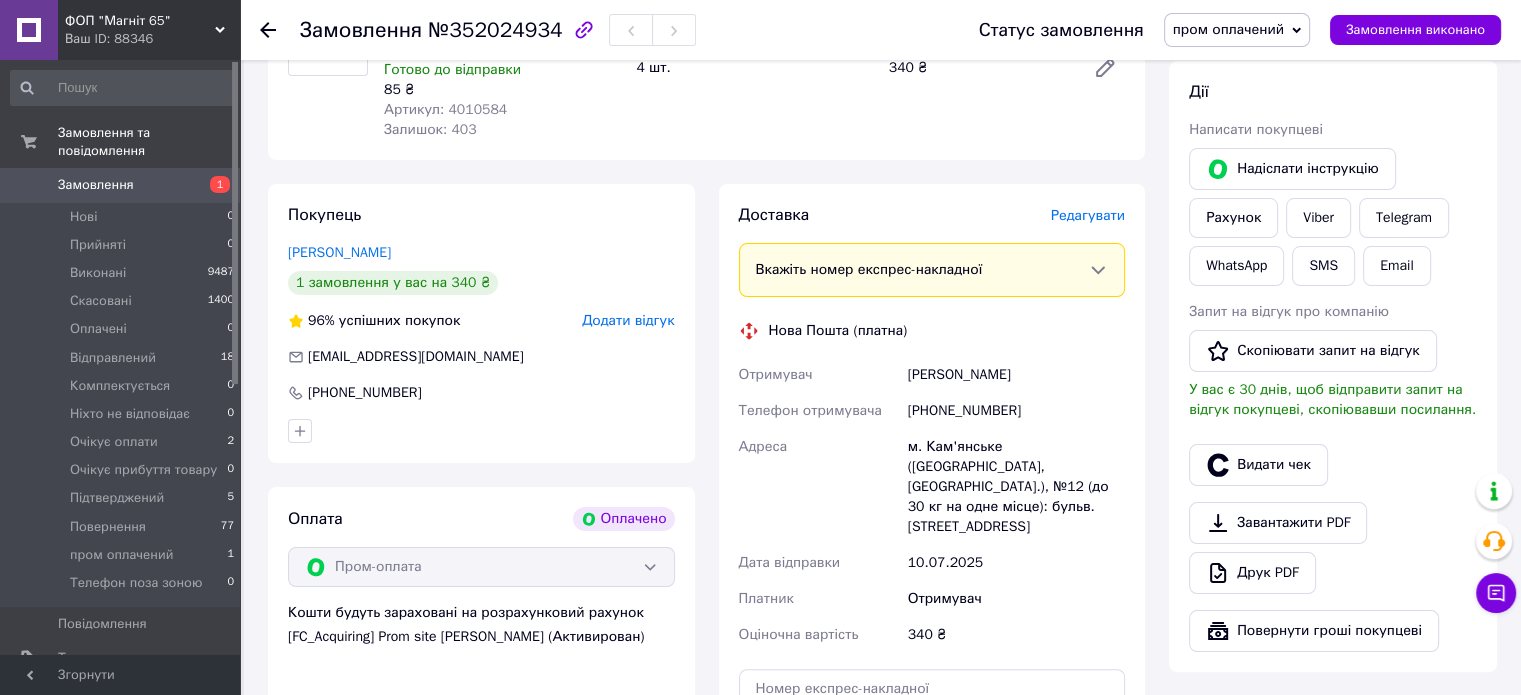 scroll, scrollTop: 300, scrollLeft: 0, axis: vertical 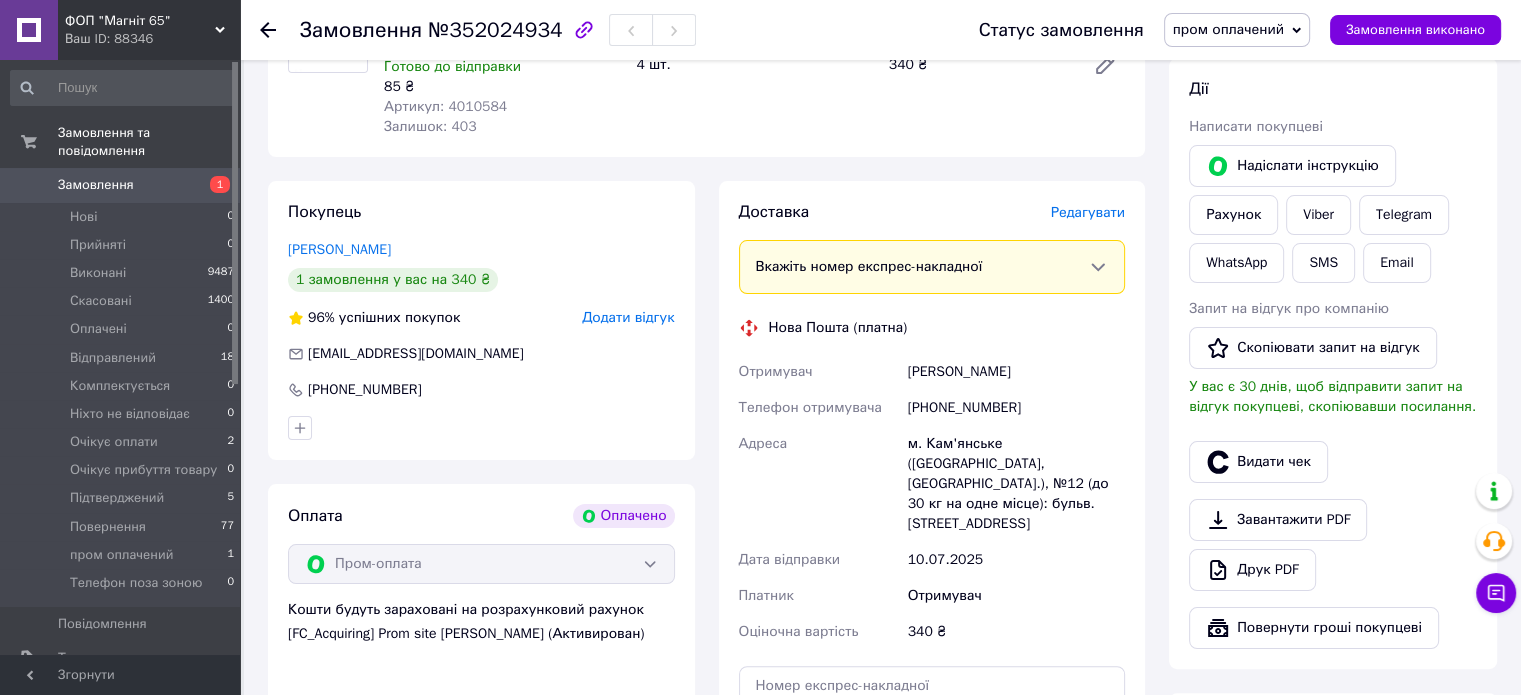 click on "пром оплачений" at bounding box center [1228, 29] 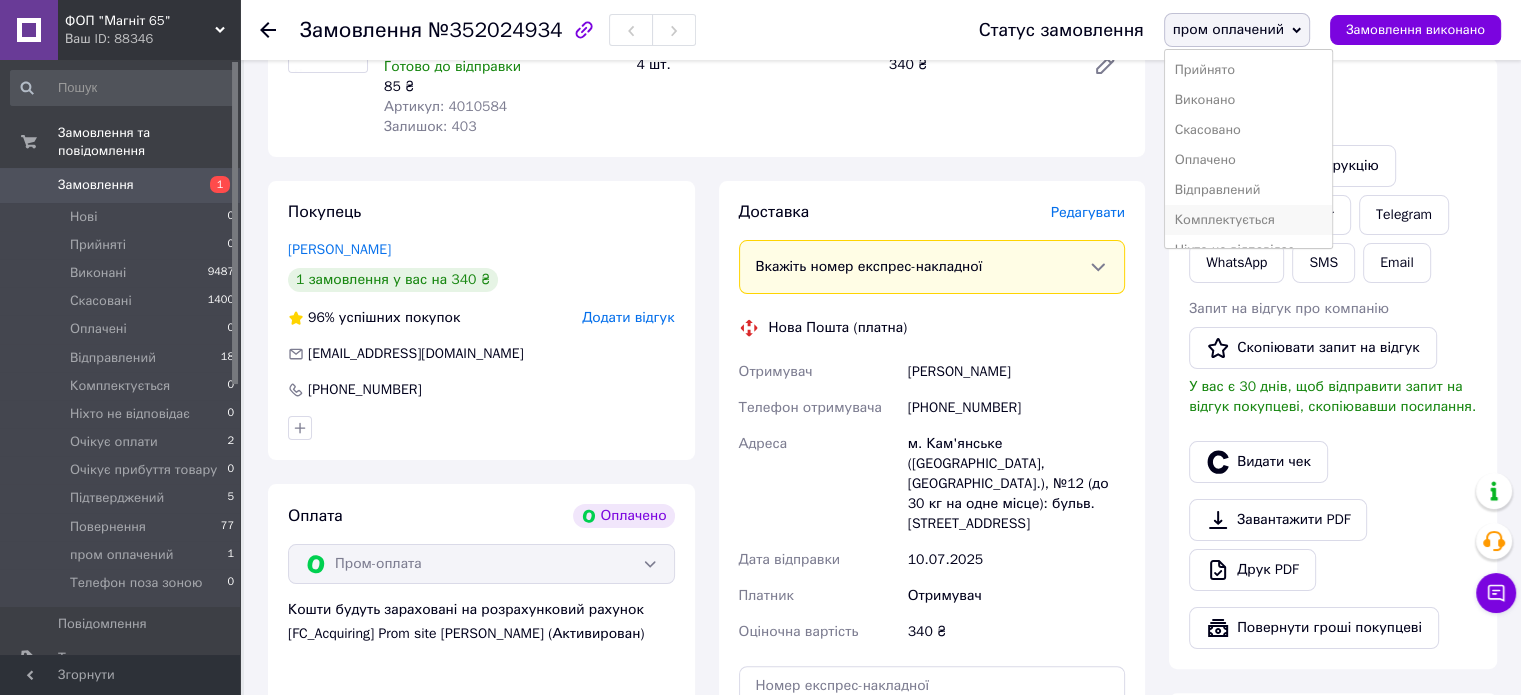click on "Комплектується" at bounding box center (1248, 220) 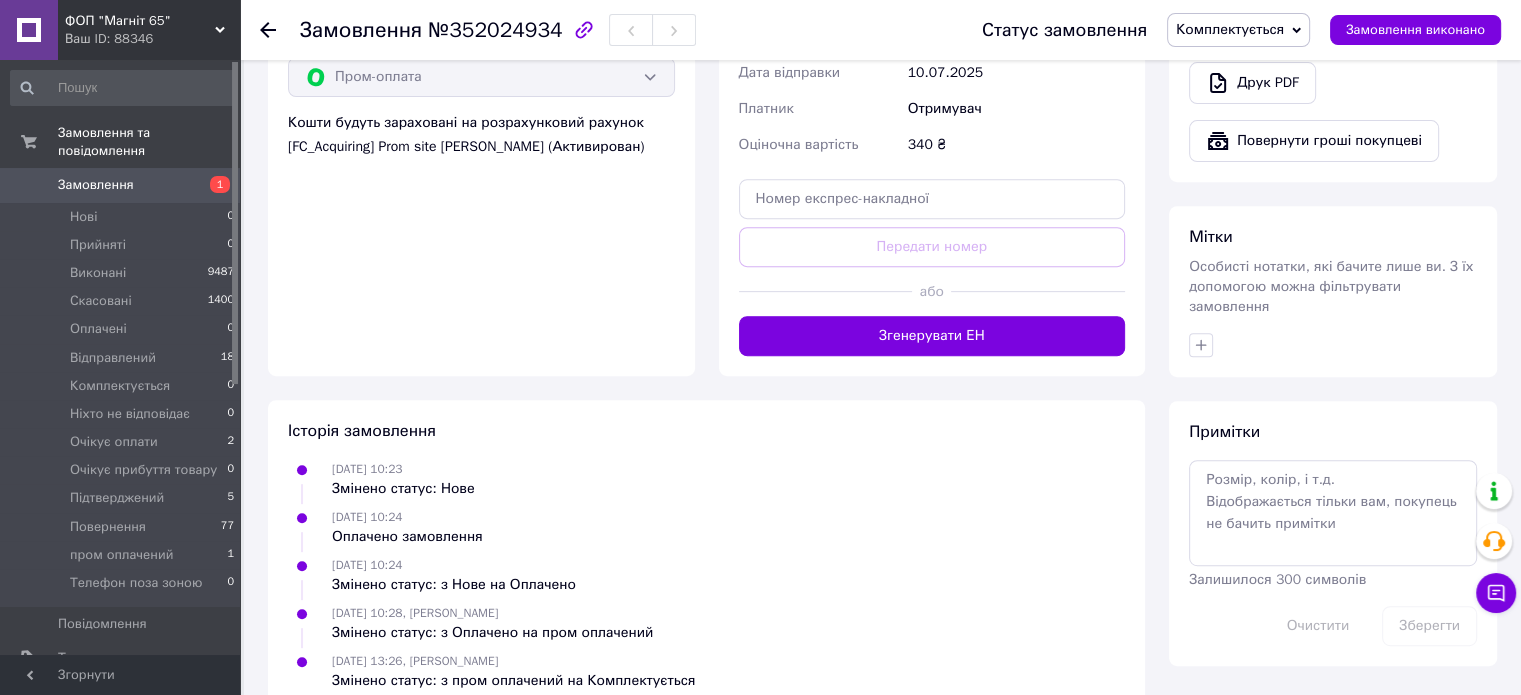 scroll, scrollTop: 800, scrollLeft: 0, axis: vertical 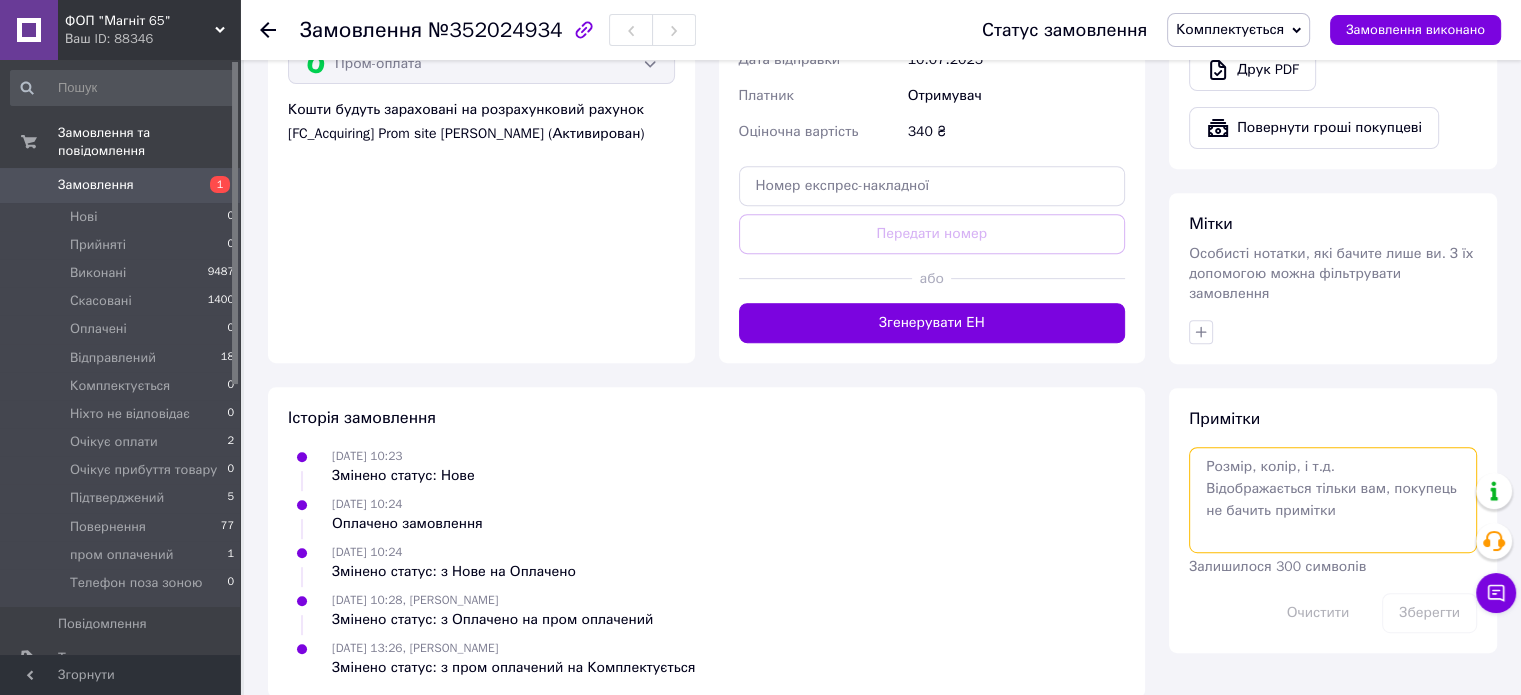 click at bounding box center [1333, 500] 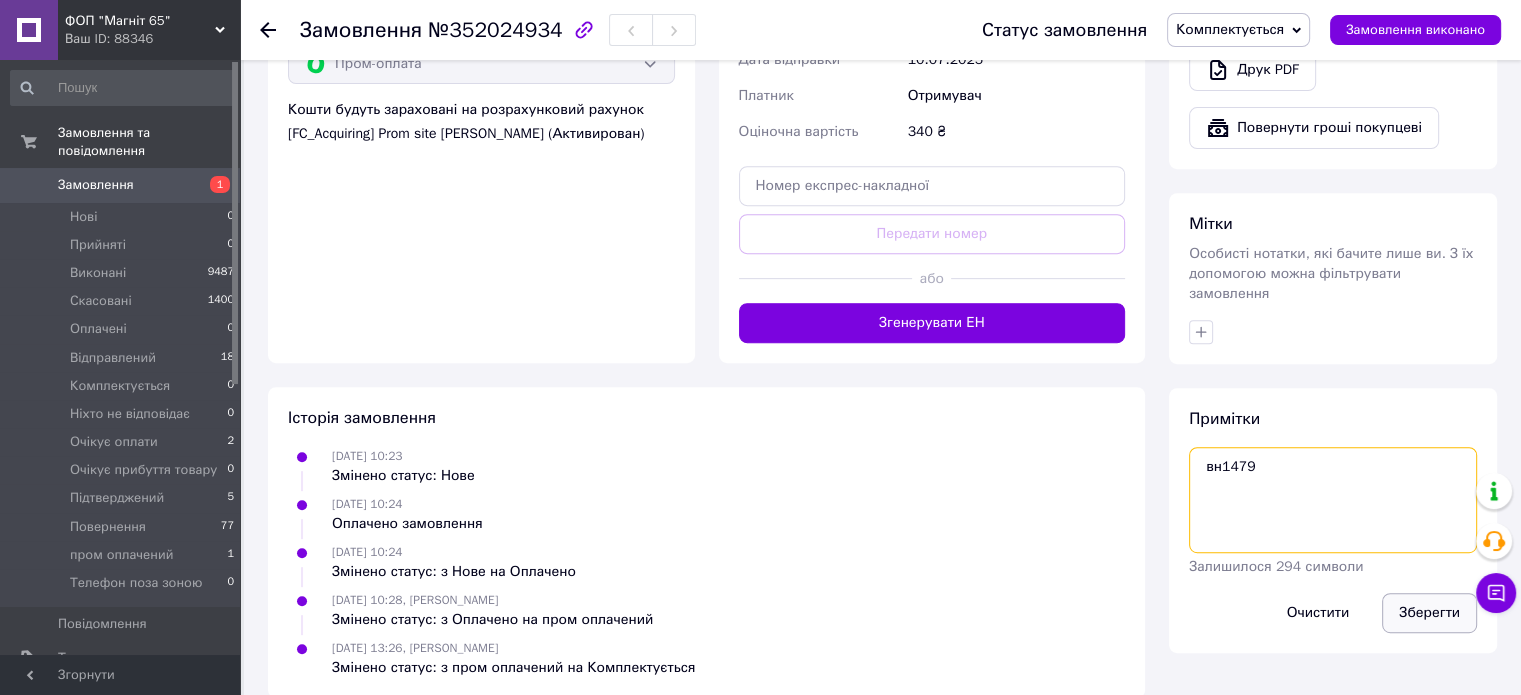 type on "вн1479" 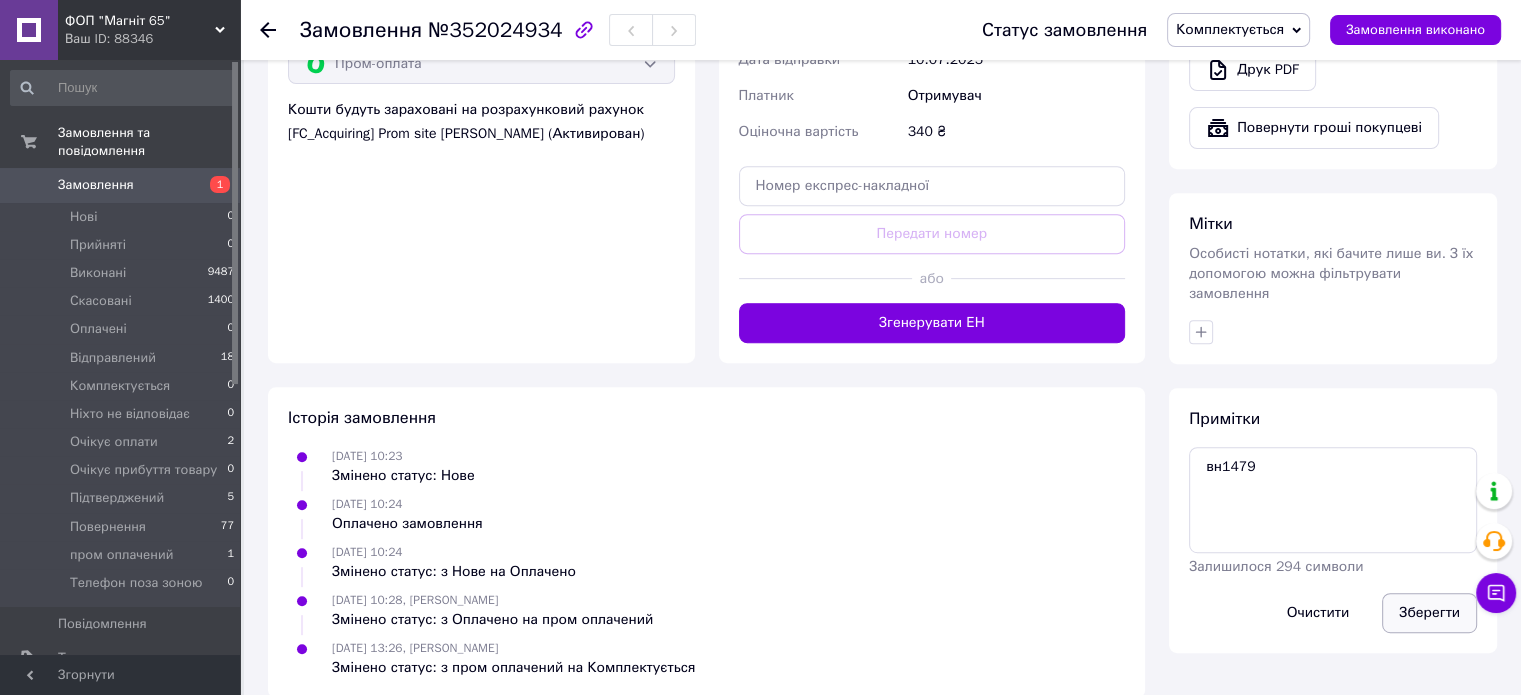 click on "Зберегти" at bounding box center [1429, 613] 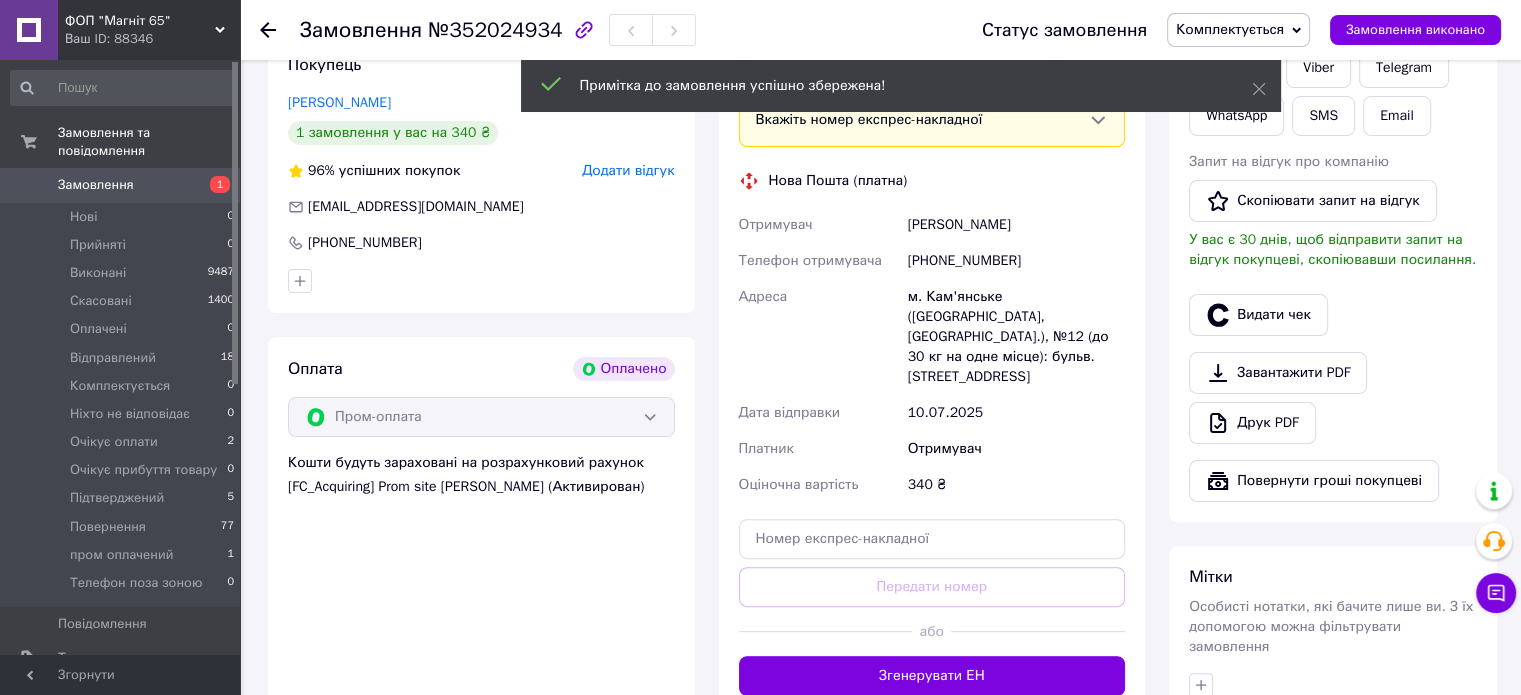 scroll, scrollTop: 400, scrollLeft: 0, axis: vertical 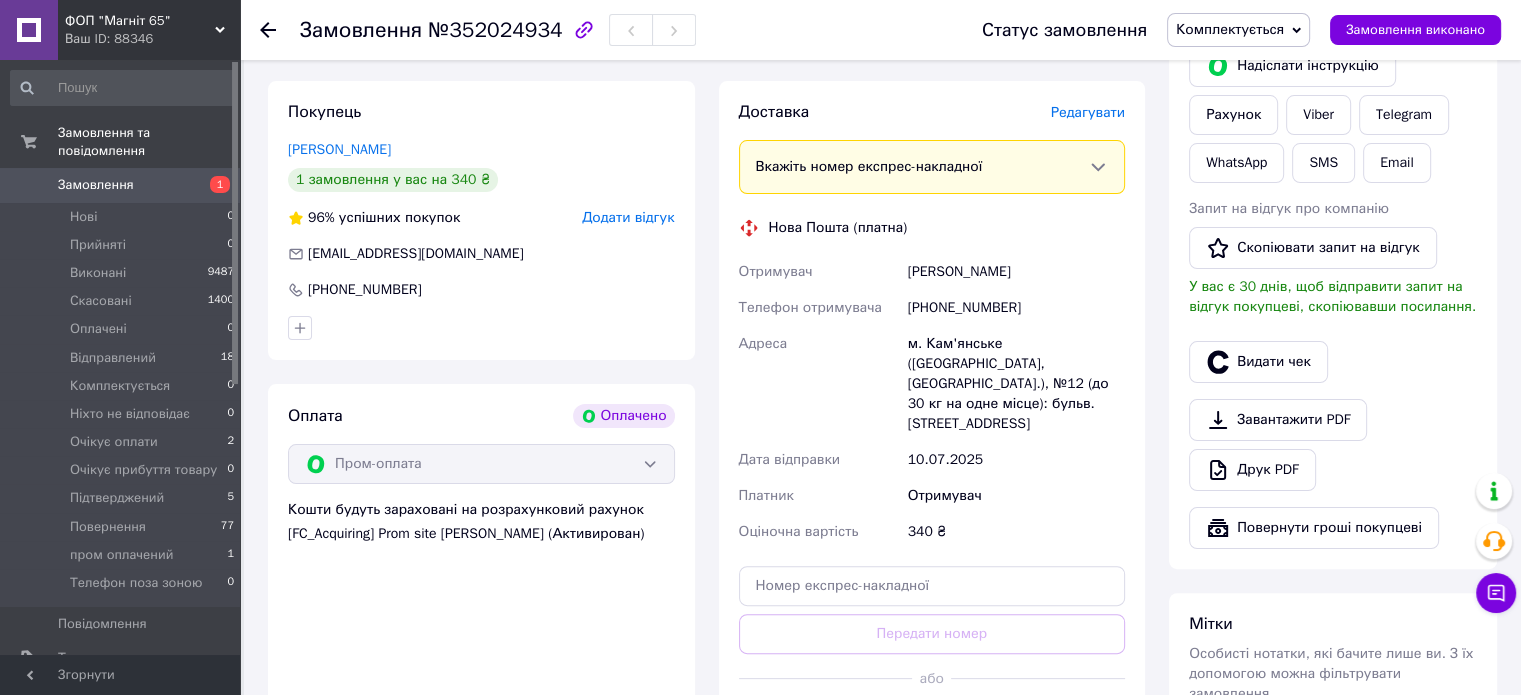 click on "№352024934" at bounding box center [495, 30] 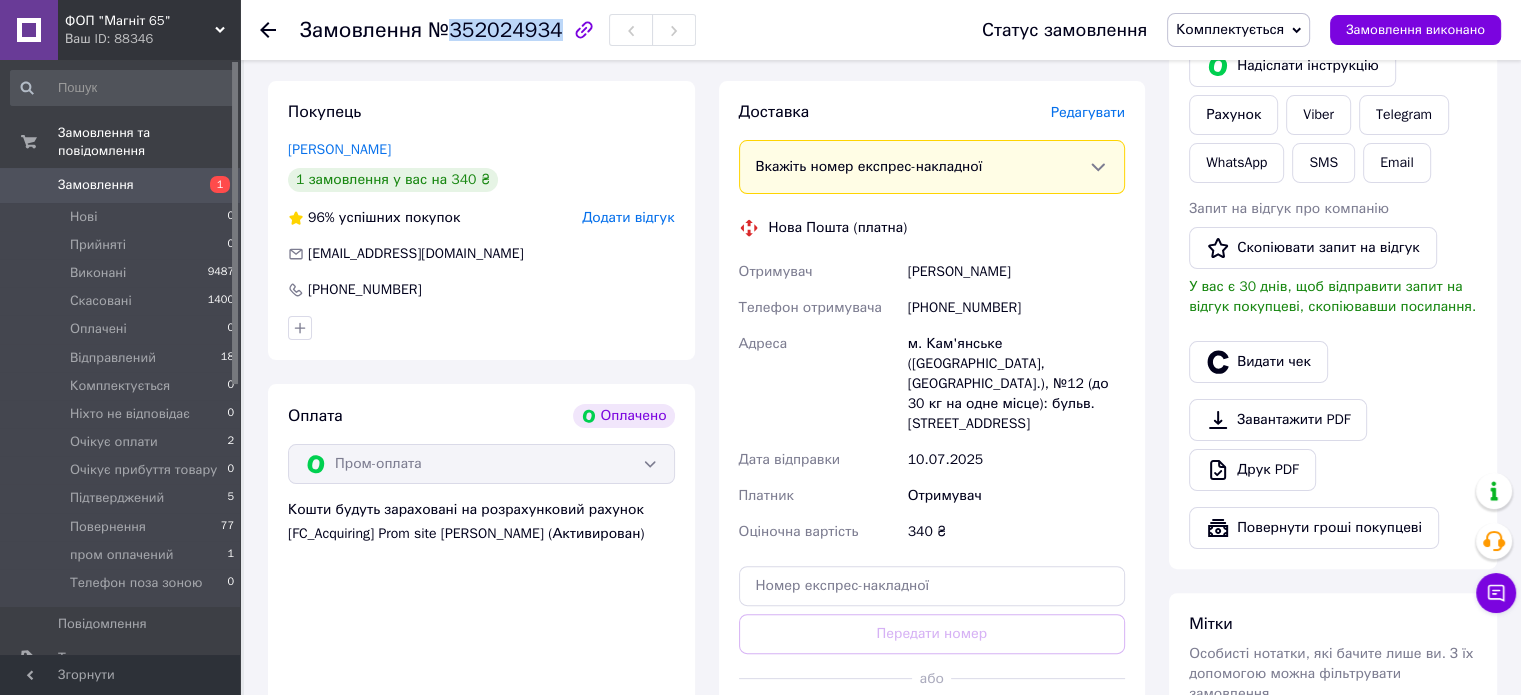 click on "№352024934" at bounding box center (495, 30) 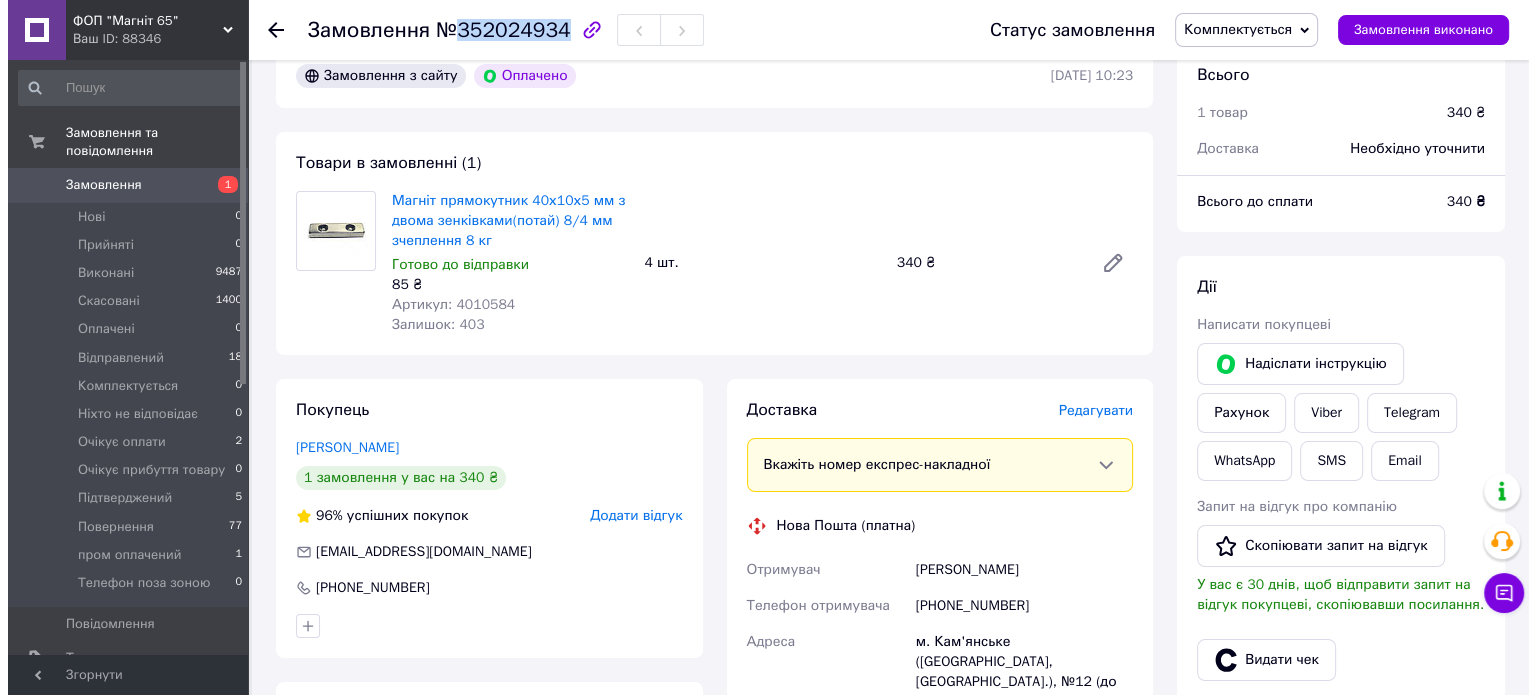 scroll, scrollTop: 100, scrollLeft: 0, axis: vertical 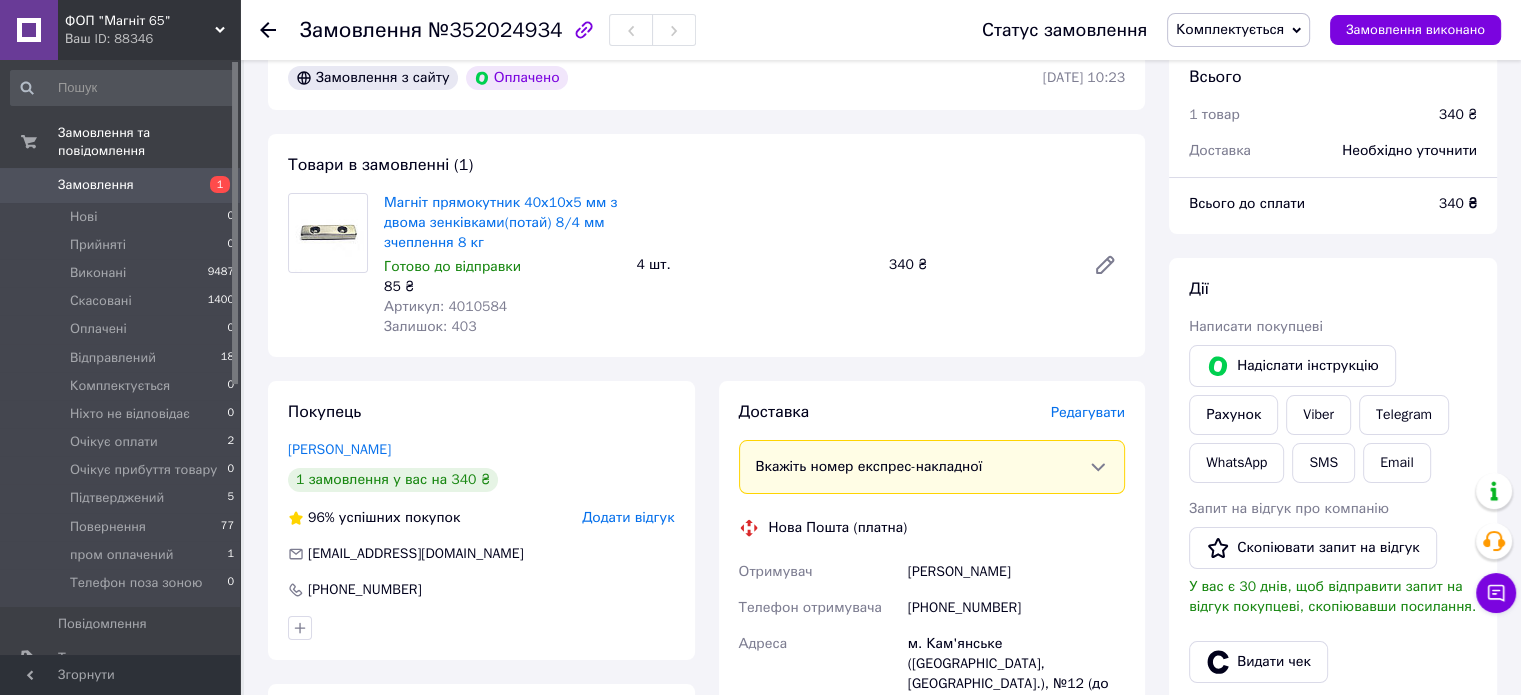 click on "Редагувати" at bounding box center [1088, 412] 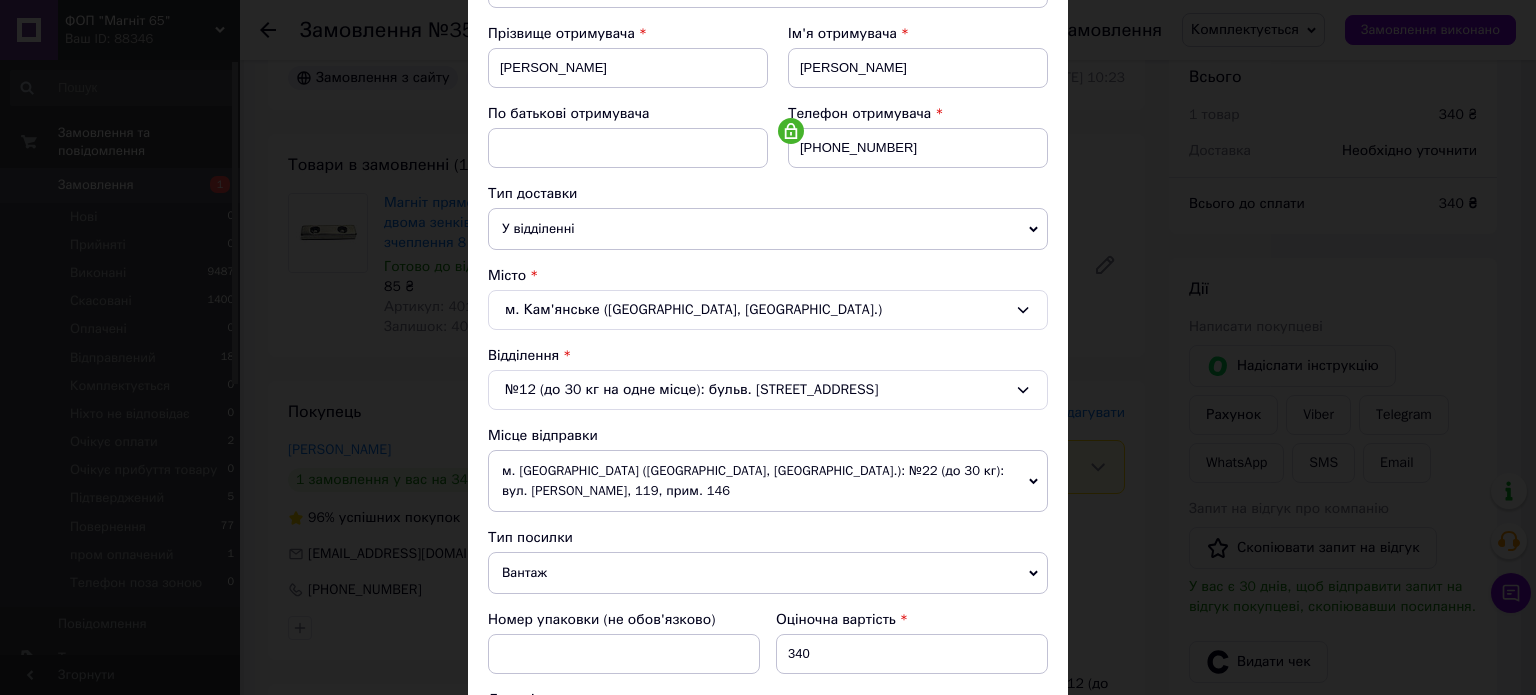 scroll, scrollTop: 400, scrollLeft: 0, axis: vertical 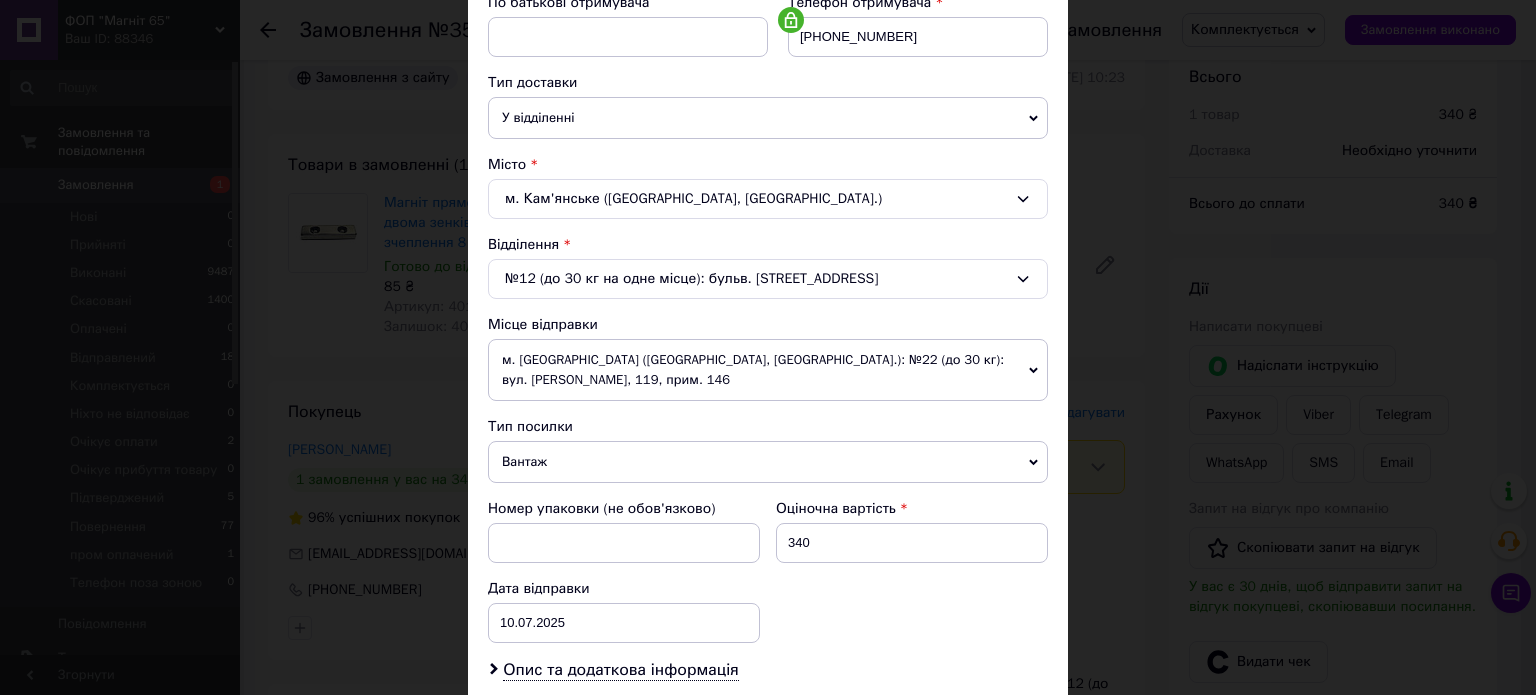 click on "м. [GEOGRAPHIC_DATA] ([GEOGRAPHIC_DATA], [GEOGRAPHIC_DATA].): №22 (до 30 кг): вул. [PERSON_NAME], 119, прим. 146" at bounding box center [768, 370] 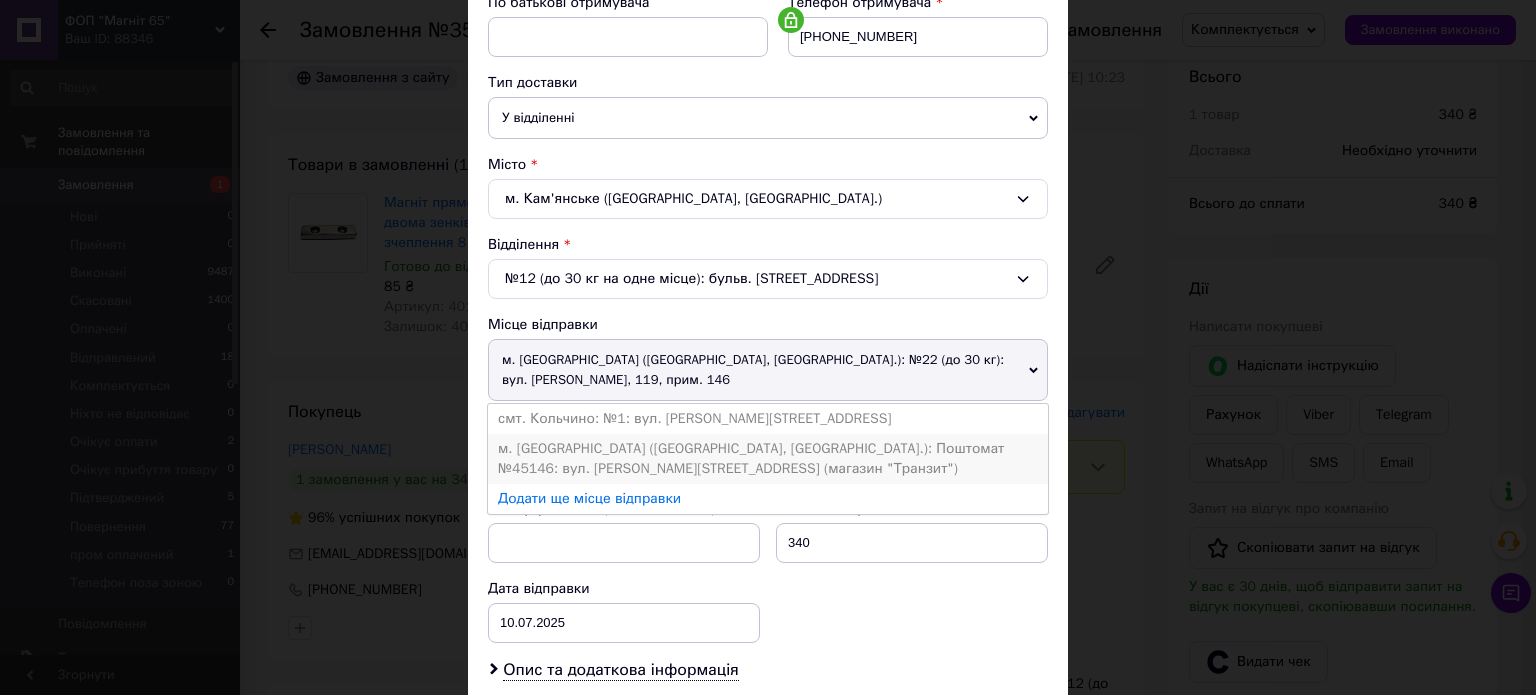 click on "м. [GEOGRAPHIC_DATA] ([GEOGRAPHIC_DATA], [GEOGRAPHIC_DATA].): Поштомат №45146: вул. [PERSON_NAME][STREET_ADDRESS] (магазин "Транзит")" at bounding box center [768, 459] 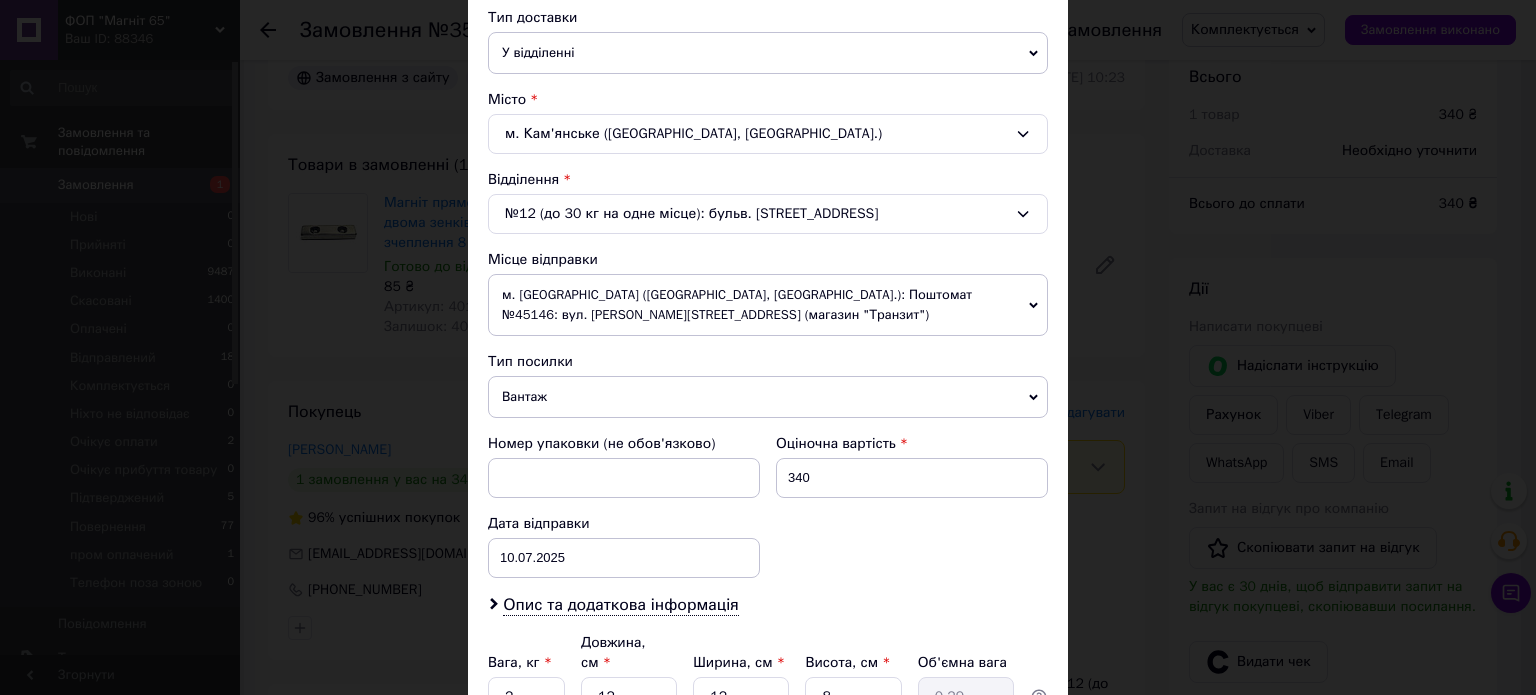scroll, scrollTop: 647, scrollLeft: 0, axis: vertical 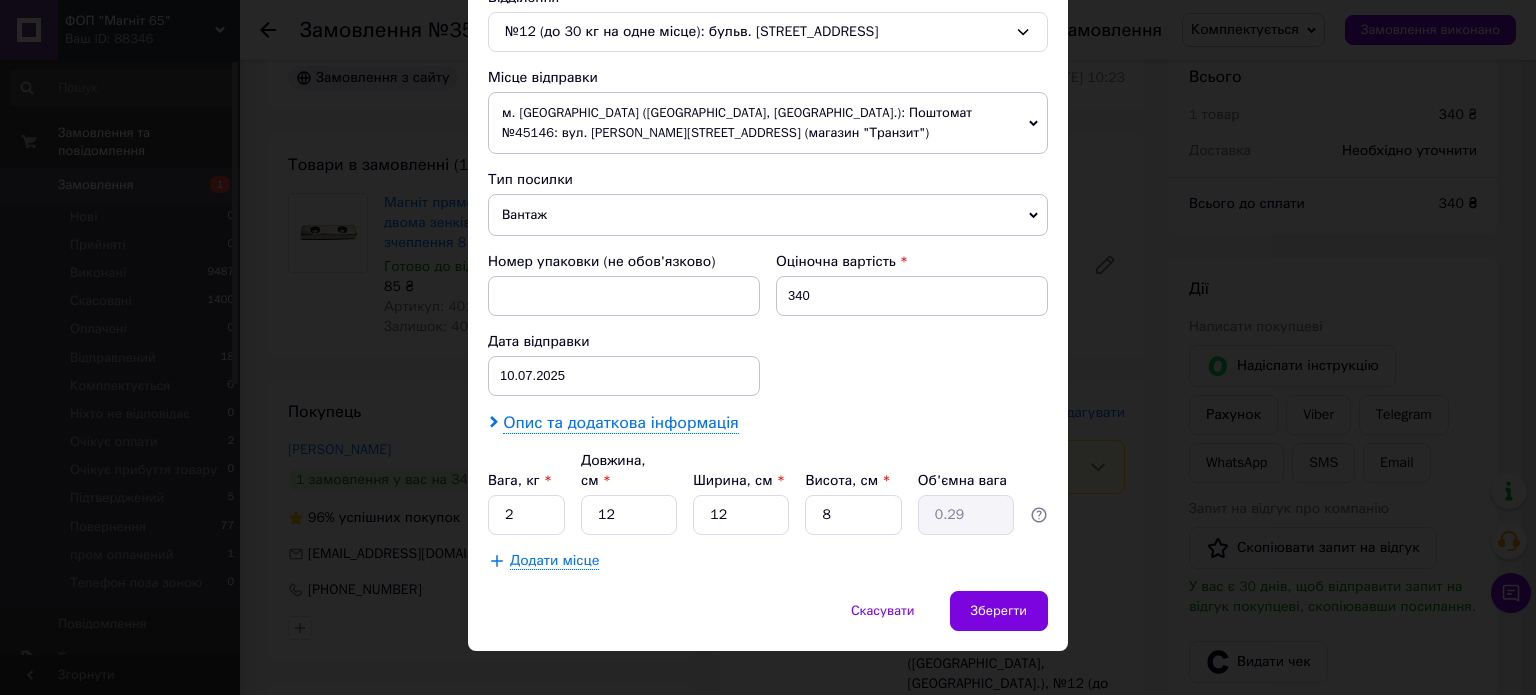 click on "Опис та додаткова інформація" at bounding box center [620, 423] 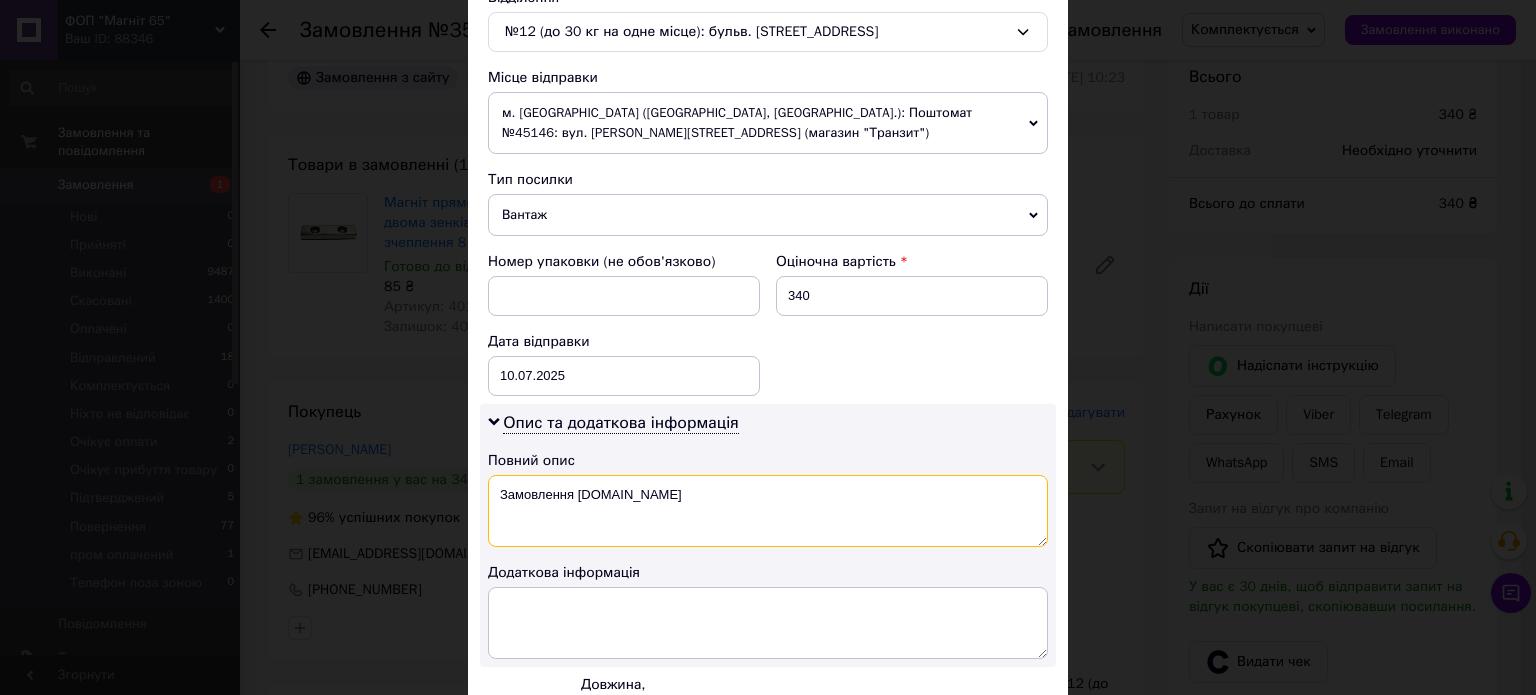 click on "Замовлення [DOMAIN_NAME]" at bounding box center (768, 511) 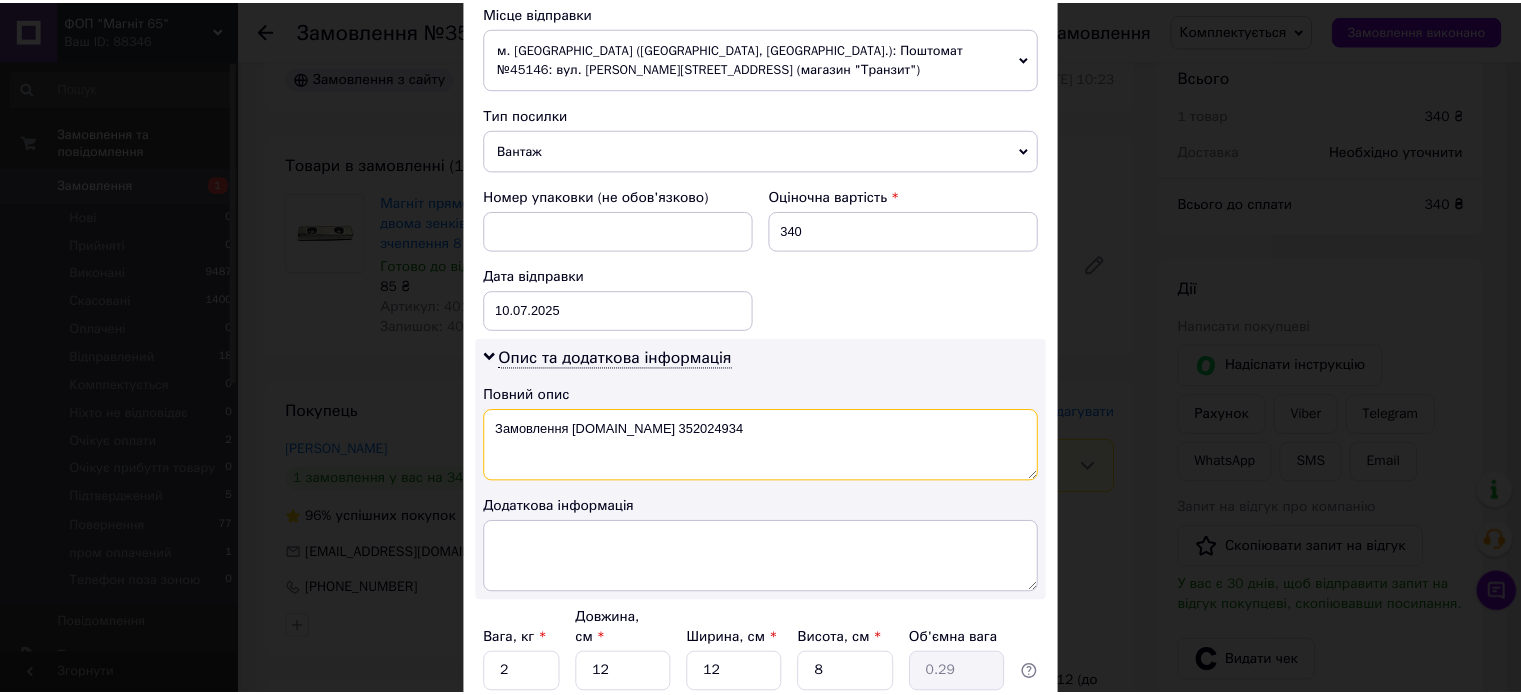 scroll, scrollTop: 870, scrollLeft: 0, axis: vertical 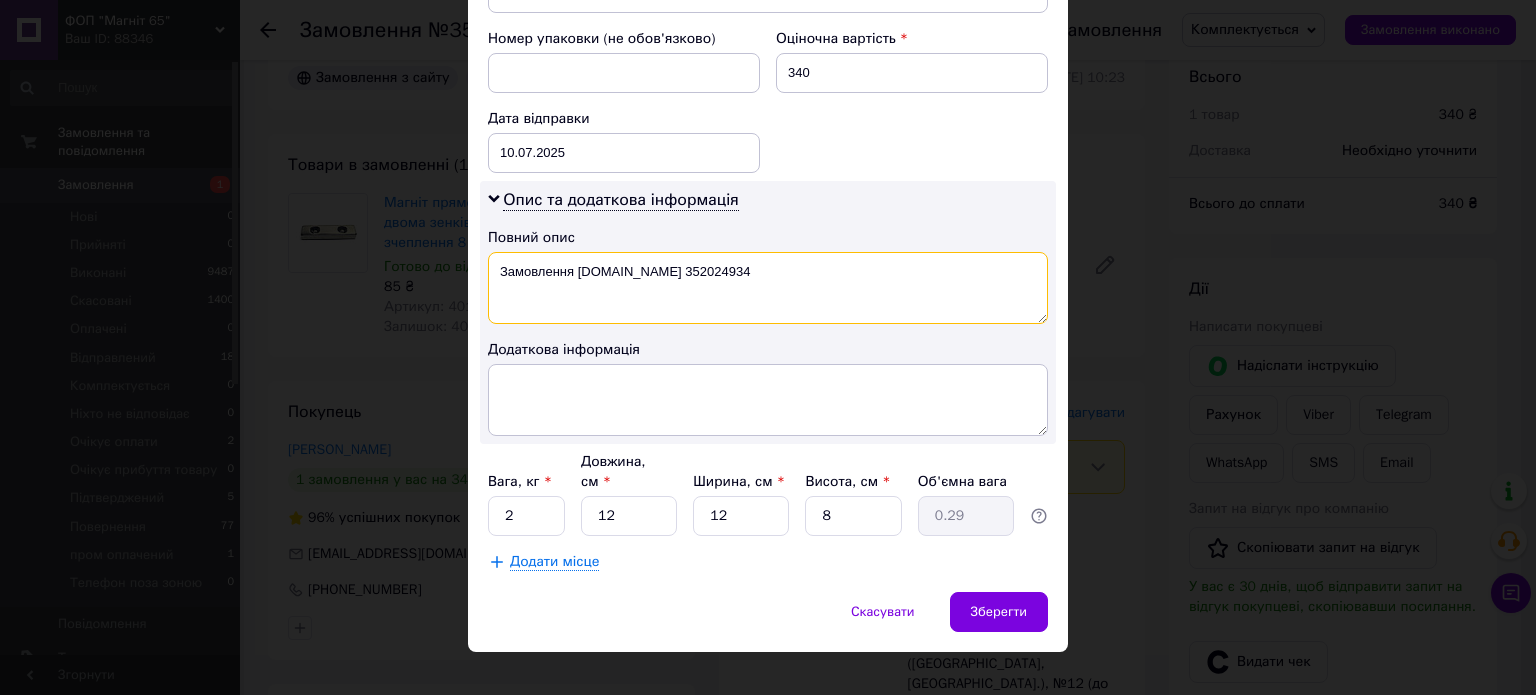 type on "Замовлення [DOMAIN_NAME] 352024934" 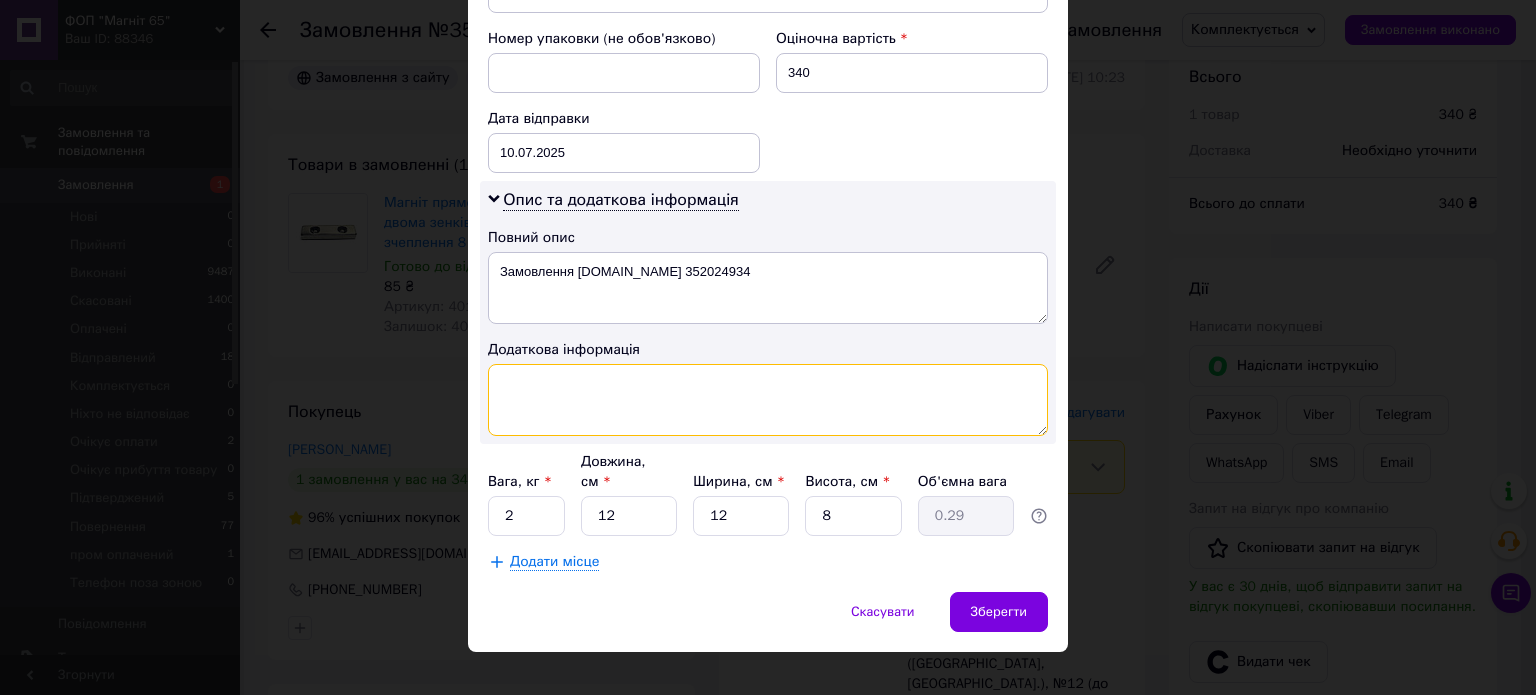 click at bounding box center (768, 400) 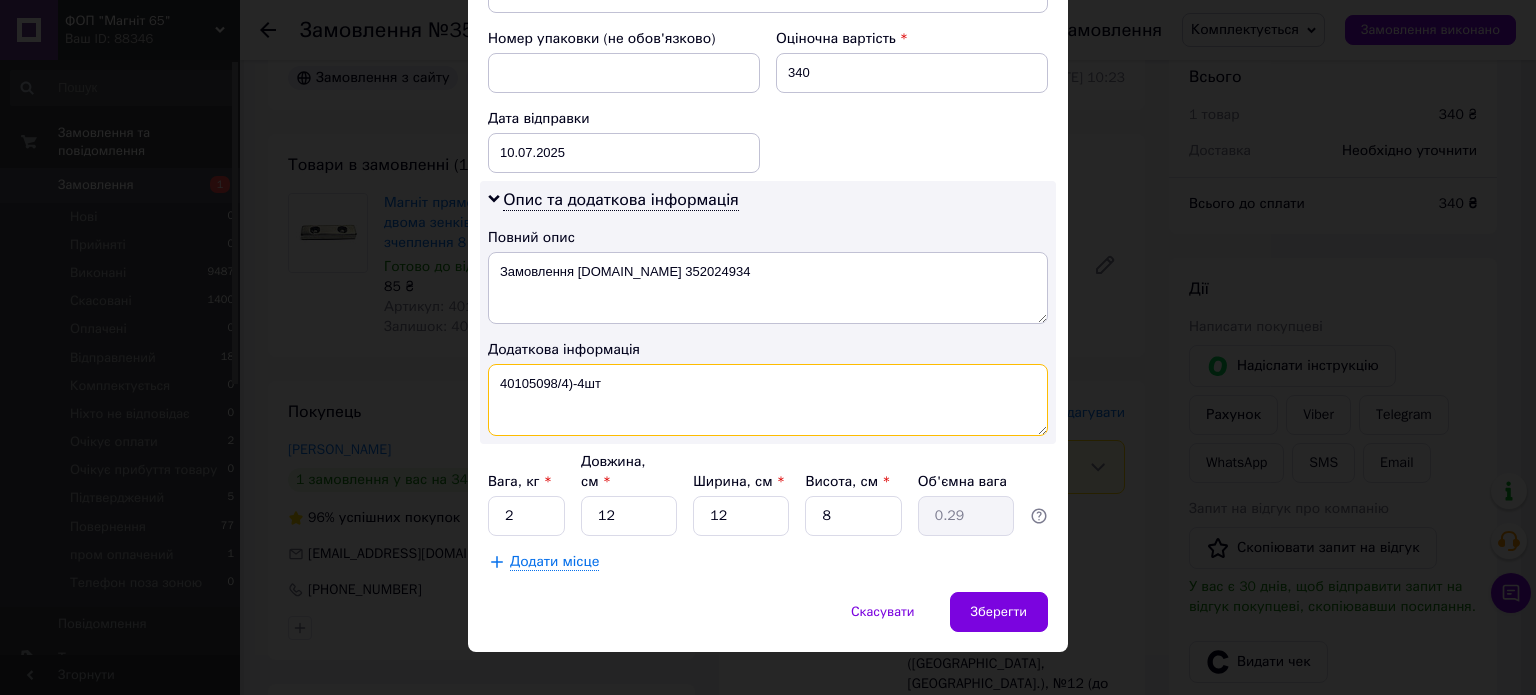 type on "40105098/4)-4шт" 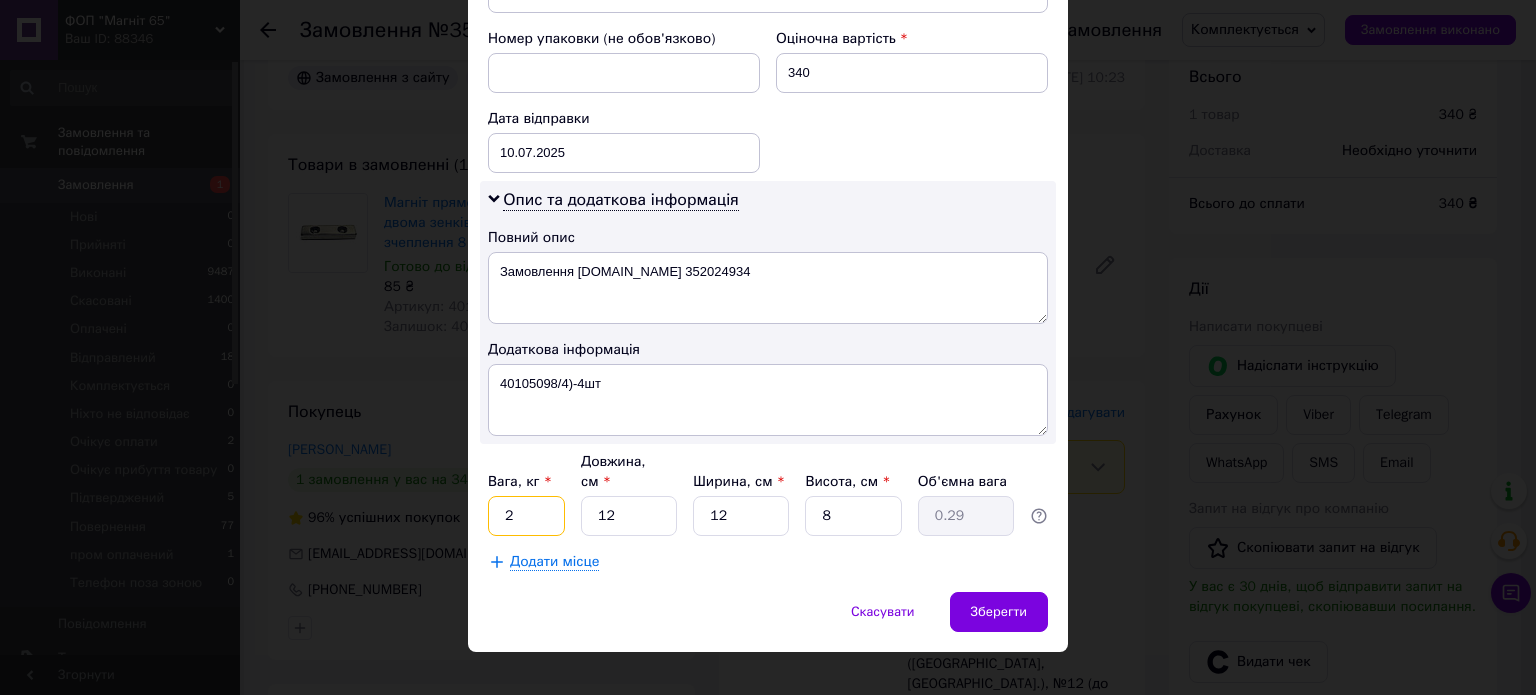drag, startPoint x: 533, startPoint y: 489, endPoint x: 504, endPoint y: 499, distance: 30.675724 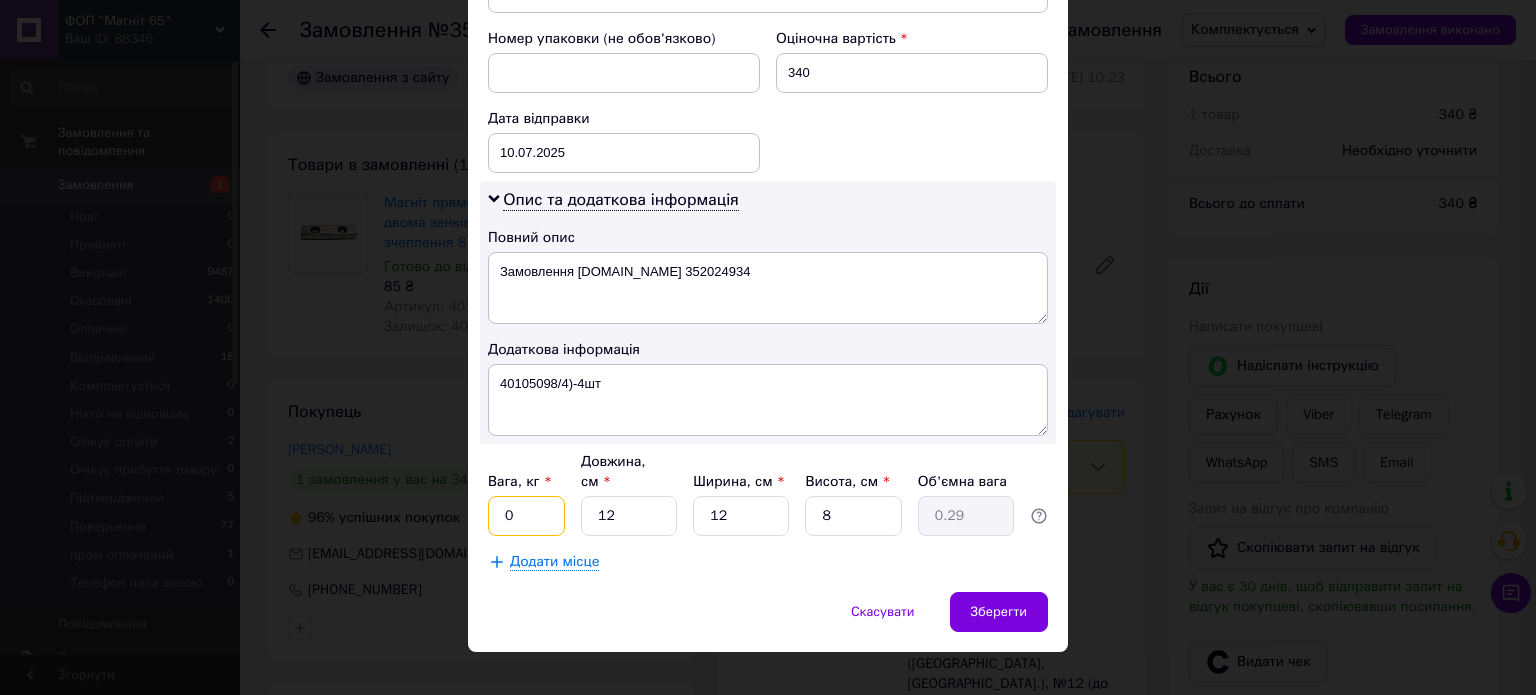 type on "0.5" 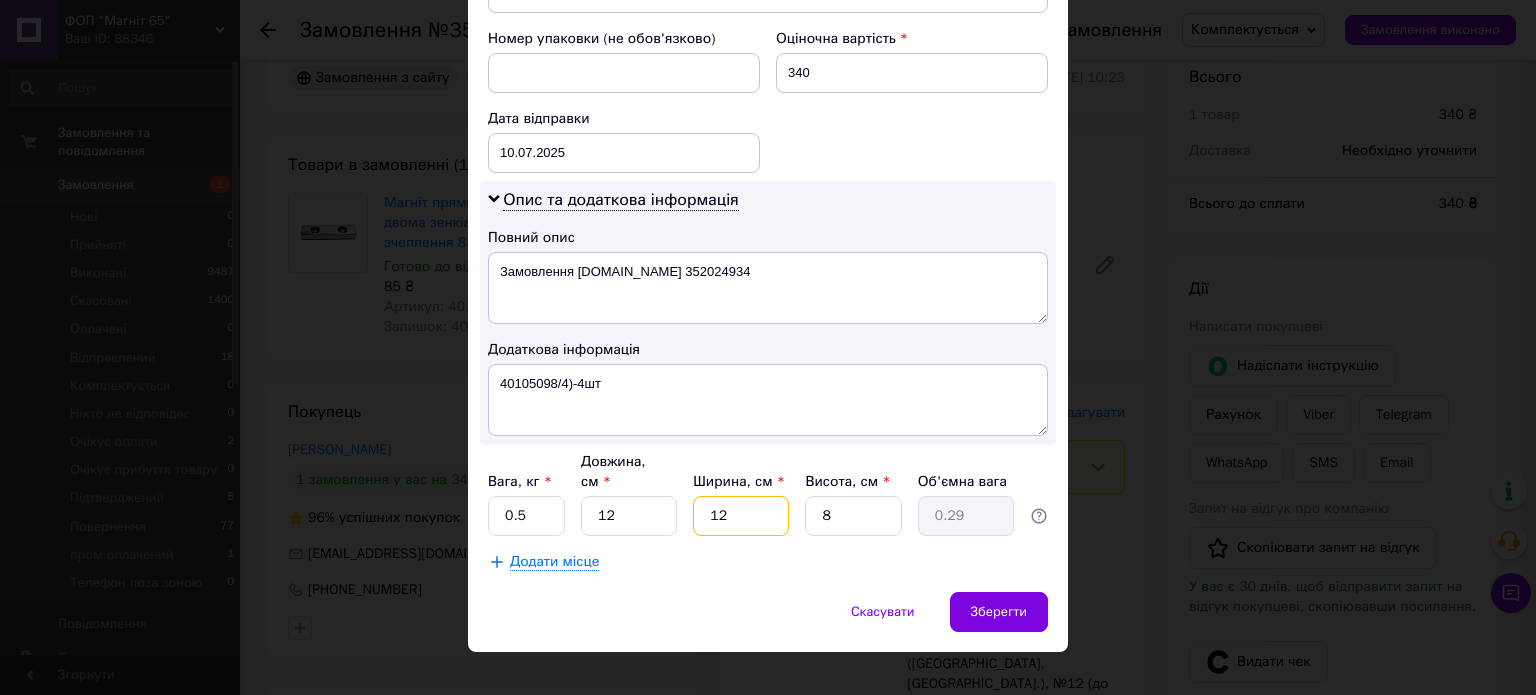 drag, startPoint x: 725, startPoint y: 492, endPoint x: 715, endPoint y: 495, distance: 10.440307 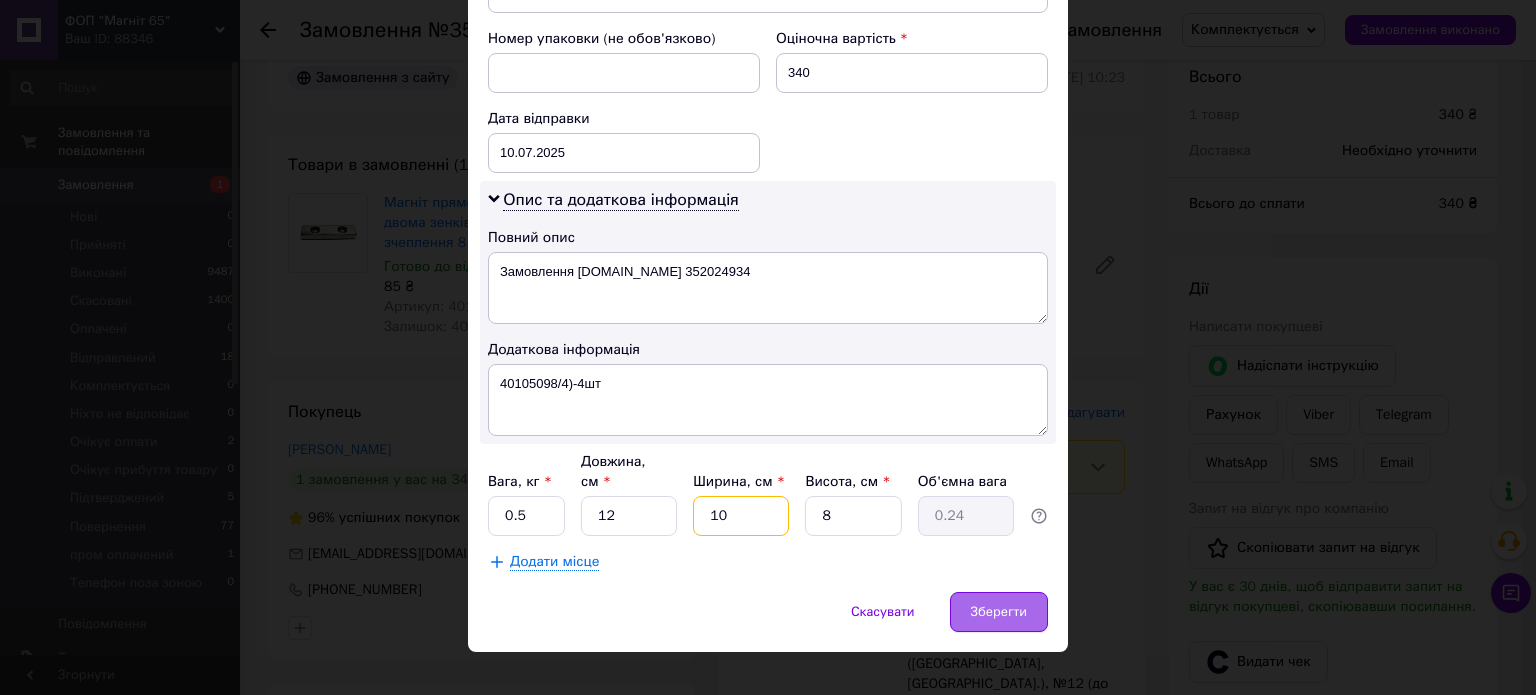 type on "10" 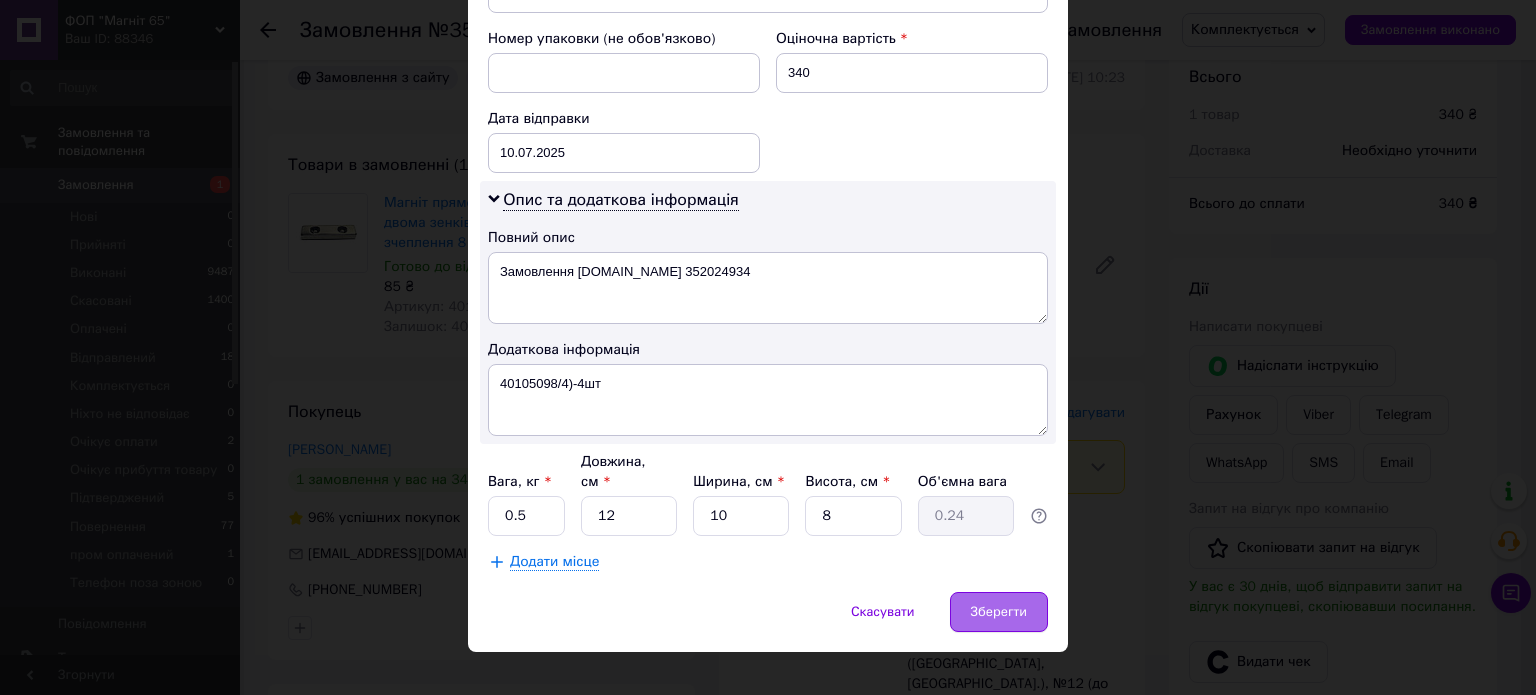 click on "Зберегти" at bounding box center (999, 612) 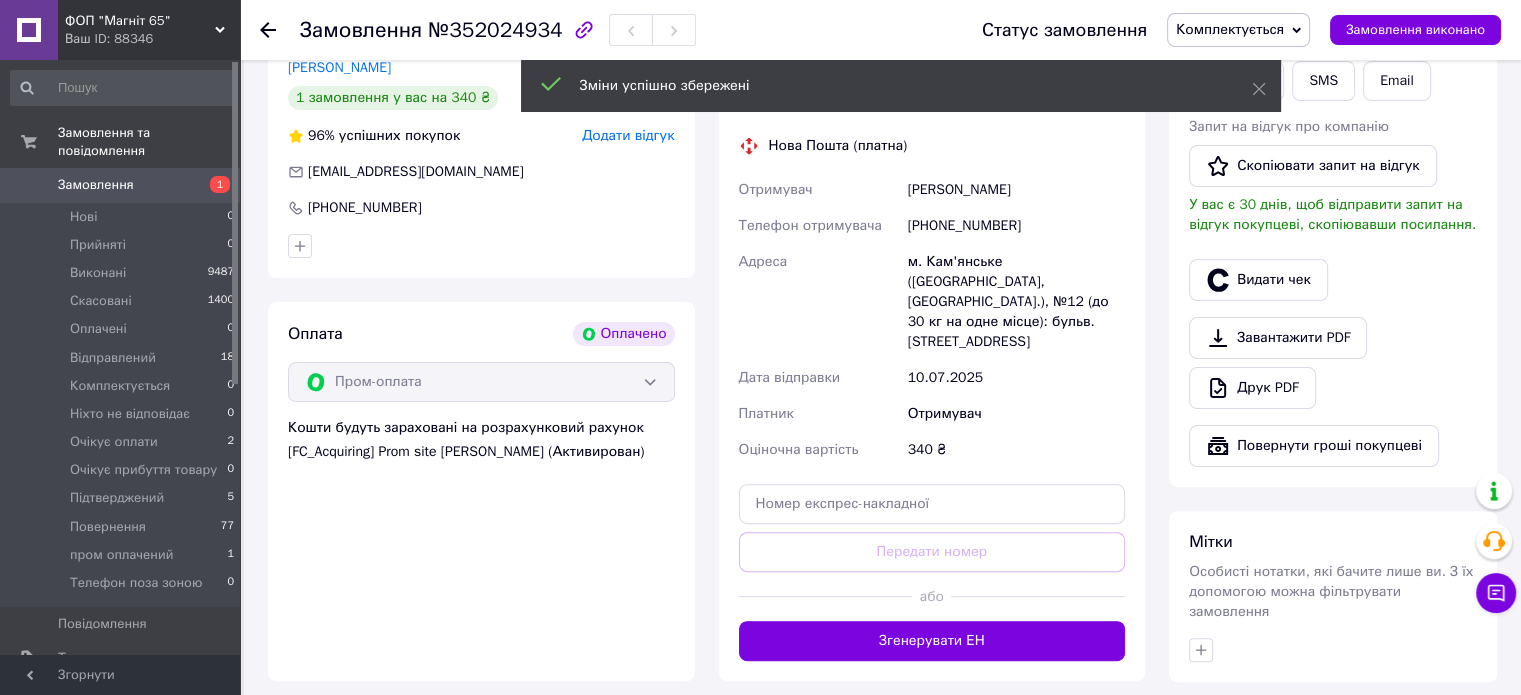 scroll, scrollTop: 600, scrollLeft: 0, axis: vertical 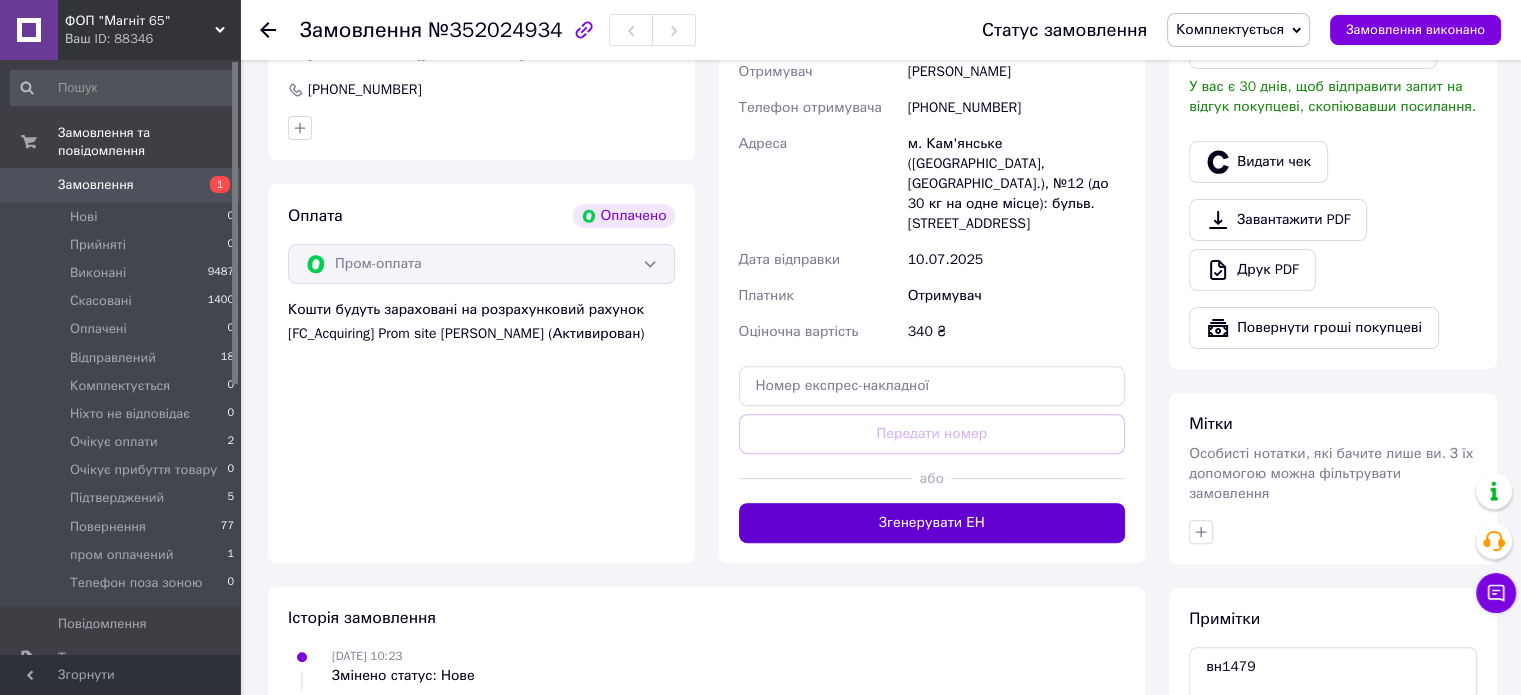 click on "Згенерувати ЕН" at bounding box center [932, 523] 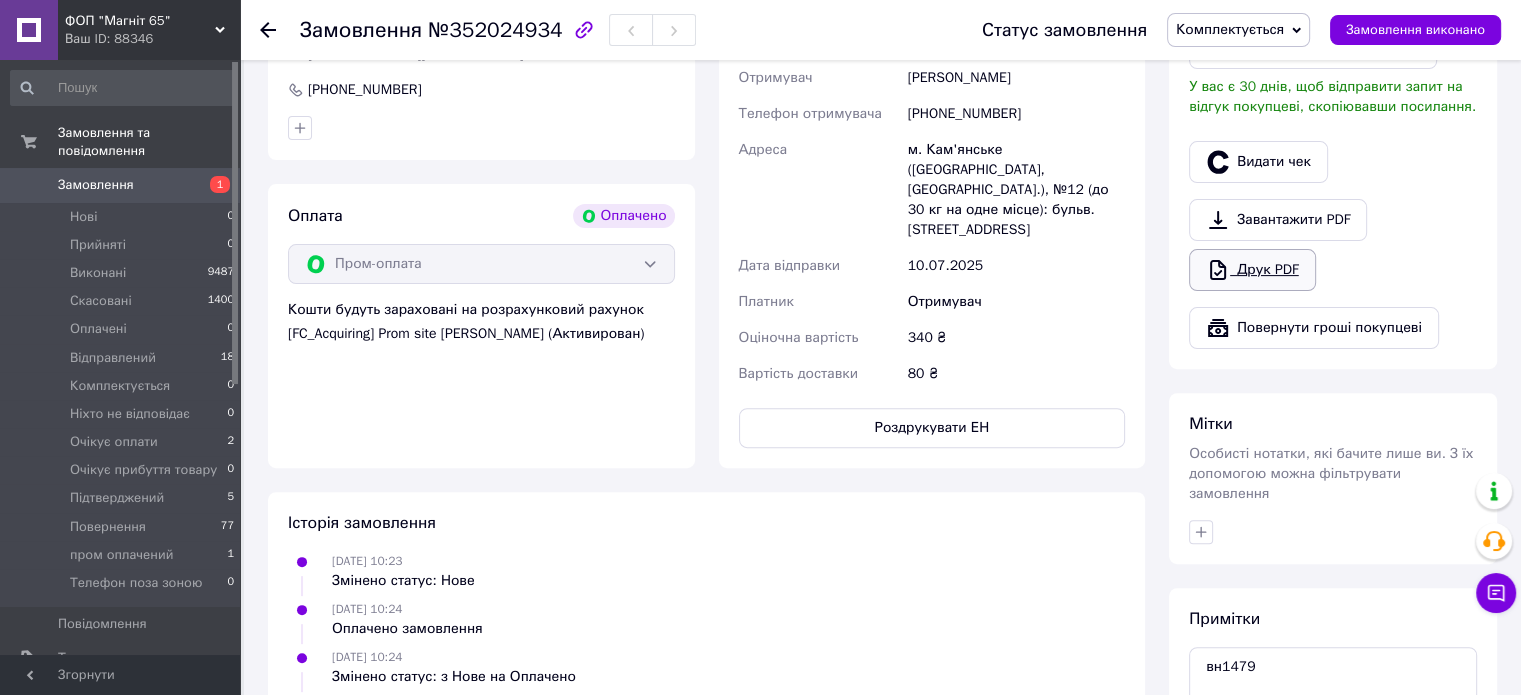 click on "Друк PDF" at bounding box center [1252, 270] 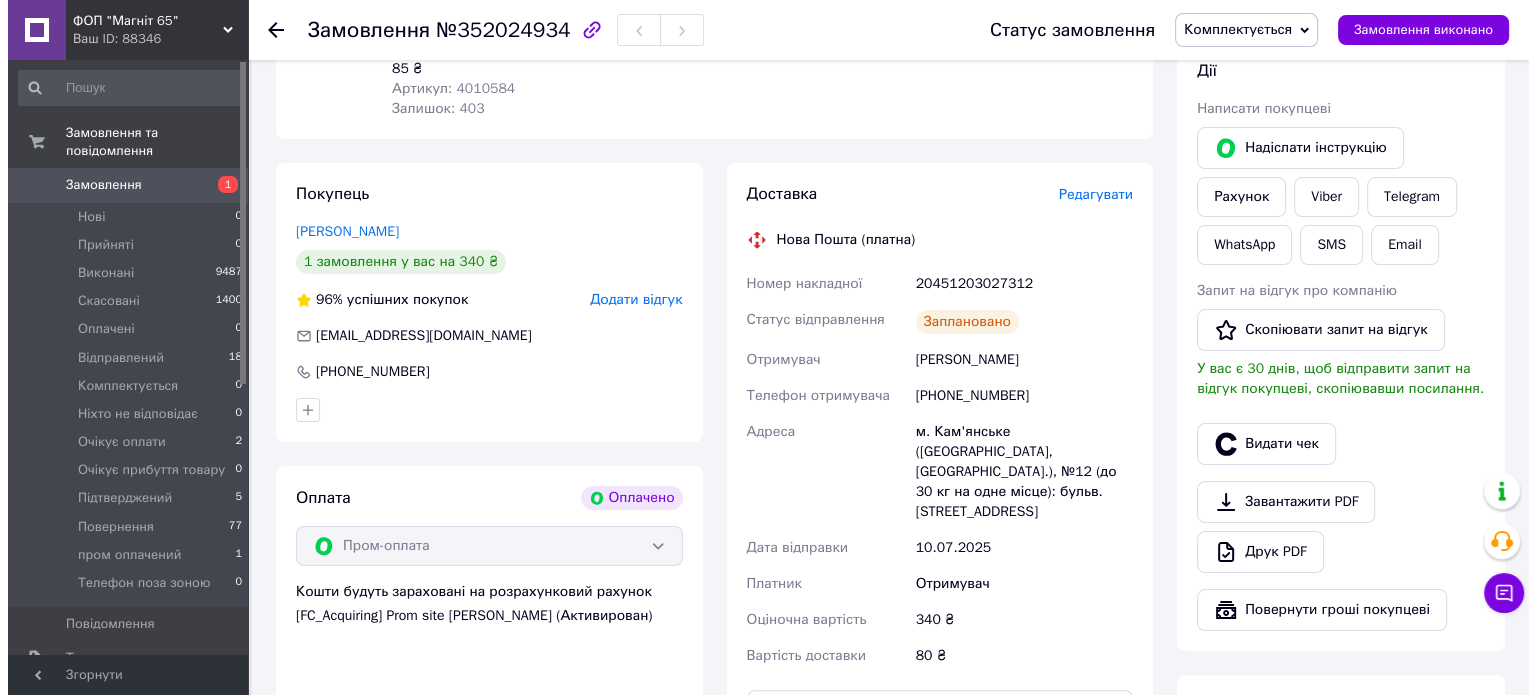 scroll, scrollTop: 300, scrollLeft: 0, axis: vertical 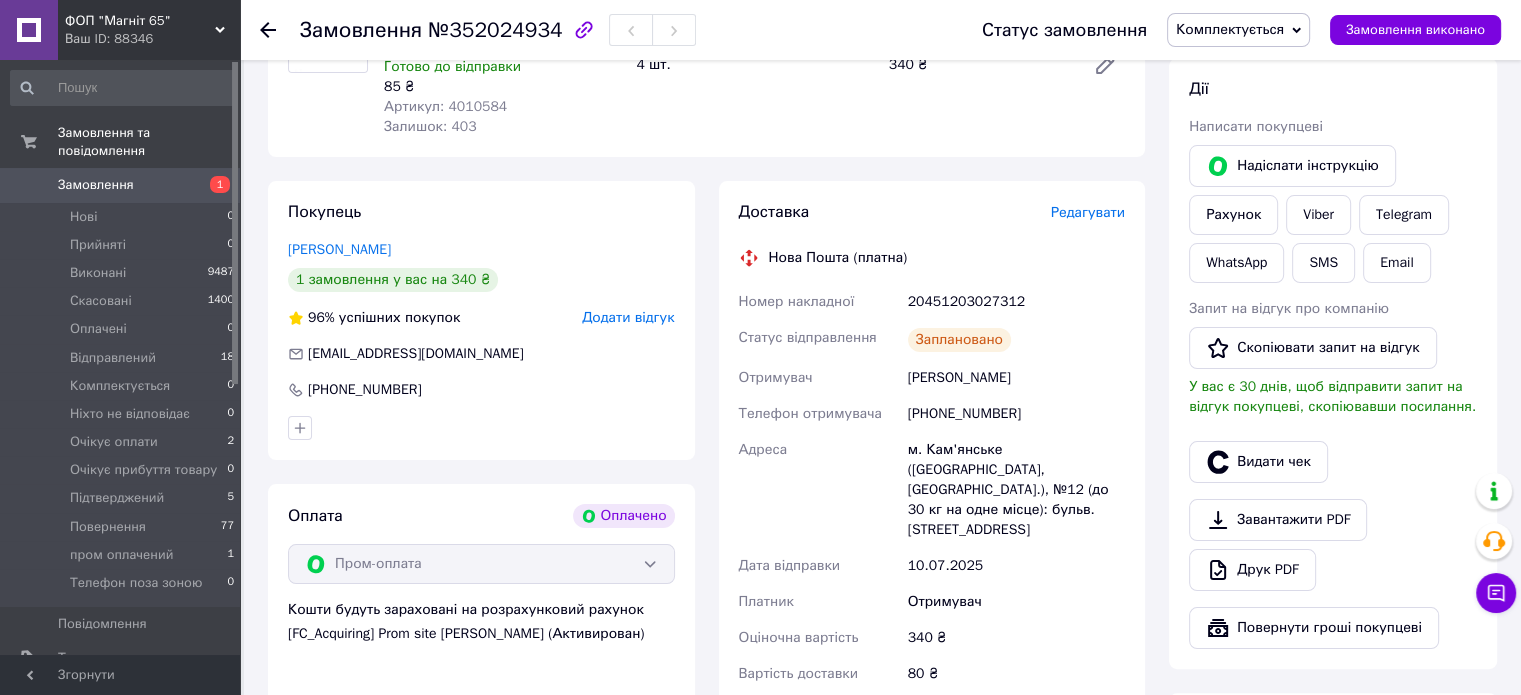click on "[PHONE_NUMBER]" at bounding box center (1016, 414) 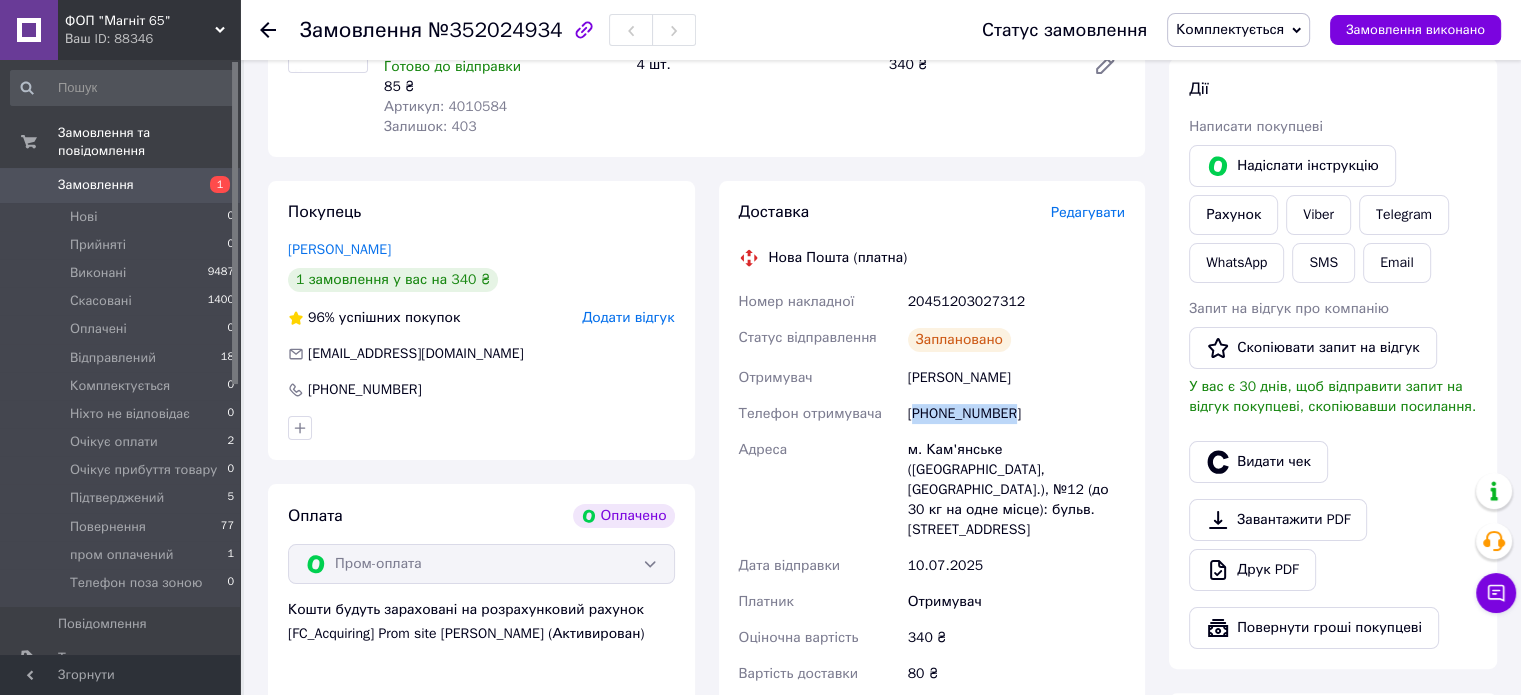 click on "[PHONE_NUMBER]" at bounding box center (1016, 414) 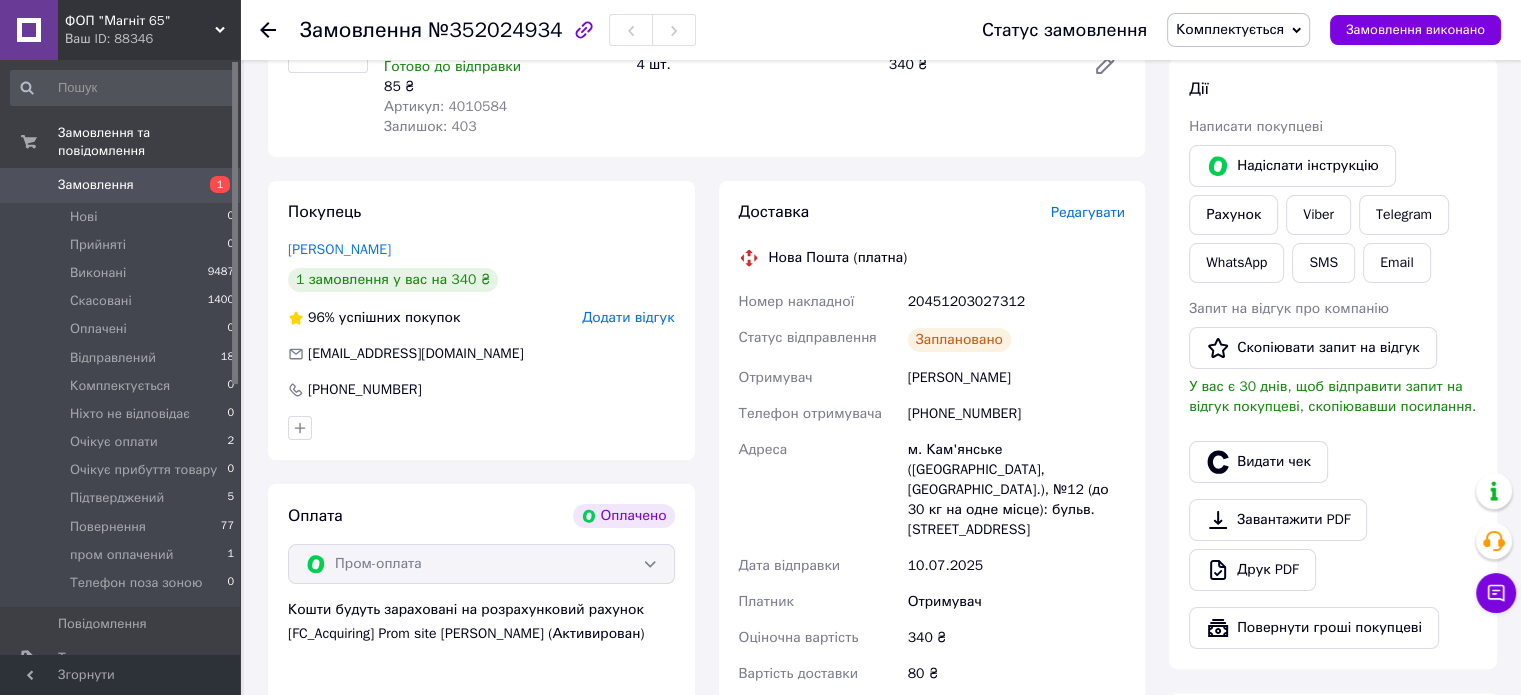 click on "№352024934" at bounding box center [495, 30] 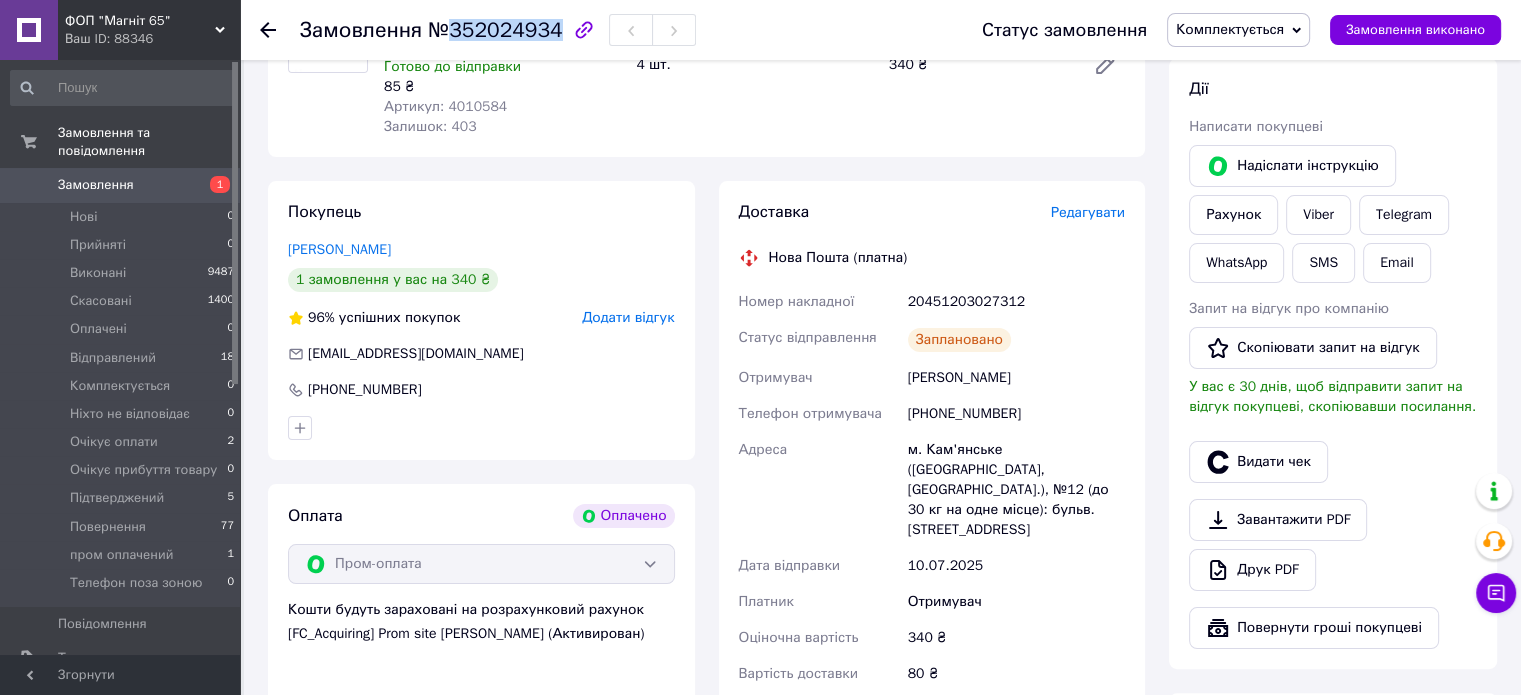 click on "№352024934" at bounding box center (495, 30) 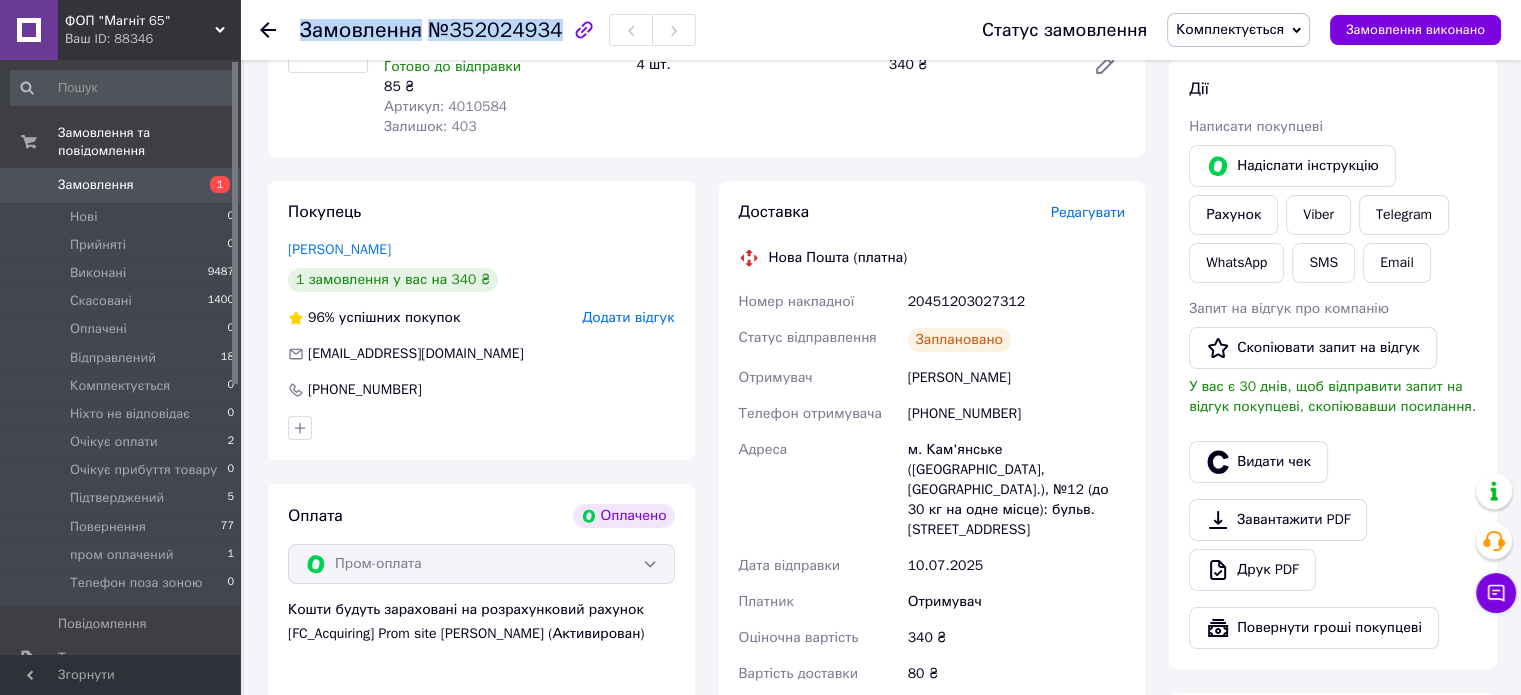 click on "№352024934" at bounding box center (495, 30) 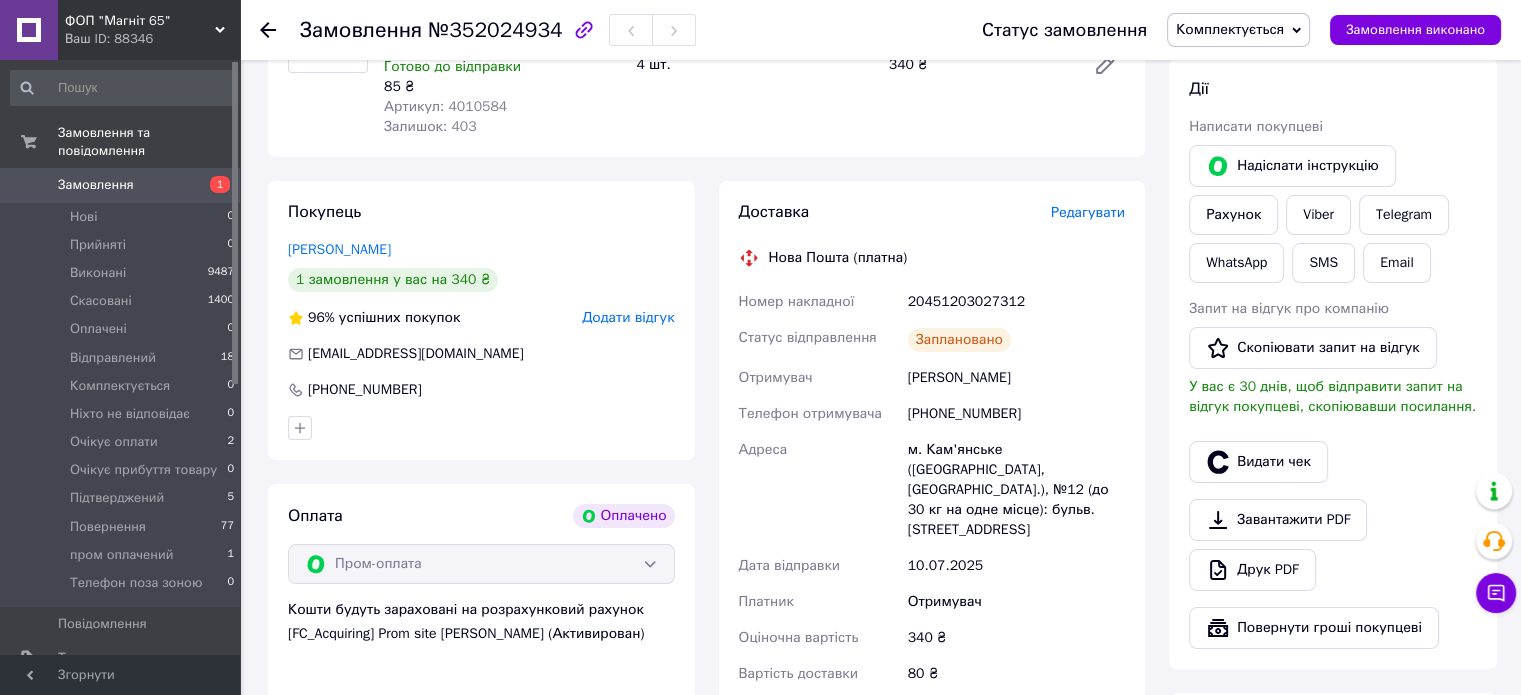 click on "20451203027312" at bounding box center [1016, 302] 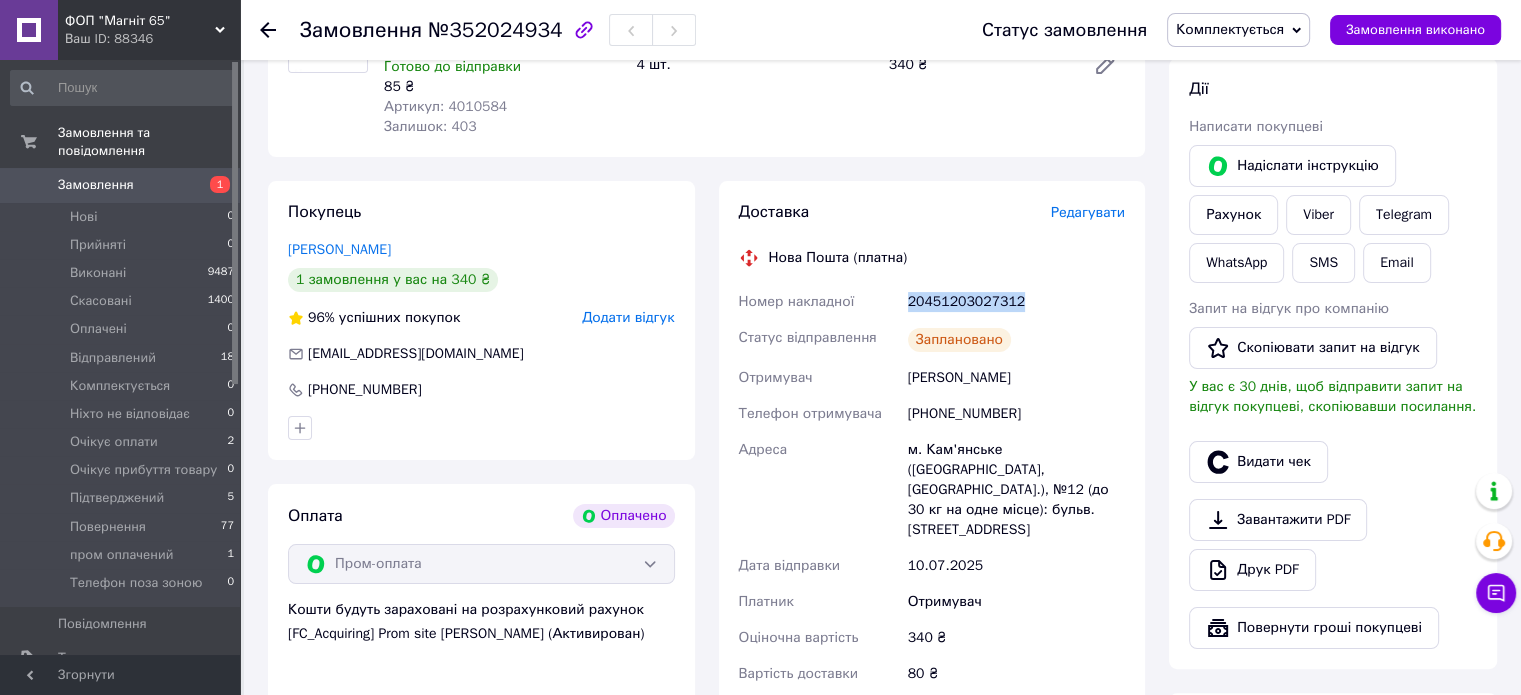 click on "20451203027312" at bounding box center (1016, 302) 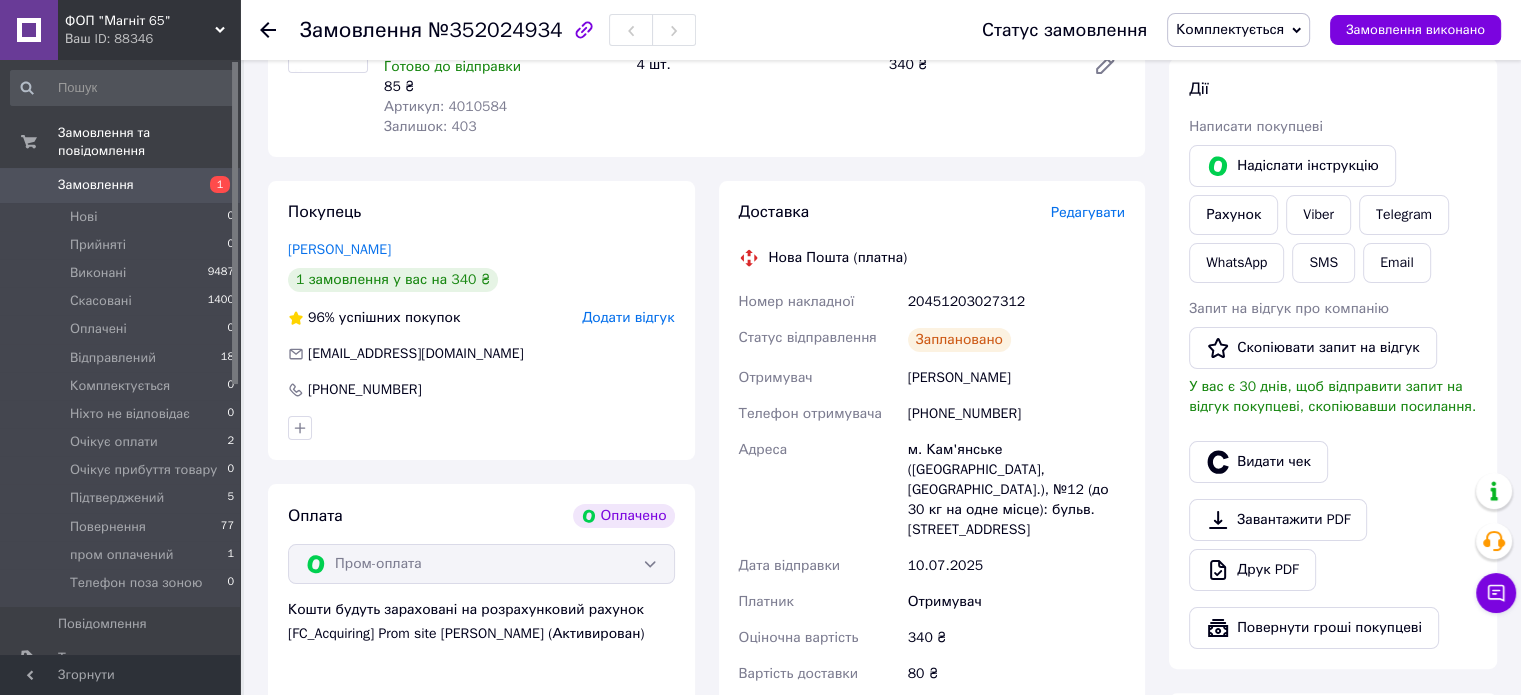 click on "[PERSON_NAME]" at bounding box center (1016, 378) 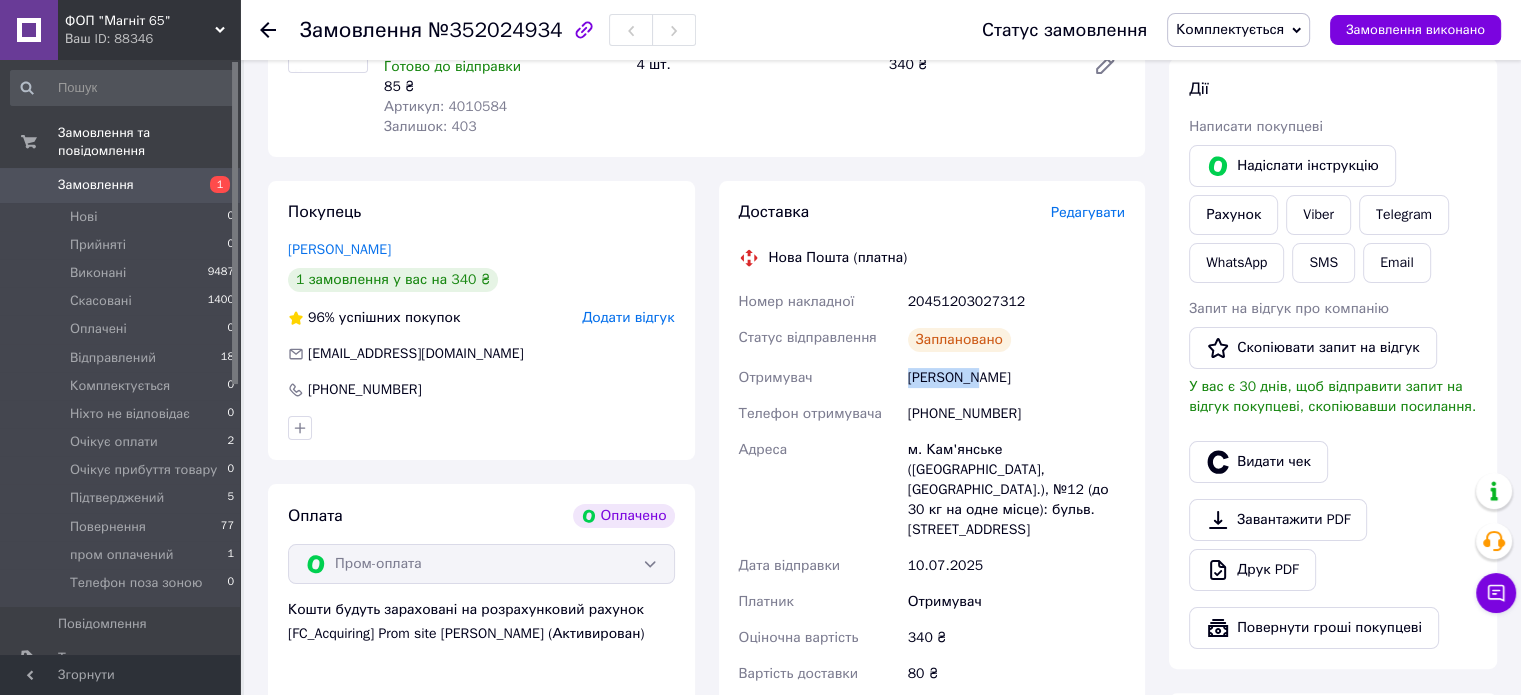 click on "[PERSON_NAME]" at bounding box center [1016, 378] 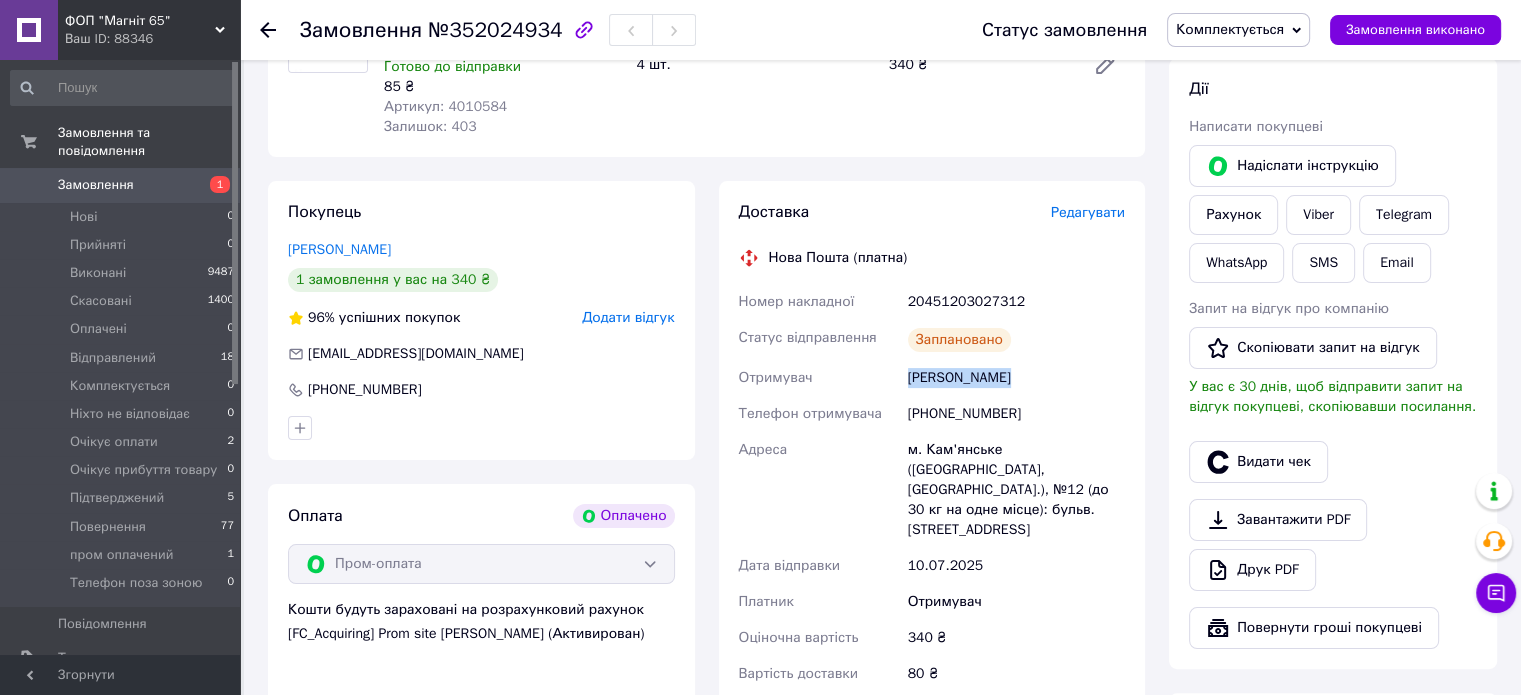 click on "[PERSON_NAME]" at bounding box center [1016, 378] 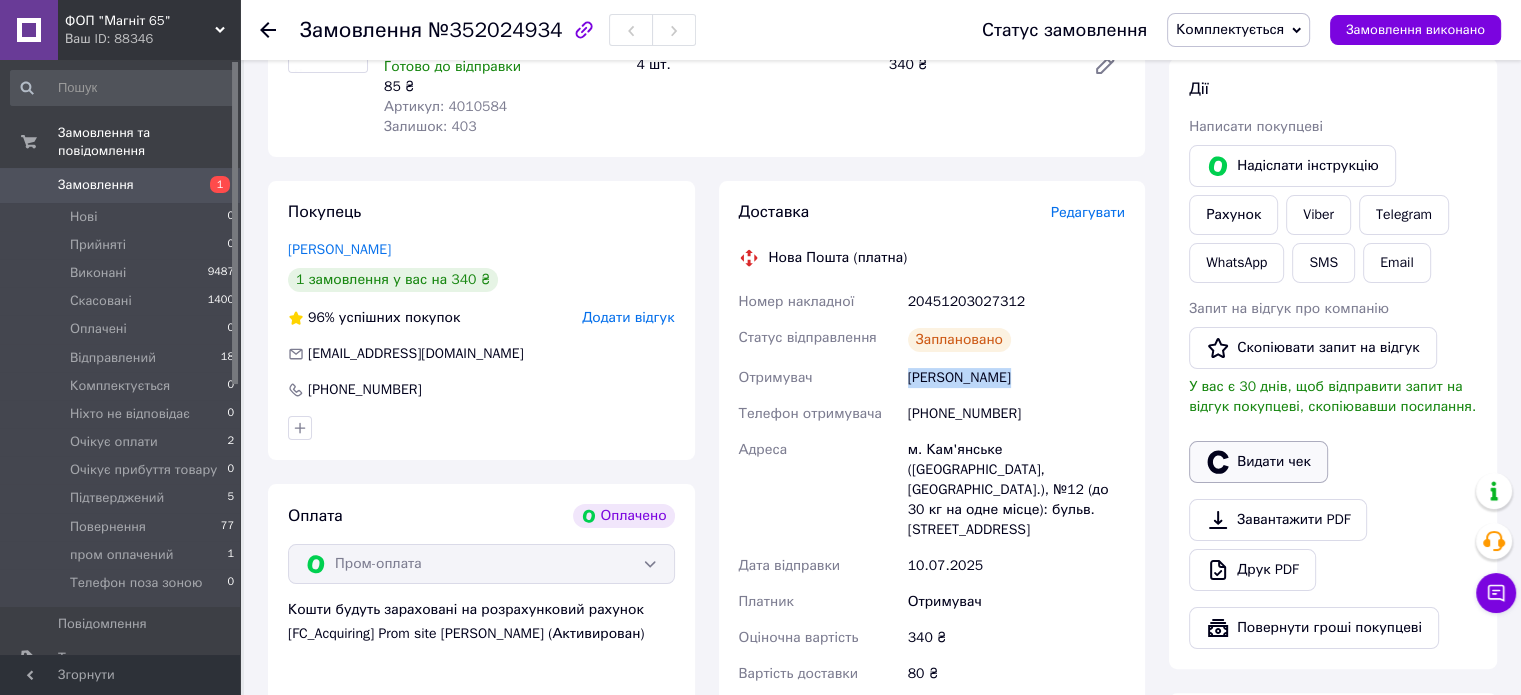 click on "Видати чек" at bounding box center [1258, 462] 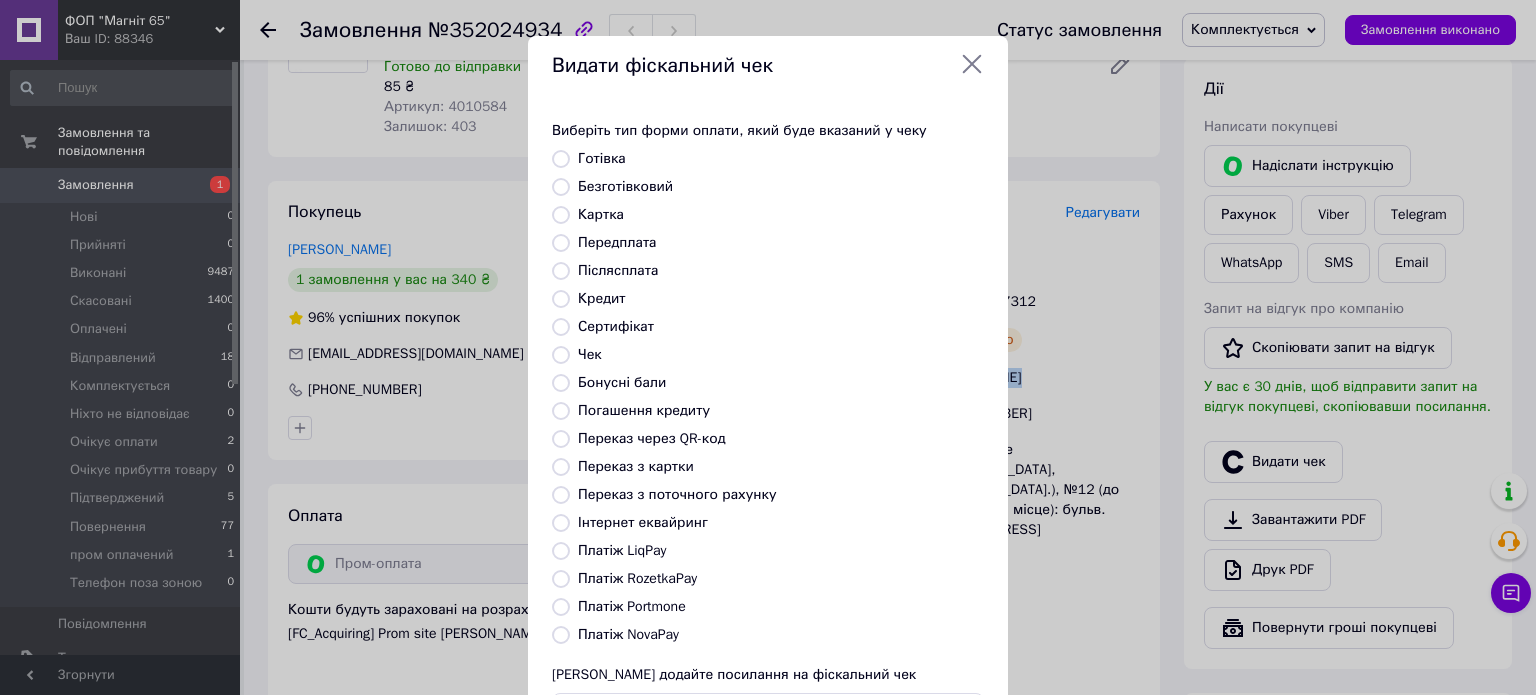 scroll, scrollTop: 163, scrollLeft: 0, axis: vertical 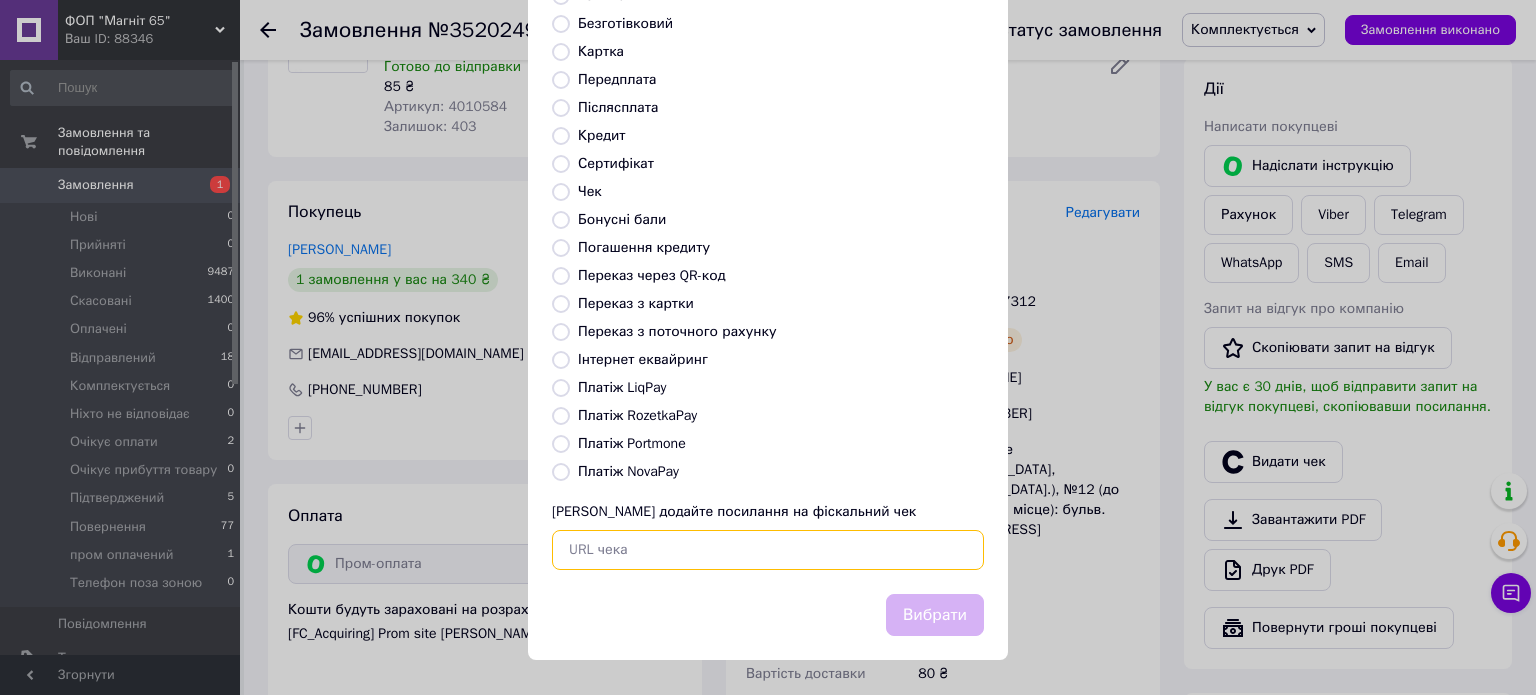paste on "[URL][DOMAIN_NAME]" 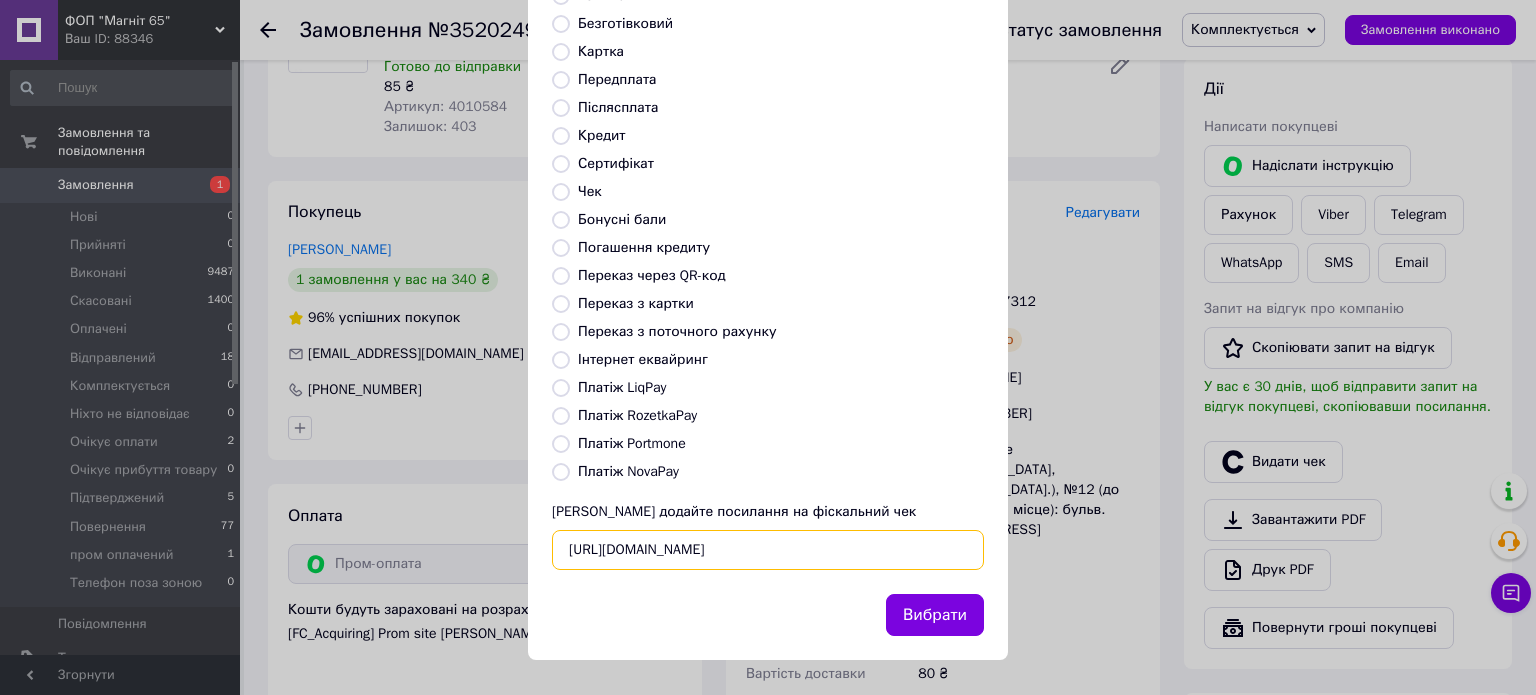 scroll, scrollTop: 0, scrollLeft: 24, axis: horizontal 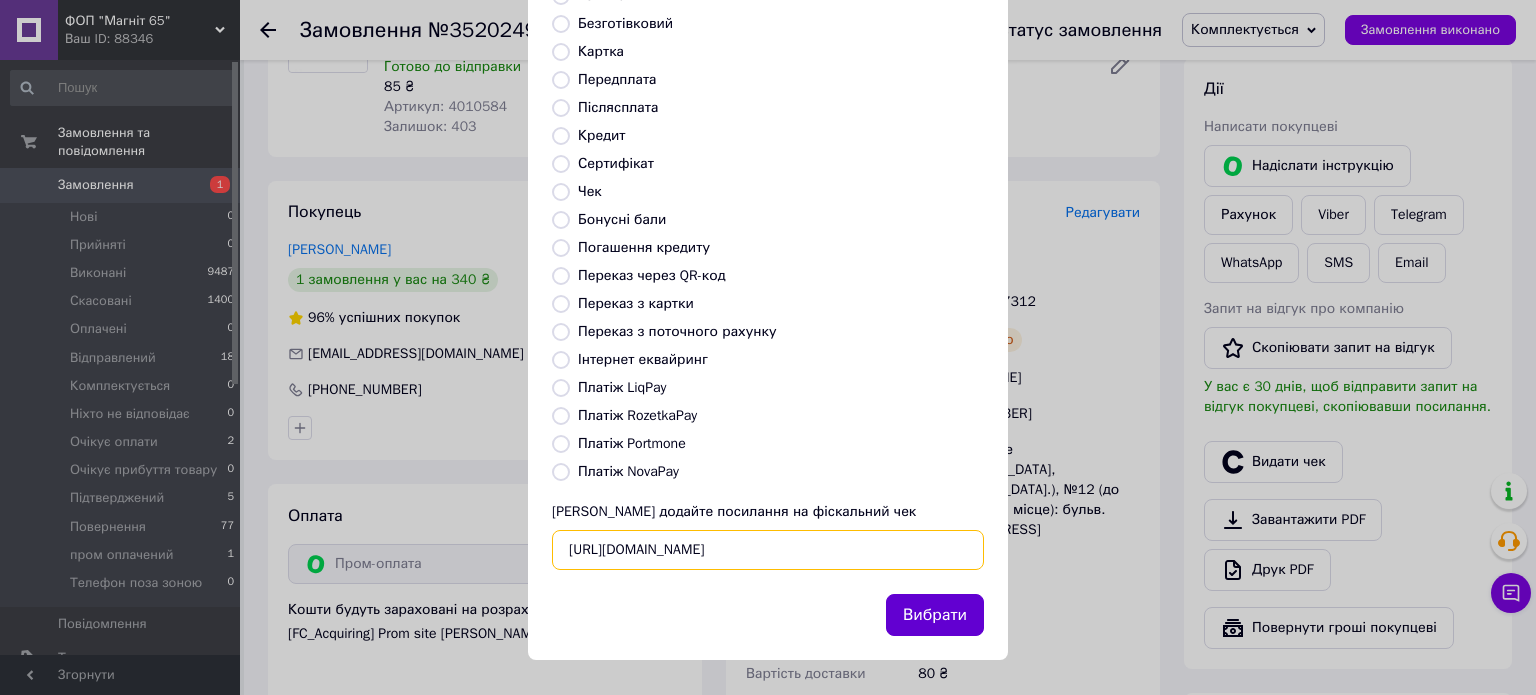 type on "[URL][DOMAIN_NAME]" 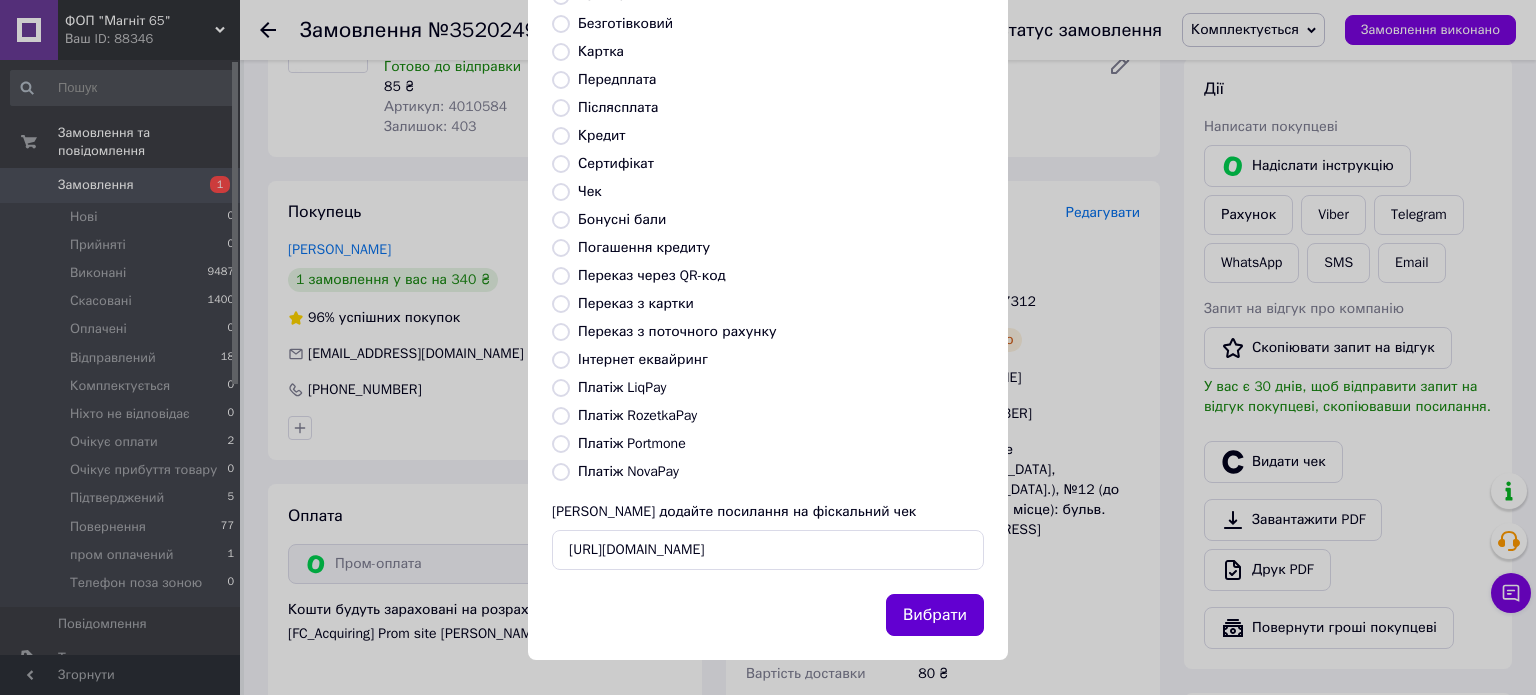 click on "Вибрати" at bounding box center (935, 615) 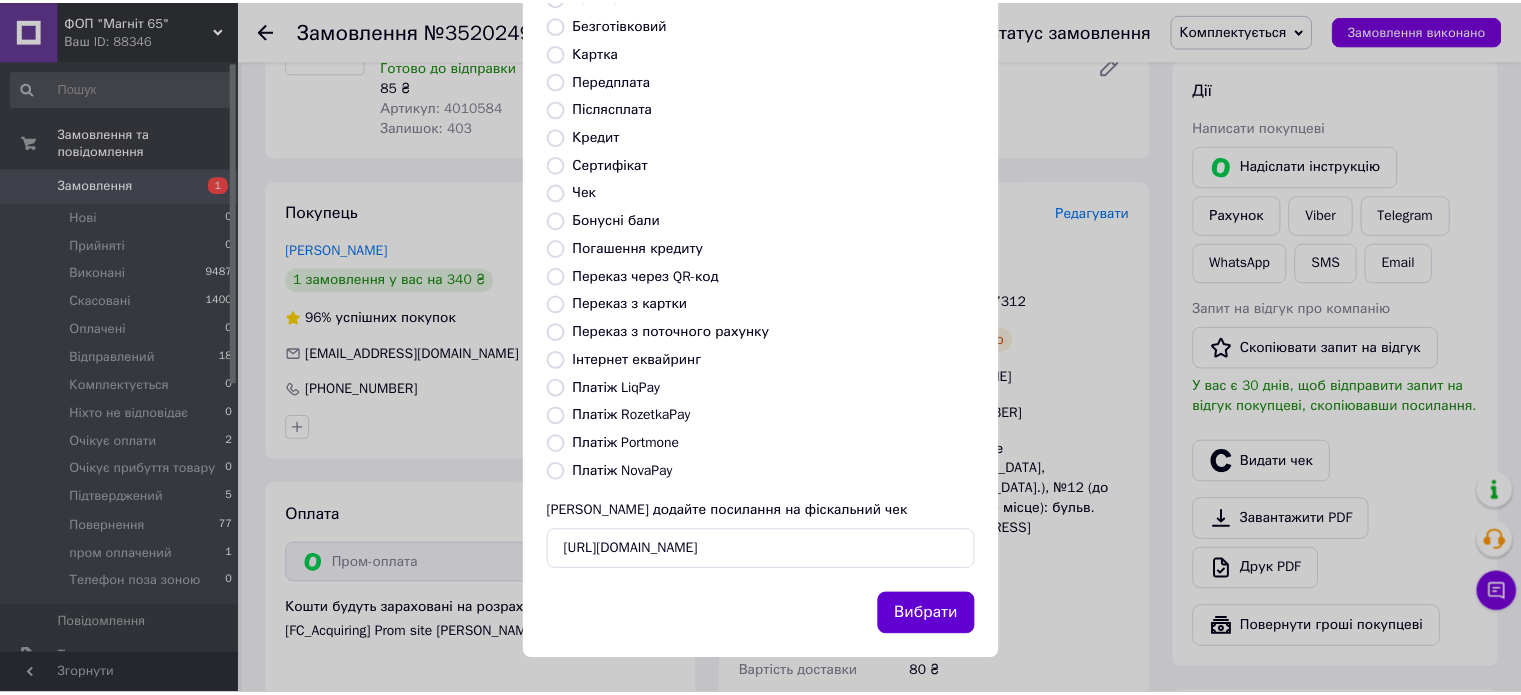 scroll, scrollTop: 0, scrollLeft: 0, axis: both 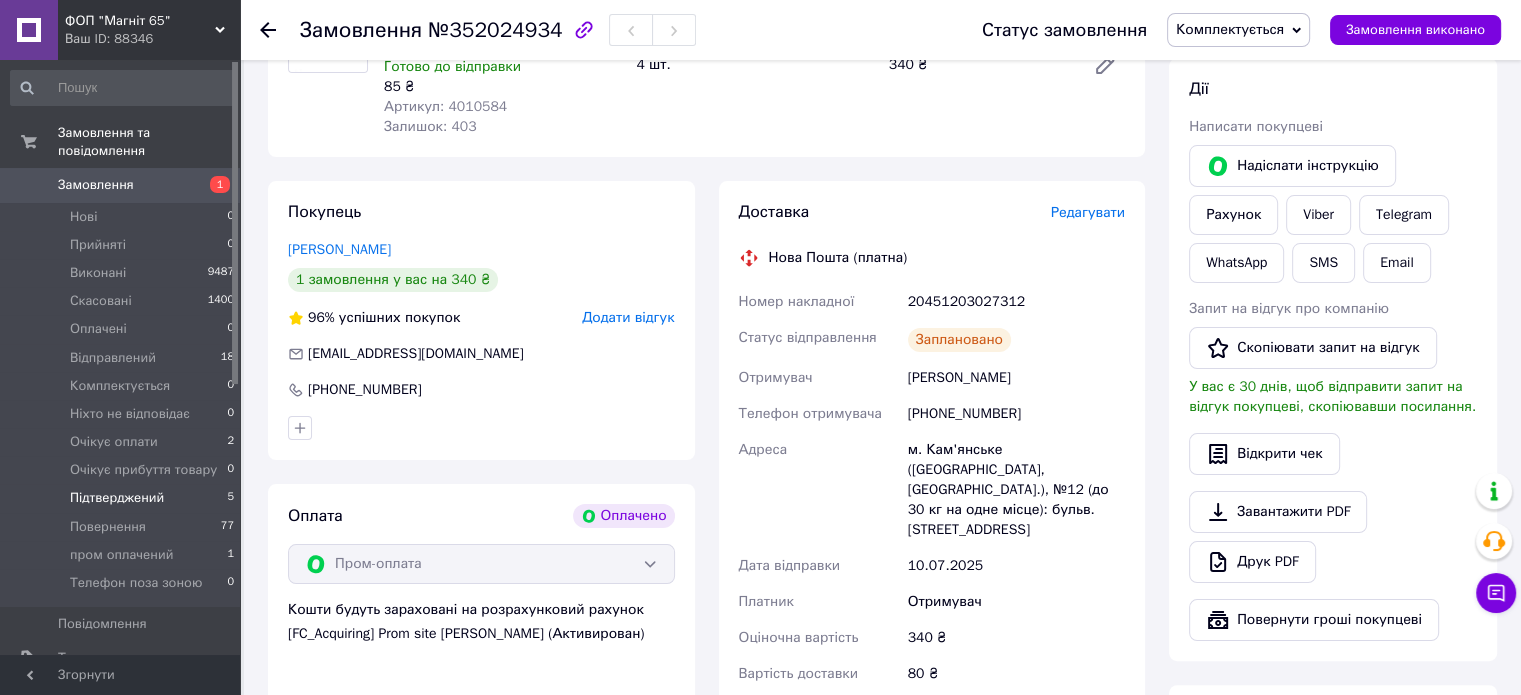 click on "Підтверджений" at bounding box center (117, 498) 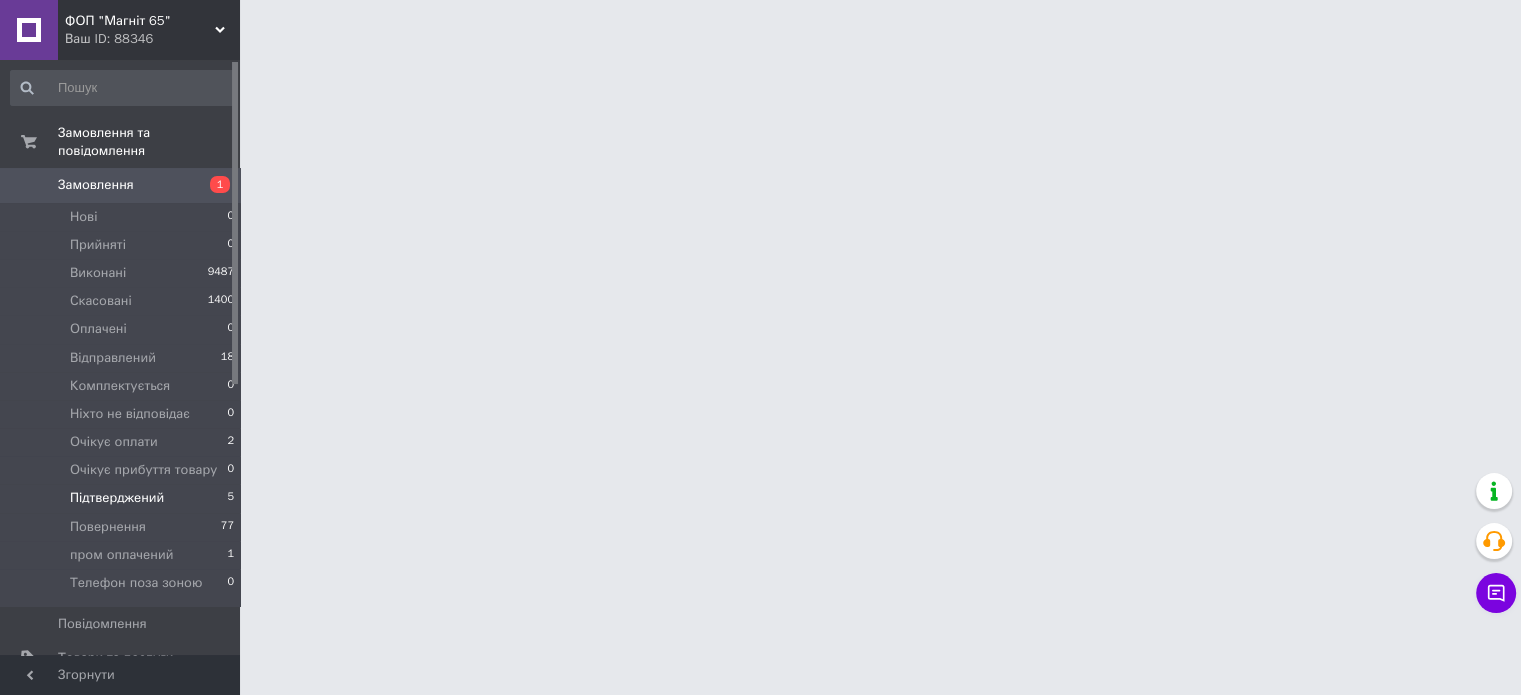 scroll, scrollTop: 0, scrollLeft: 0, axis: both 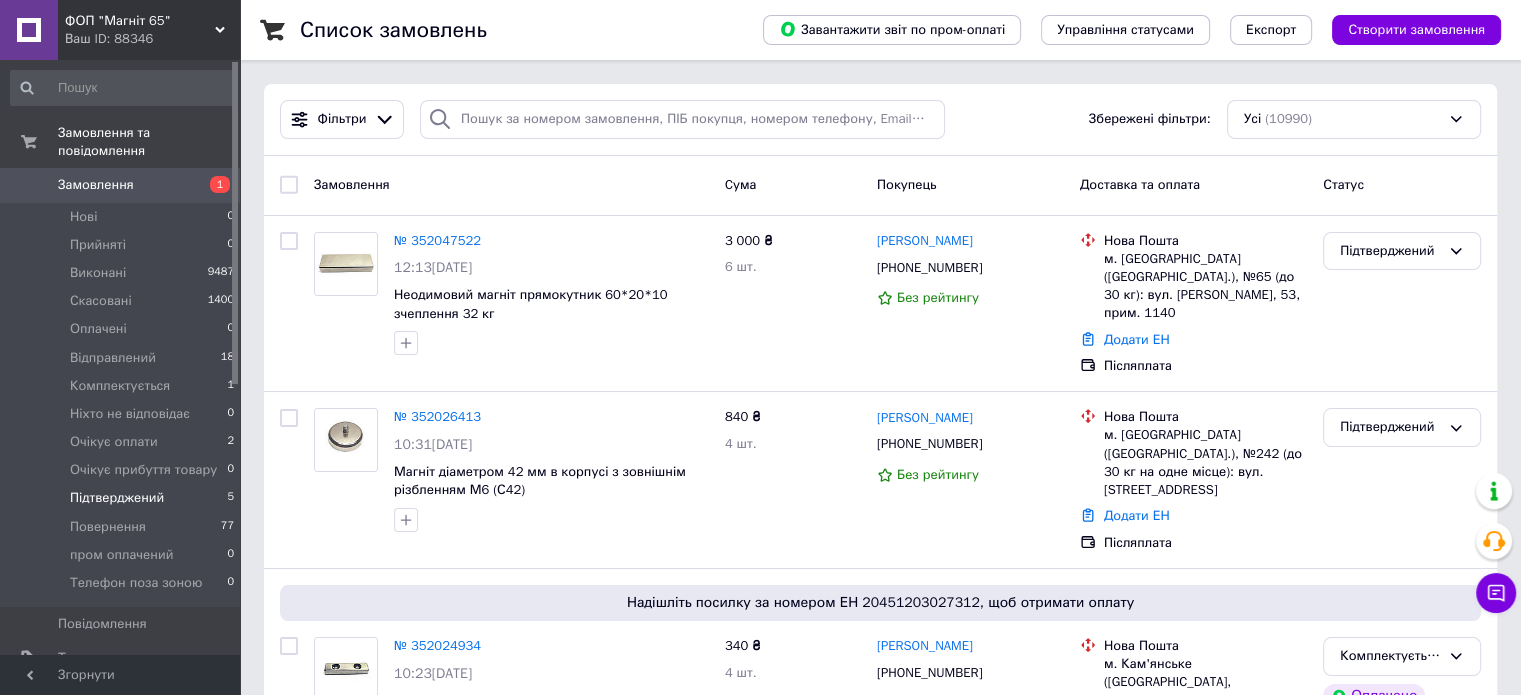 click on "Підтверджений" at bounding box center (117, 498) 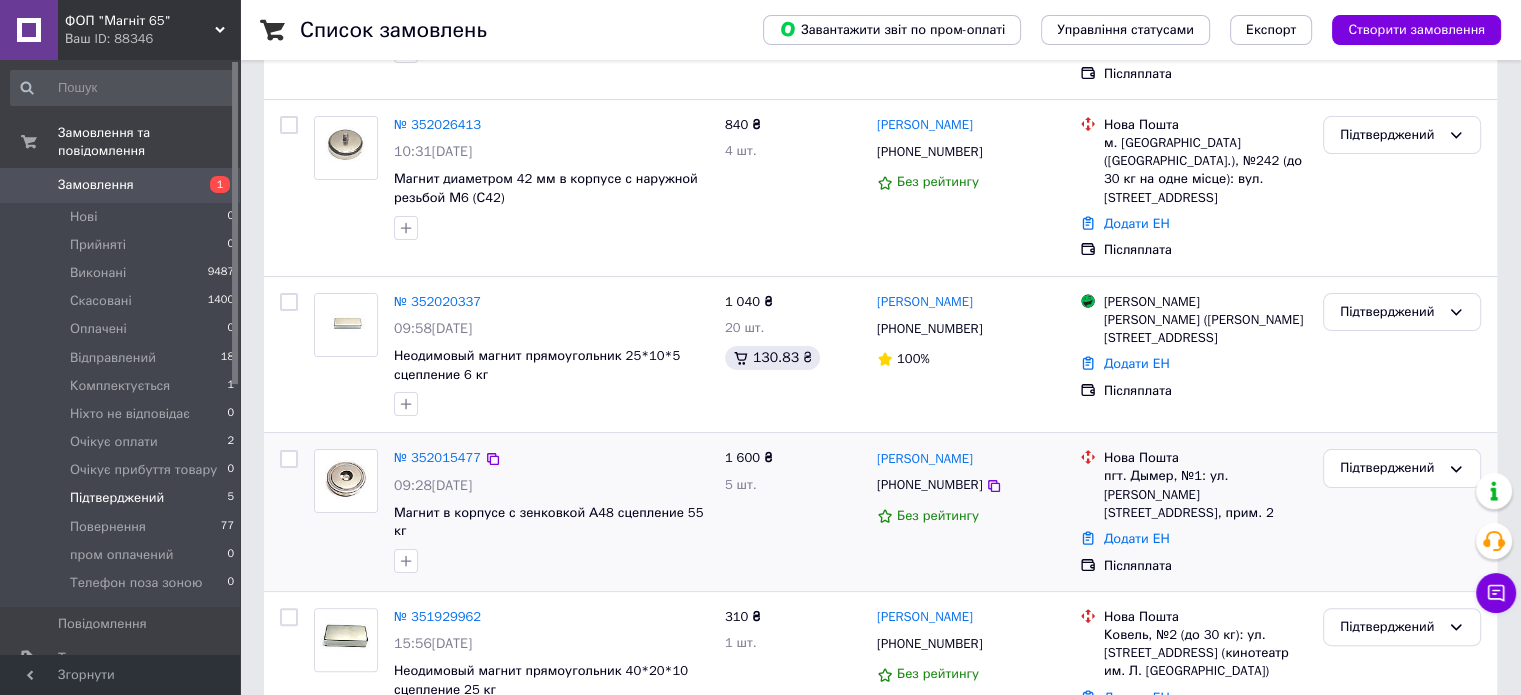 scroll, scrollTop: 385, scrollLeft: 0, axis: vertical 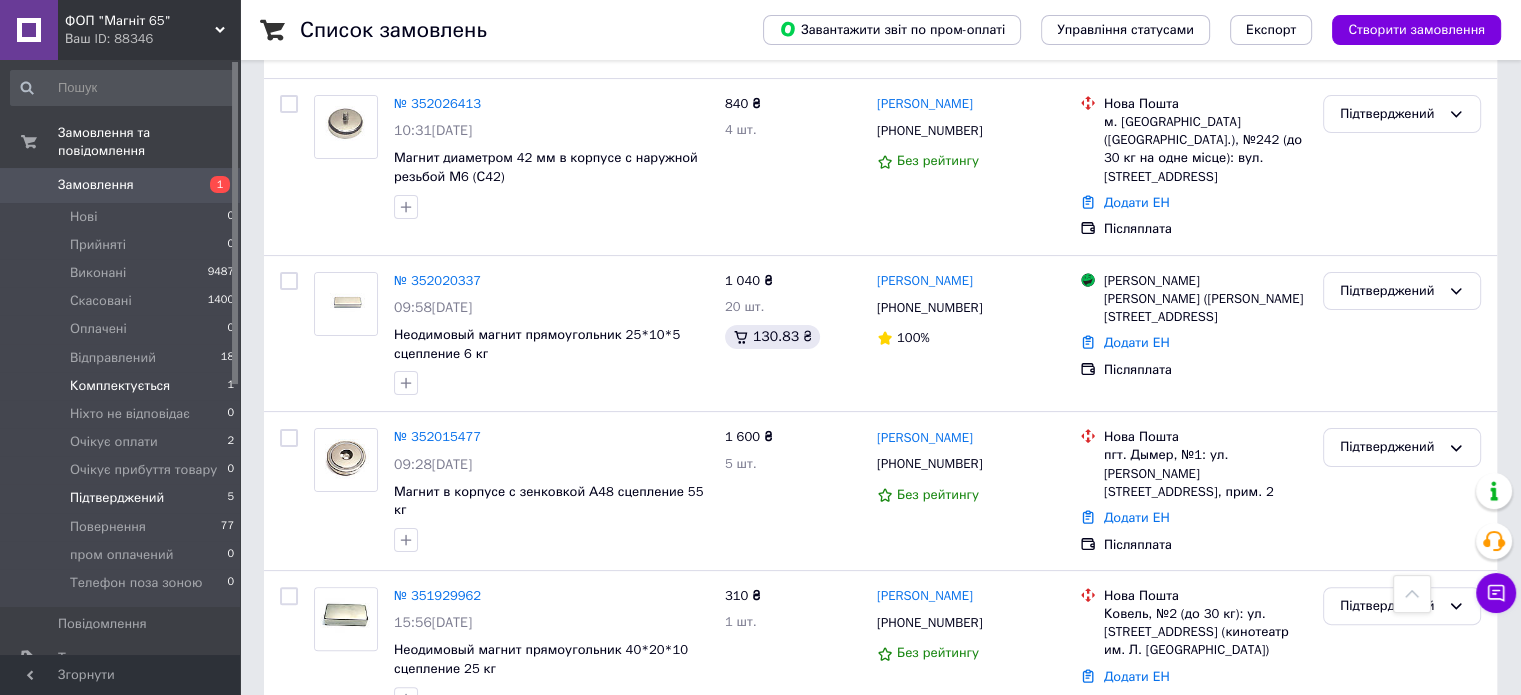 click on "Комплектується 1" at bounding box center (123, 386) 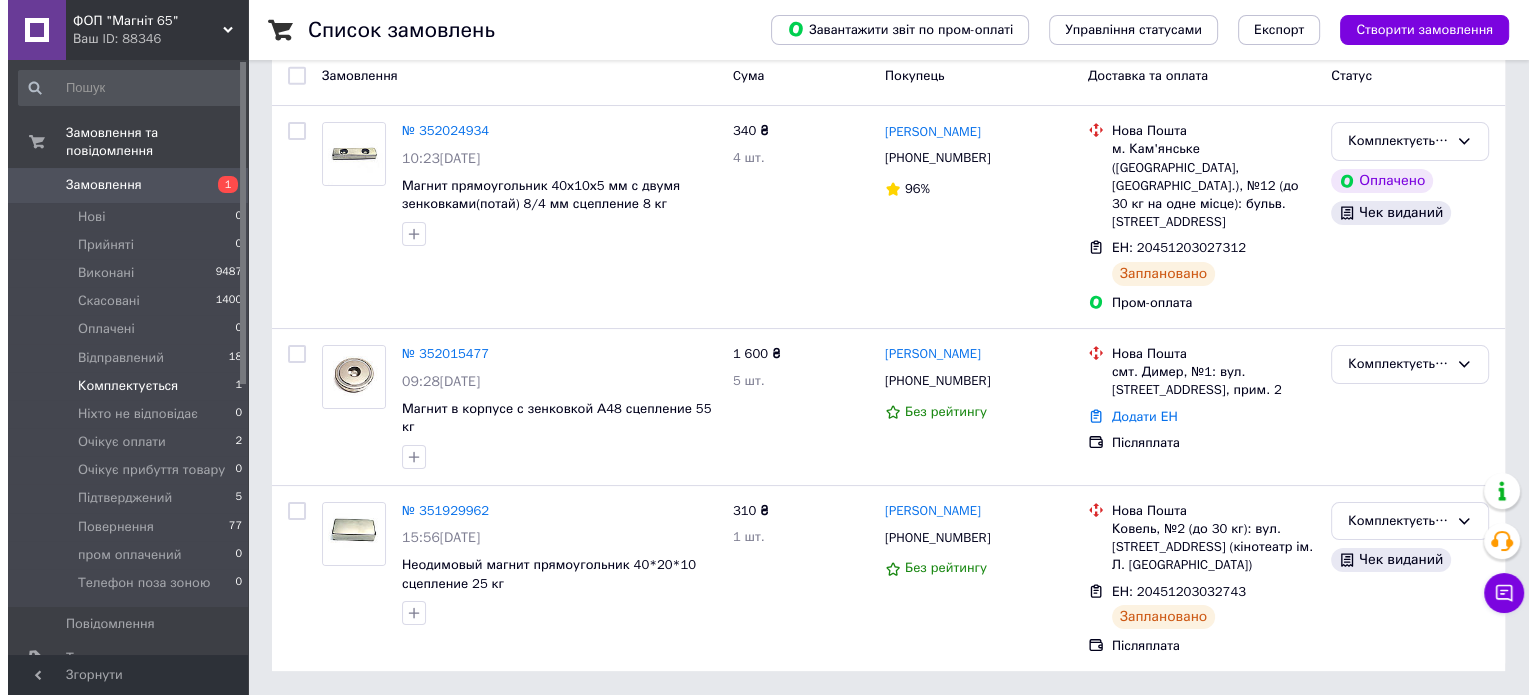 scroll, scrollTop: 0, scrollLeft: 0, axis: both 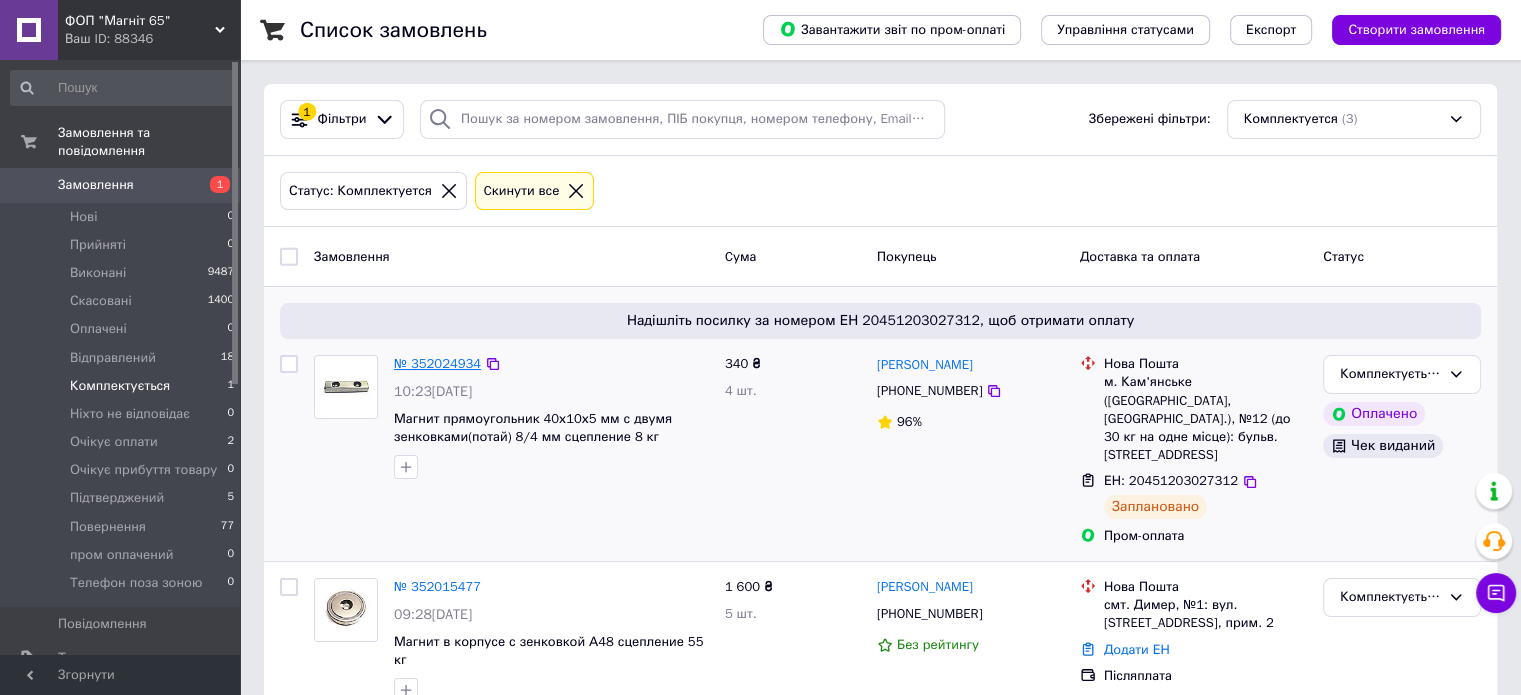 click on "№ 352024934" at bounding box center (437, 363) 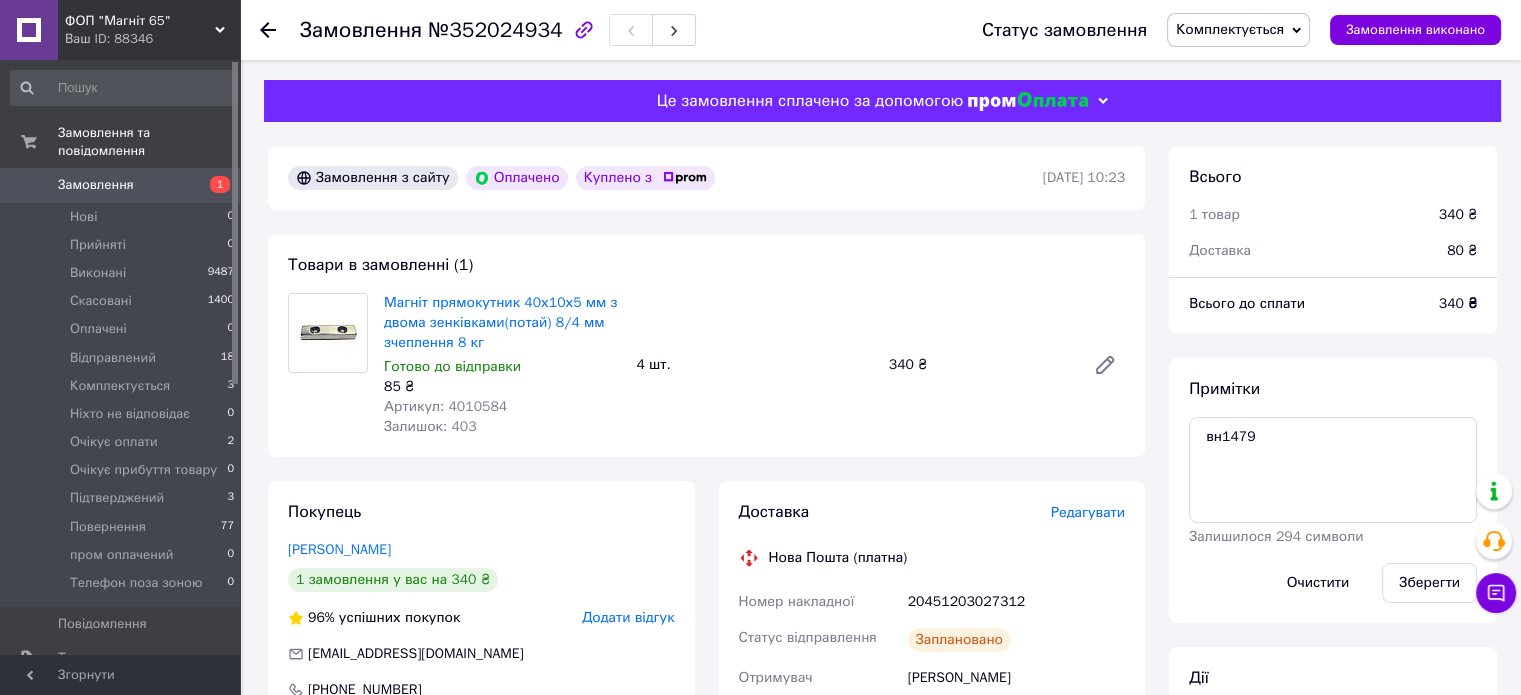 click on "Комплектується" at bounding box center [1230, 29] 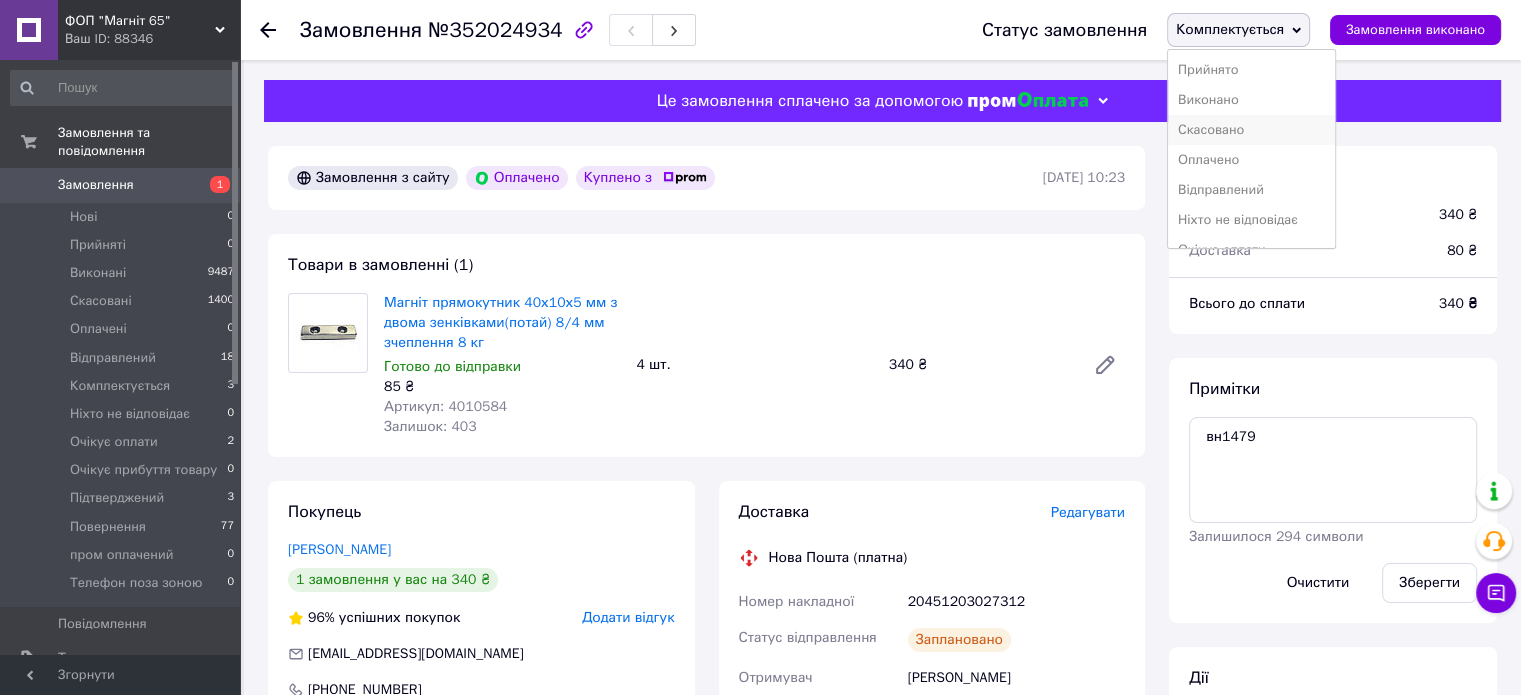 click on "Скасовано" at bounding box center (1251, 130) 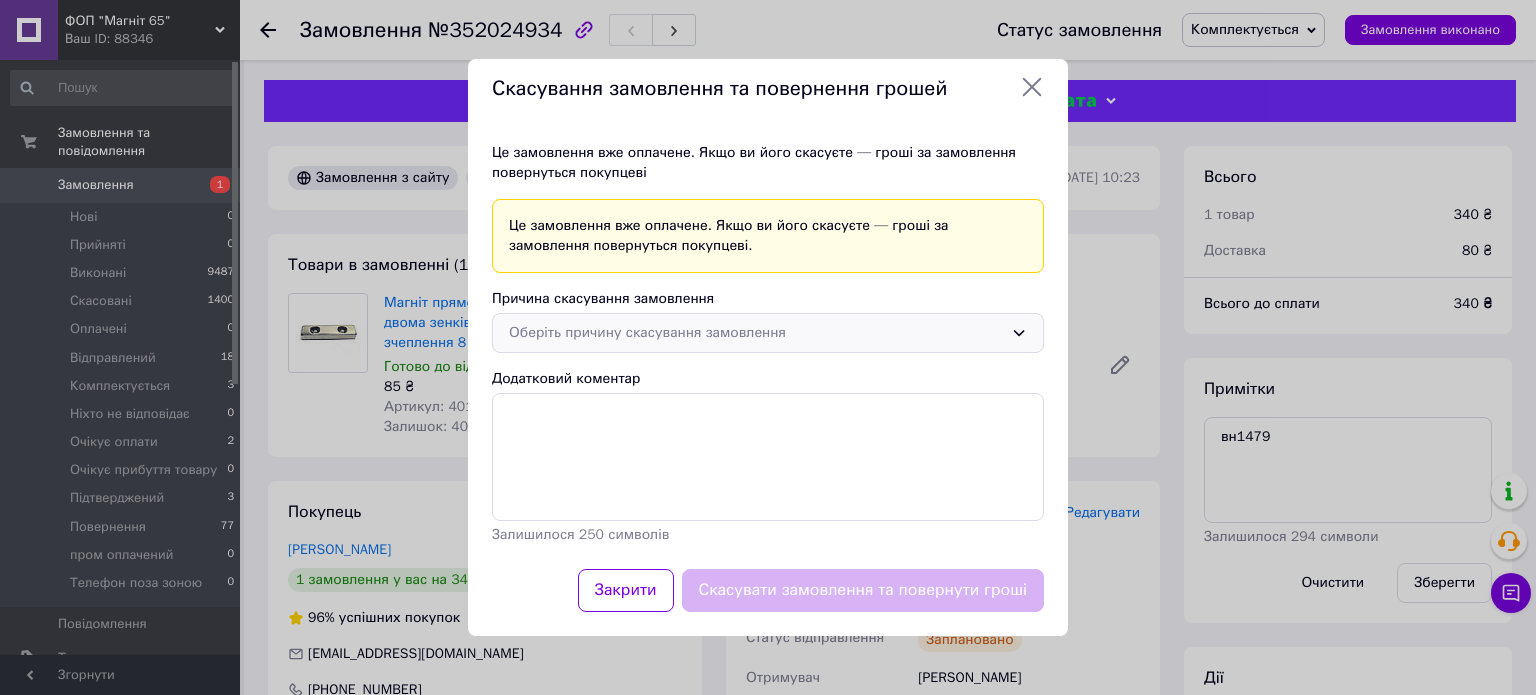 click on "Оберіть причину скасування замовлення" at bounding box center (756, 333) 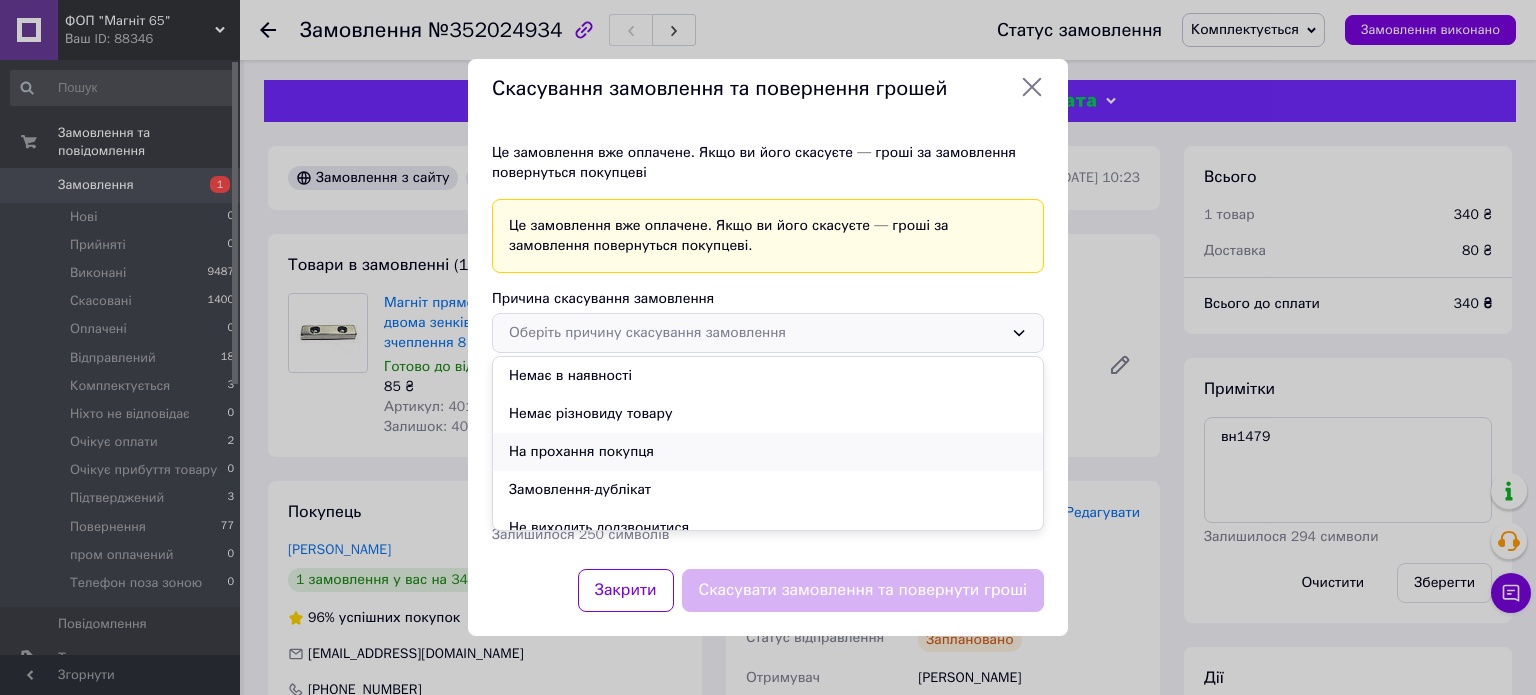 click on "На прохання покупця" at bounding box center [768, 452] 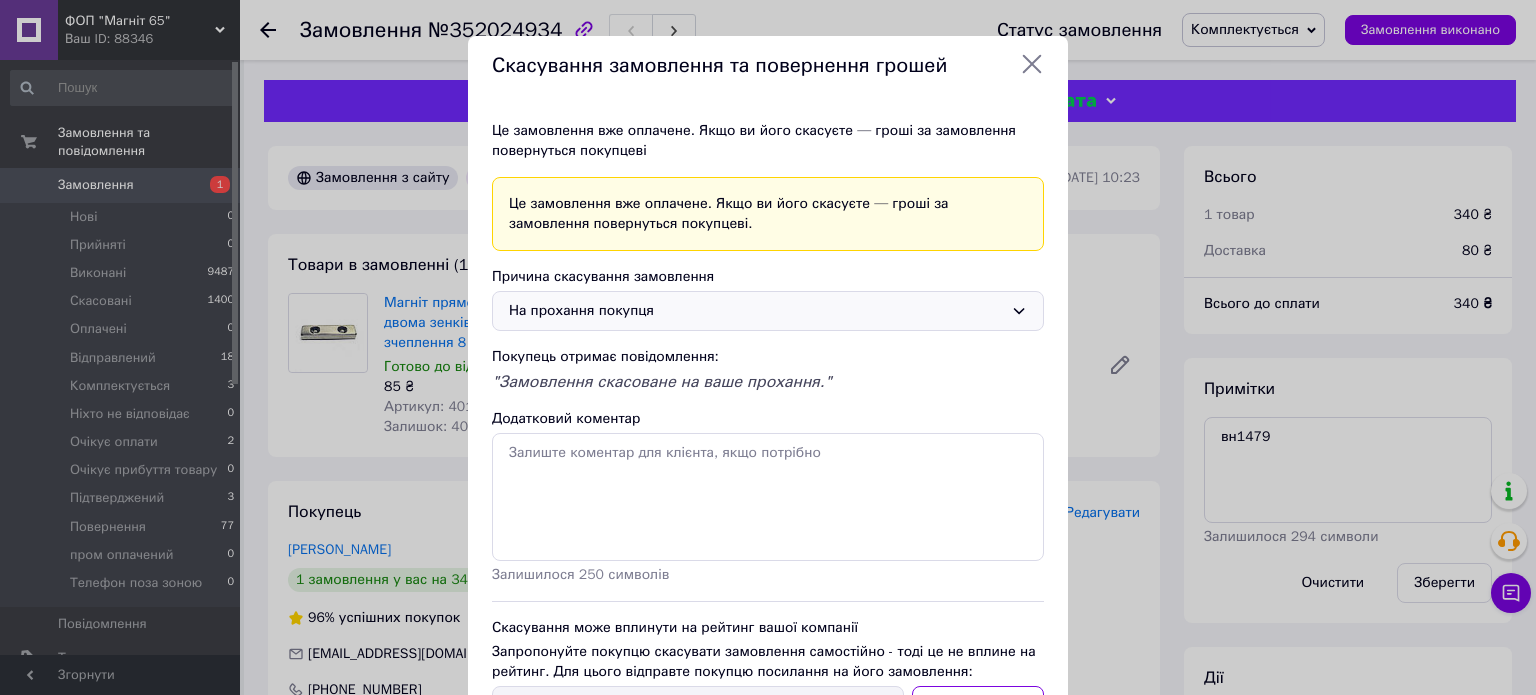scroll, scrollTop: 100, scrollLeft: 0, axis: vertical 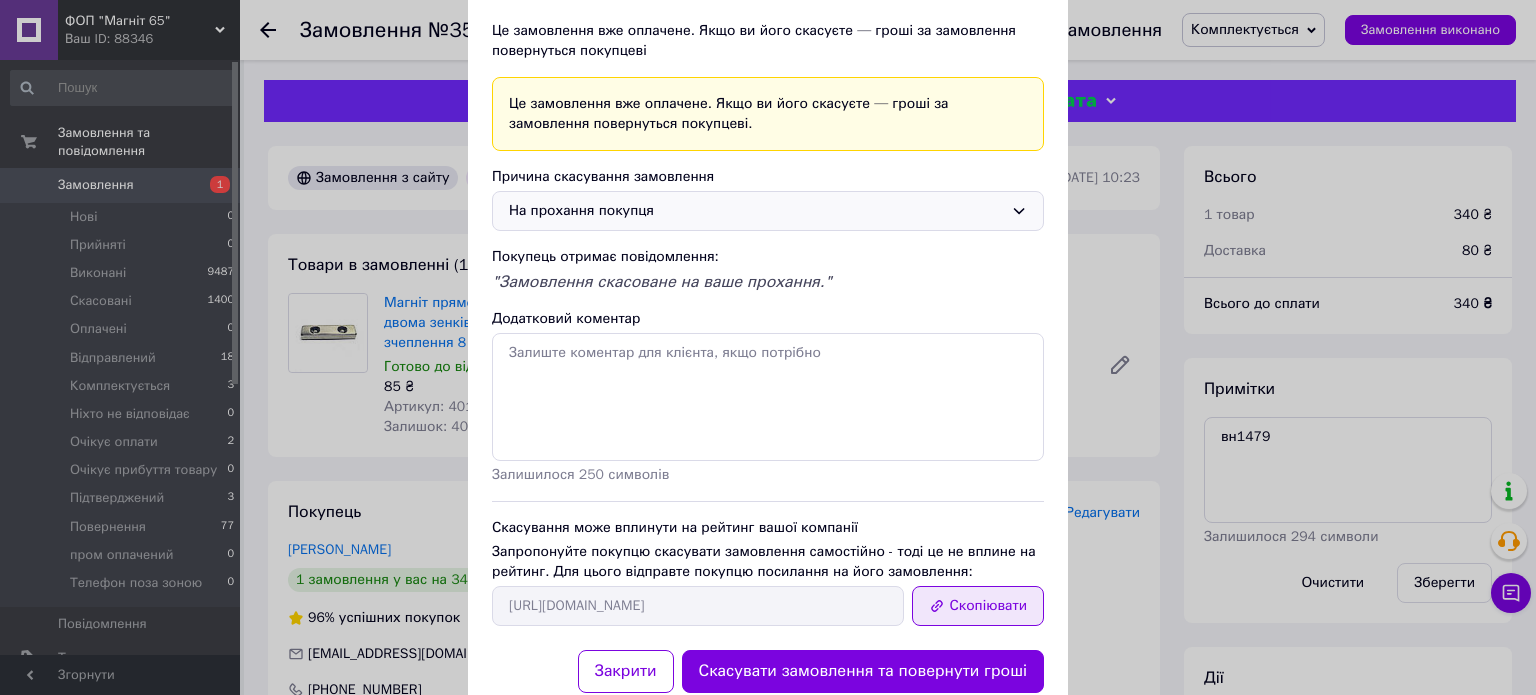 click on "Скопіювати" at bounding box center [978, 606] 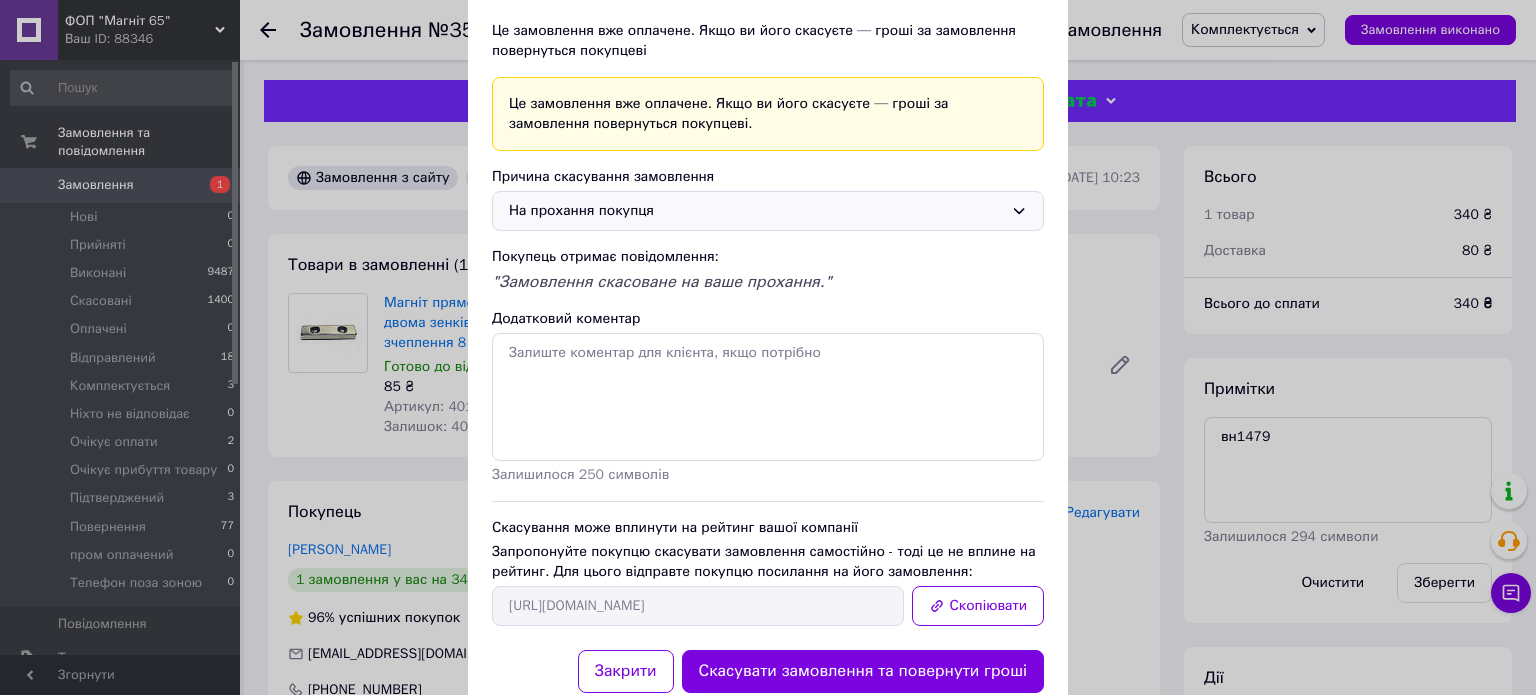 type 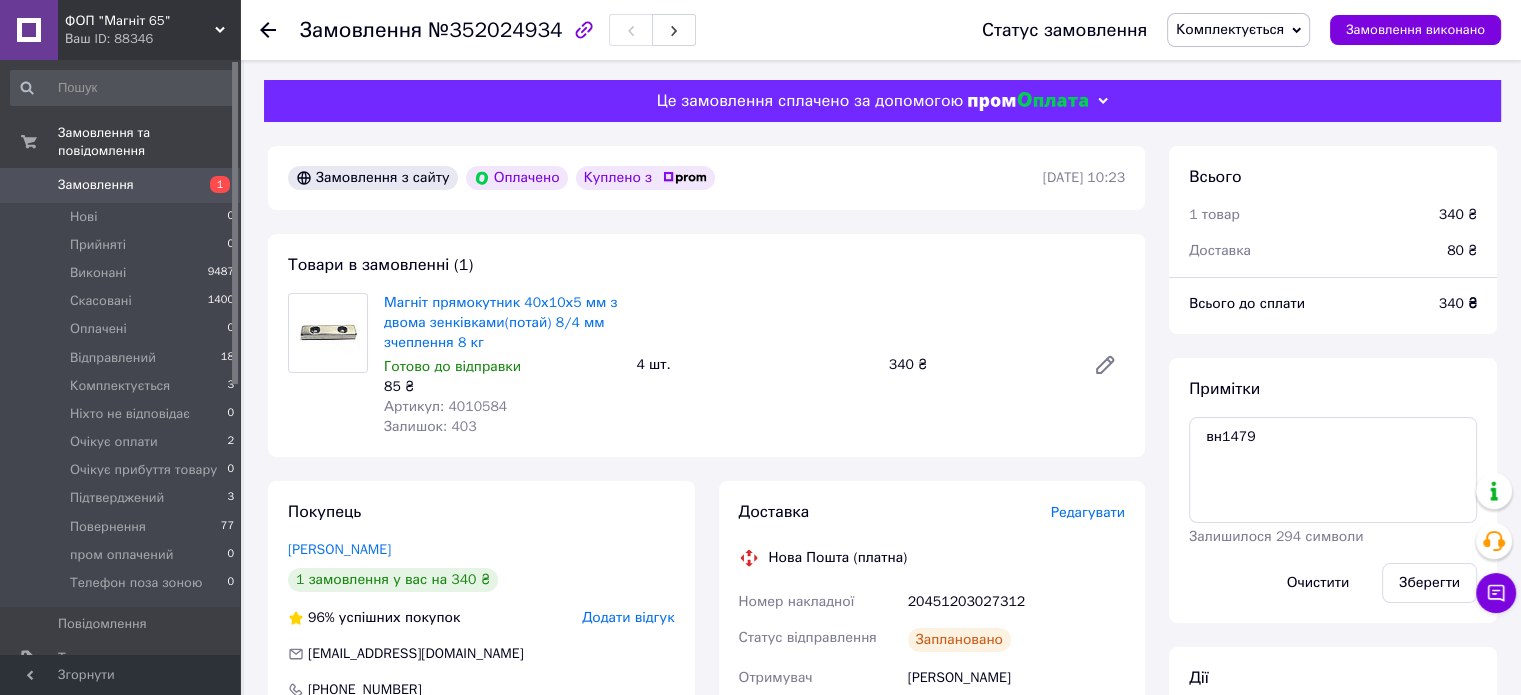 click on "Комплектується" at bounding box center (1230, 29) 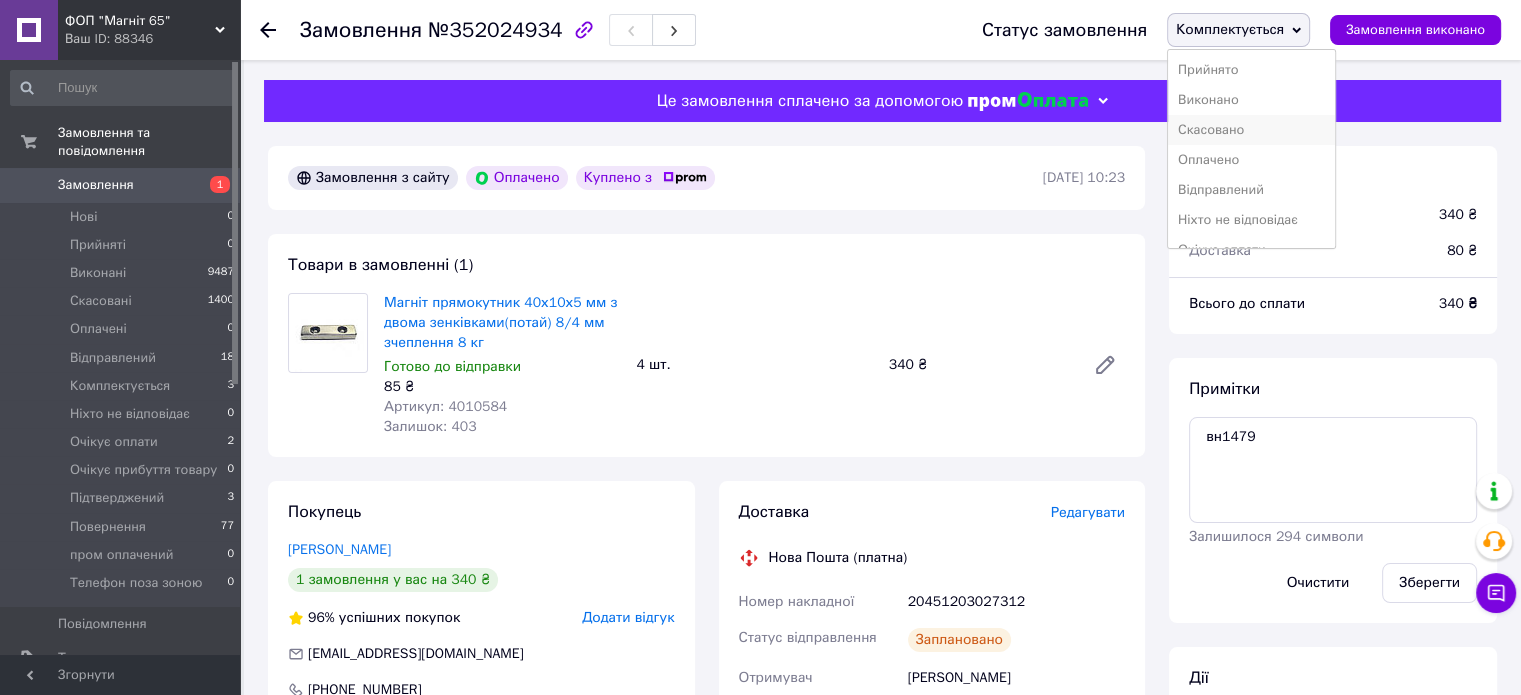 click on "Скасовано" at bounding box center (1251, 130) 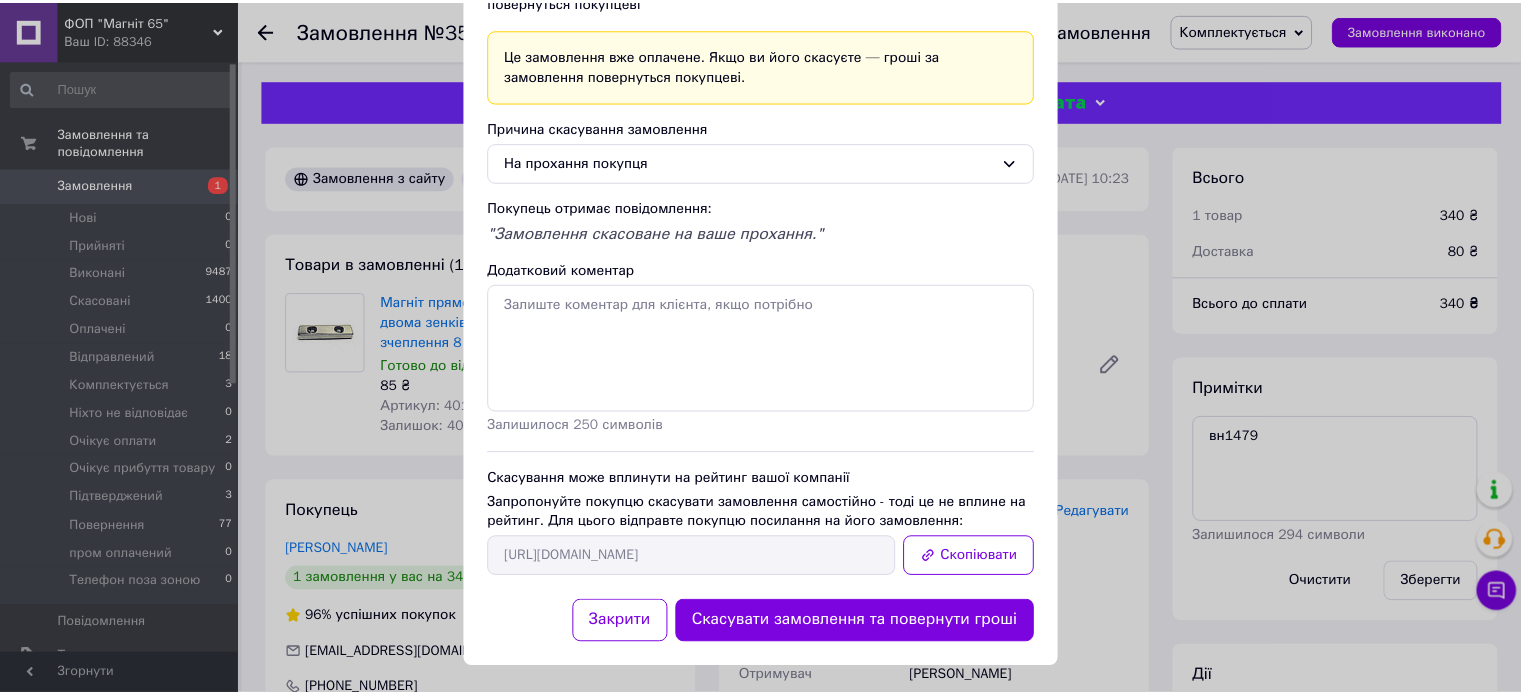 scroll, scrollTop: 156, scrollLeft: 0, axis: vertical 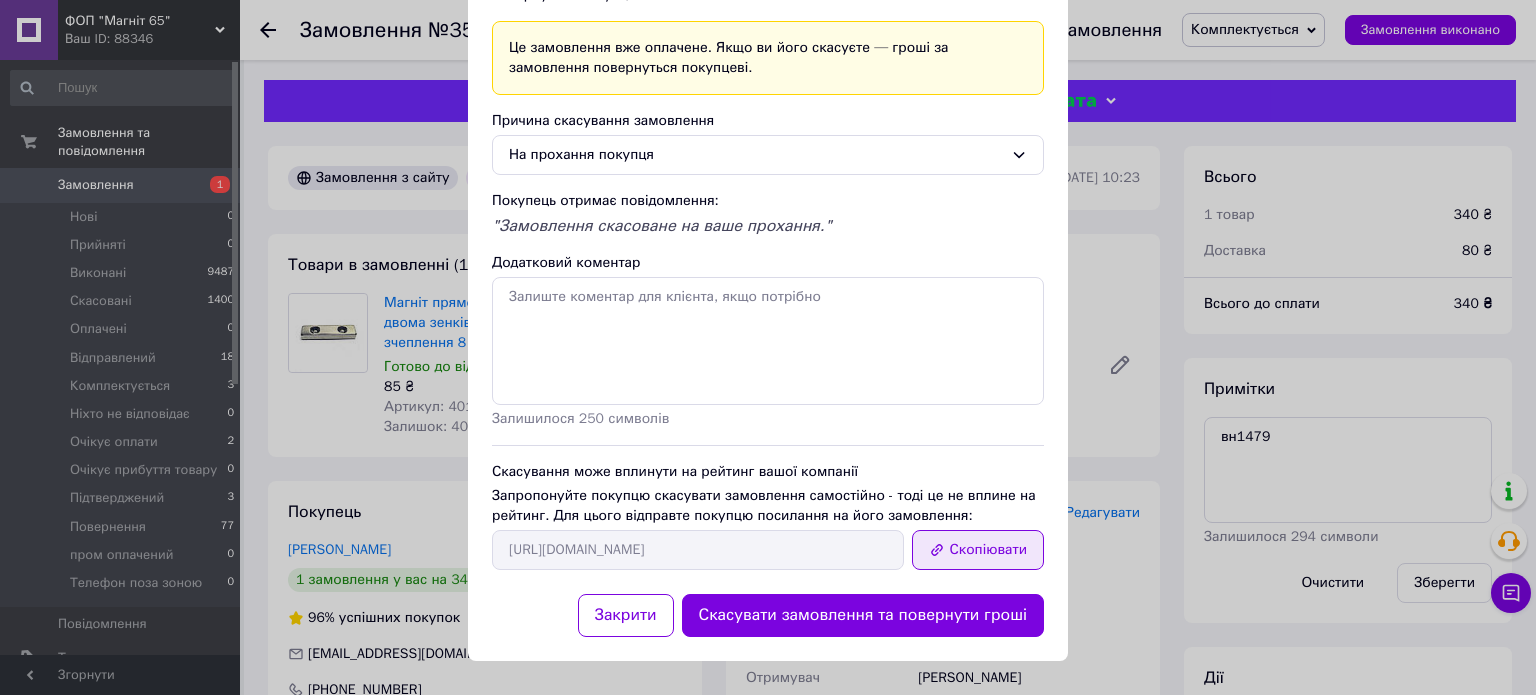 click on "Скопіювати" at bounding box center [978, 550] 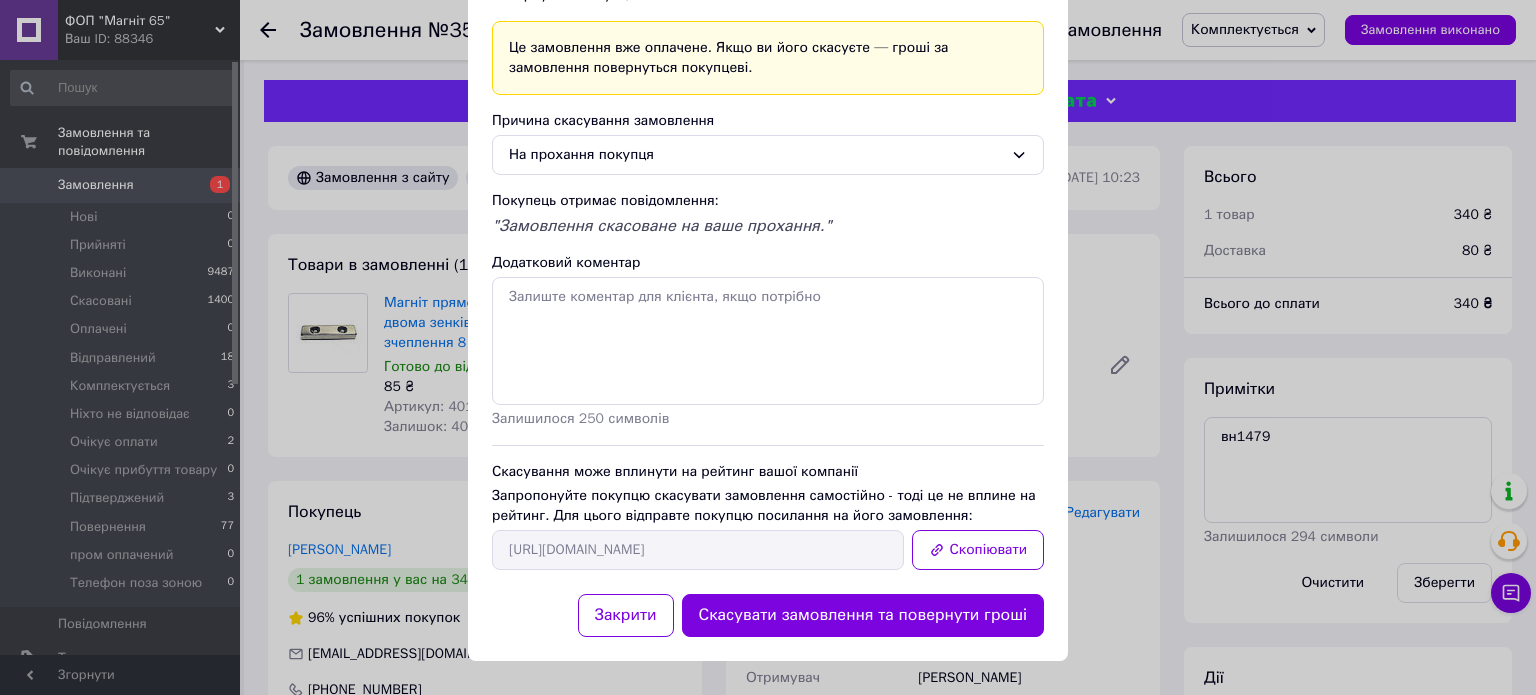click on ""Замовлення скасоване на ваше прохання."" at bounding box center [768, 226] 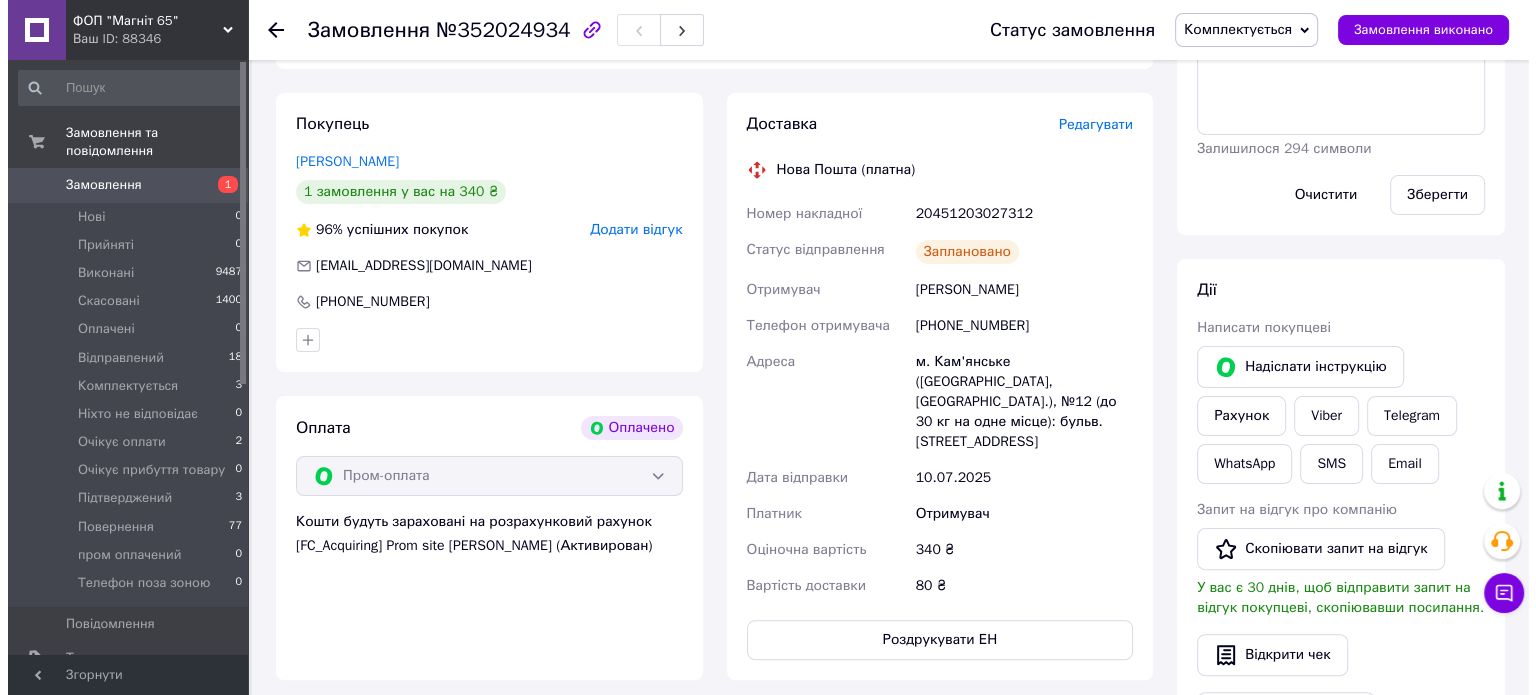 scroll, scrollTop: 400, scrollLeft: 0, axis: vertical 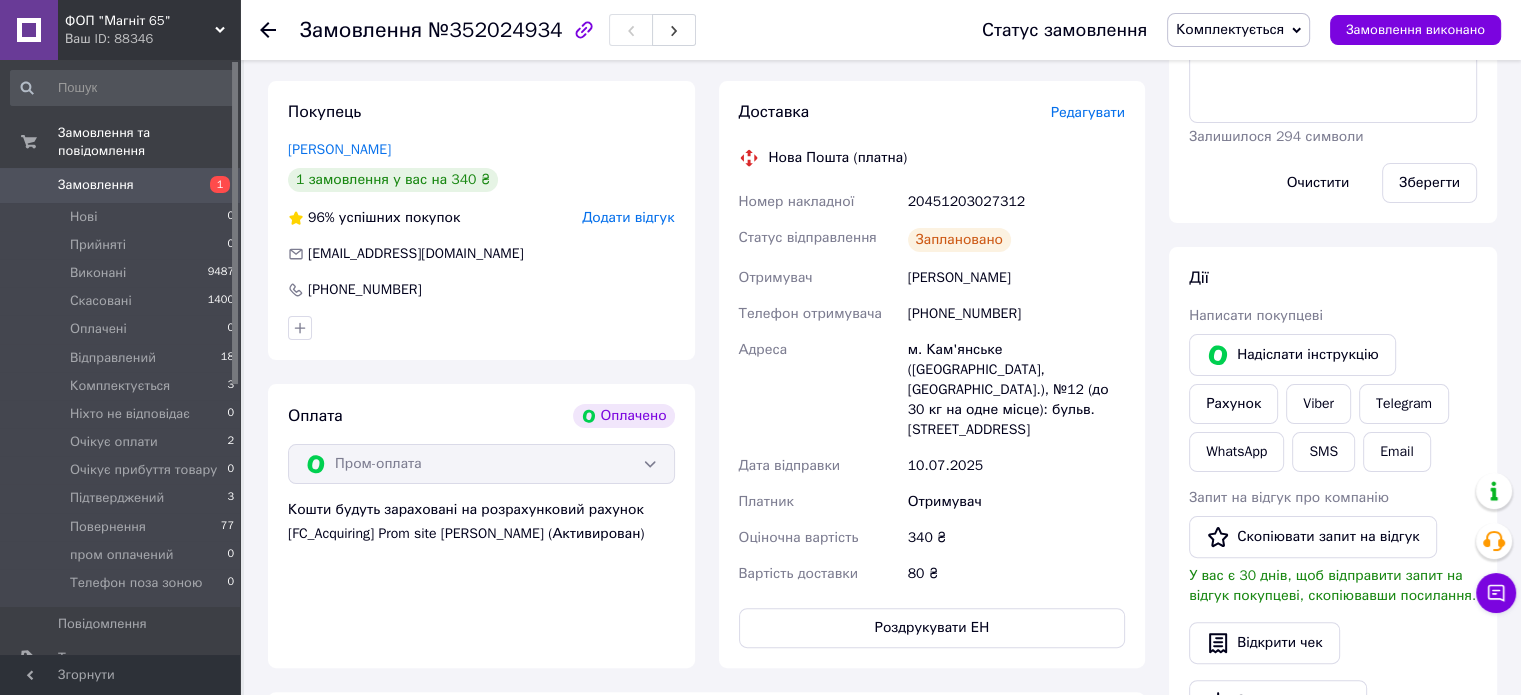 click on "Редагувати" at bounding box center (1088, 112) 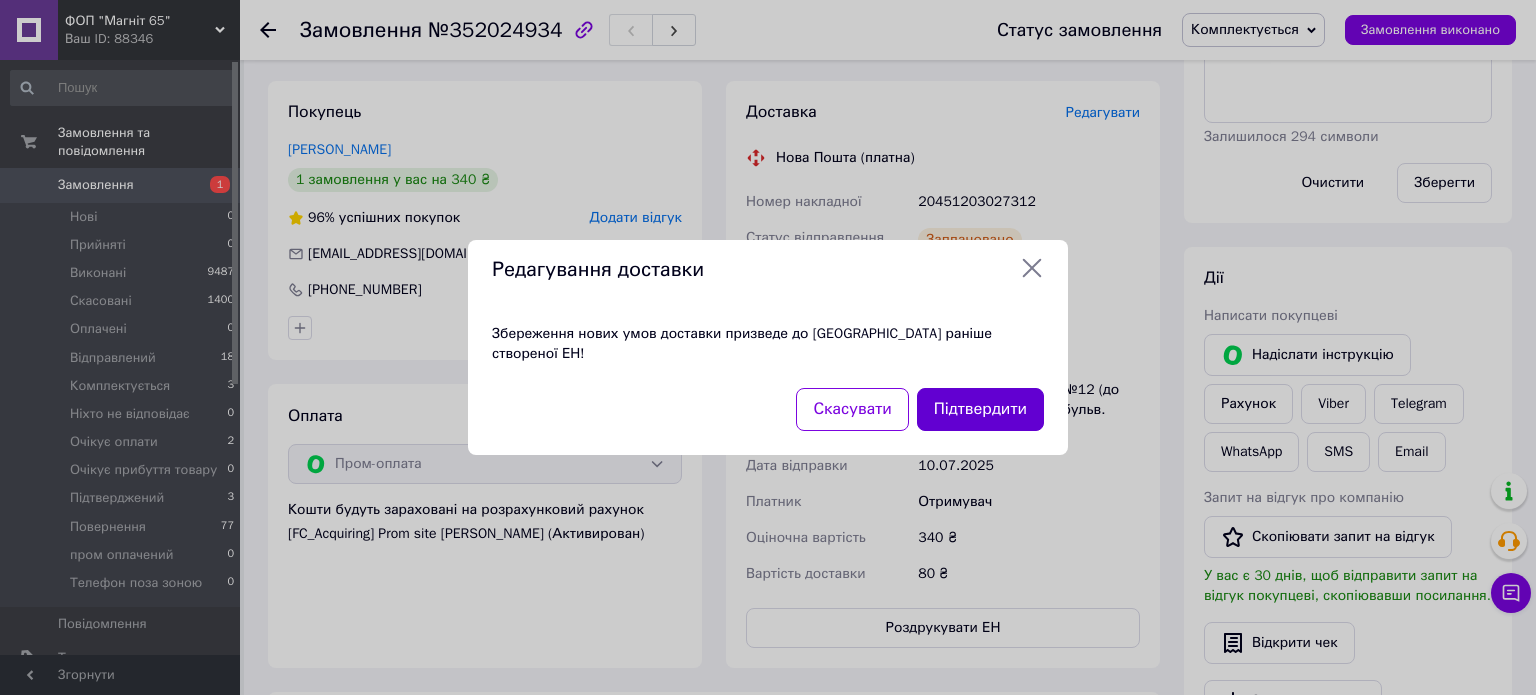 click on "Підтвердити" at bounding box center [980, 409] 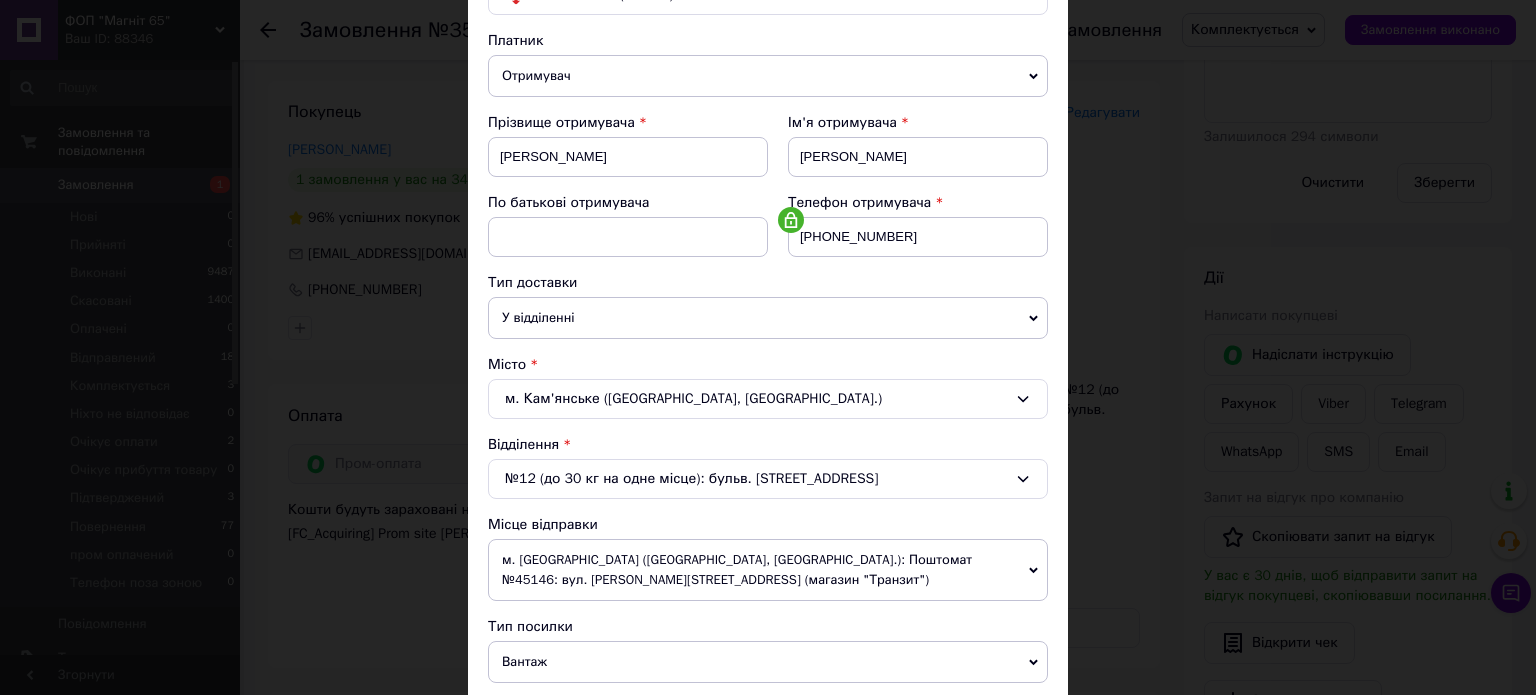 scroll, scrollTop: 647, scrollLeft: 0, axis: vertical 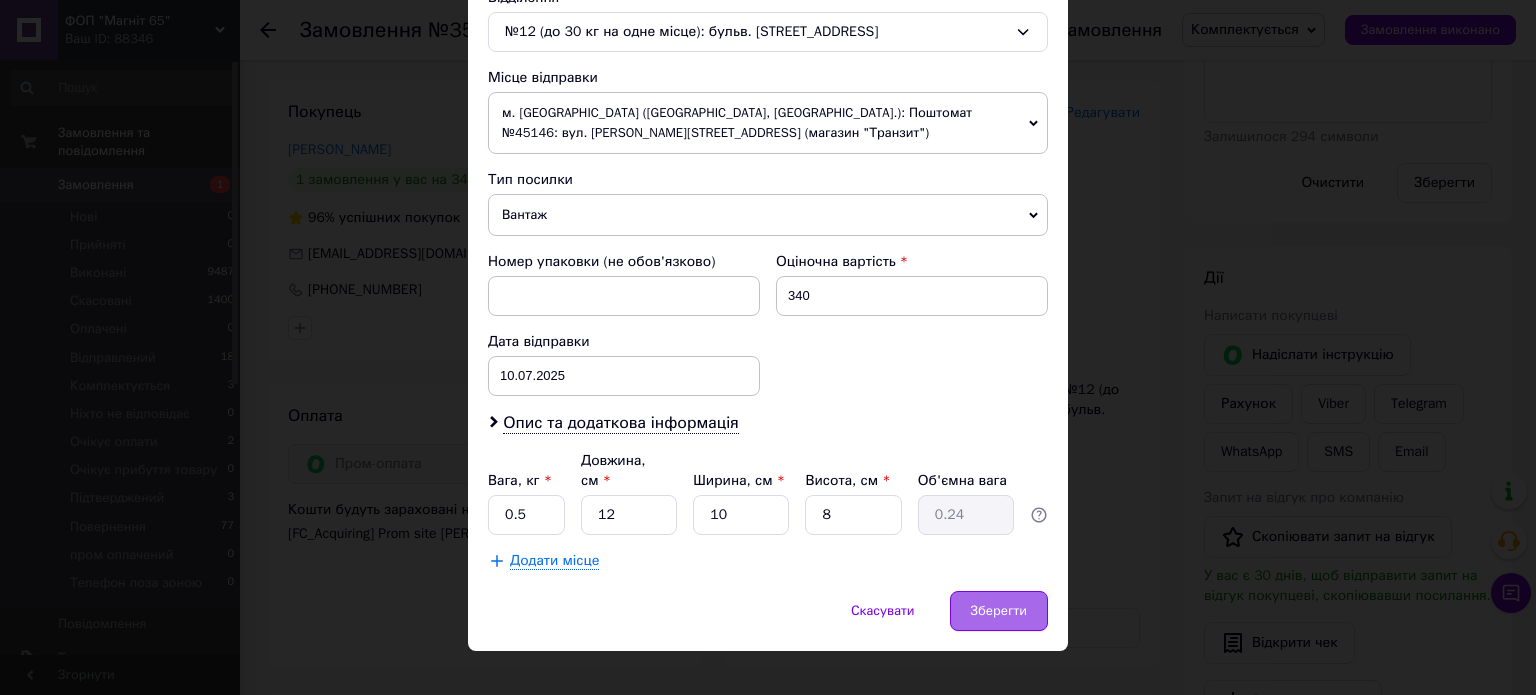 click on "Зберегти" at bounding box center (999, 611) 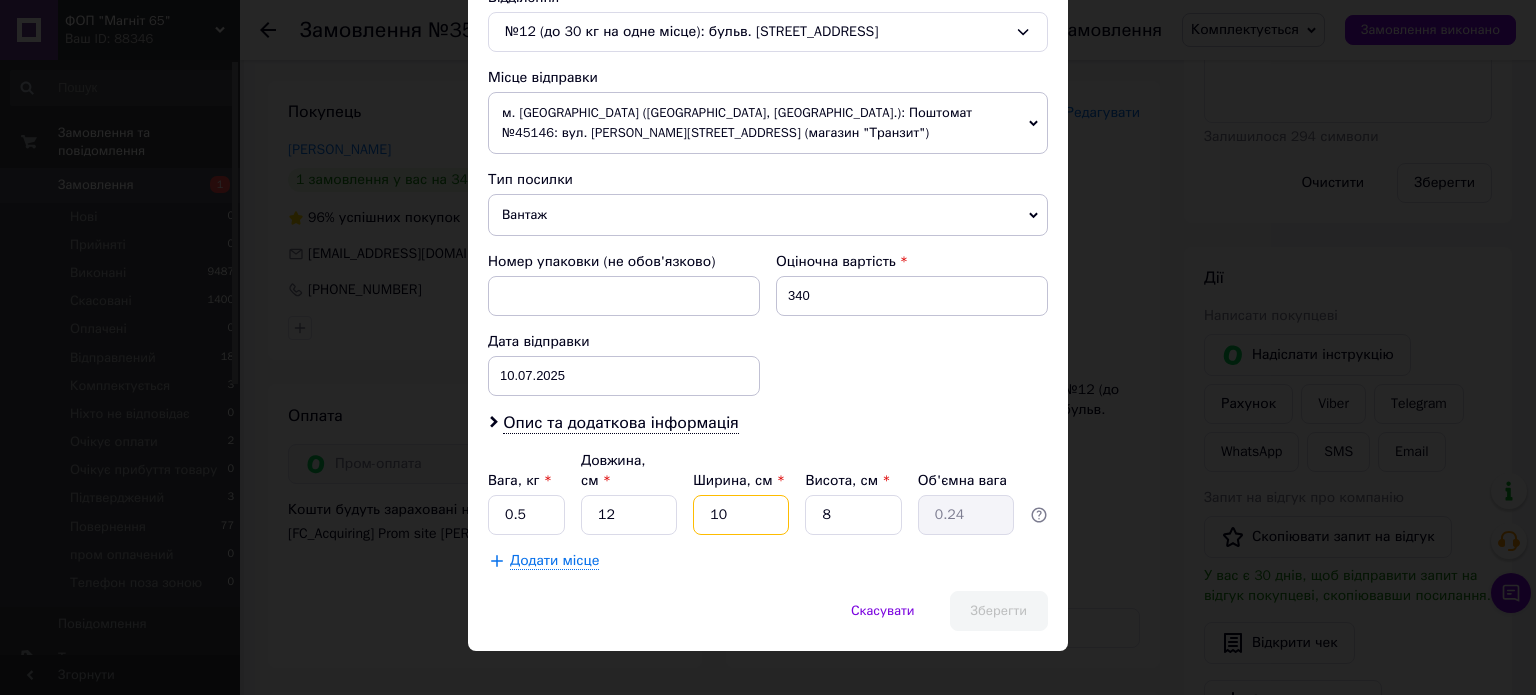 drag, startPoint x: 736, startPoint y: 487, endPoint x: 696, endPoint y: 492, distance: 40.311287 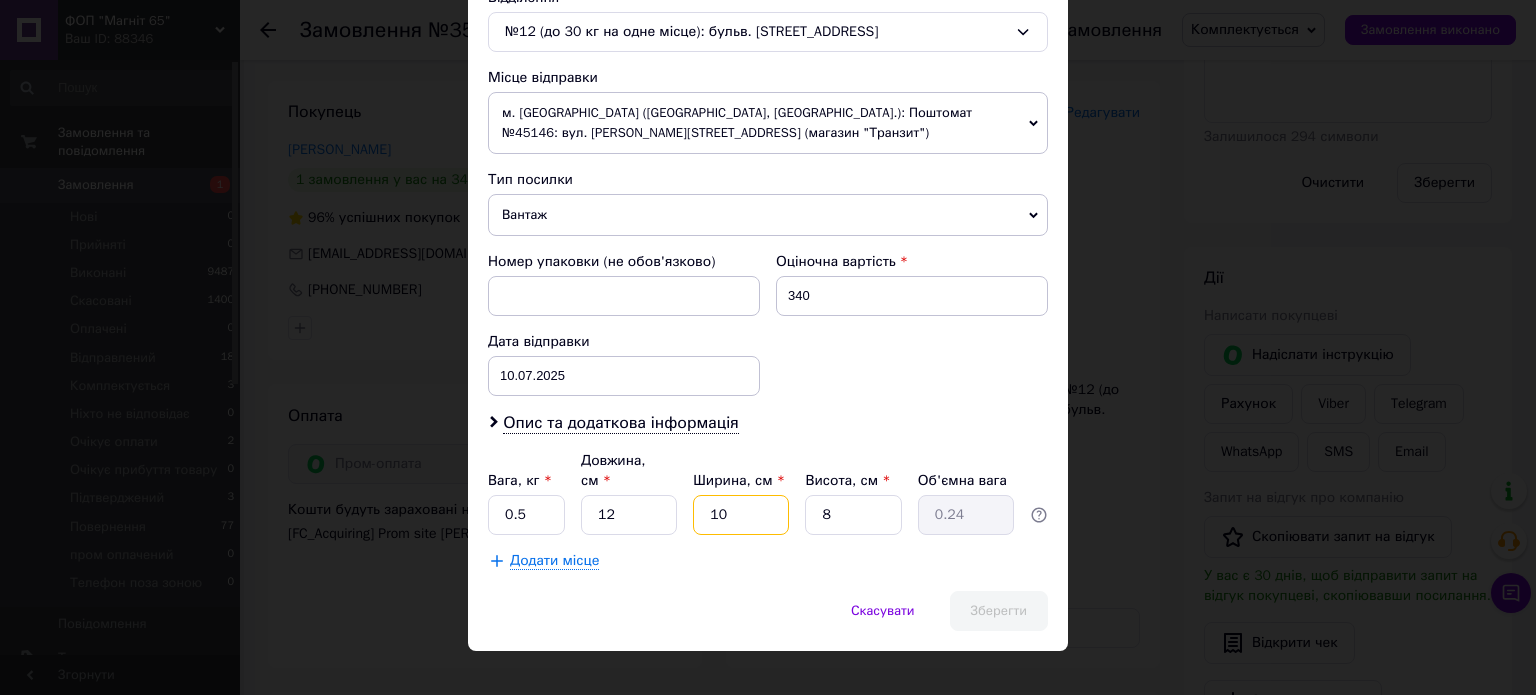 type on "10" 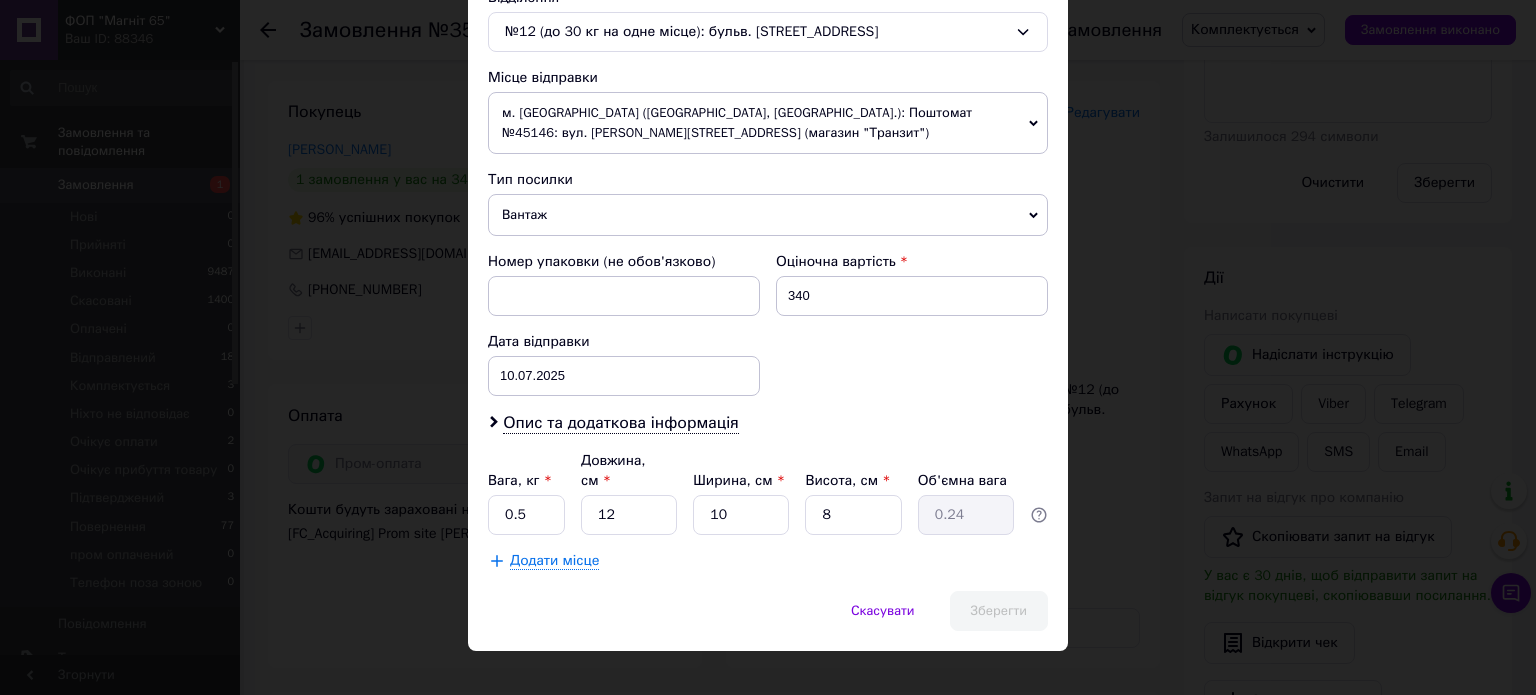 click on "× Редагування доставки Спосіб доставки Нова Пошта (платна) Платник Отримувач Відправник Прізвище отримувача Давидчик Ім'я отримувача Сергей По батькові отримувача Телефон отримувача +380673388140 Тип доставки У відділенні Кур'єром В поштоматі Місто м. Кам'янське (Дніпропетровська обл., Кам'янський р-н.) Відділення №12 (до 30 кг на одне місце): бульв. Будівельників, 42А Місце відправки м. Запоріжжя (Запорізька обл., Запорізький р-н.): Поштомат №45146: вул. Верещагіна, 8 (магазин "Транзит") м. Запоріжжя (Запорізька обл., Запорізький р-н.): №22 (до 30 кг): вул. Чарівна, 119, прим. 146 340" at bounding box center (768, 347) 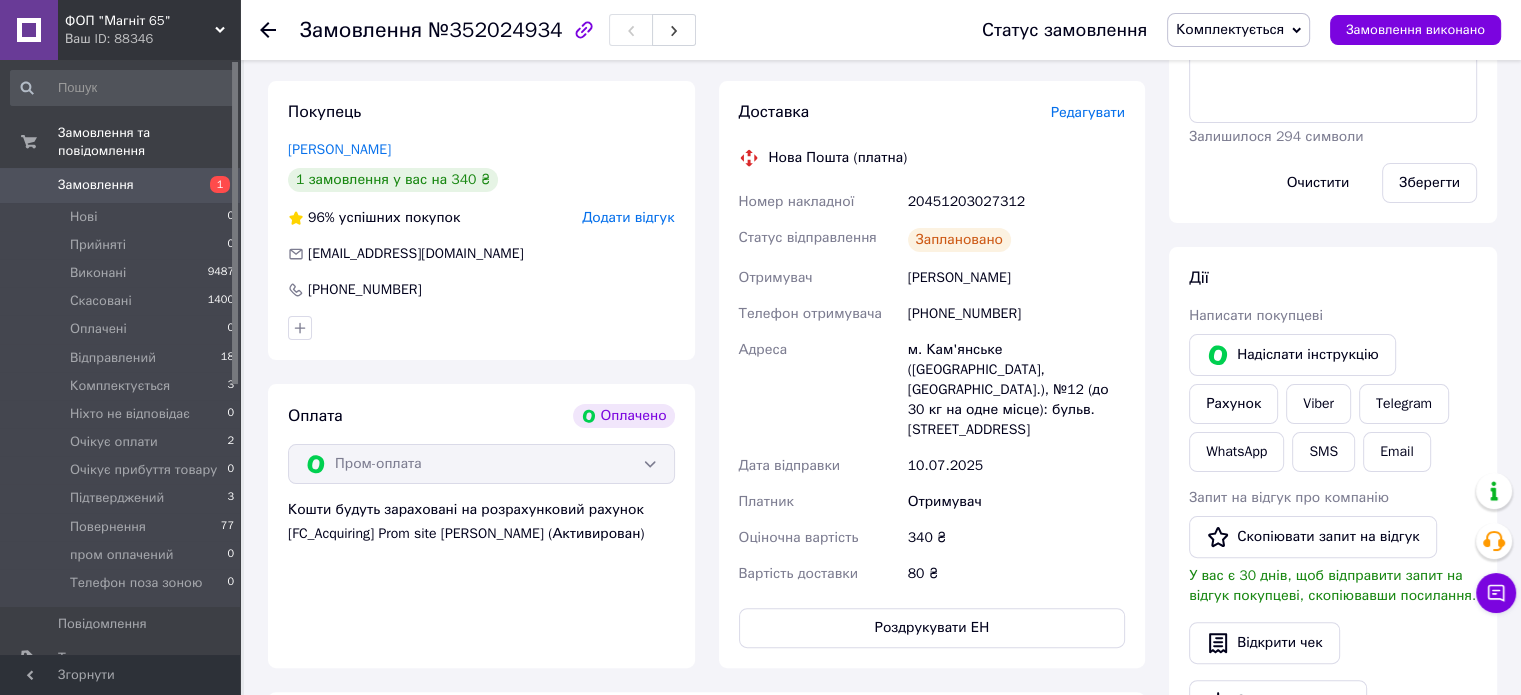 click on "Редагувати" at bounding box center (1088, 112) 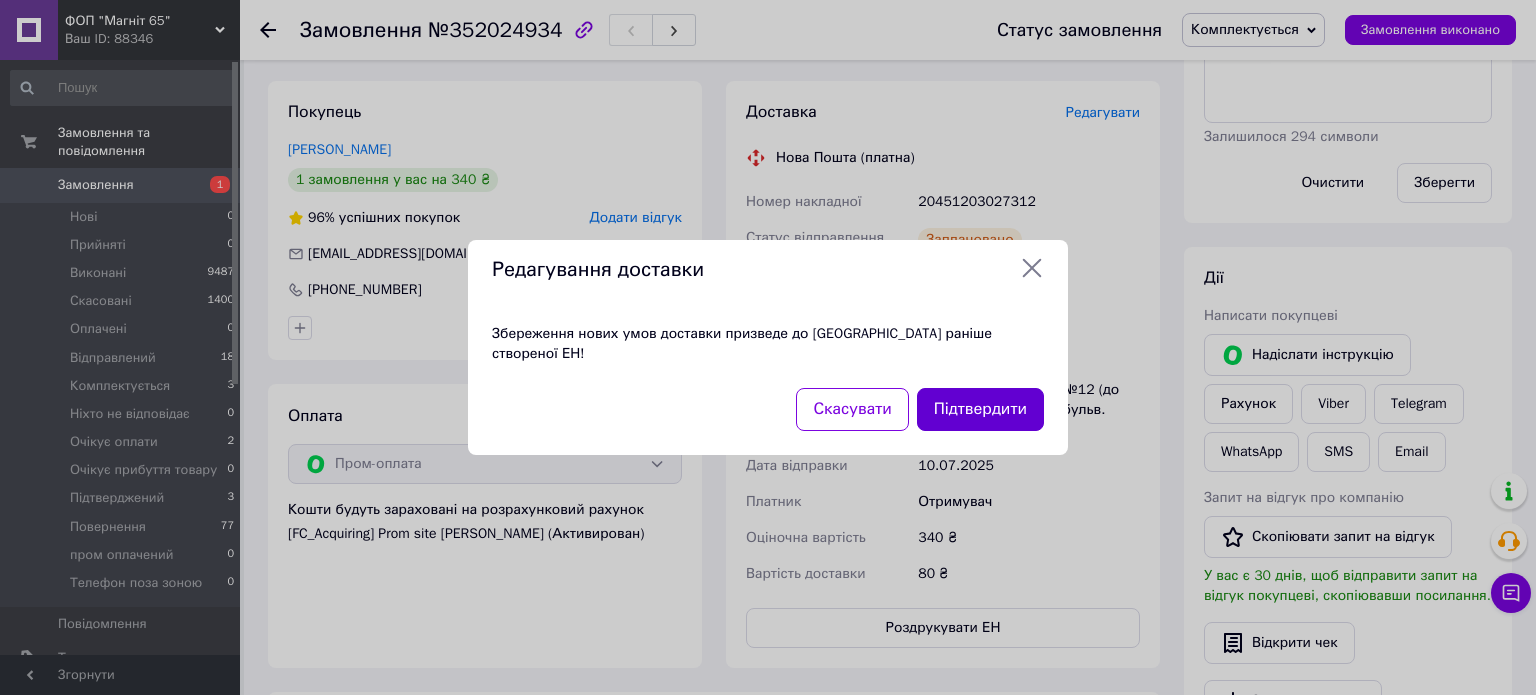 click on "Підтвердити" at bounding box center [980, 409] 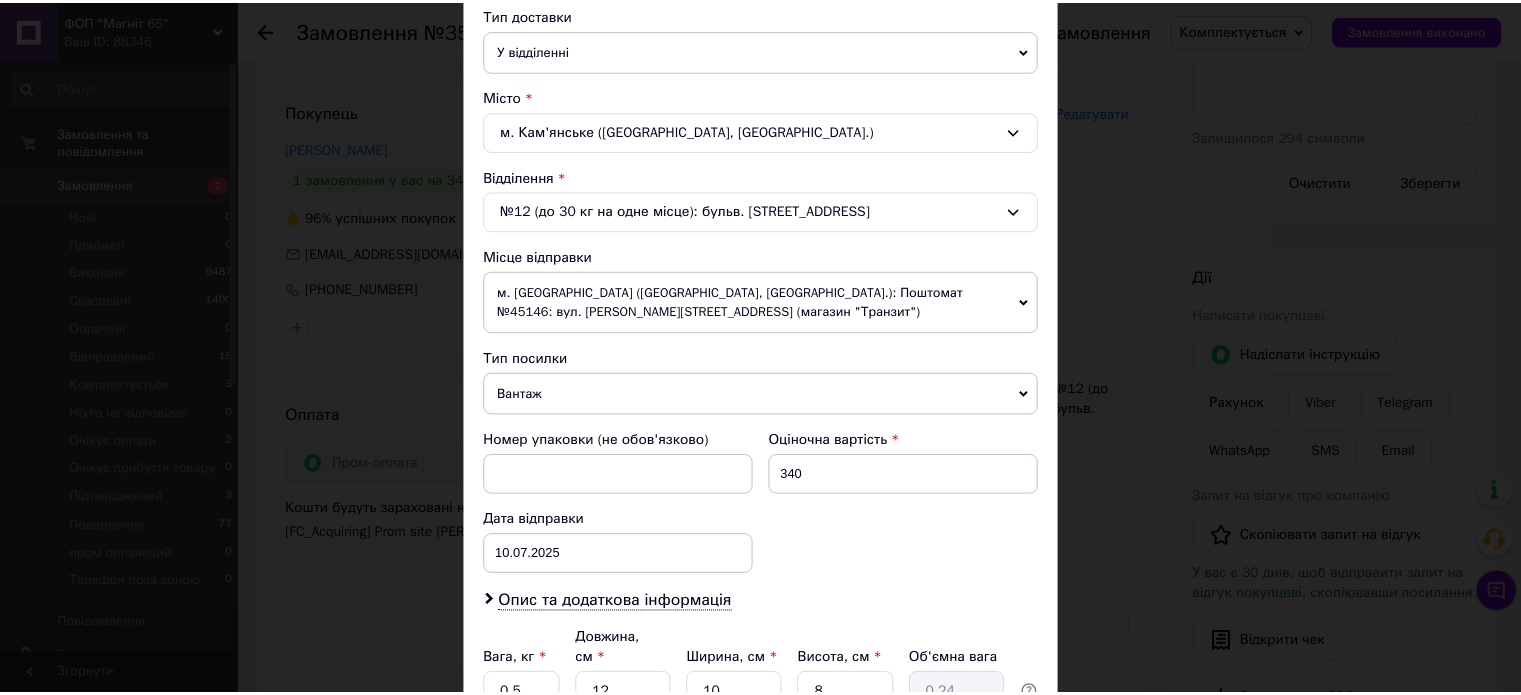 scroll, scrollTop: 600, scrollLeft: 0, axis: vertical 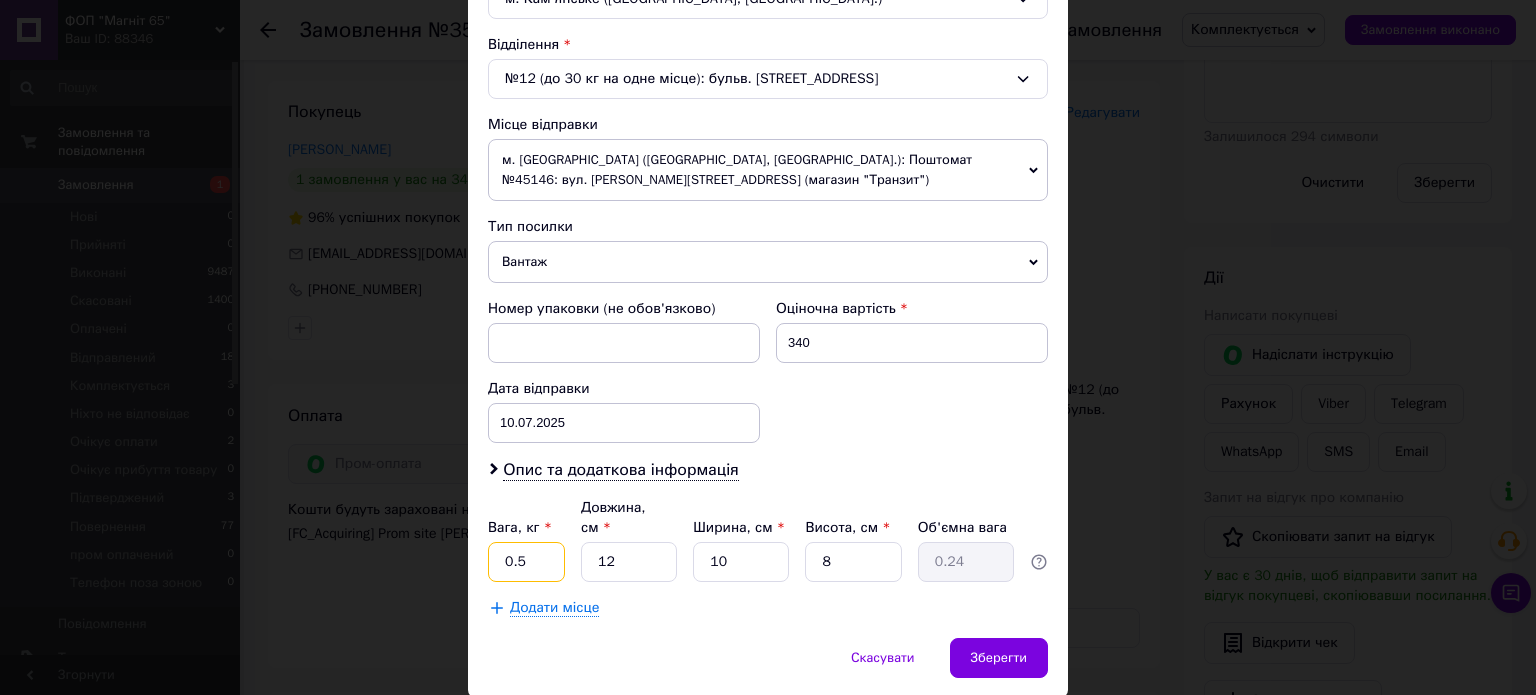 drag, startPoint x: 528, startPoint y: 532, endPoint x: 494, endPoint y: 541, distance: 35.17101 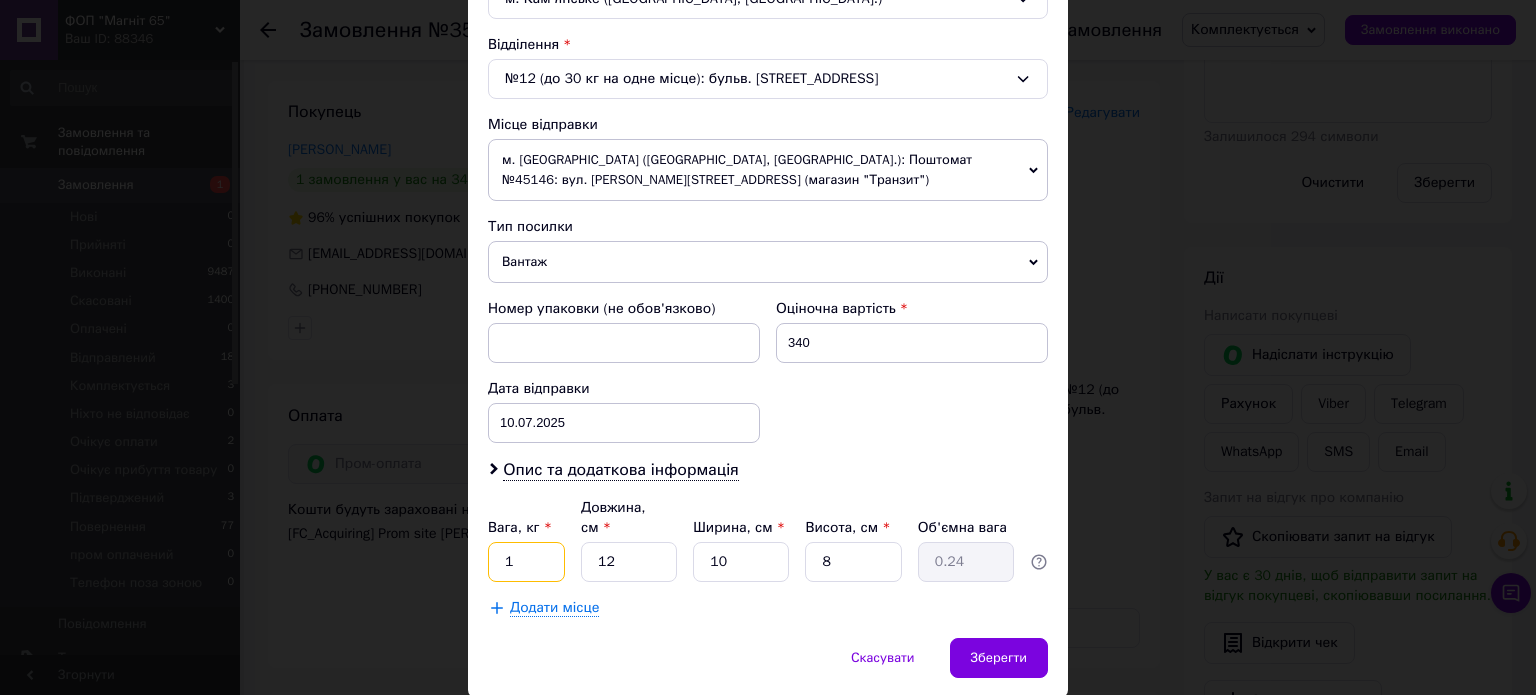 type on "1" 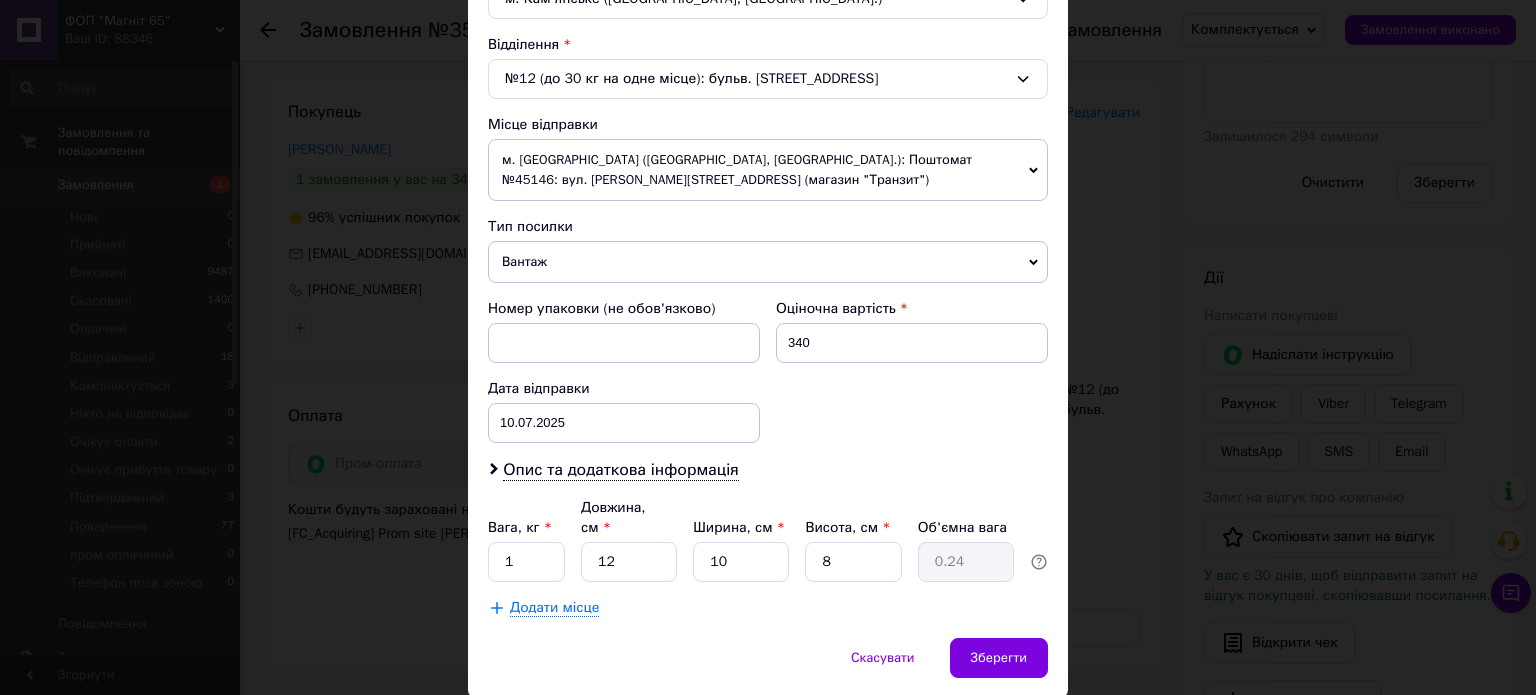 click on "Спосіб доставки Нова Пошта (платна) Платник Отримувач Відправник Прізвище отримувача Давидчик Ім'я отримувача Сергей По батькові отримувача Телефон отримувача +380673388140 Тип доставки У відділенні Кур'єром В поштоматі Місто м. Кам'янське (Дніпропетровська обл., Кам'янський р-н.) Відділення №12 (до 30 кг на одне місце): бульв. Будівельників, 42А Місце відправки м. Запоріжжя (Запорізька обл., Запорізький р-н.): Поштомат №45146: вул. Верещагіна, 8 (магазин "Транзит") м. Запоріжжя (Запорізька обл., Запорізький р-н.): №22 (до 30 кг): вул. Чарівна, 119, прим. 146 Додати ще місце відправки" at bounding box center (768, 84) 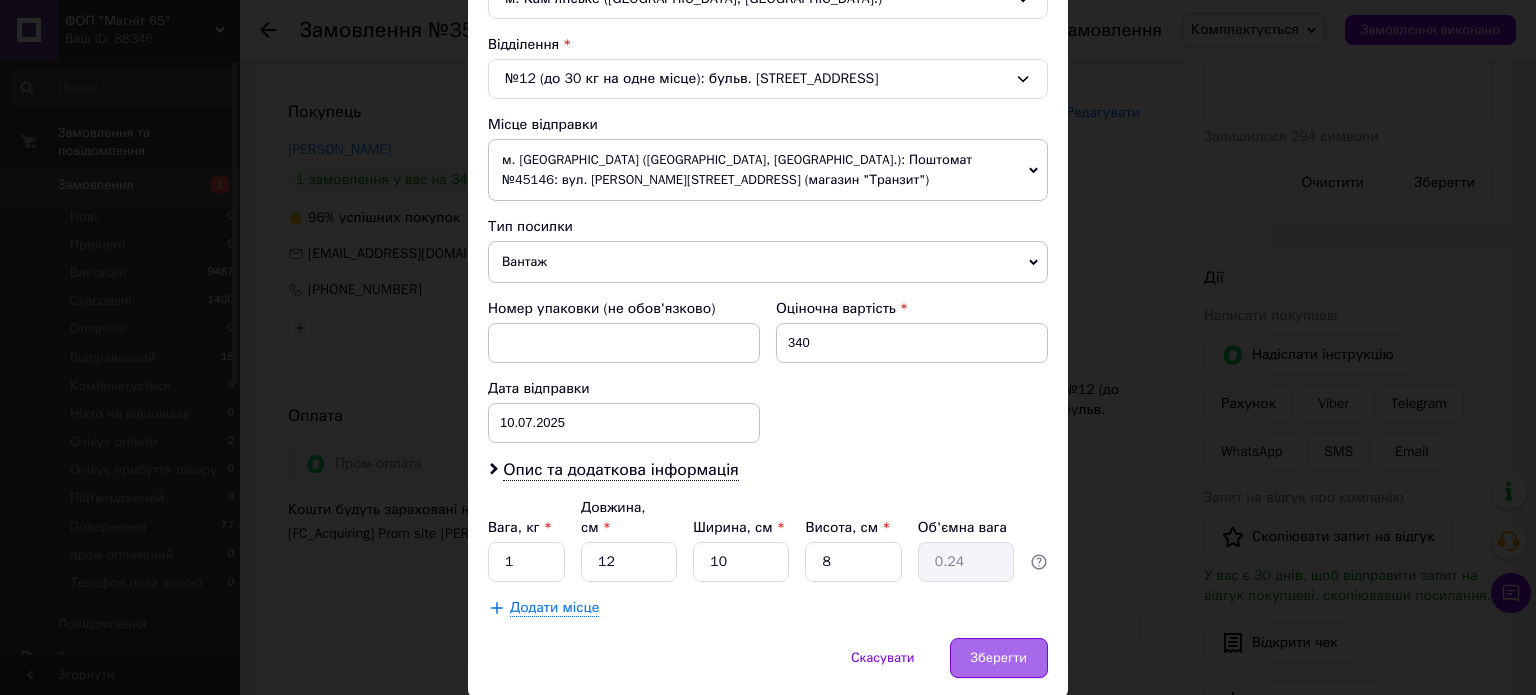 click on "Зберегти" at bounding box center [999, 658] 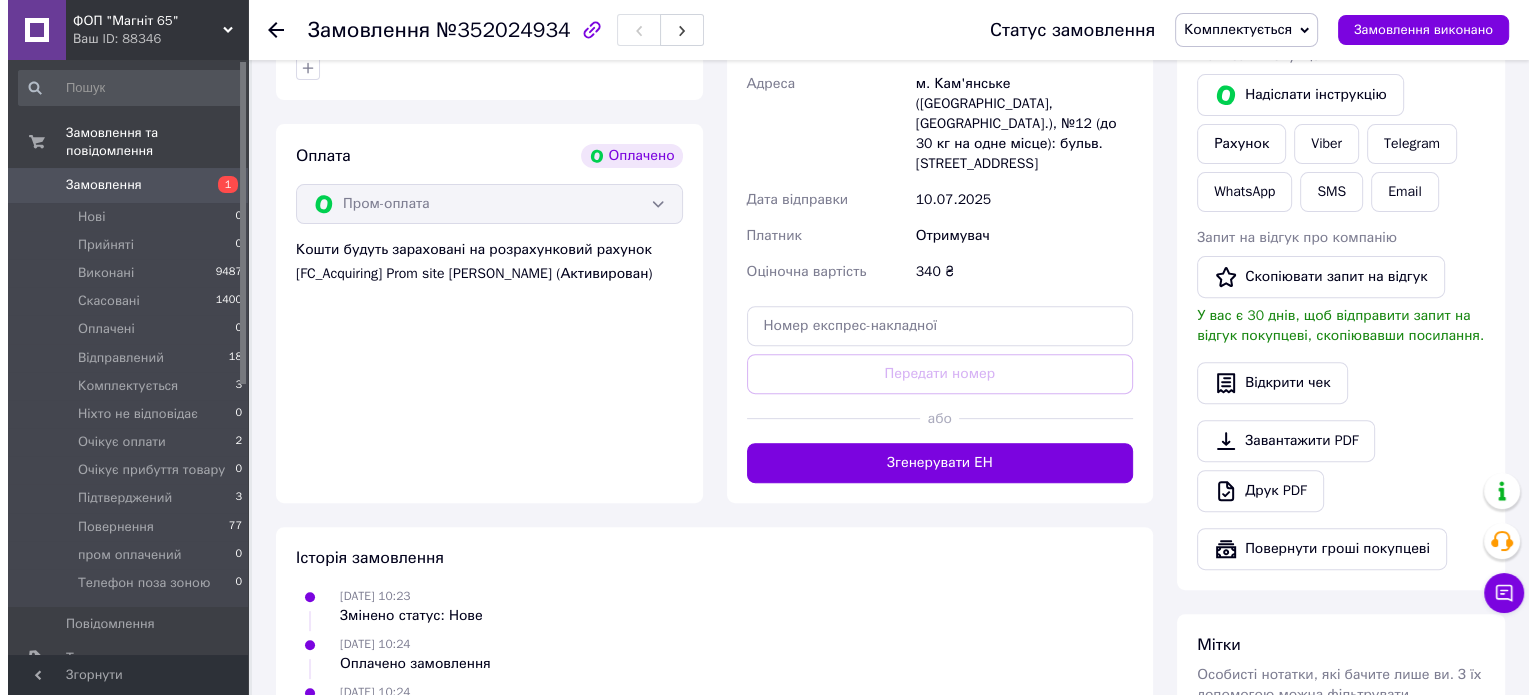 scroll, scrollTop: 700, scrollLeft: 0, axis: vertical 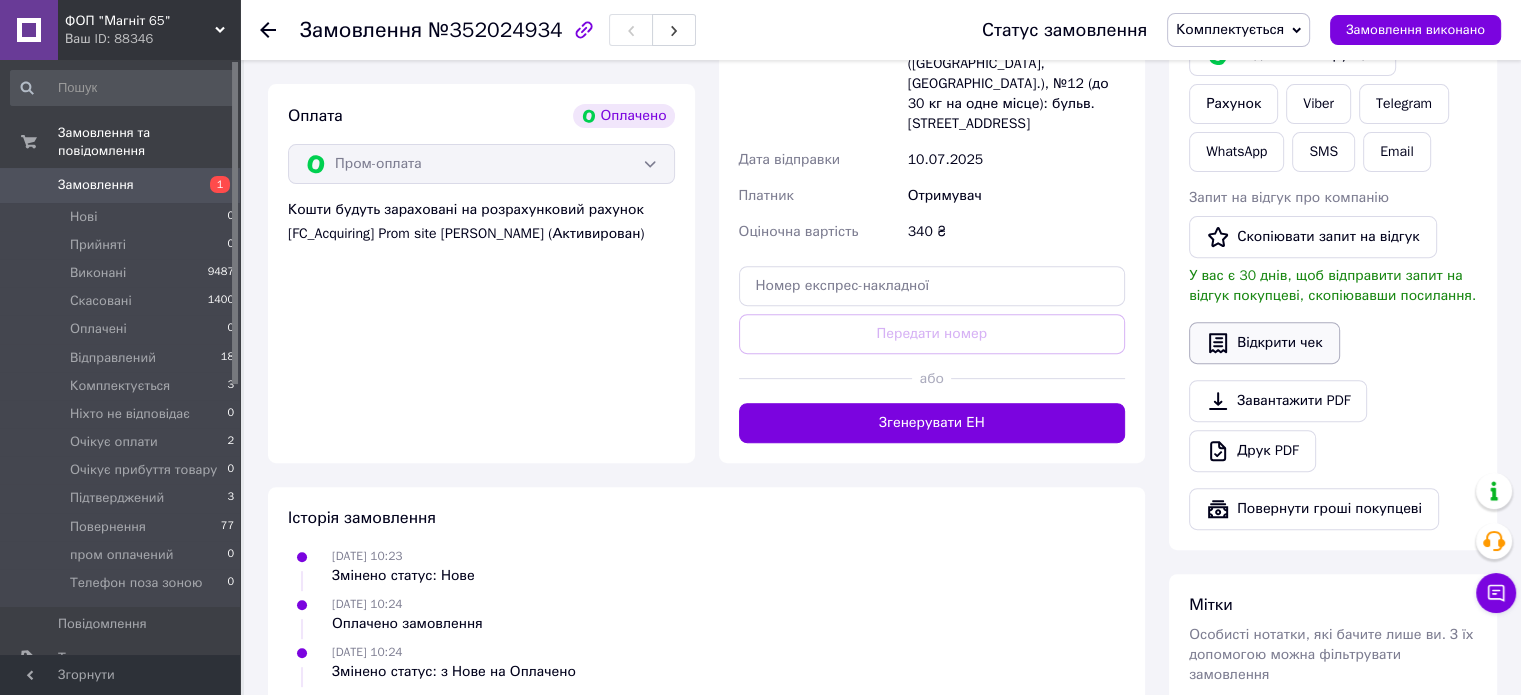 click on "Відкрити чек" at bounding box center (1264, 343) 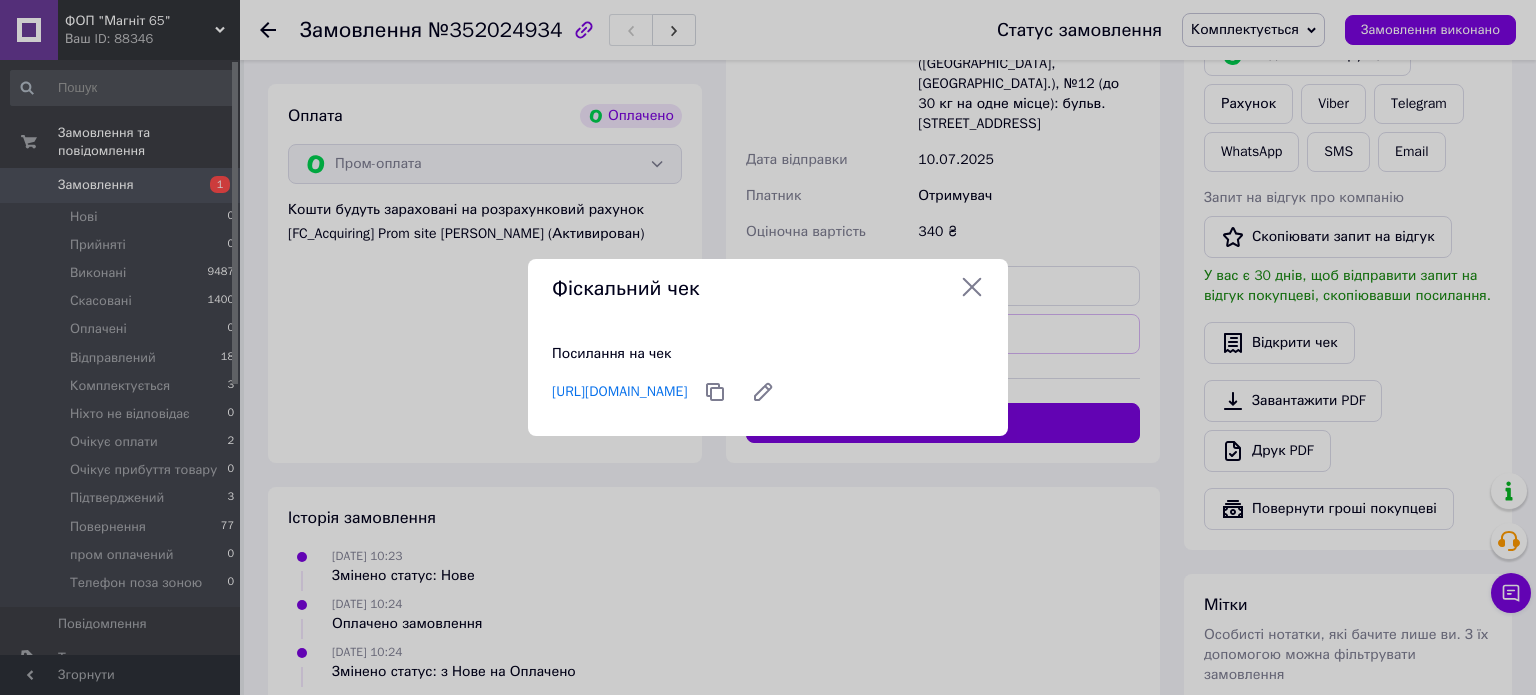 click 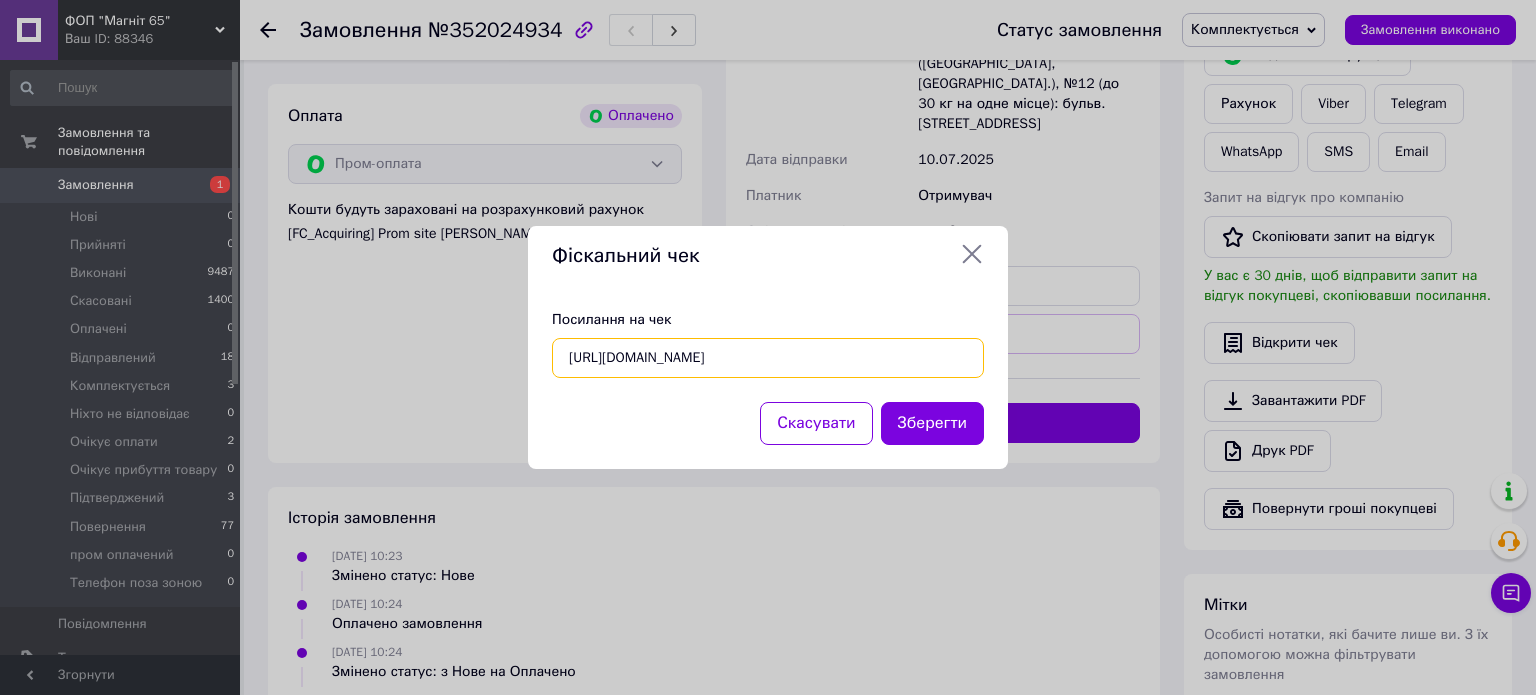 scroll, scrollTop: 0, scrollLeft: 24, axis: horizontal 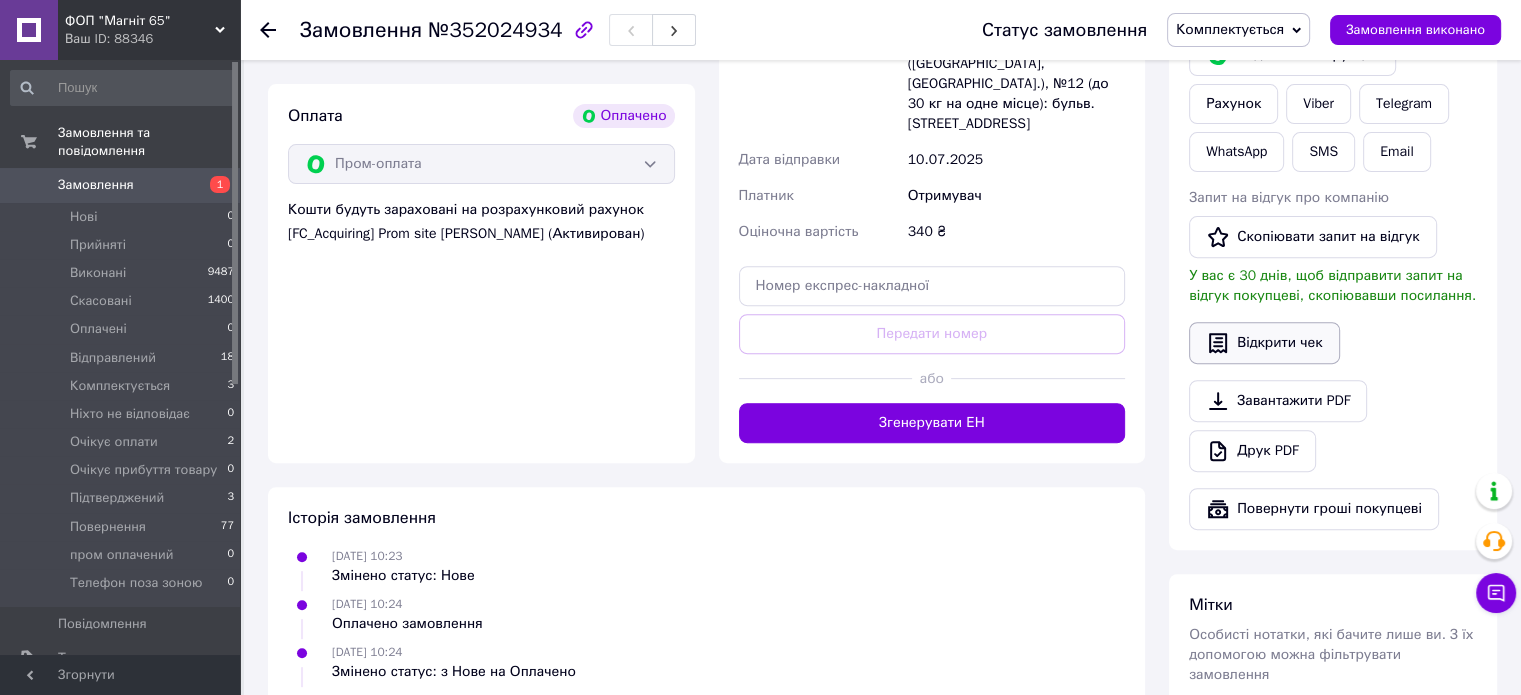 click on "Відкрити чек" at bounding box center (1264, 343) 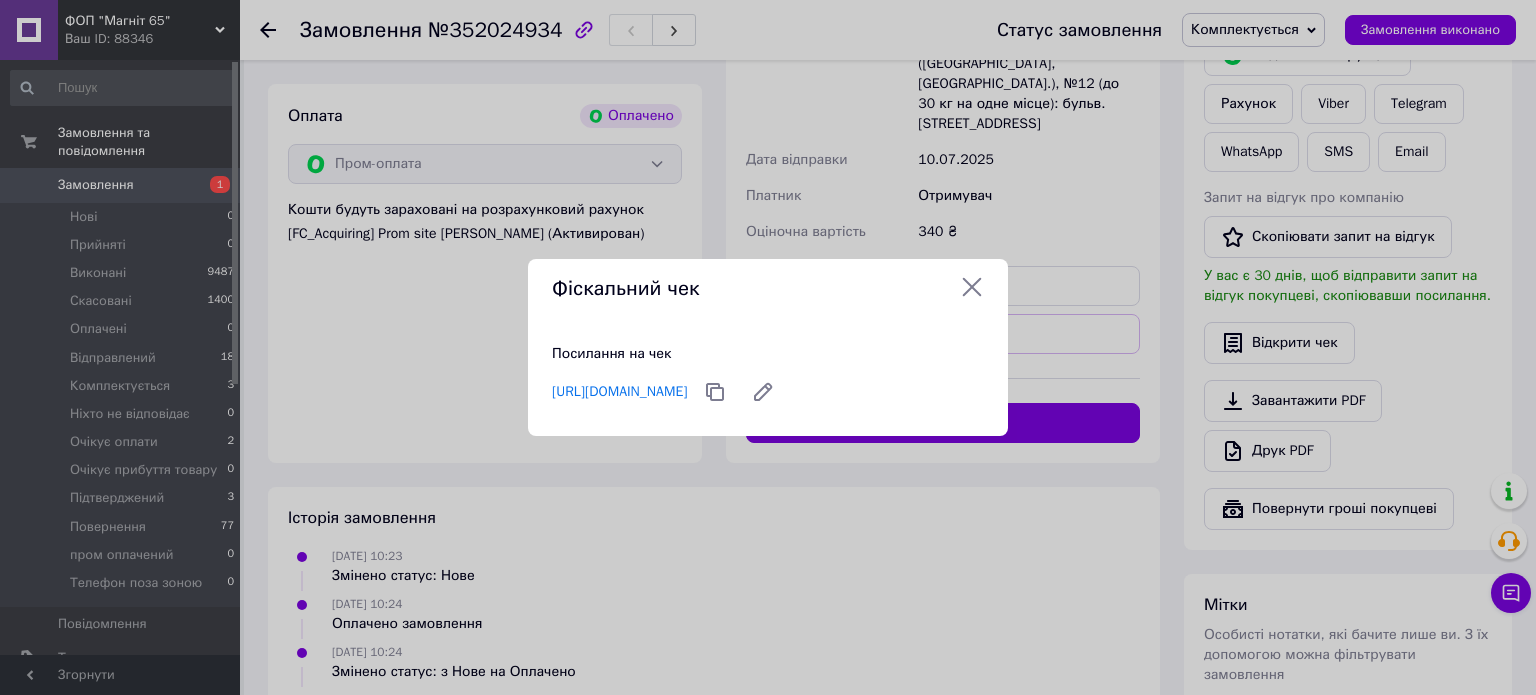 drag, startPoint x: 667, startPoint y: 401, endPoint x: 487, endPoint y: 363, distance: 183.96739 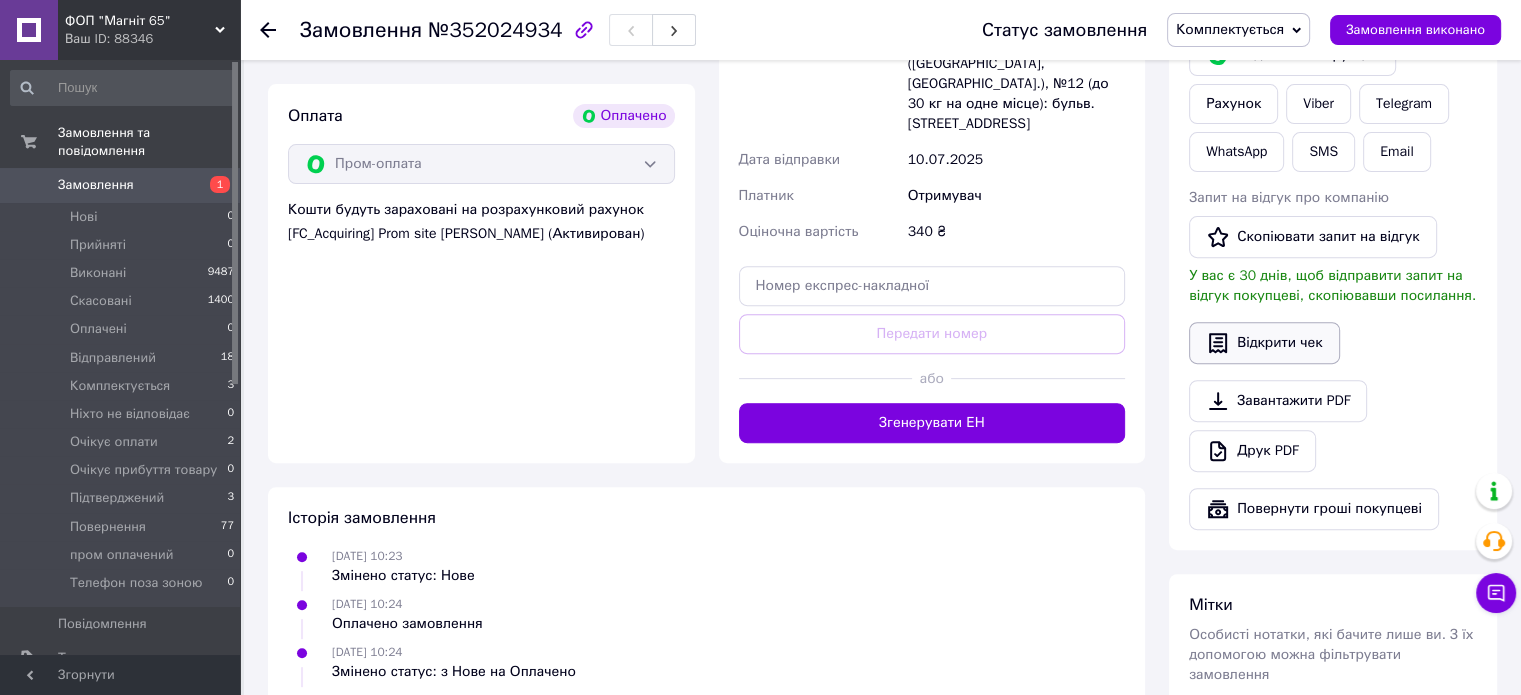click on "Відкрити чек" at bounding box center [1264, 343] 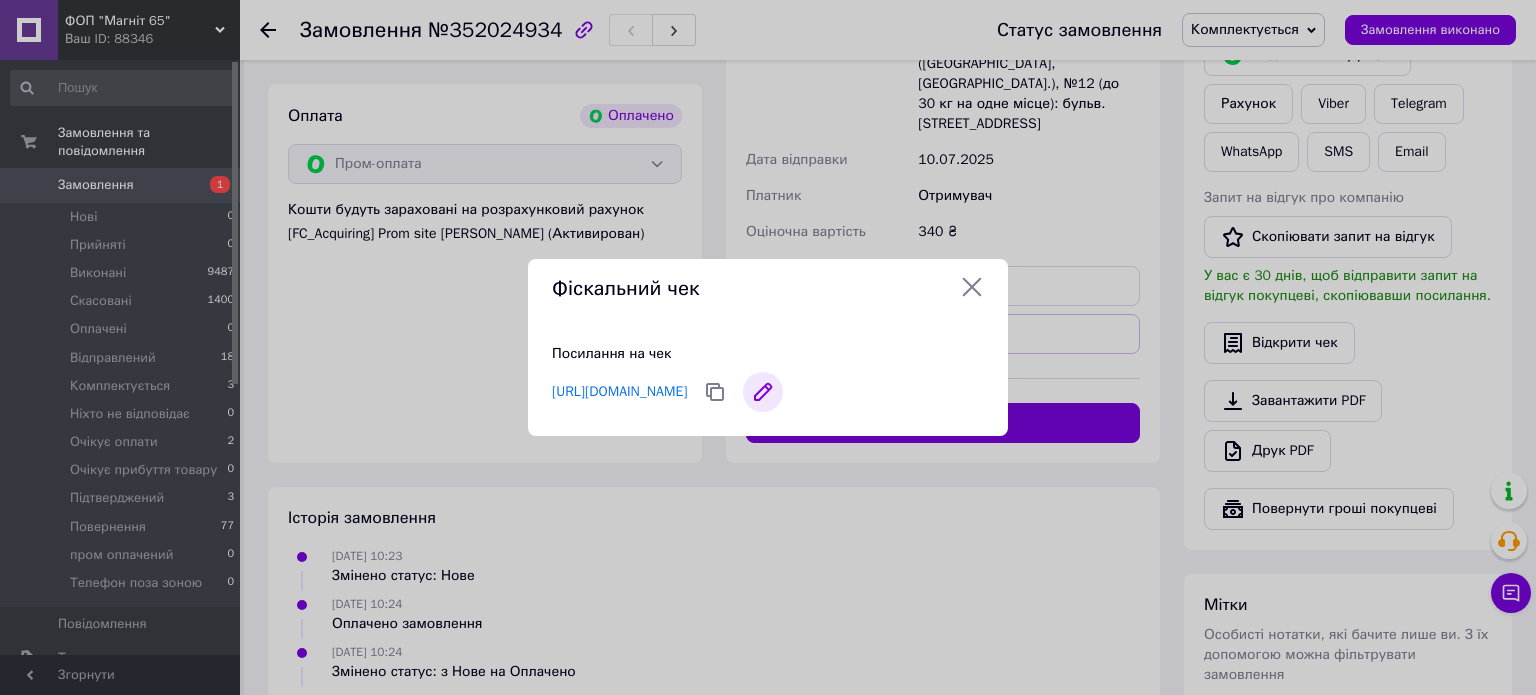 click 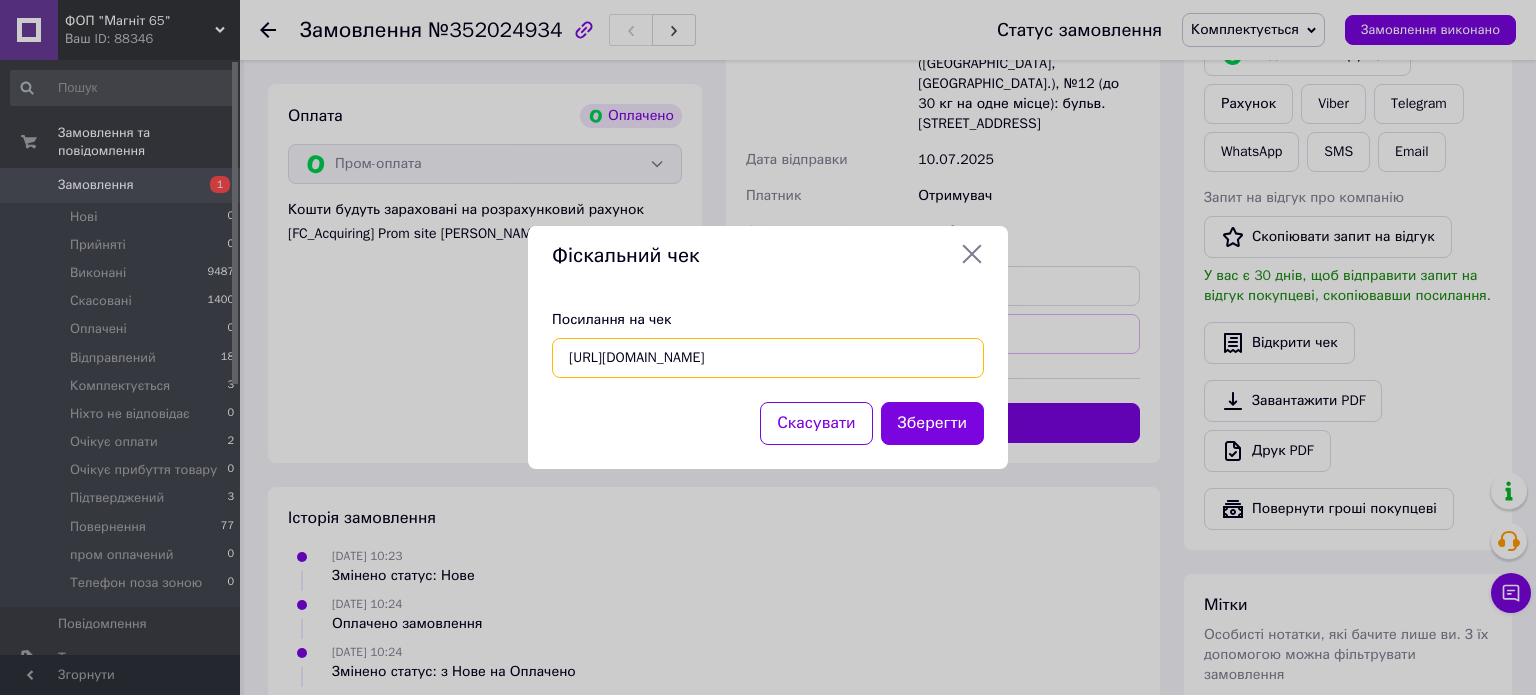 scroll, scrollTop: 0, scrollLeft: 24, axis: horizontal 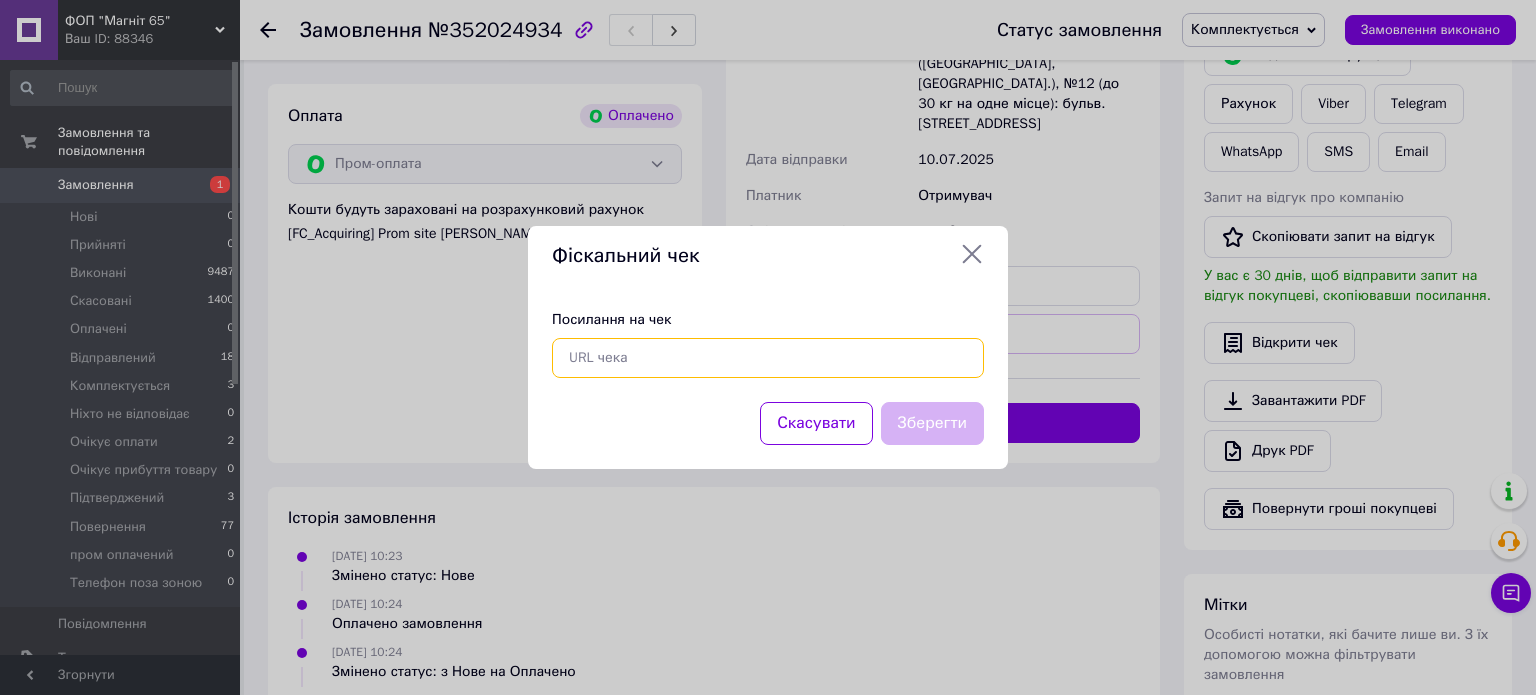 type 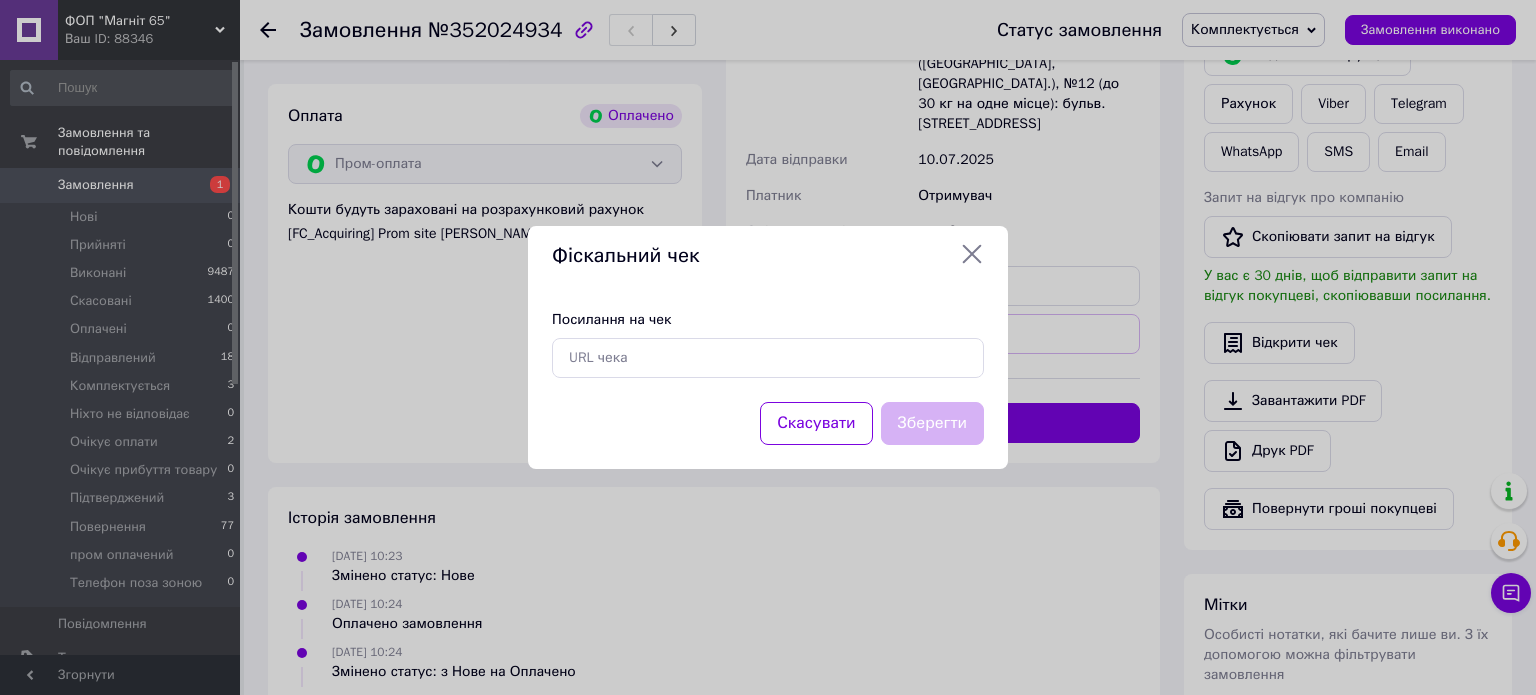 click 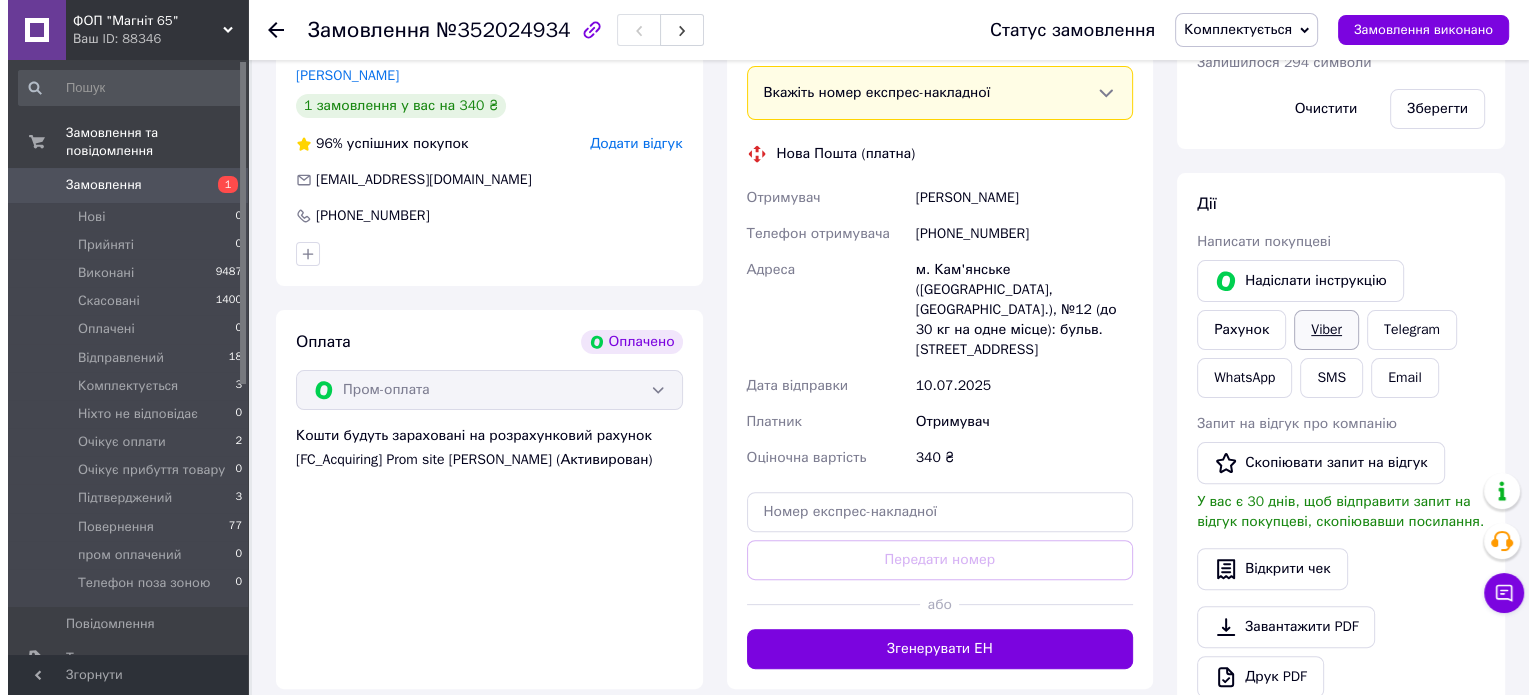 scroll, scrollTop: 600, scrollLeft: 0, axis: vertical 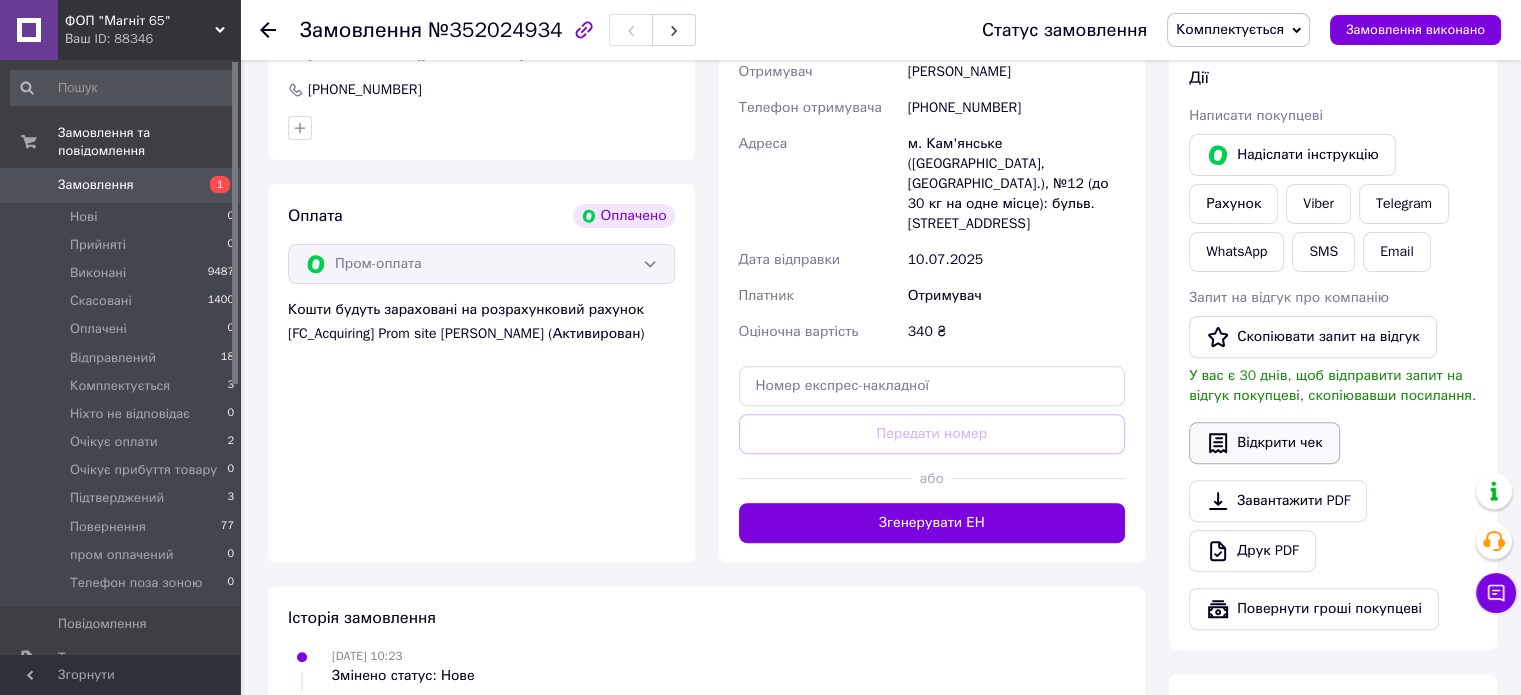 click on "Відкрити чек" at bounding box center (1264, 443) 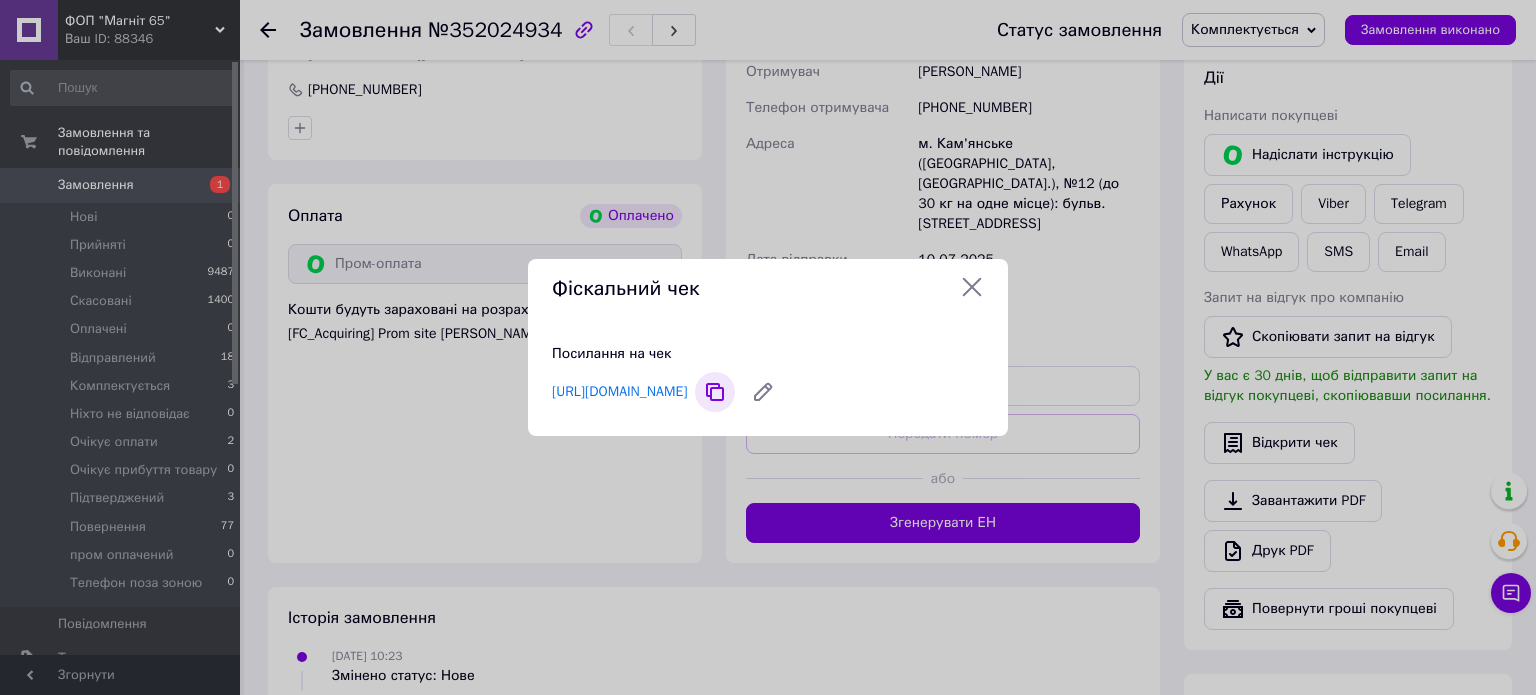 click 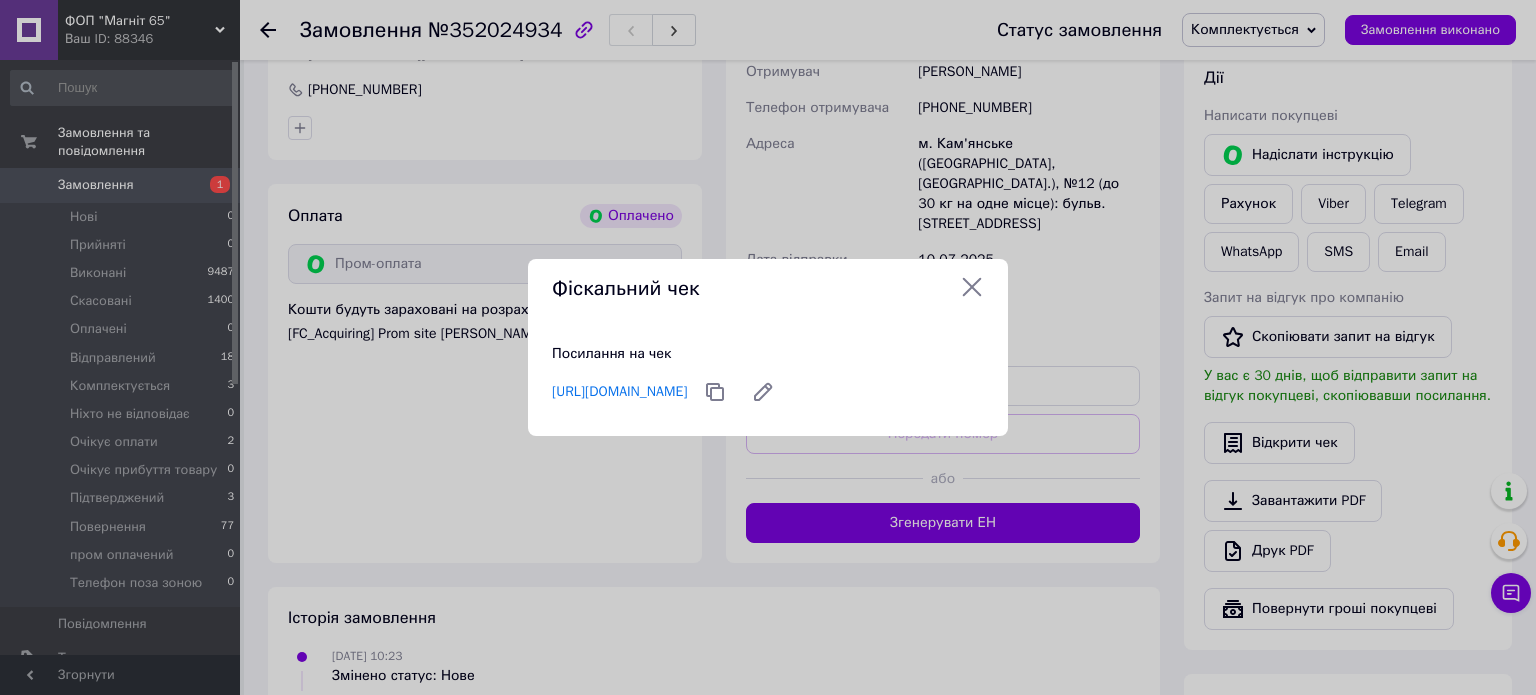 click 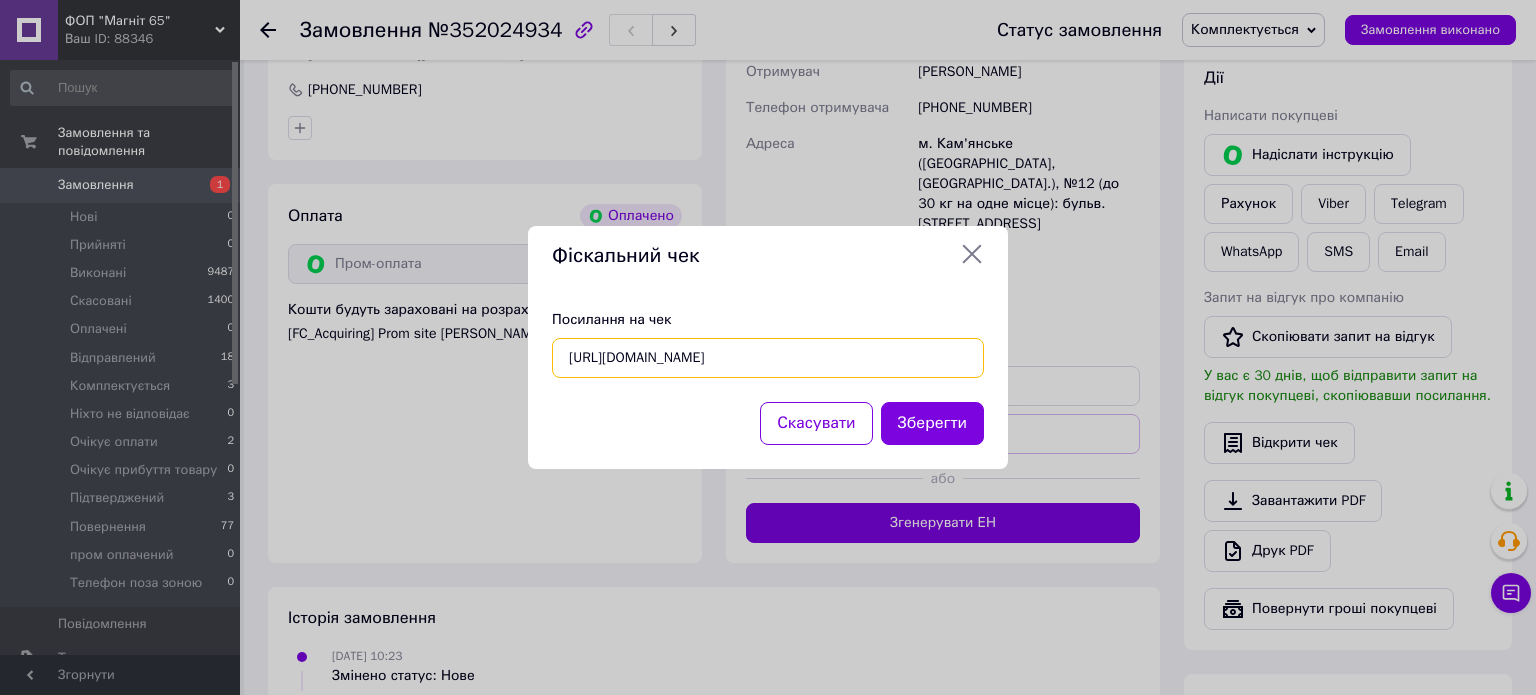 scroll, scrollTop: 0, scrollLeft: 24, axis: horizontal 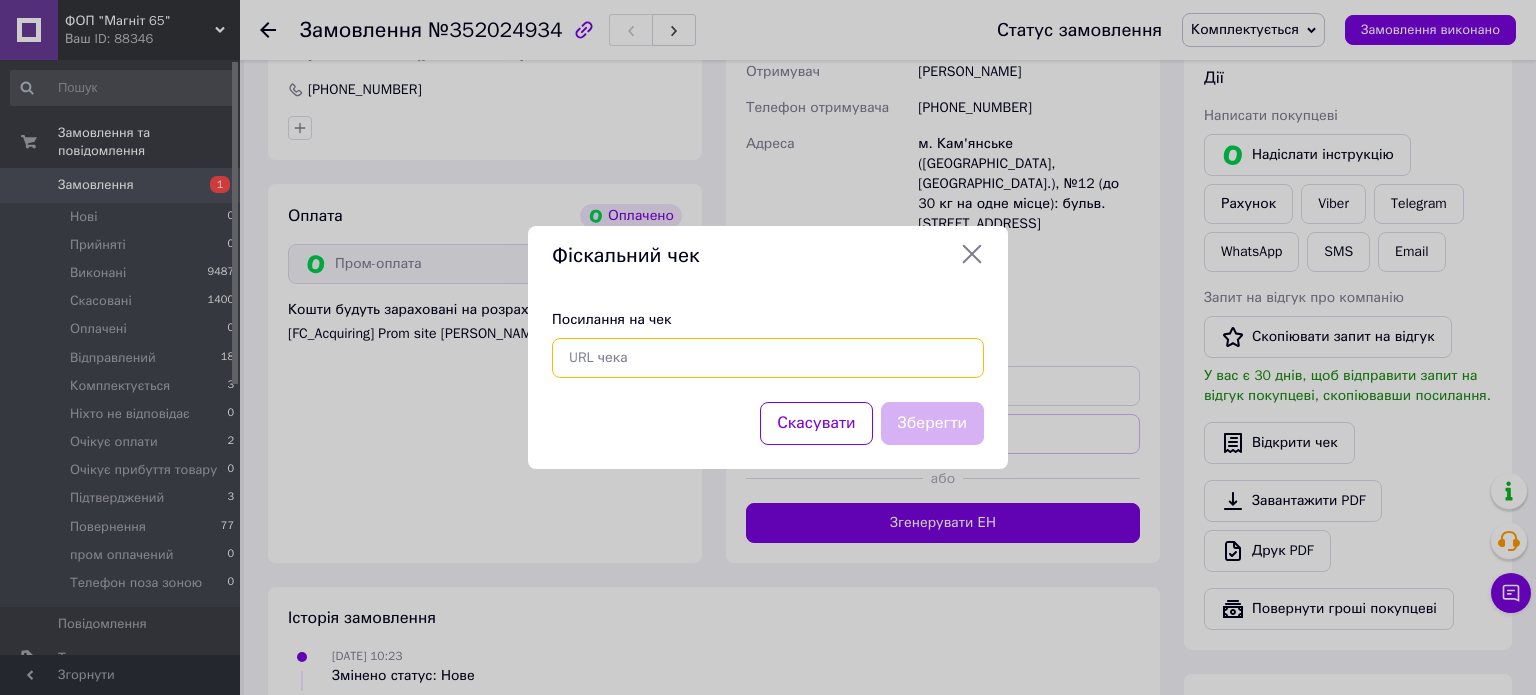 paste on "https://check.checkbox.ua/ccc0b254-8efa-4c41-965e-48653a0e647a" 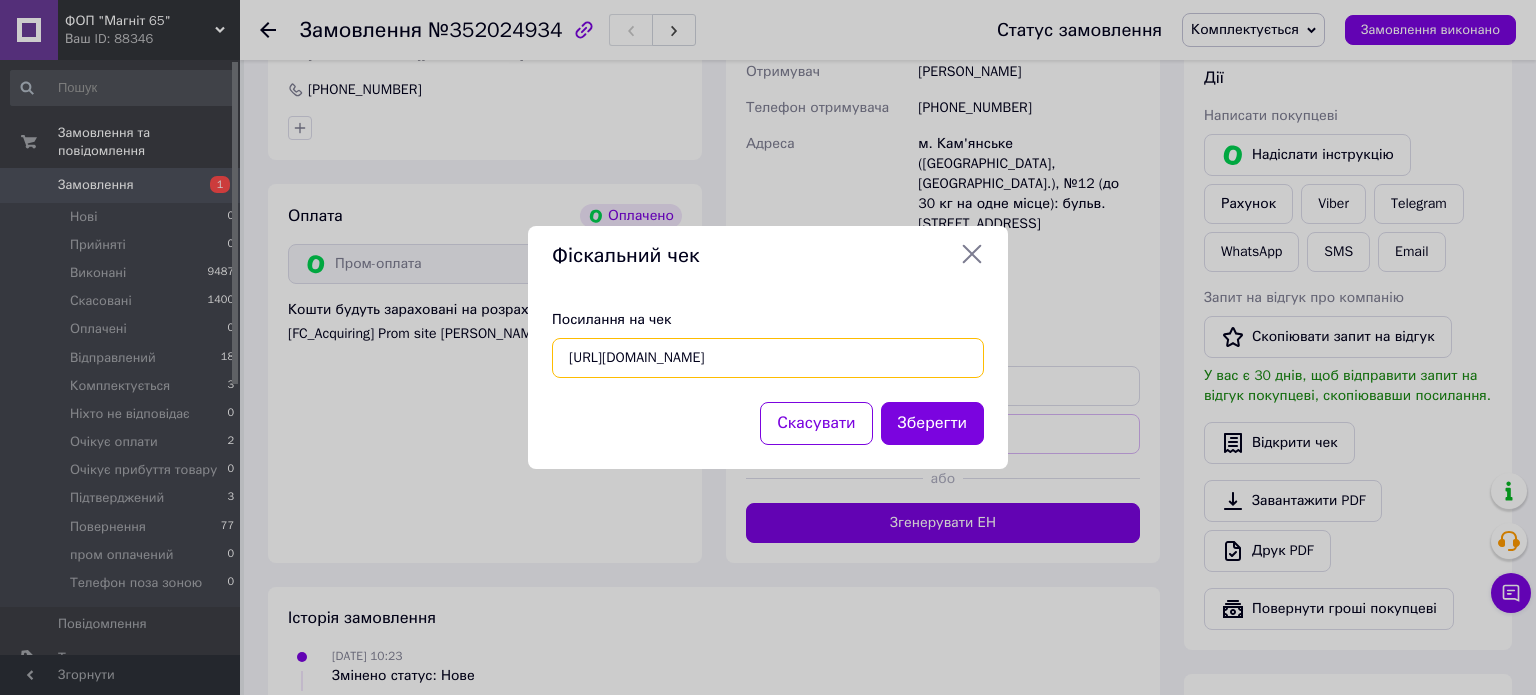 scroll, scrollTop: 0, scrollLeft: 21, axis: horizontal 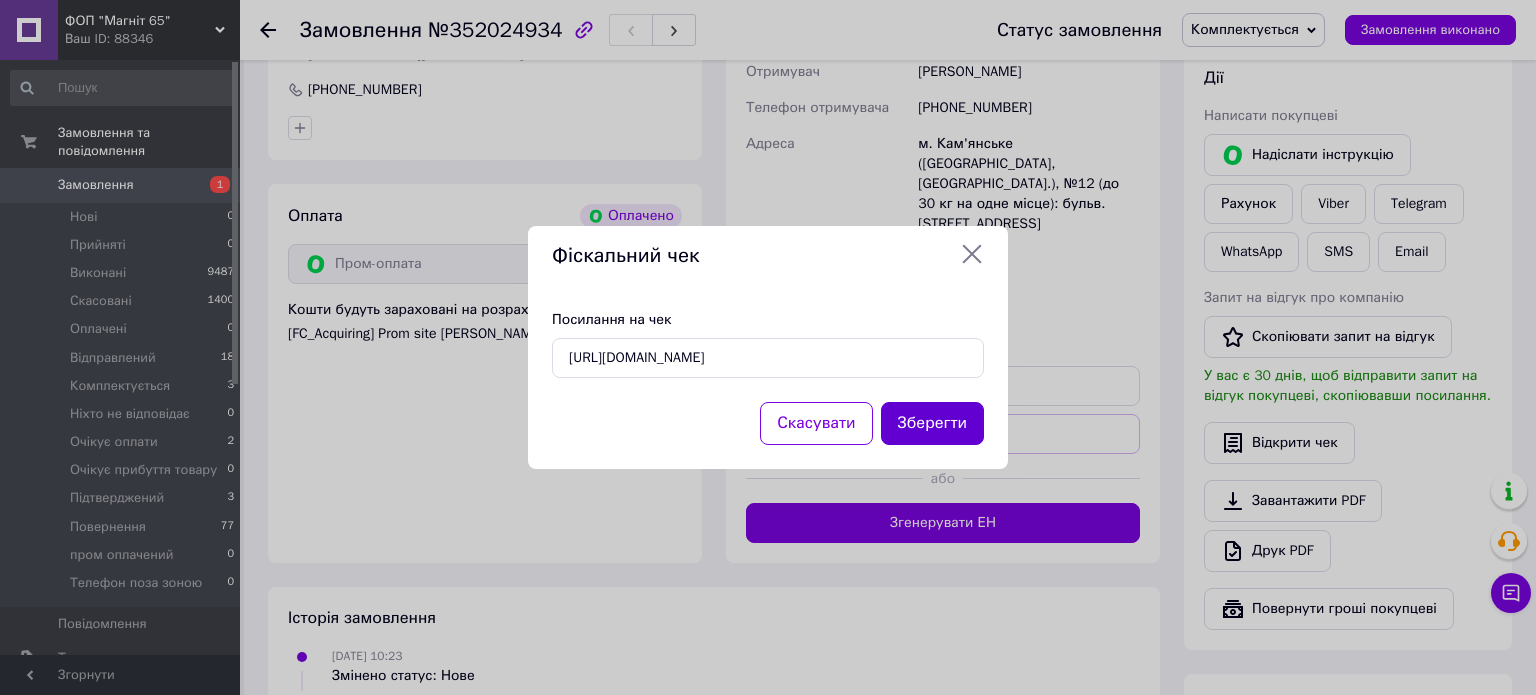 click on "Зберегти" at bounding box center (933, 423) 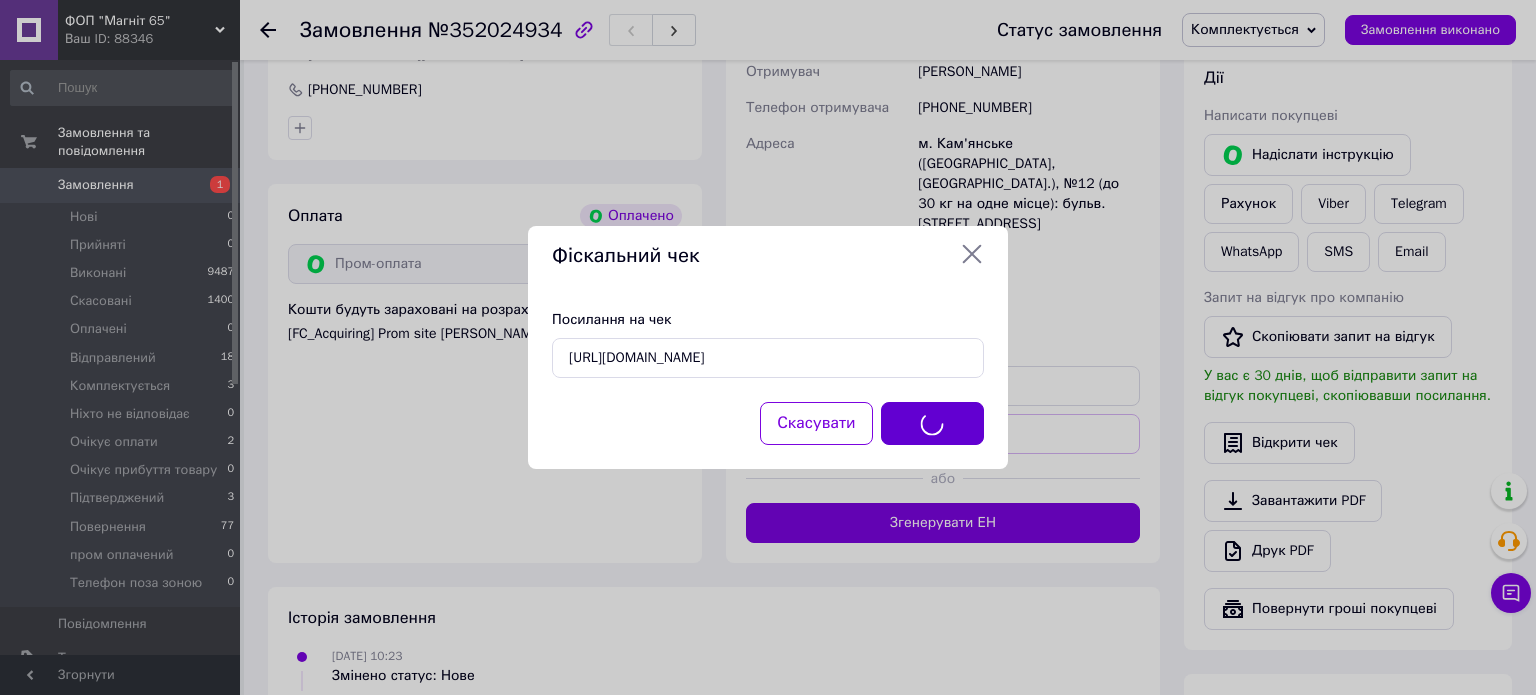 scroll, scrollTop: 0, scrollLeft: 0, axis: both 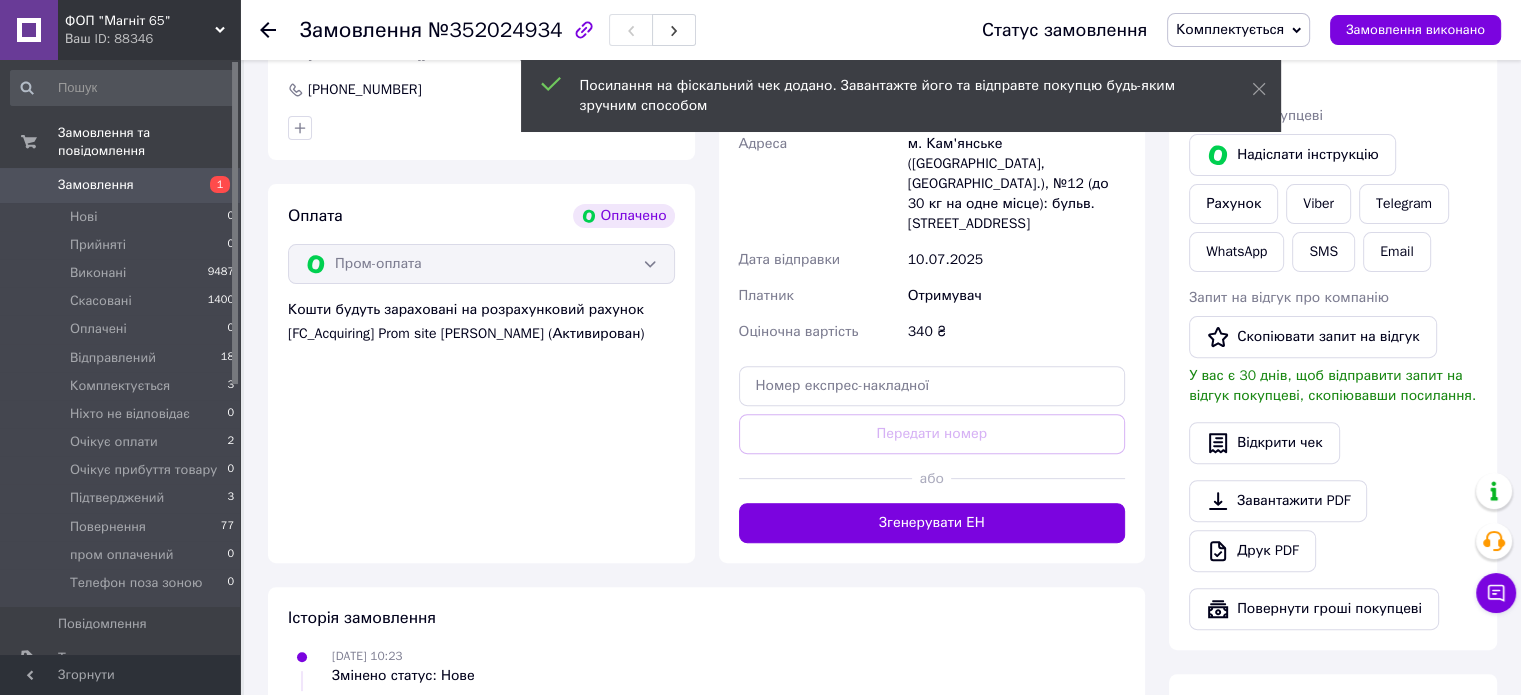 click on "Комплектується" at bounding box center [1230, 29] 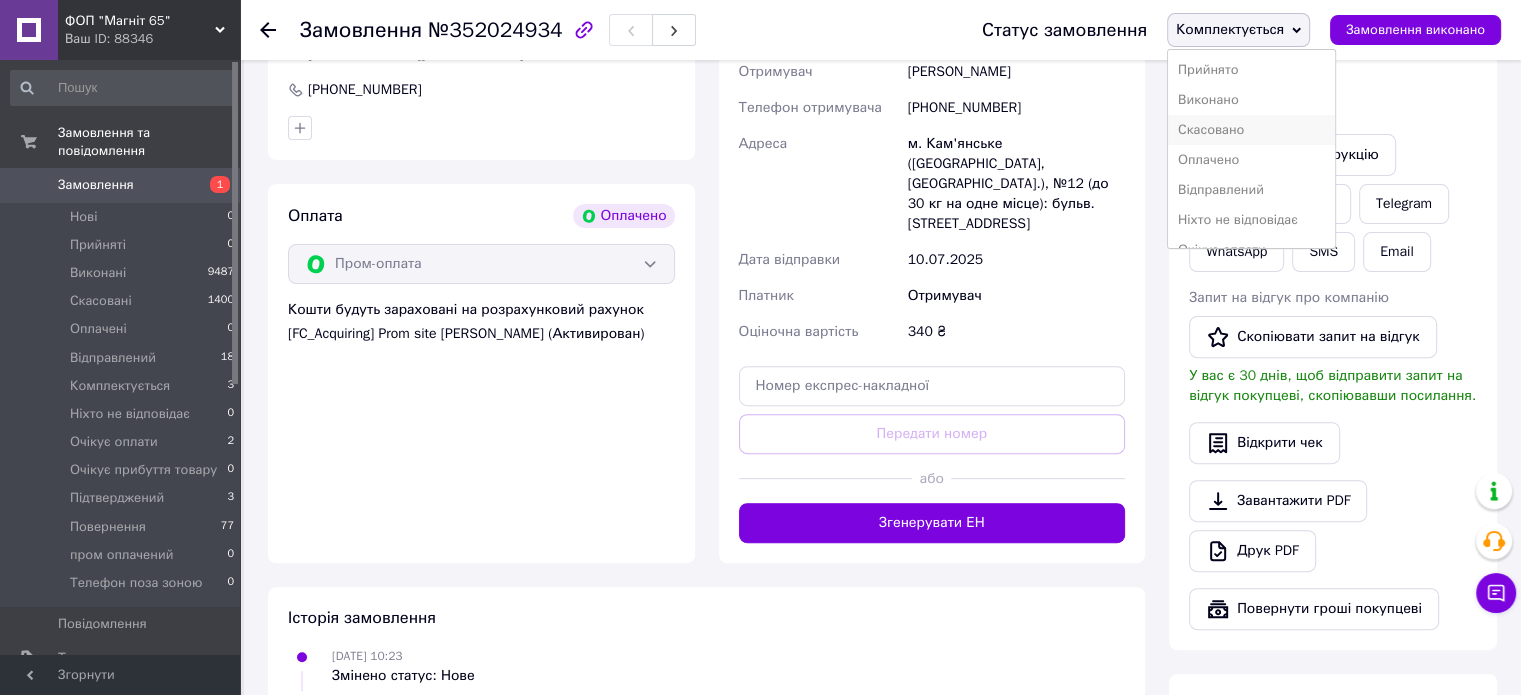 click on "Скасовано" at bounding box center [1251, 130] 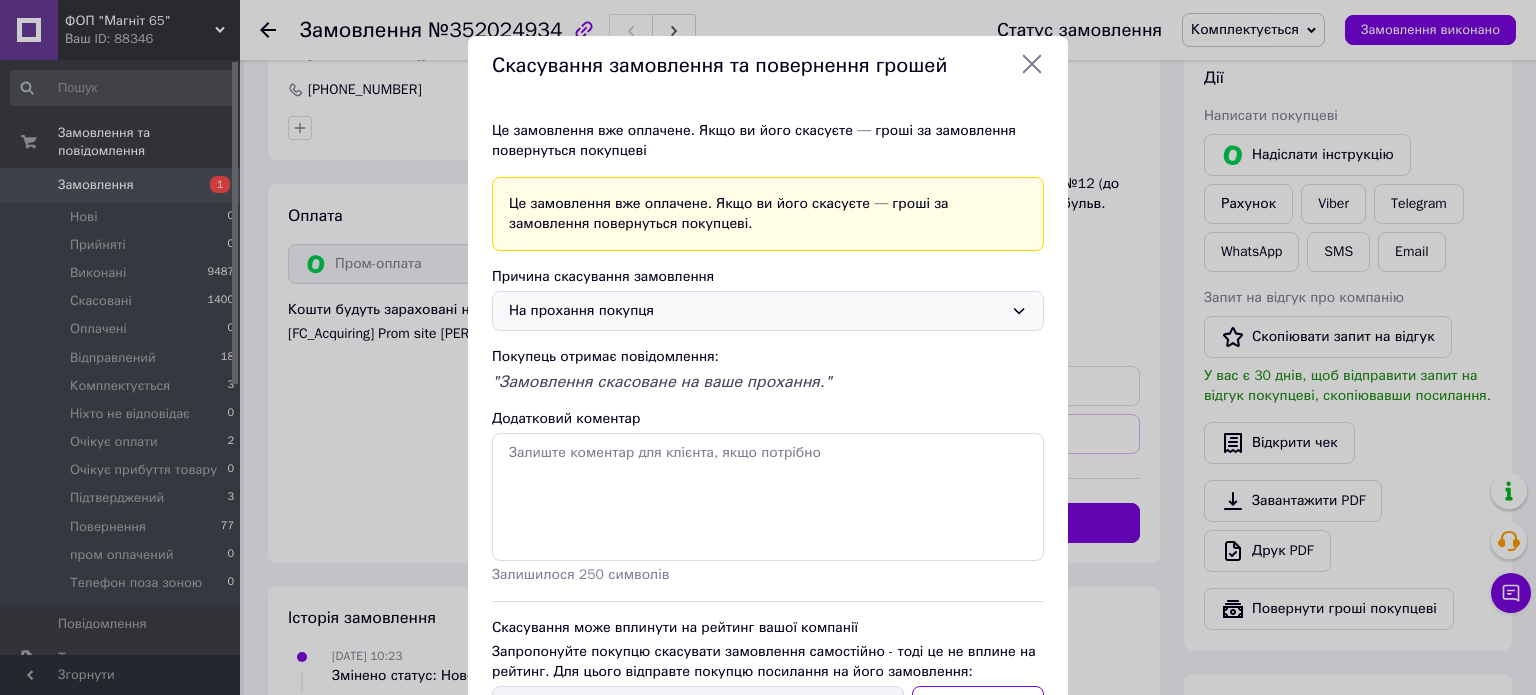 click on "На прохання покупця" at bounding box center (756, 311) 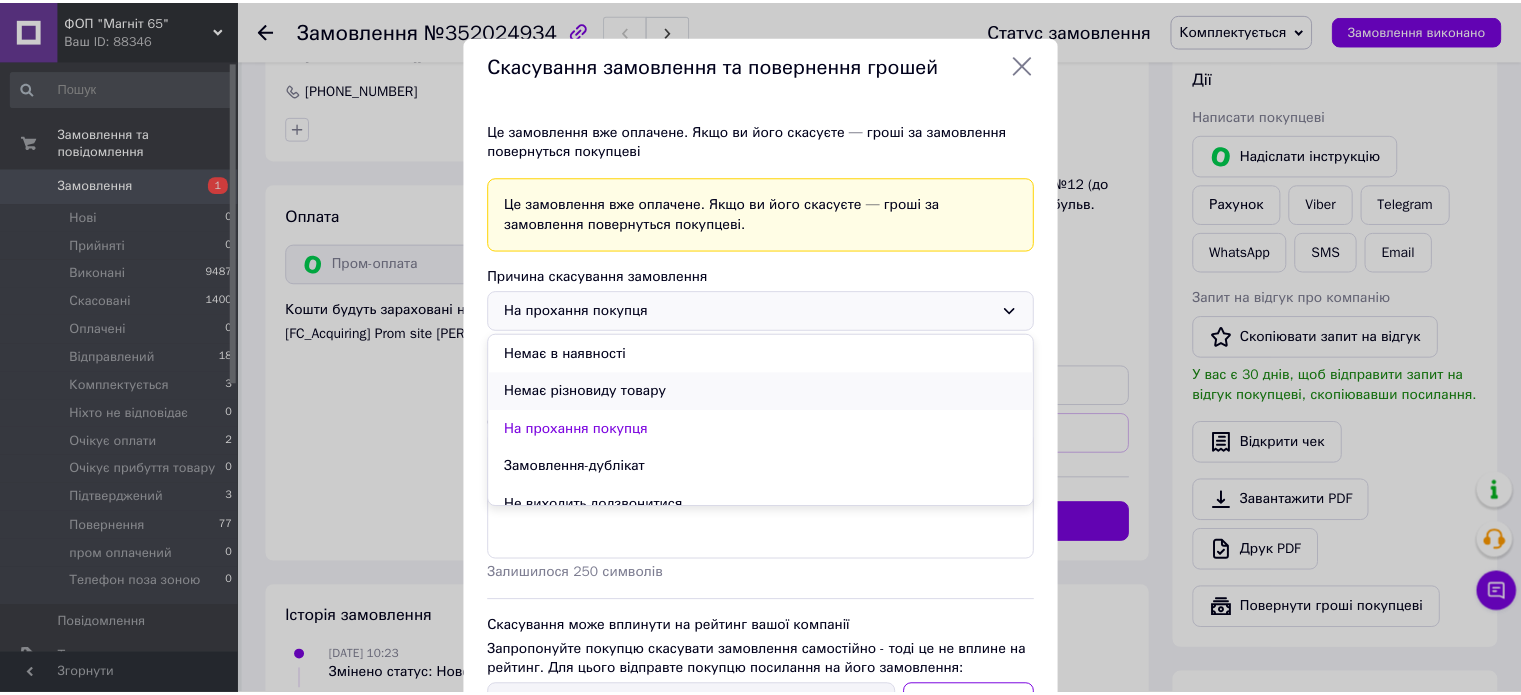 scroll, scrollTop: 56, scrollLeft: 0, axis: vertical 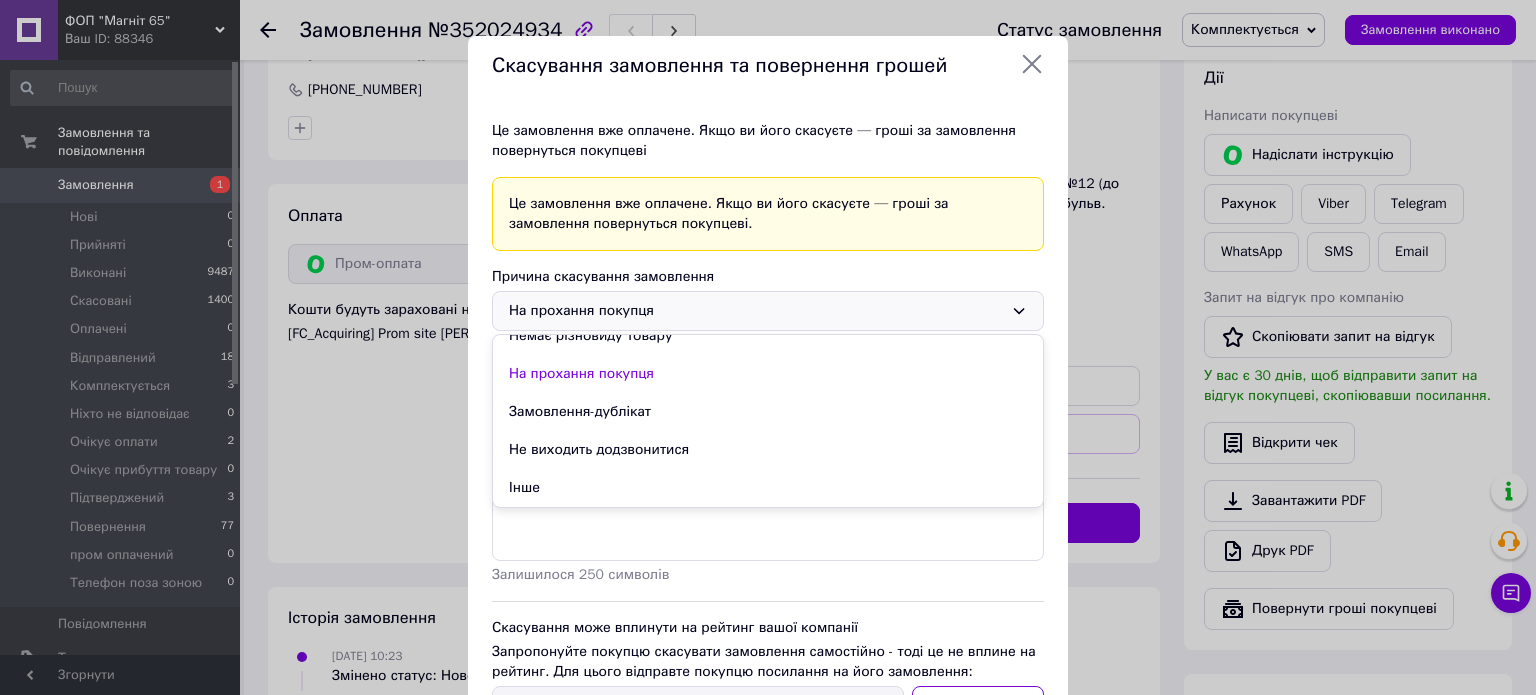 click on "Інше" at bounding box center [768, 488] 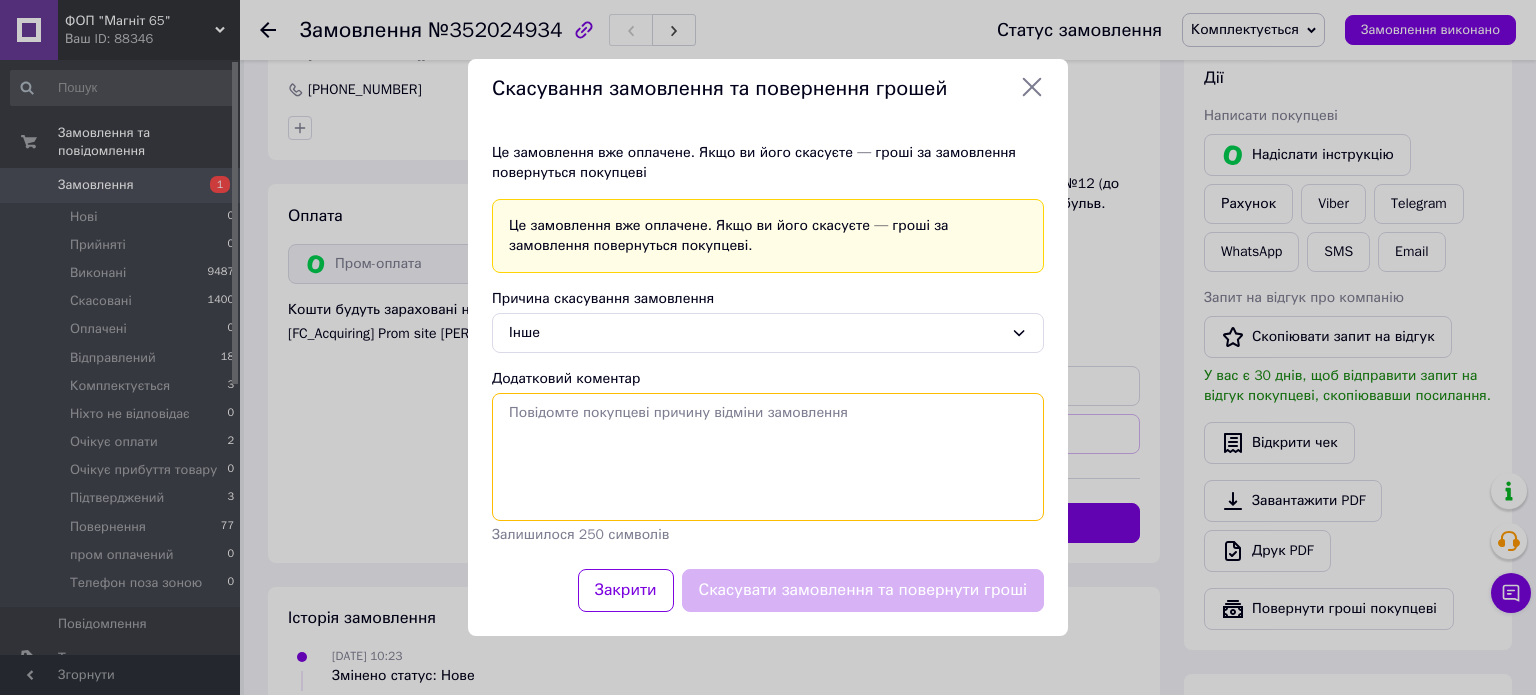 click on "Додатковий коментар" at bounding box center (768, 457) 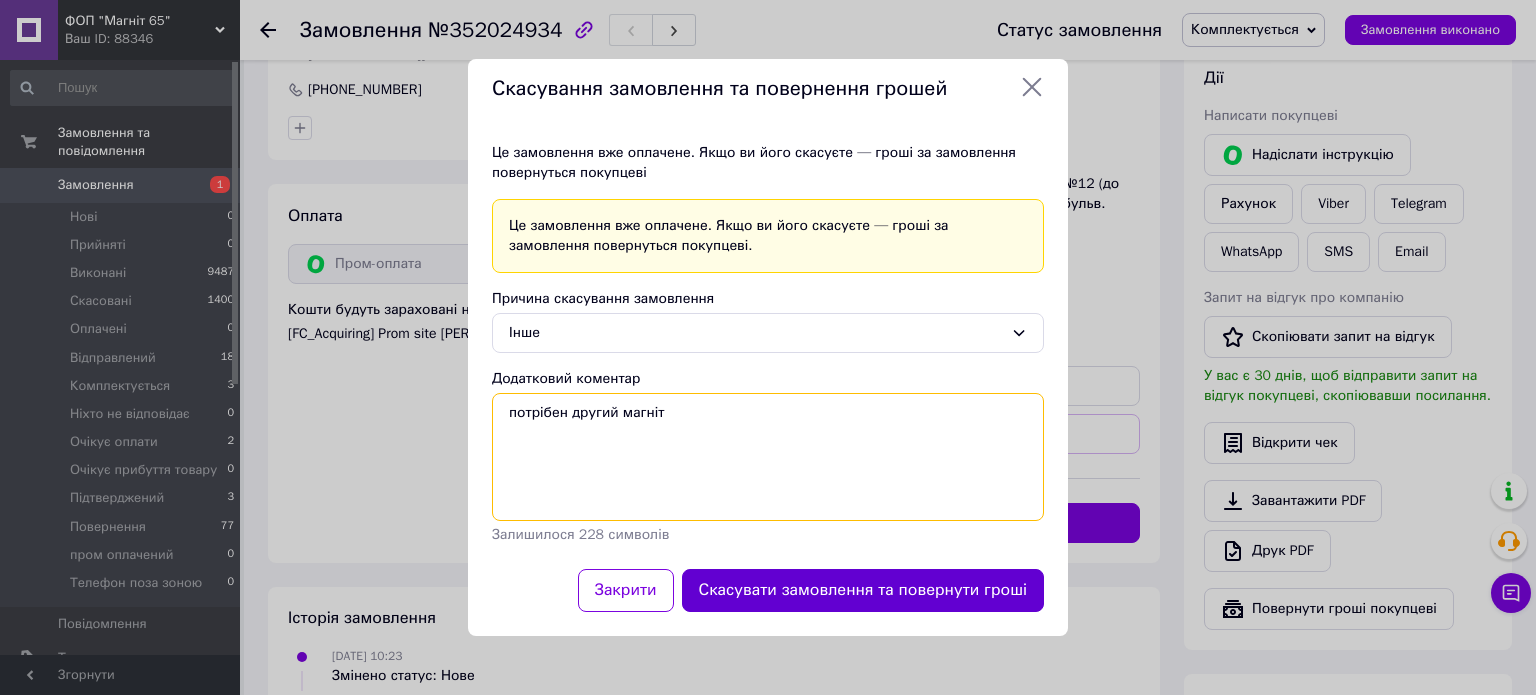 type on "потрібен другий магніт" 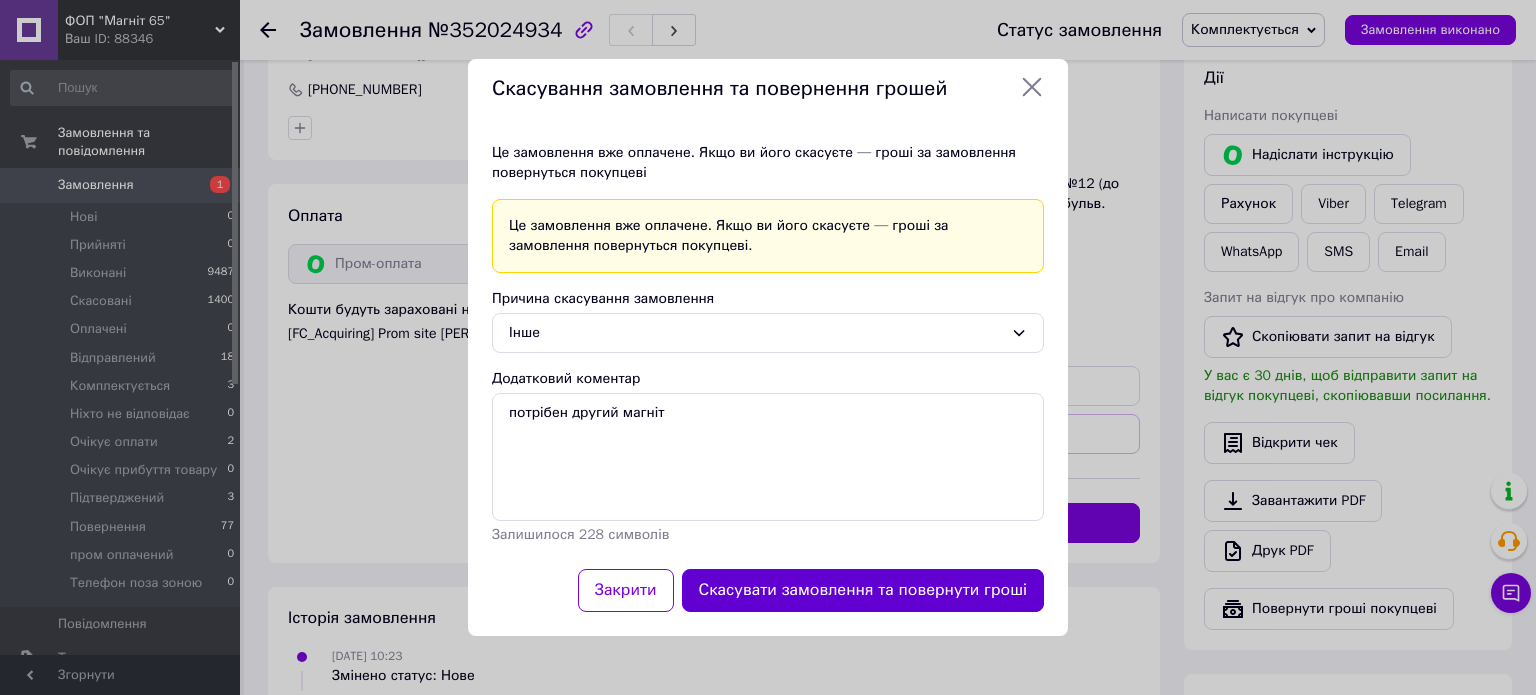 click on "Скасувати замовлення та повернути гроші" at bounding box center [863, 590] 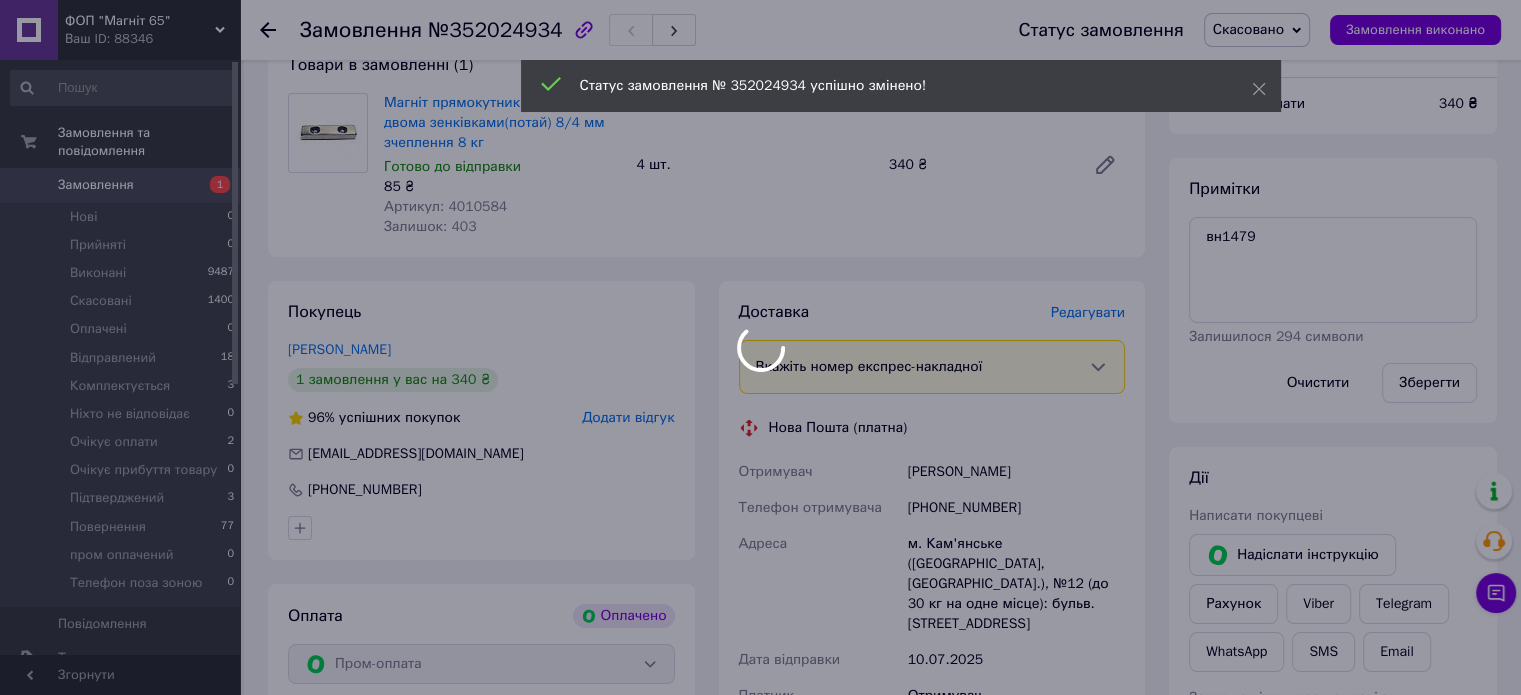 scroll, scrollTop: 136, scrollLeft: 0, axis: vertical 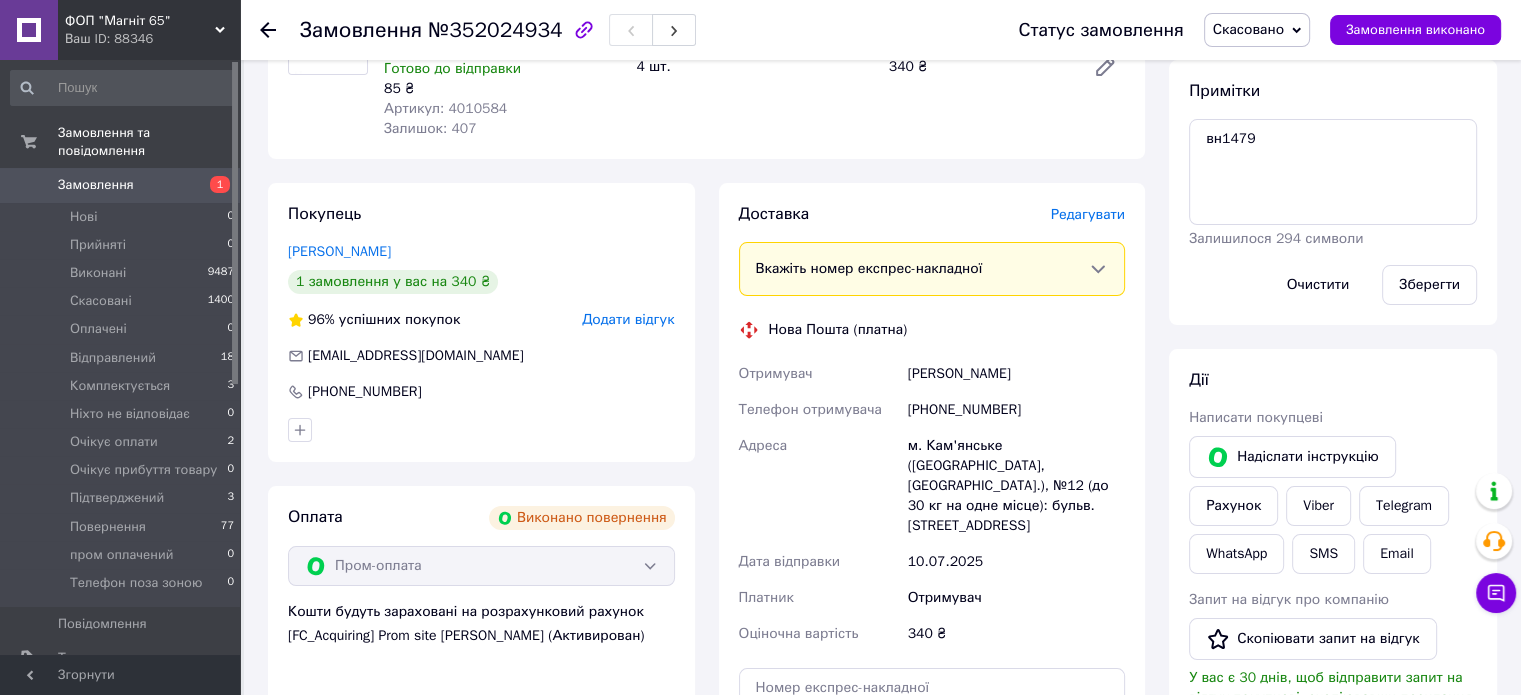 click on "Замовлення" at bounding box center [96, 185] 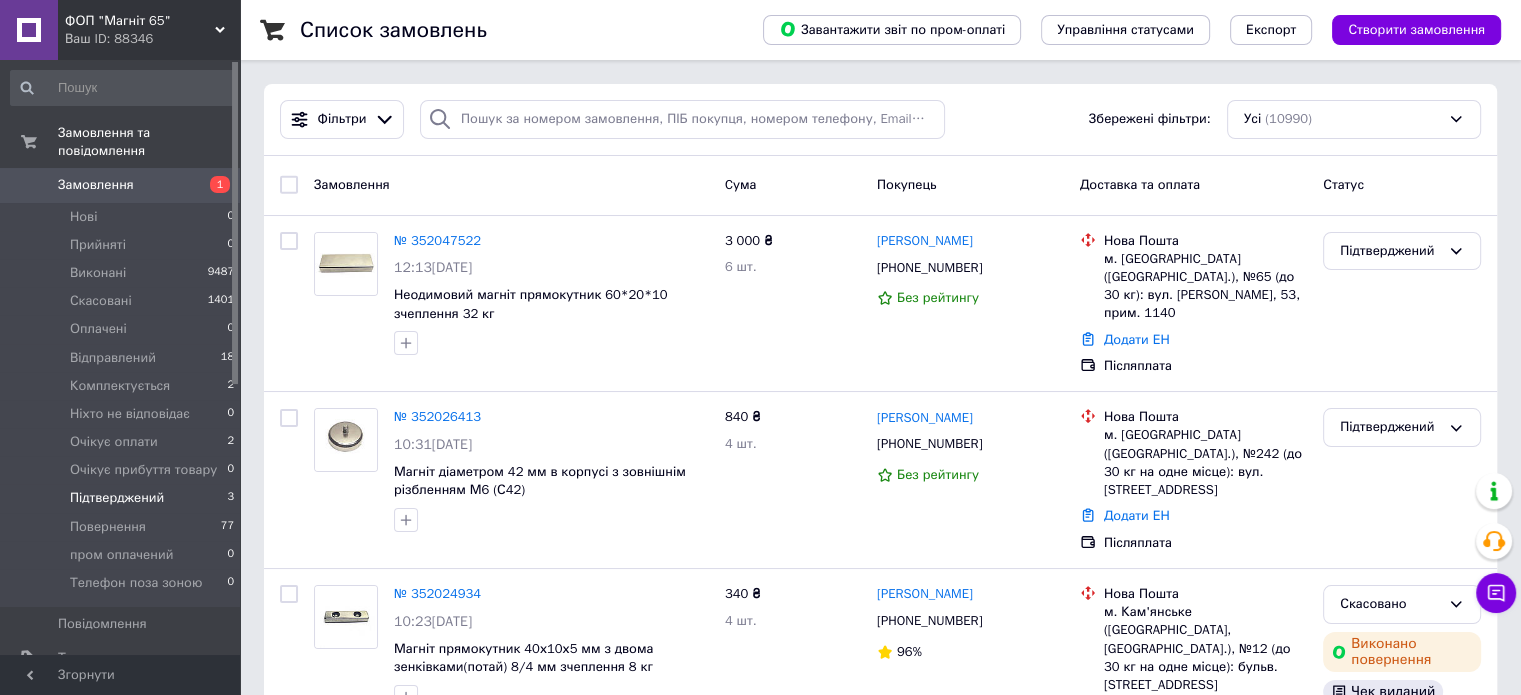 click on "Підтверджений" at bounding box center [117, 498] 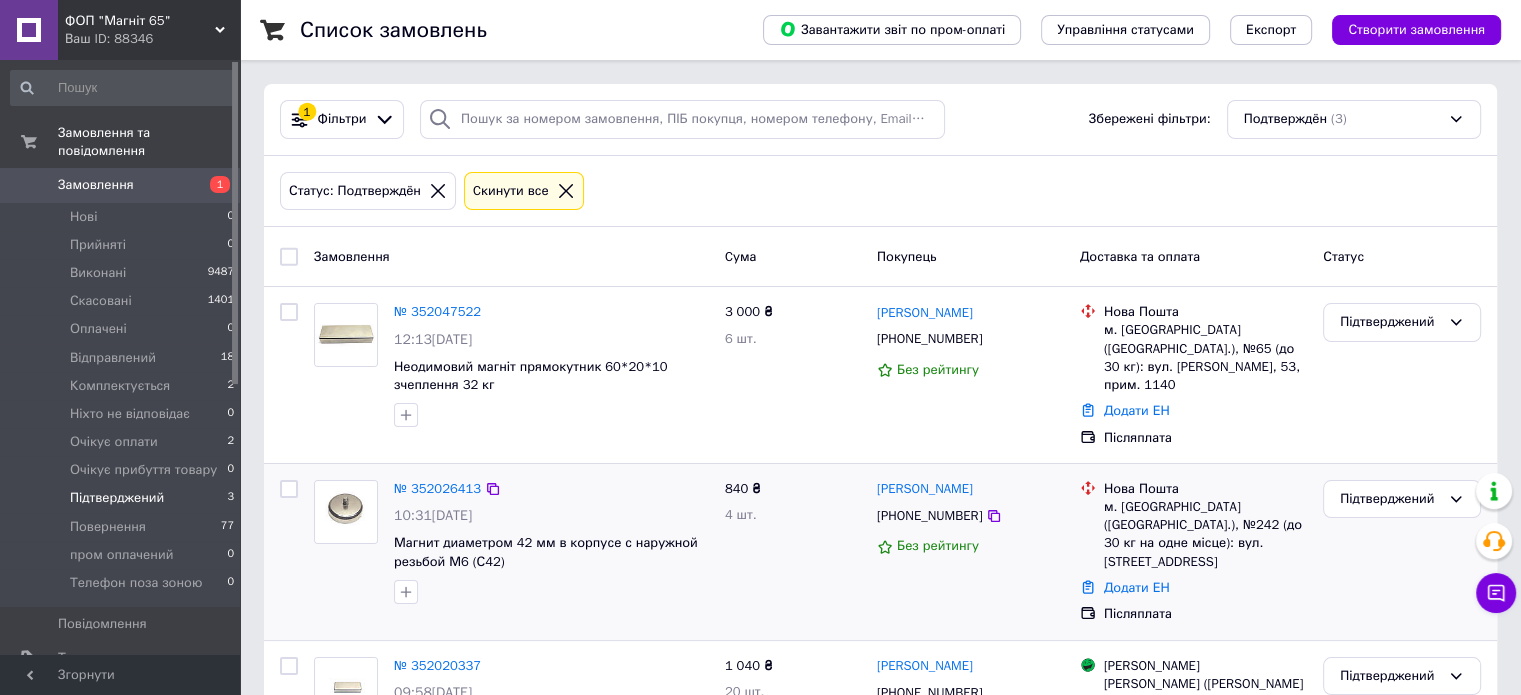 scroll, scrollTop: 87, scrollLeft: 0, axis: vertical 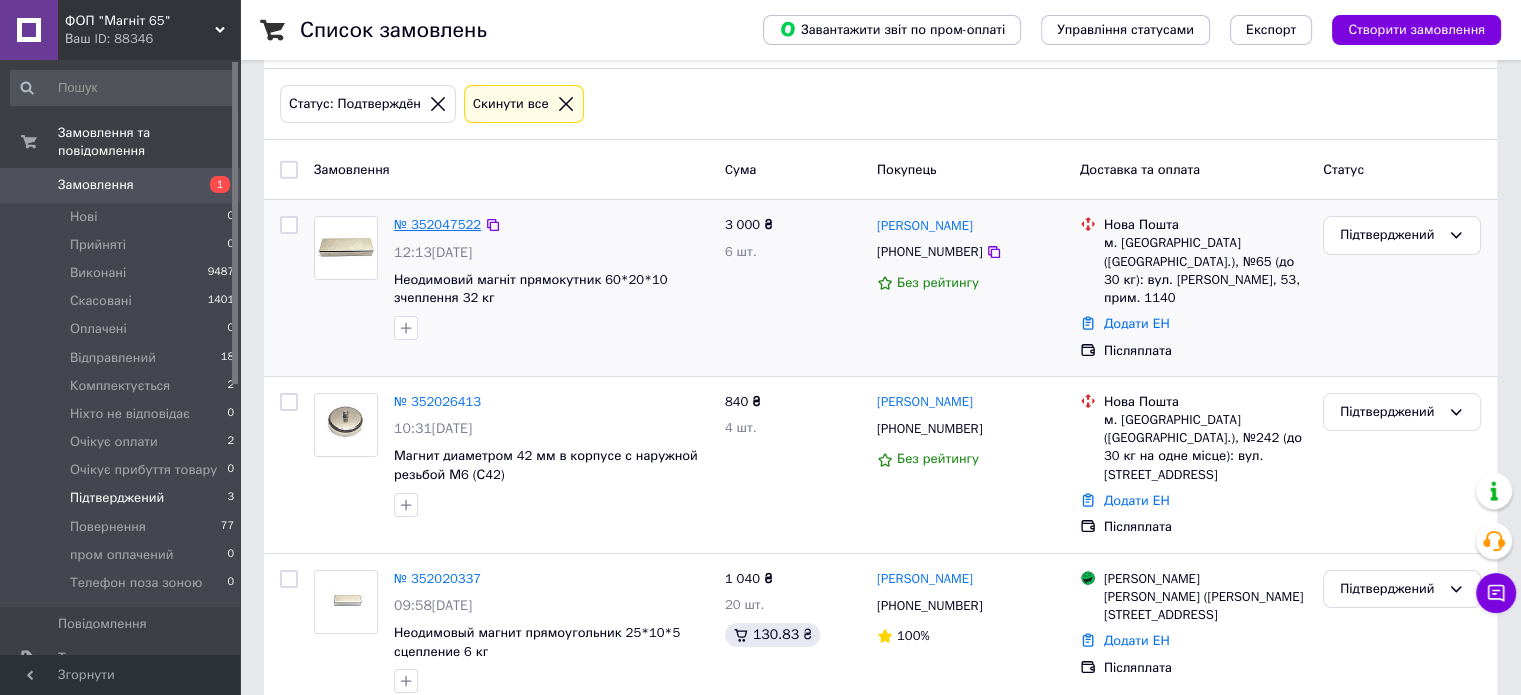 click on "№ 352047522" at bounding box center (437, 224) 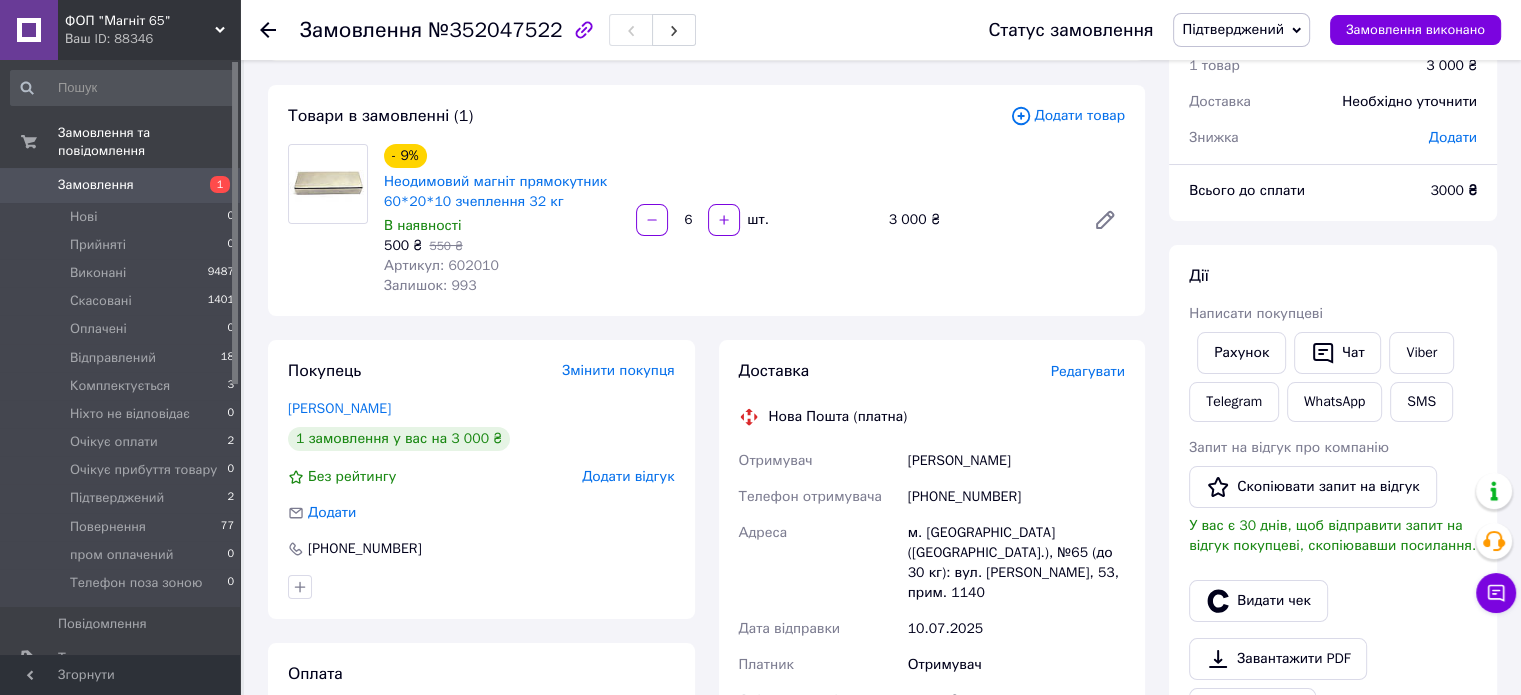 click on "Підтверджений" at bounding box center (1233, 29) 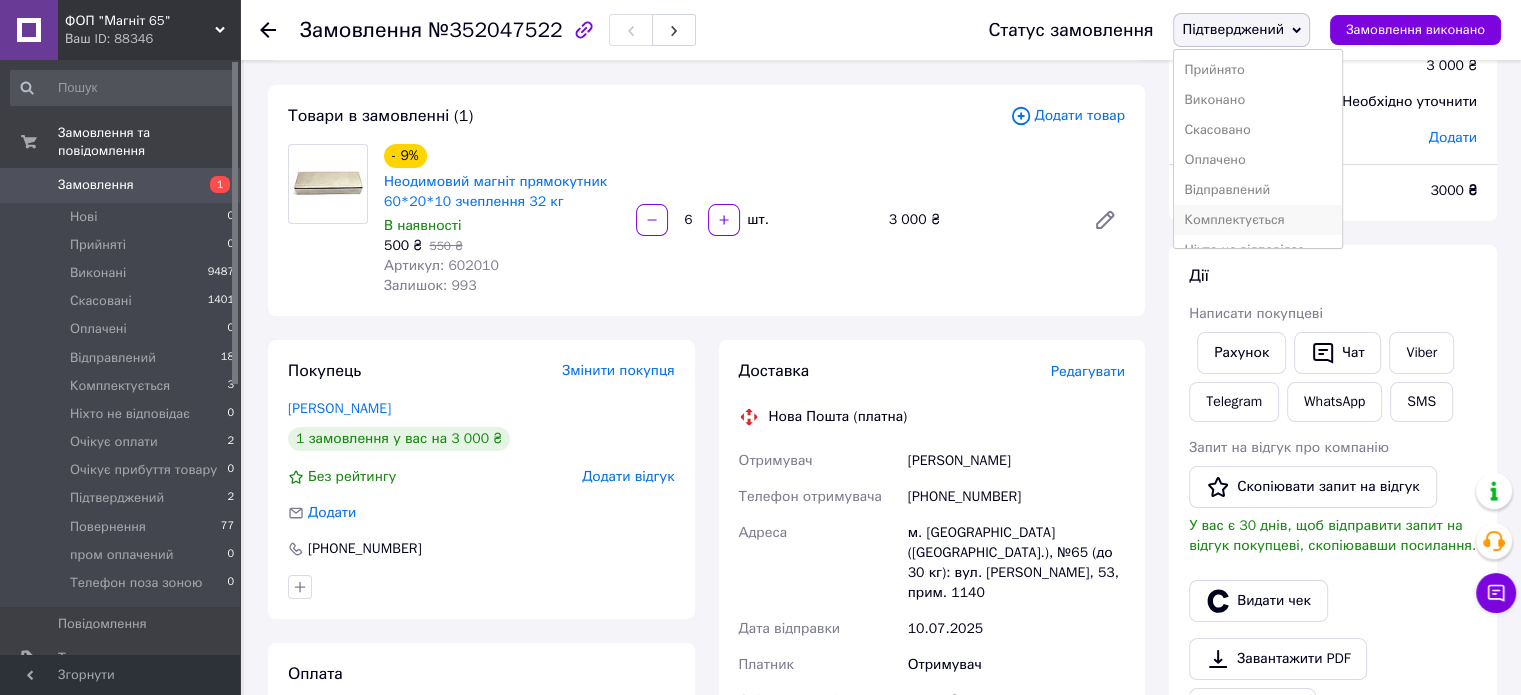 click on "Комплектується" at bounding box center (1257, 220) 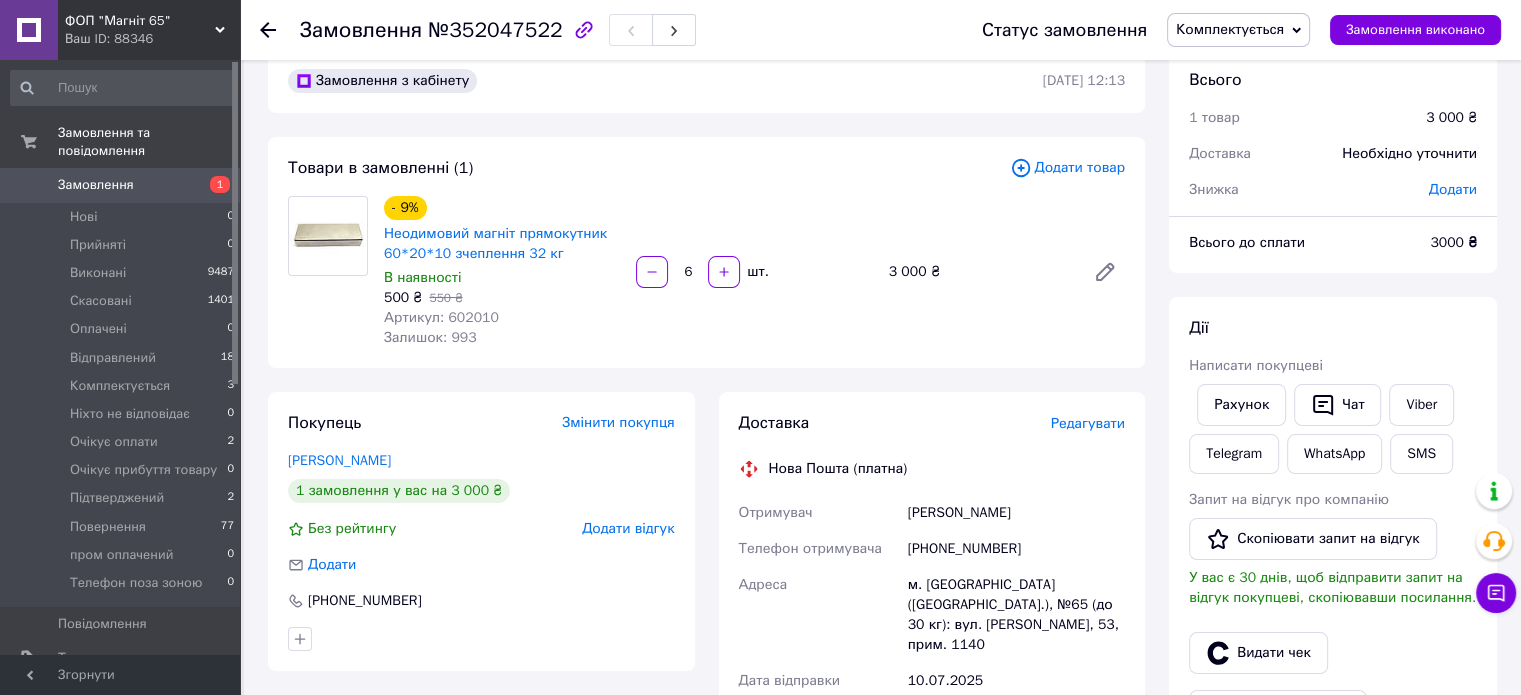 scroll, scrollTop: 0, scrollLeft: 0, axis: both 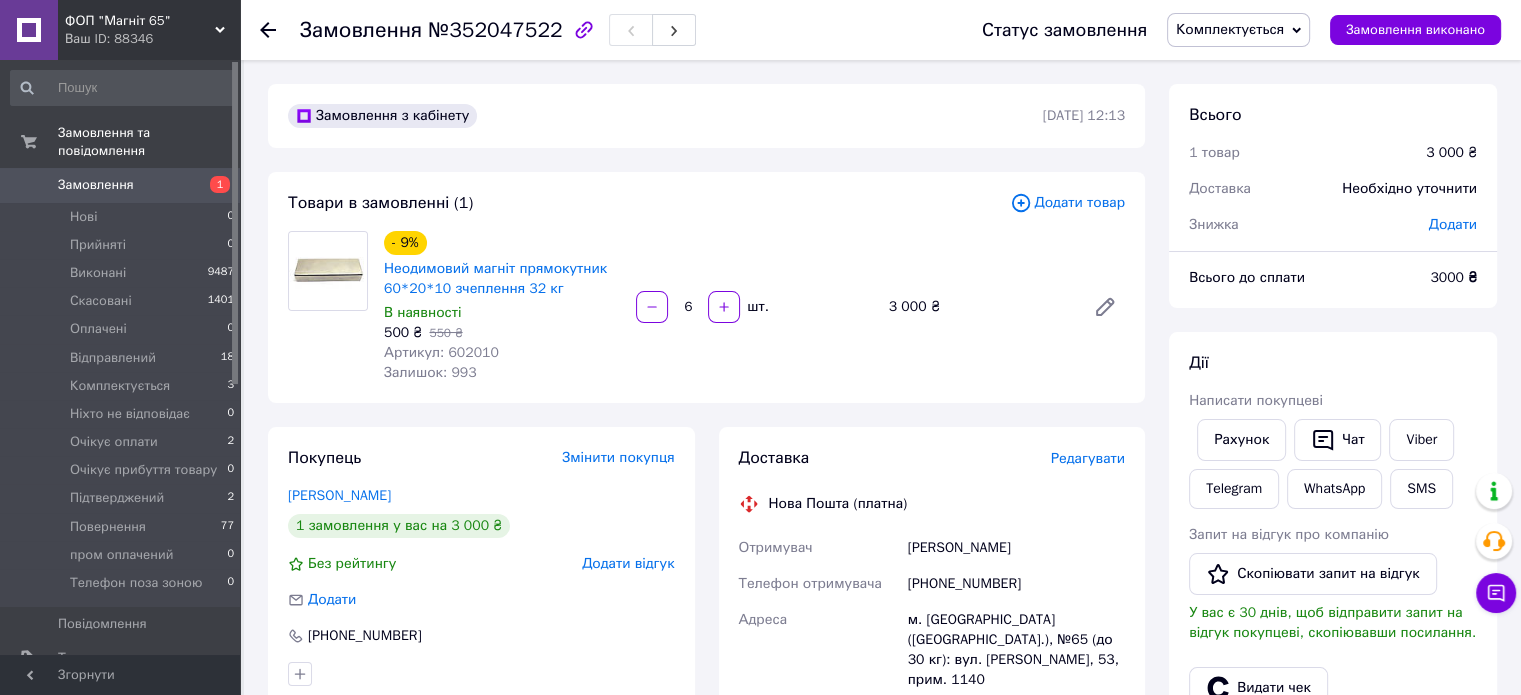 click on "№352047522" at bounding box center [495, 30] 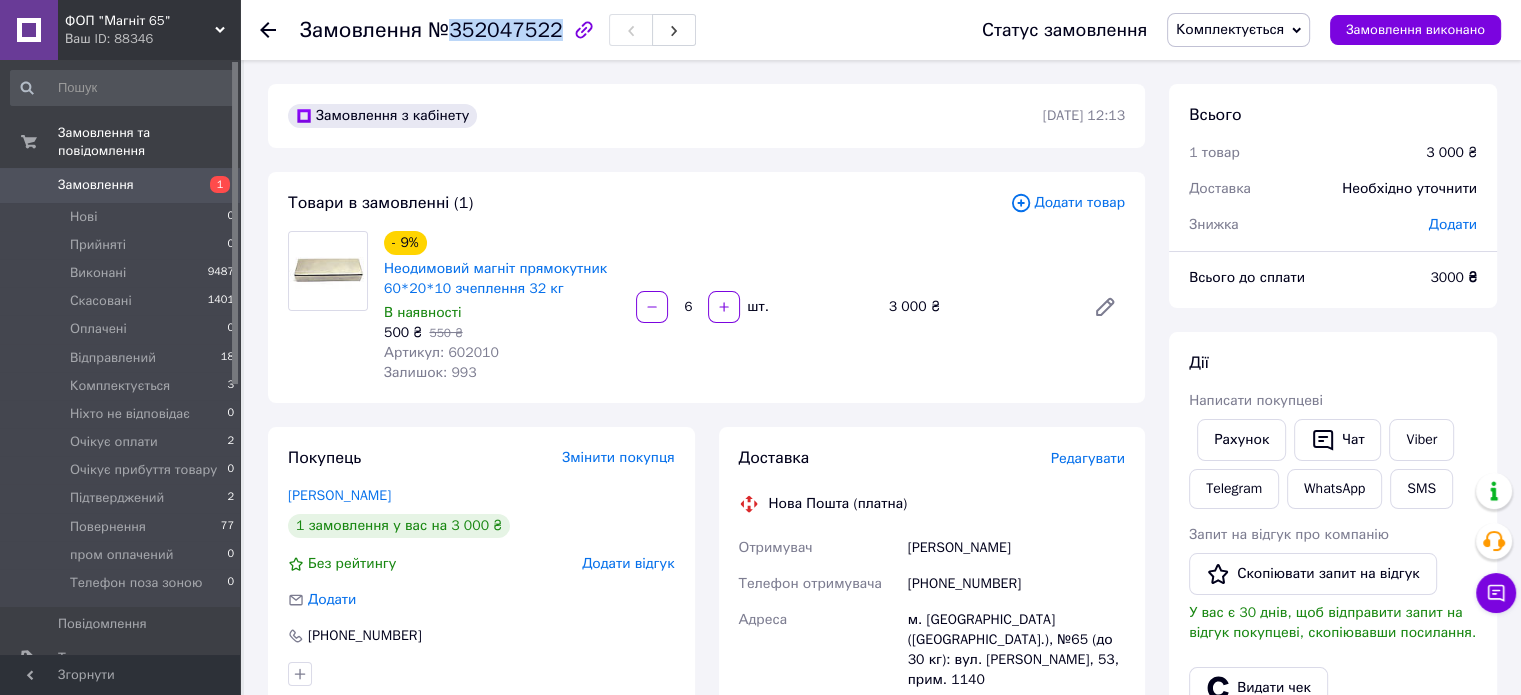 click on "№352047522" at bounding box center [495, 30] 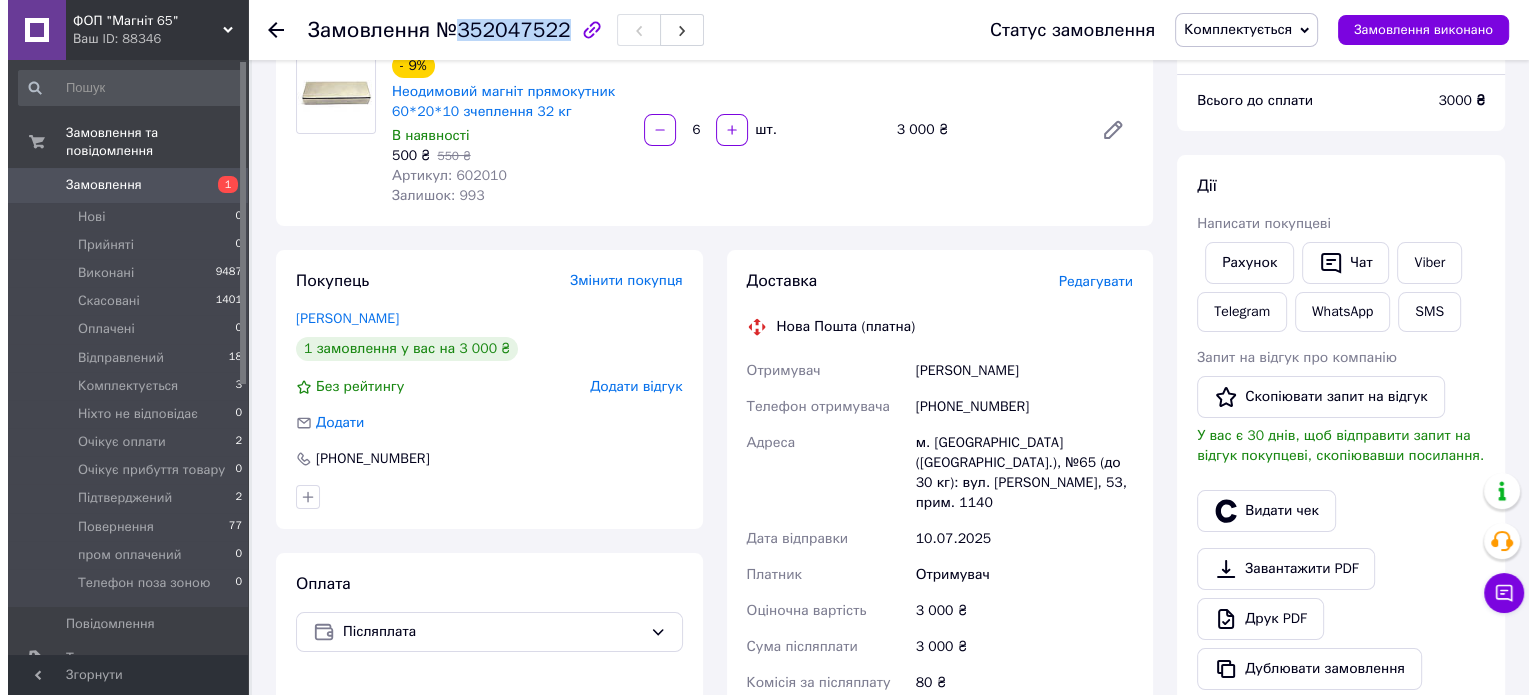 scroll, scrollTop: 200, scrollLeft: 0, axis: vertical 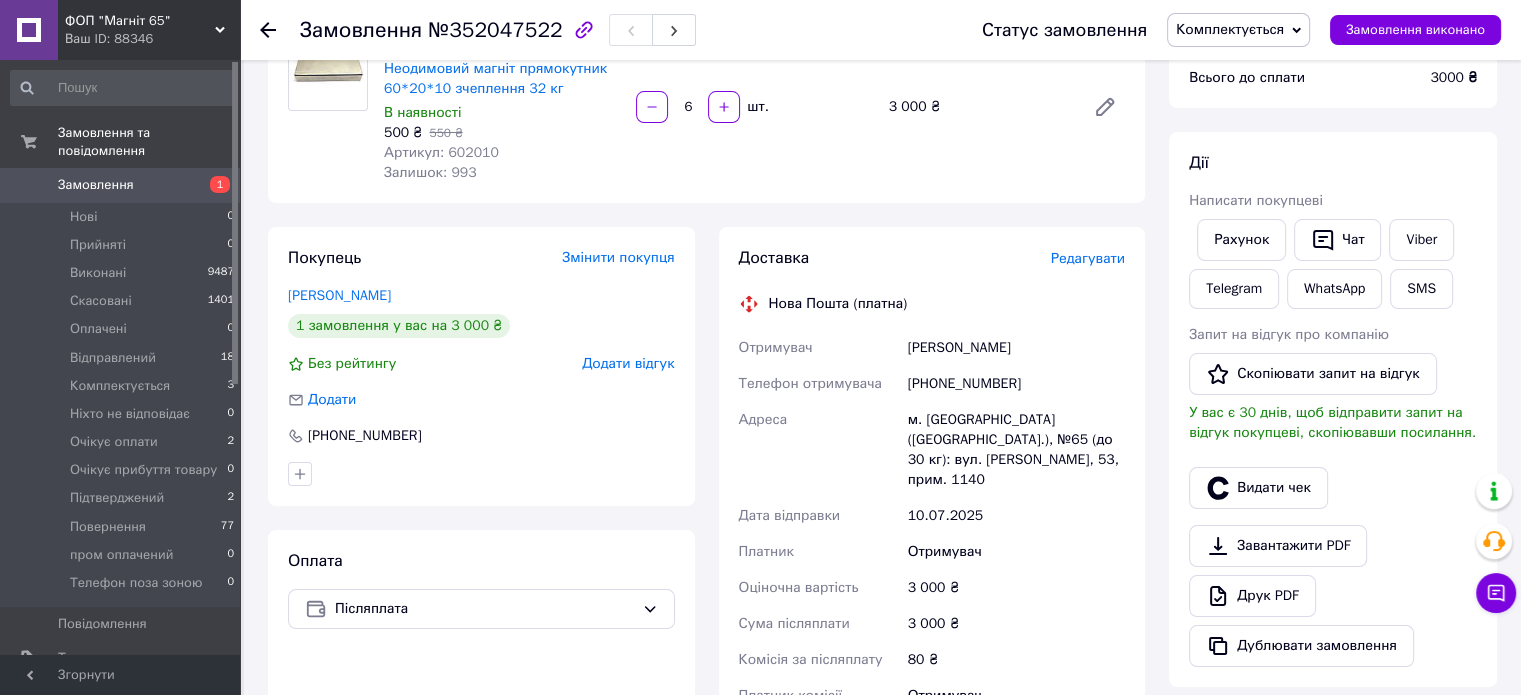 click on "Редагувати" at bounding box center (1088, 258) 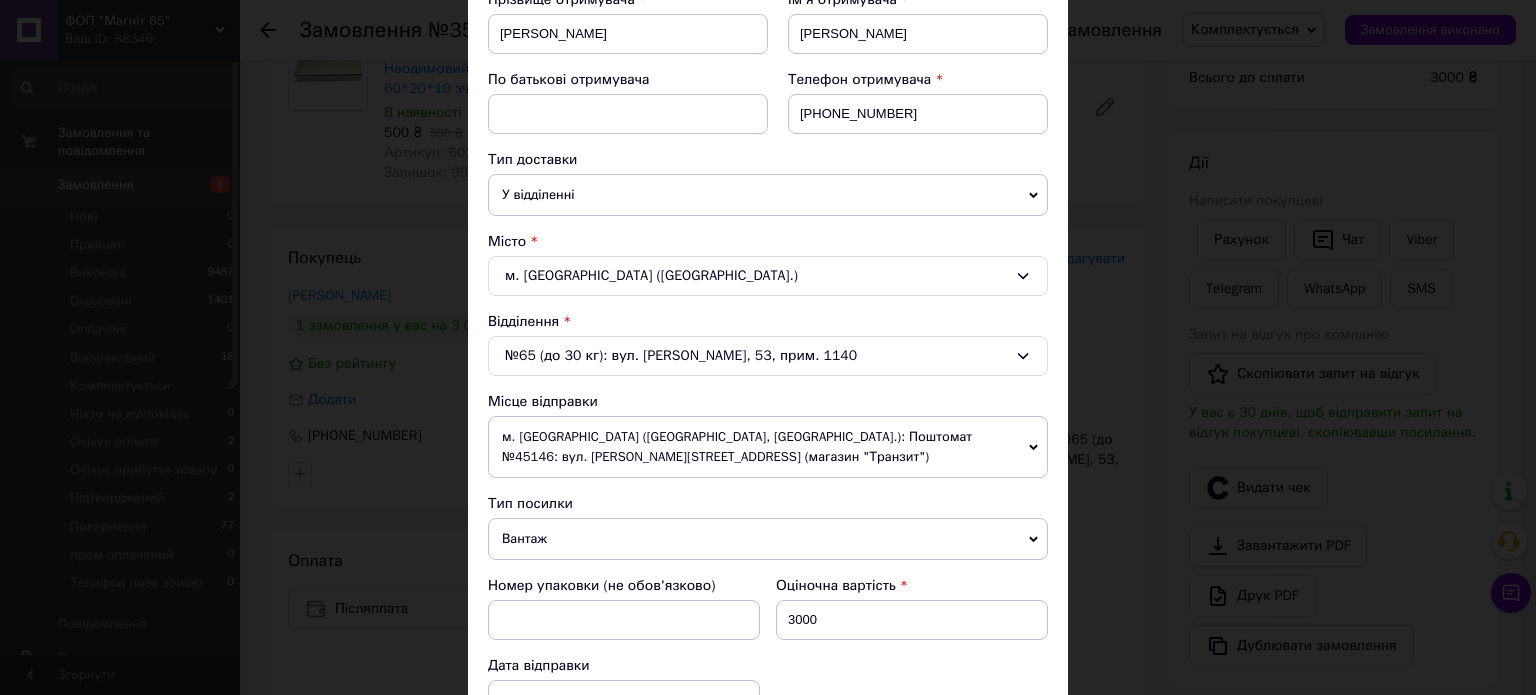 scroll, scrollTop: 500, scrollLeft: 0, axis: vertical 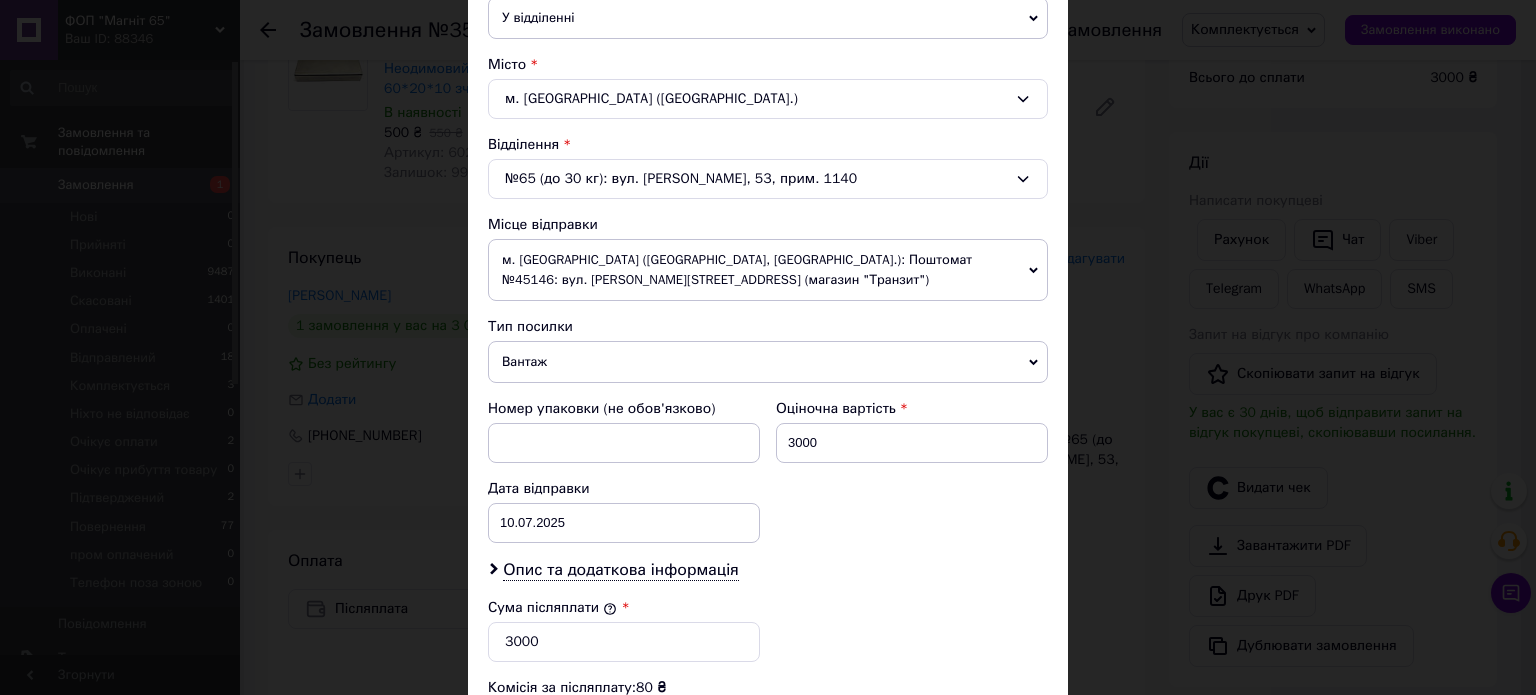 click on "м. [GEOGRAPHIC_DATA] ([GEOGRAPHIC_DATA], [GEOGRAPHIC_DATA].): Поштомат №45146: вул. [PERSON_NAME][STREET_ADDRESS] (магазин "Транзит")" at bounding box center [768, 270] 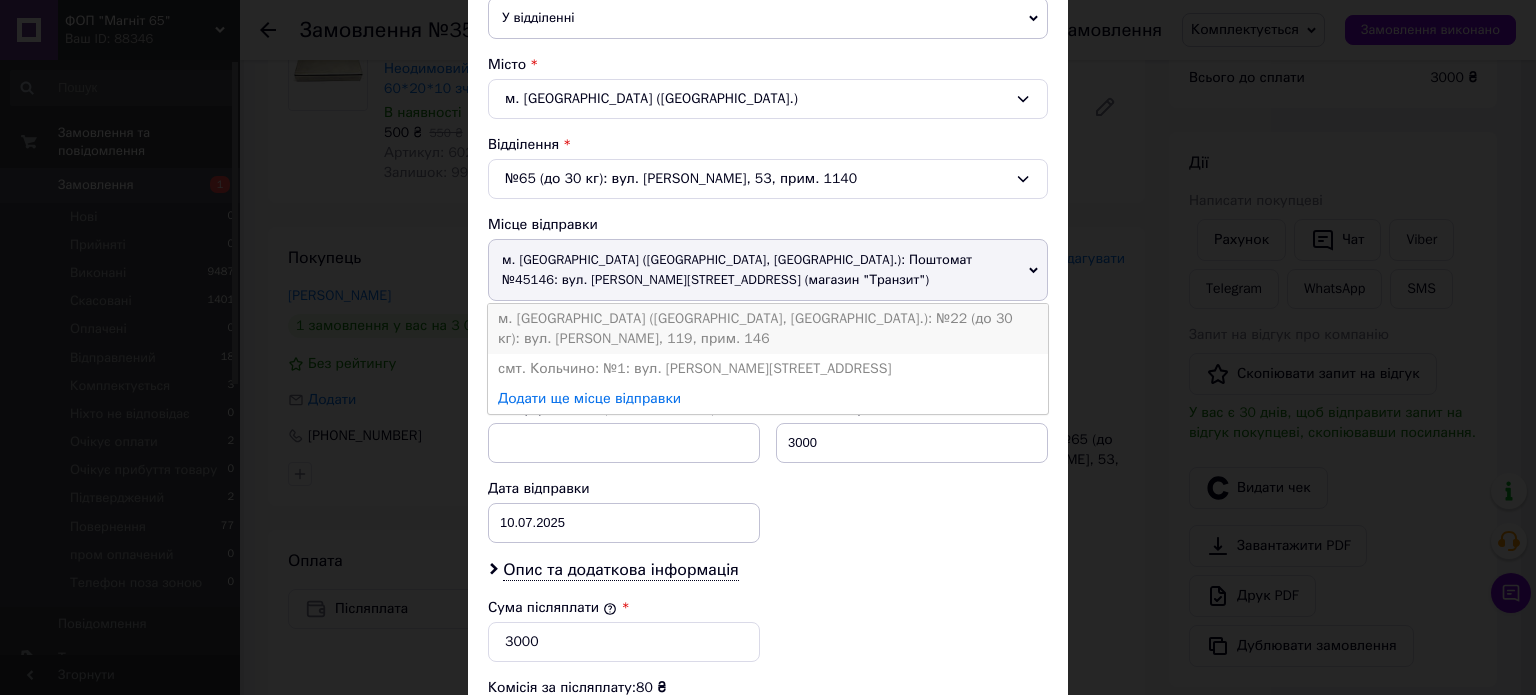 click on "м. [GEOGRAPHIC_DATA] ([GEOGRAPHIC_DATA], [GEOGRAPHIC_DATA].): №22 (до 30 кг): вул. [PERSON_NAME], 119, прим. 146" at bounding box center [768, 329] 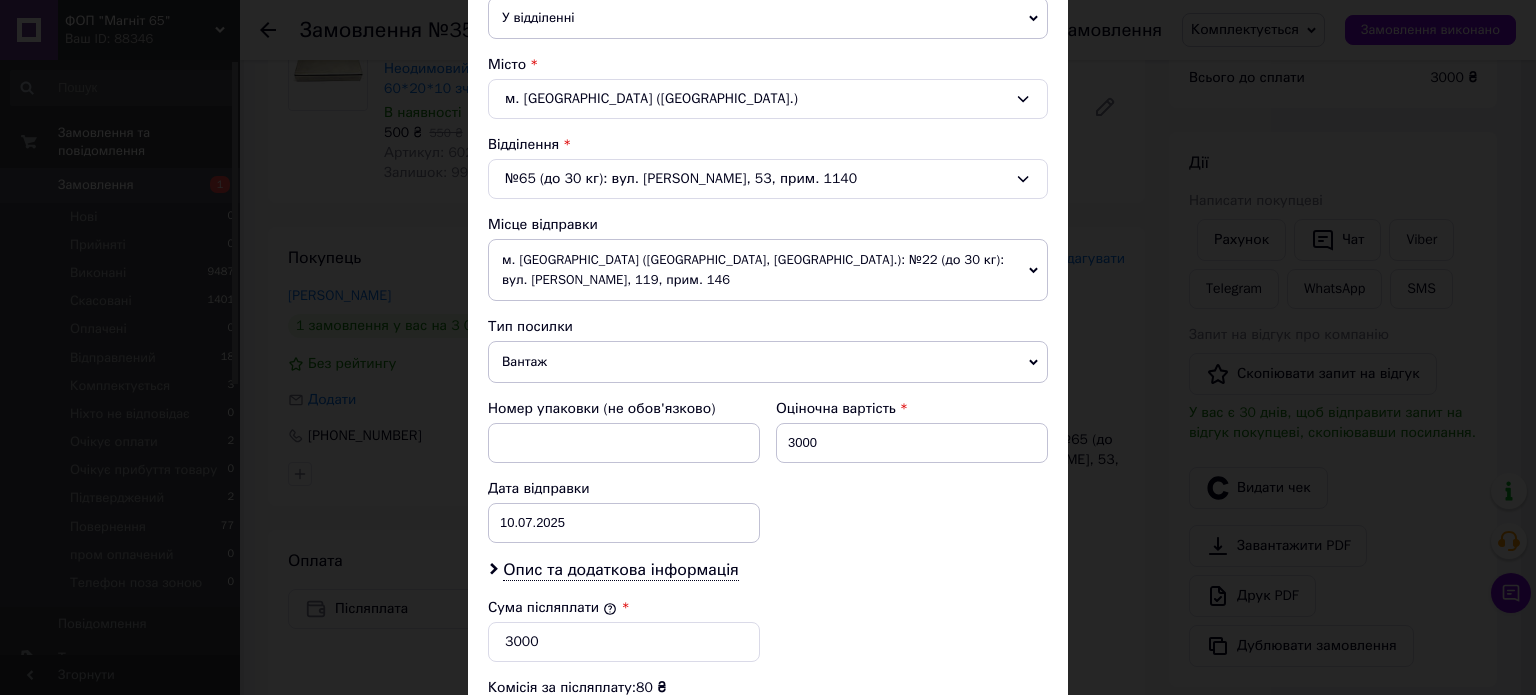 click on "м. [GEOGRAPHIC_DATA] ([GEOGRAPHIC_DATA], [GEOGRAPHIC_DATA].): №22 (до 30 кг): вул. [PERSON_NAME], 119, прим. 146" at bounding box center [768, 270] 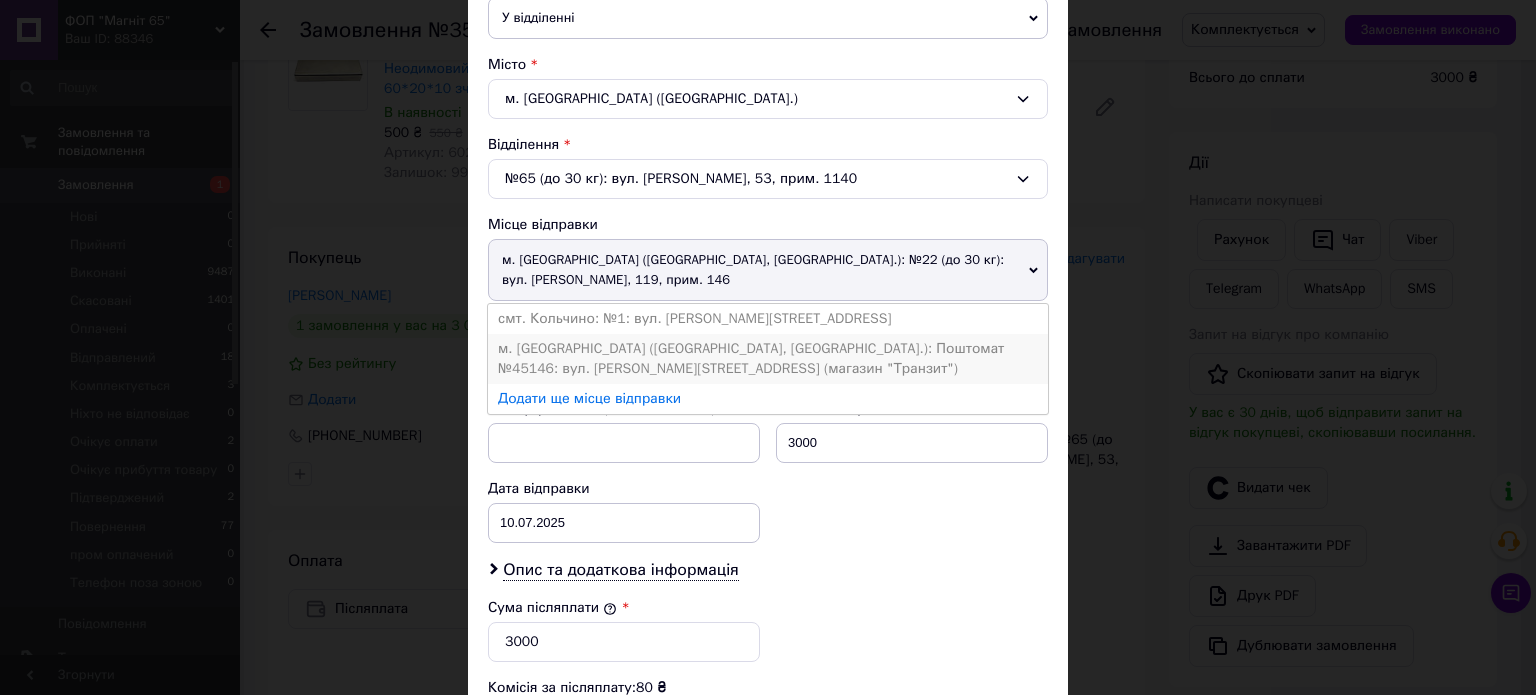 click on "м. [GEOGRAPHIC_DATA] ([GEOGRAPHIC_DATA], [GEOGRAPHIC_DATA].): Поштомат №45146: вул. [PERSON_NAME][STREET_ADDRESS] (магазин "Транзит")" at bounding box center (768, 359) 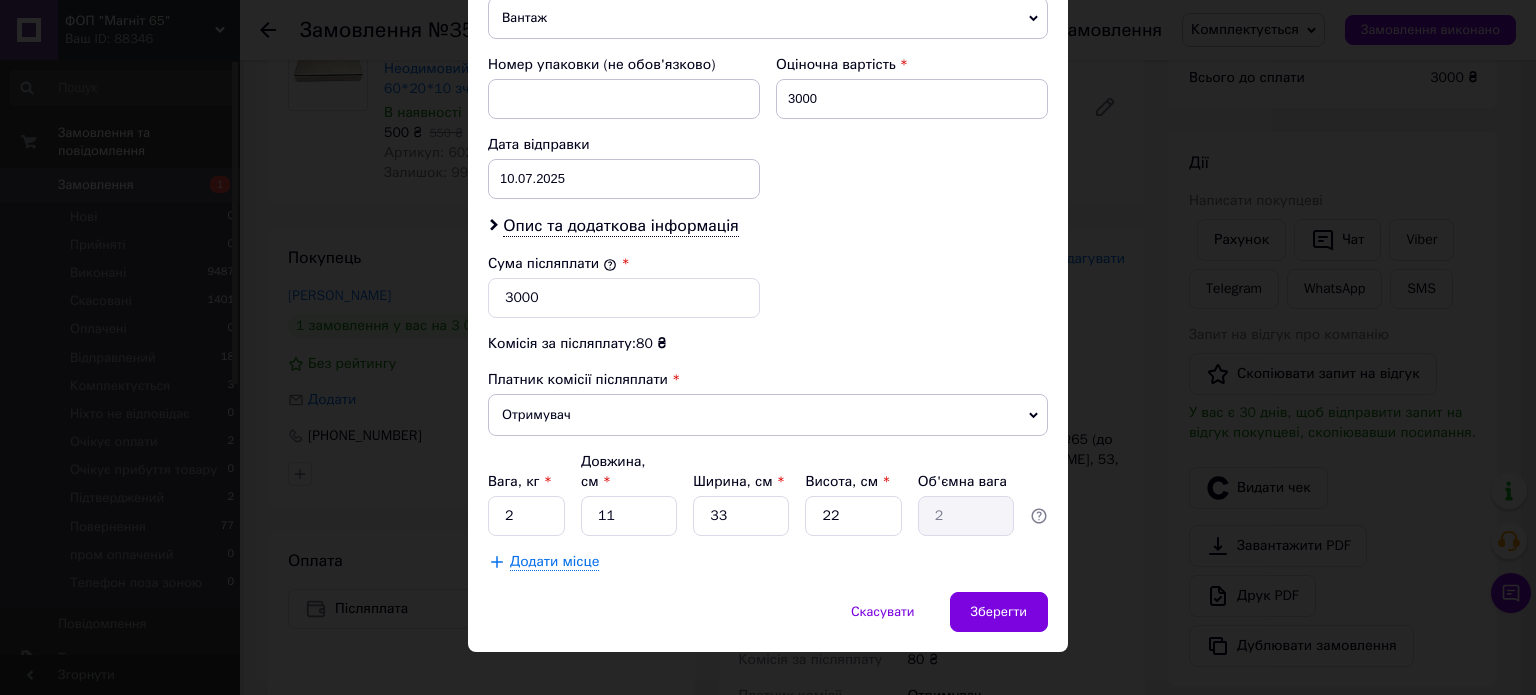 scroll, scrollTop: 844, scrollLeft: 0, axis: vertical 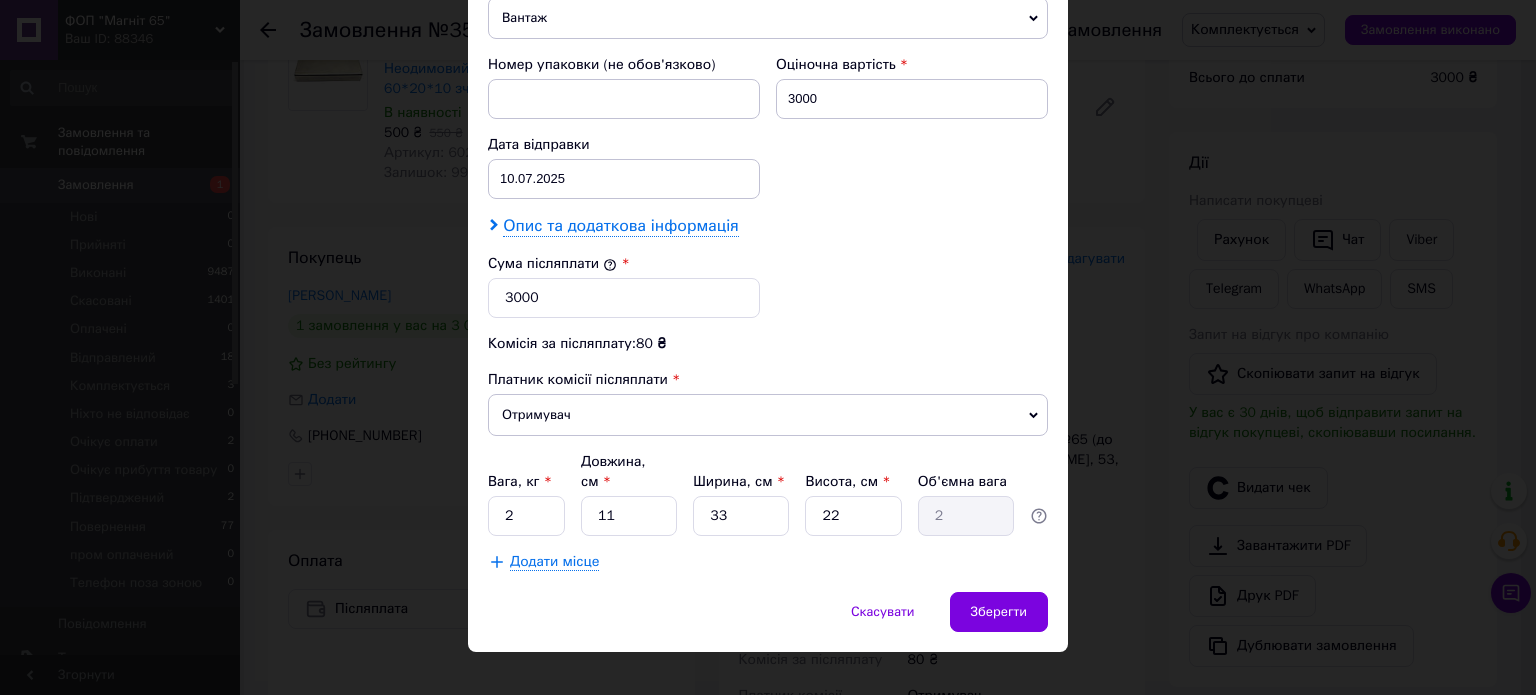 click on "Опис та додаткова інформація" at bounding box center (620, 226) 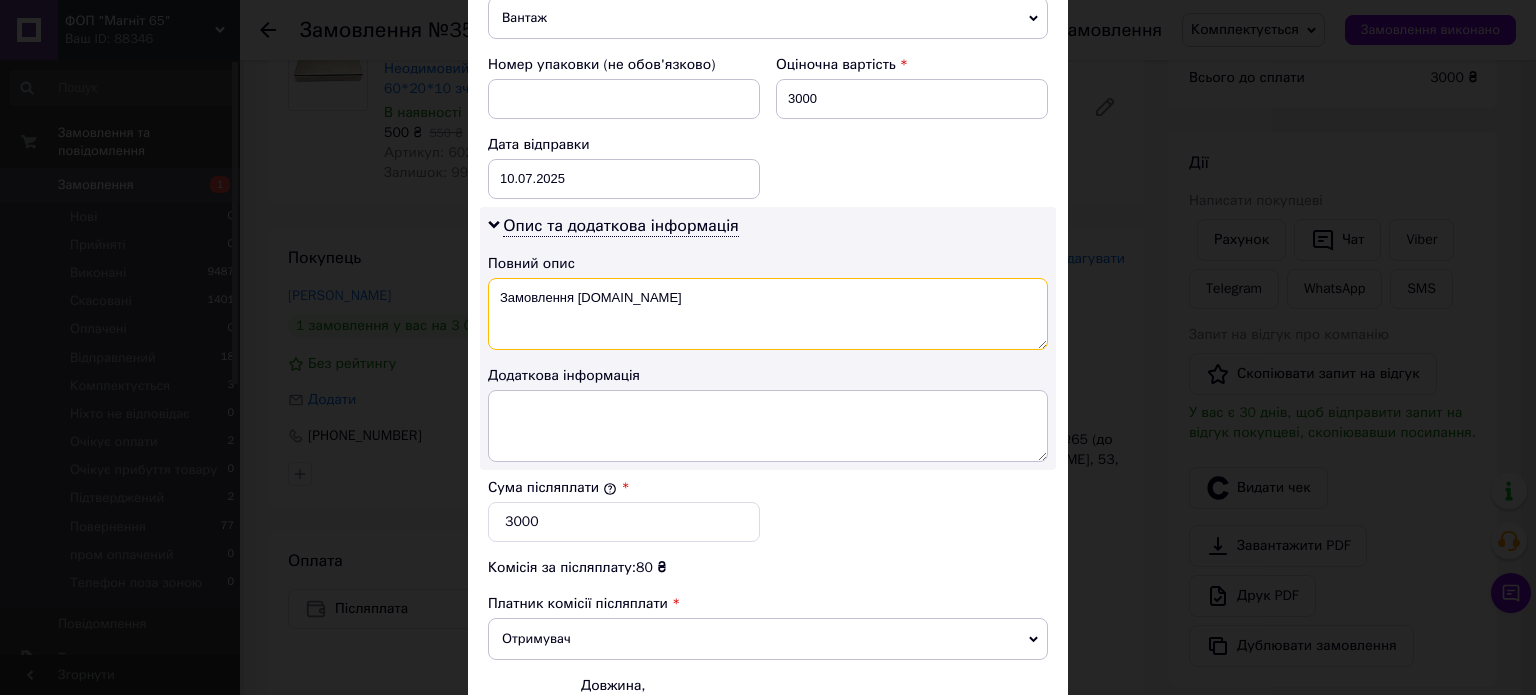 paste on "352047522" 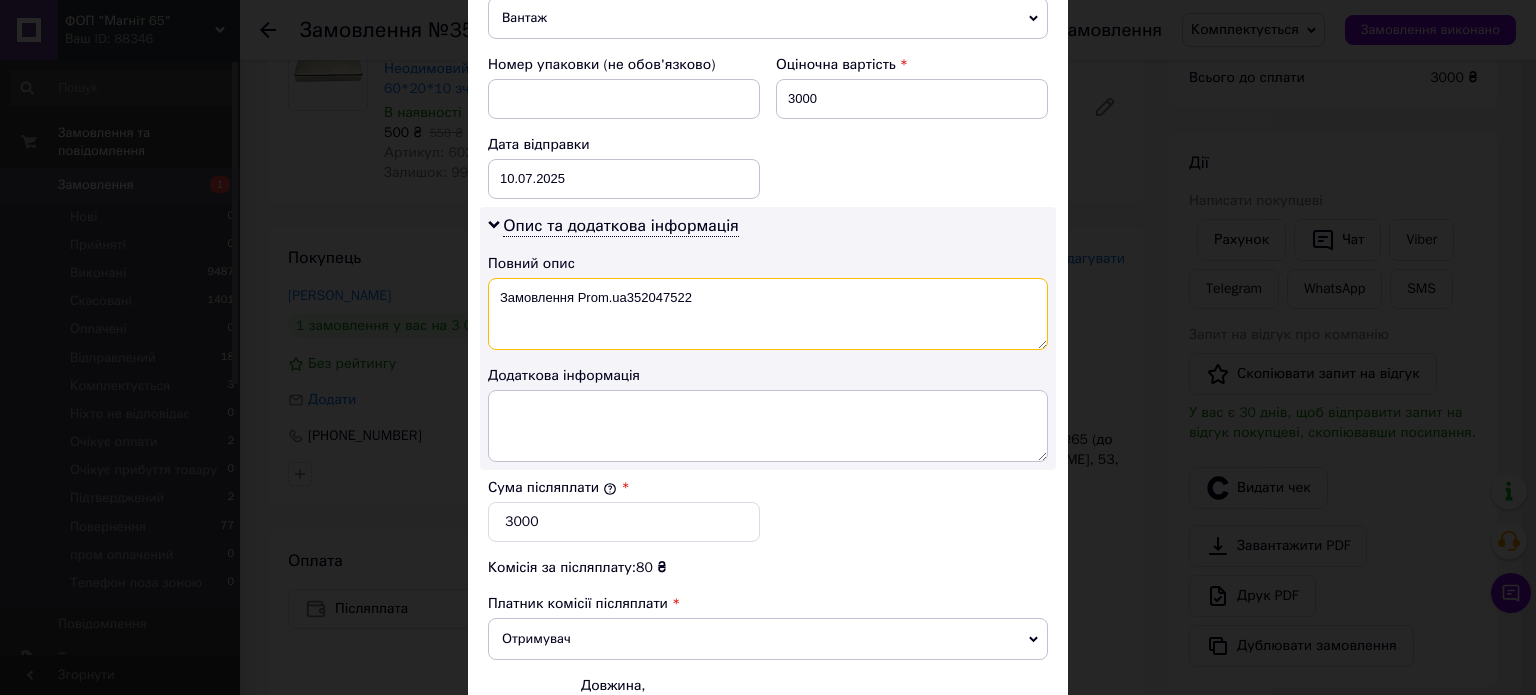 type on "Замовлення Prom.ua352047522" 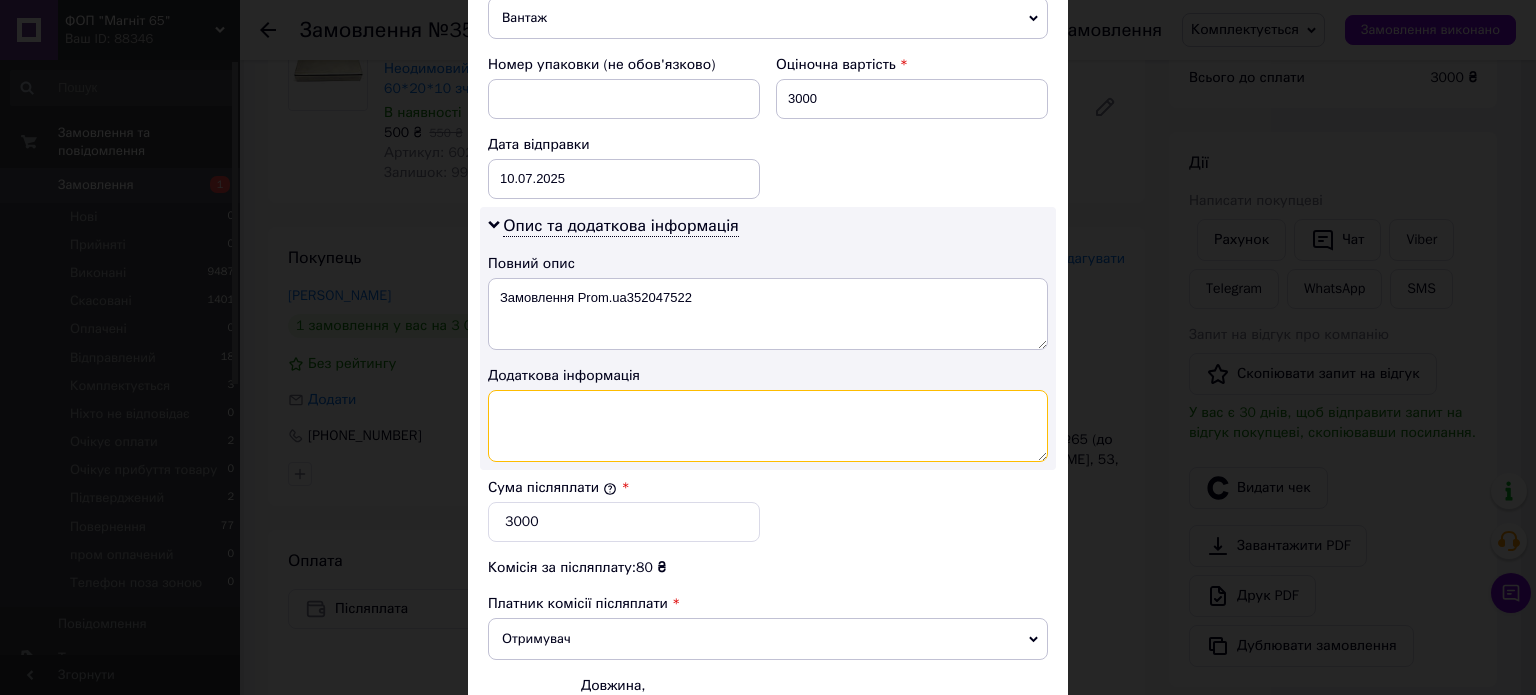 click at bounding box center (768, 426) 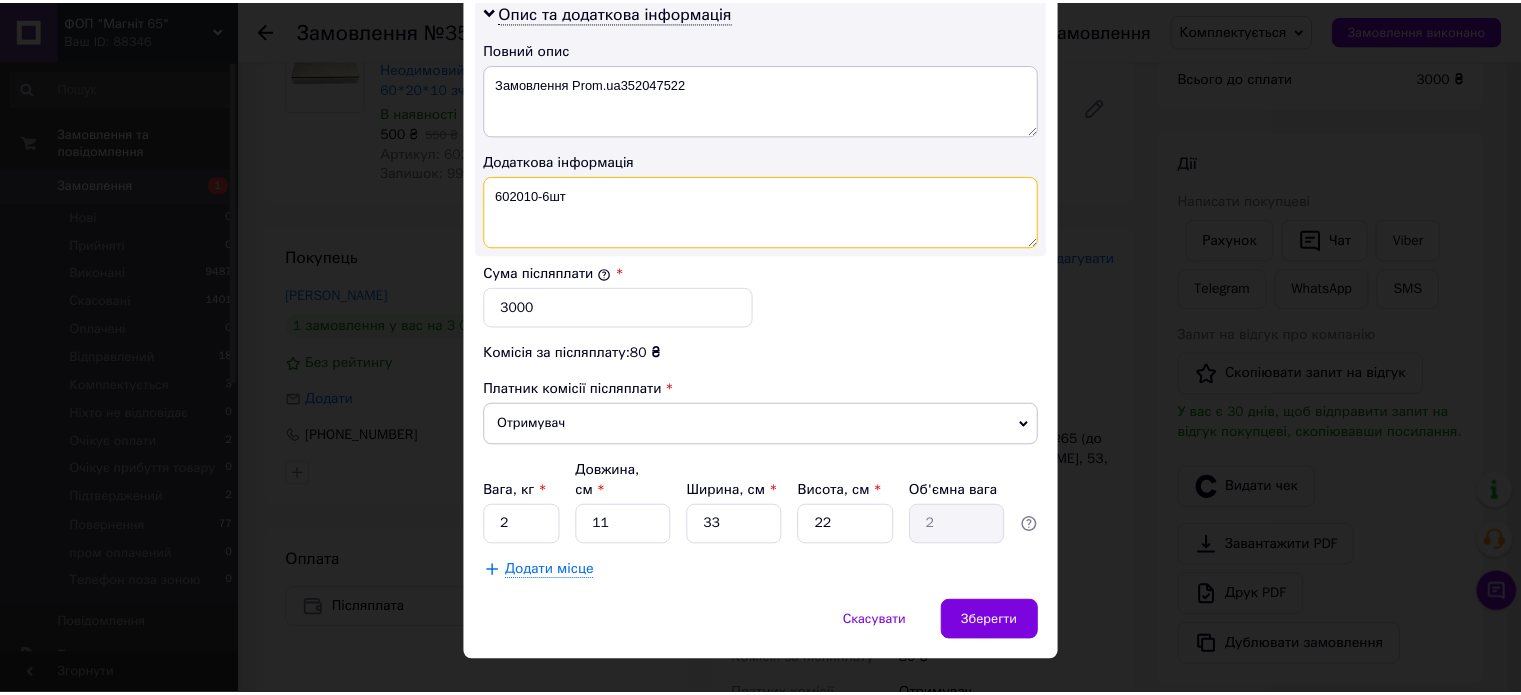 scroll, scrollTop: 1068, scrollLeft: 0, axis: vertical 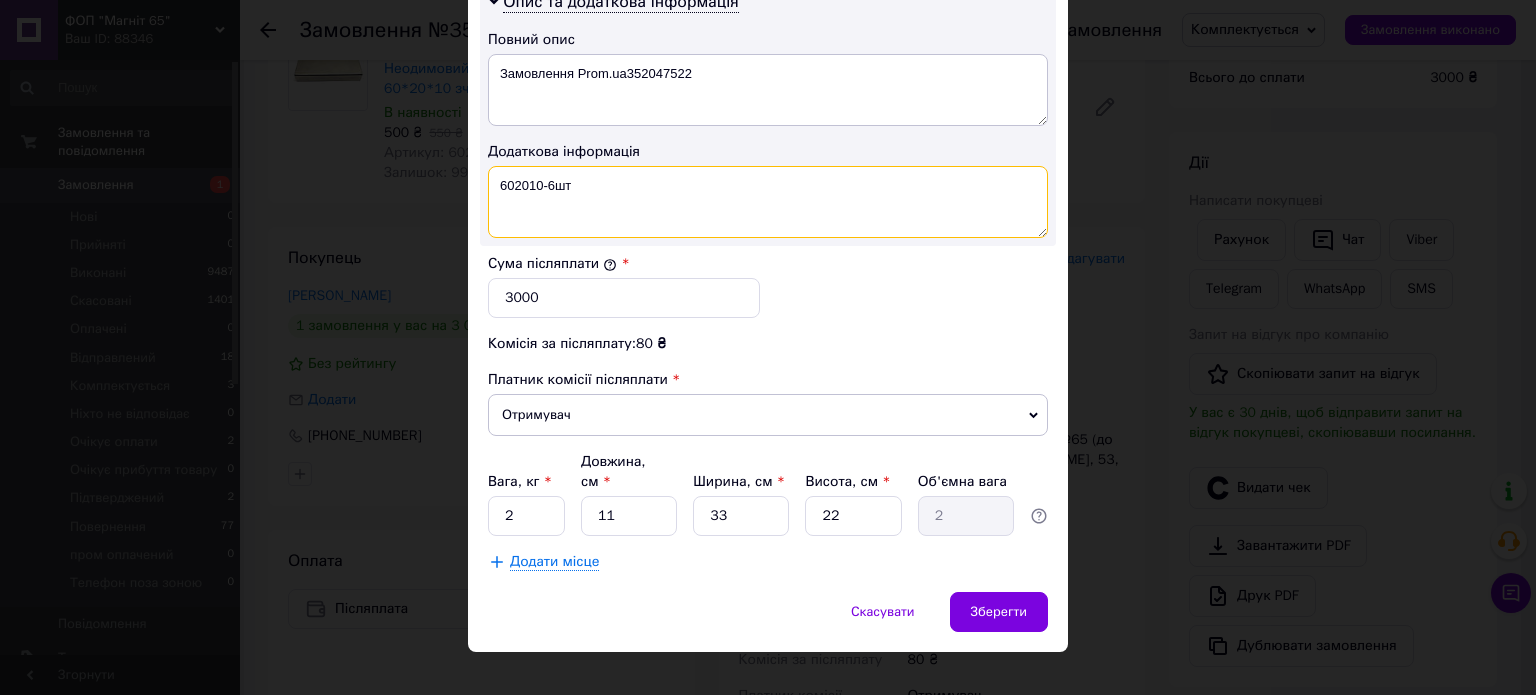 type on "602010-6шт" 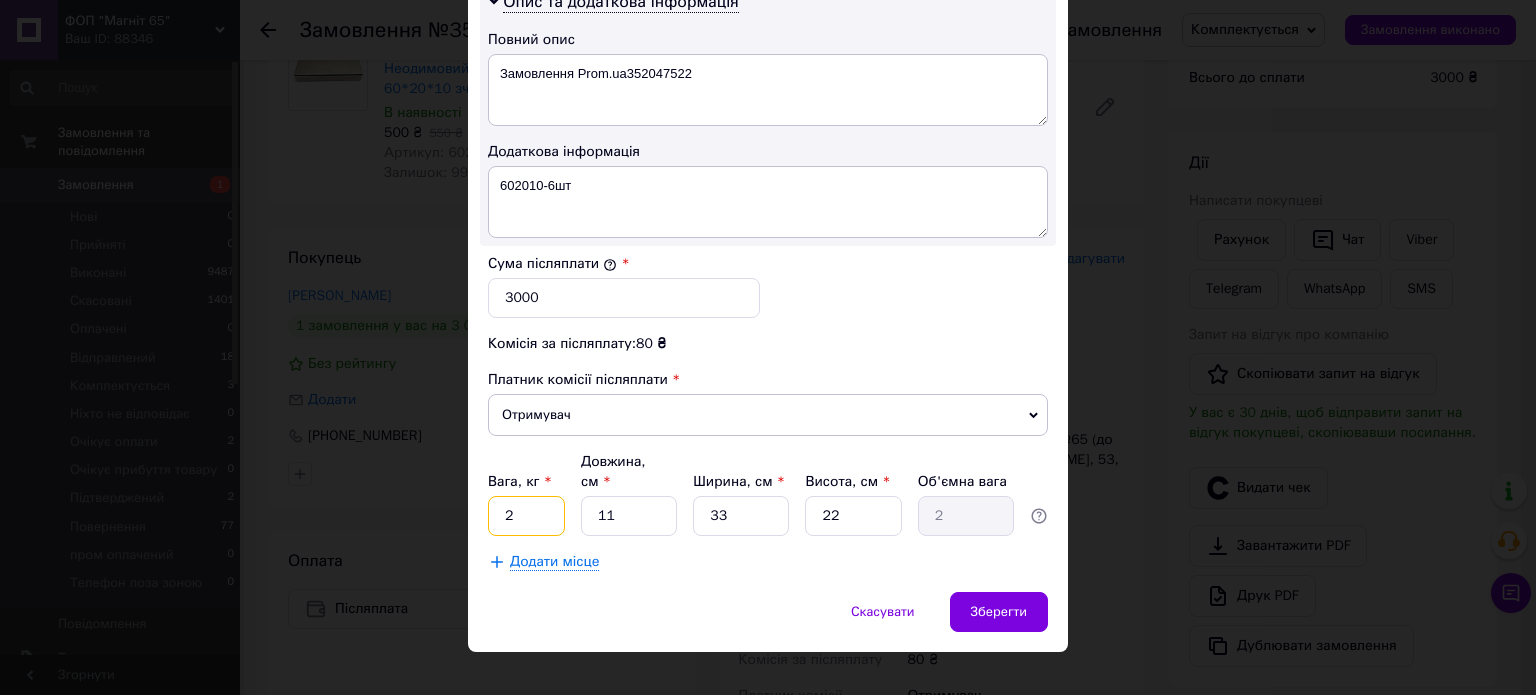 click on "2" at bounding box center (526, 516) 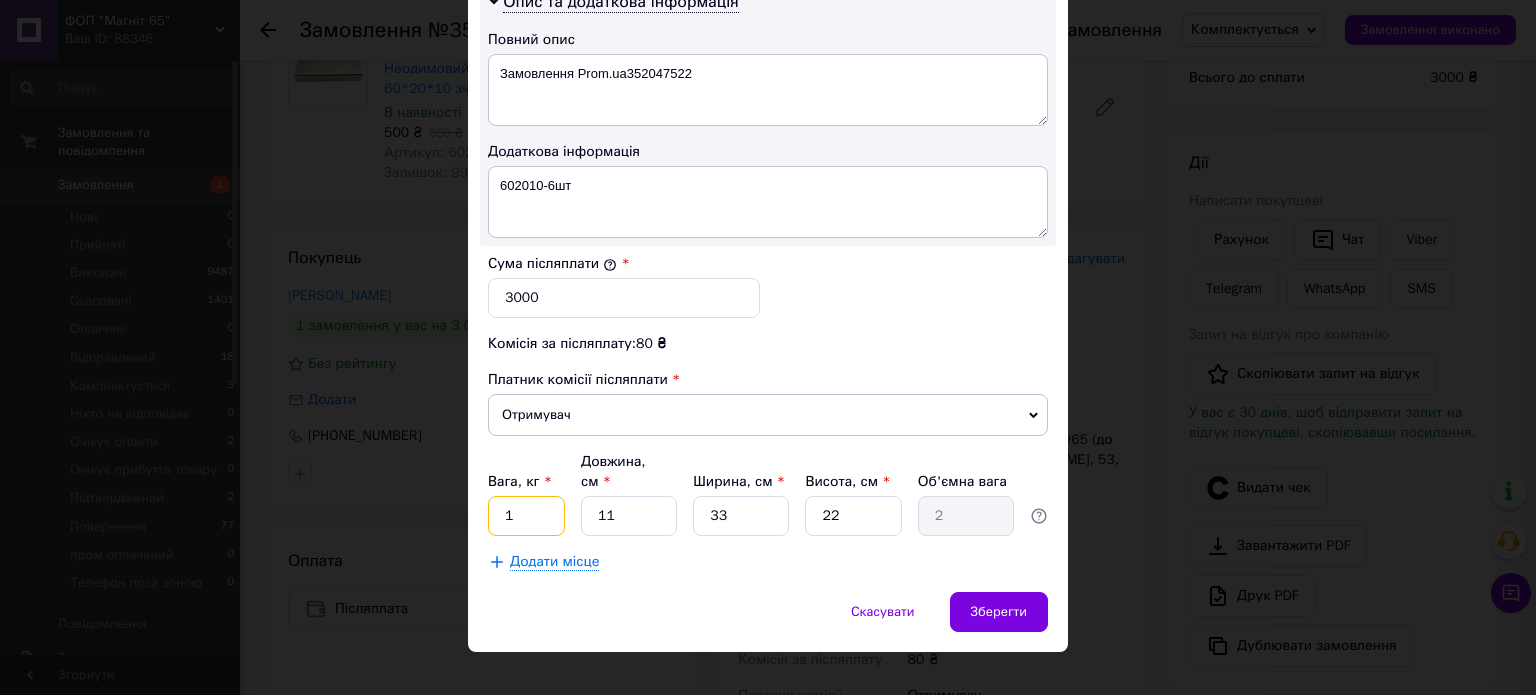type on "1" 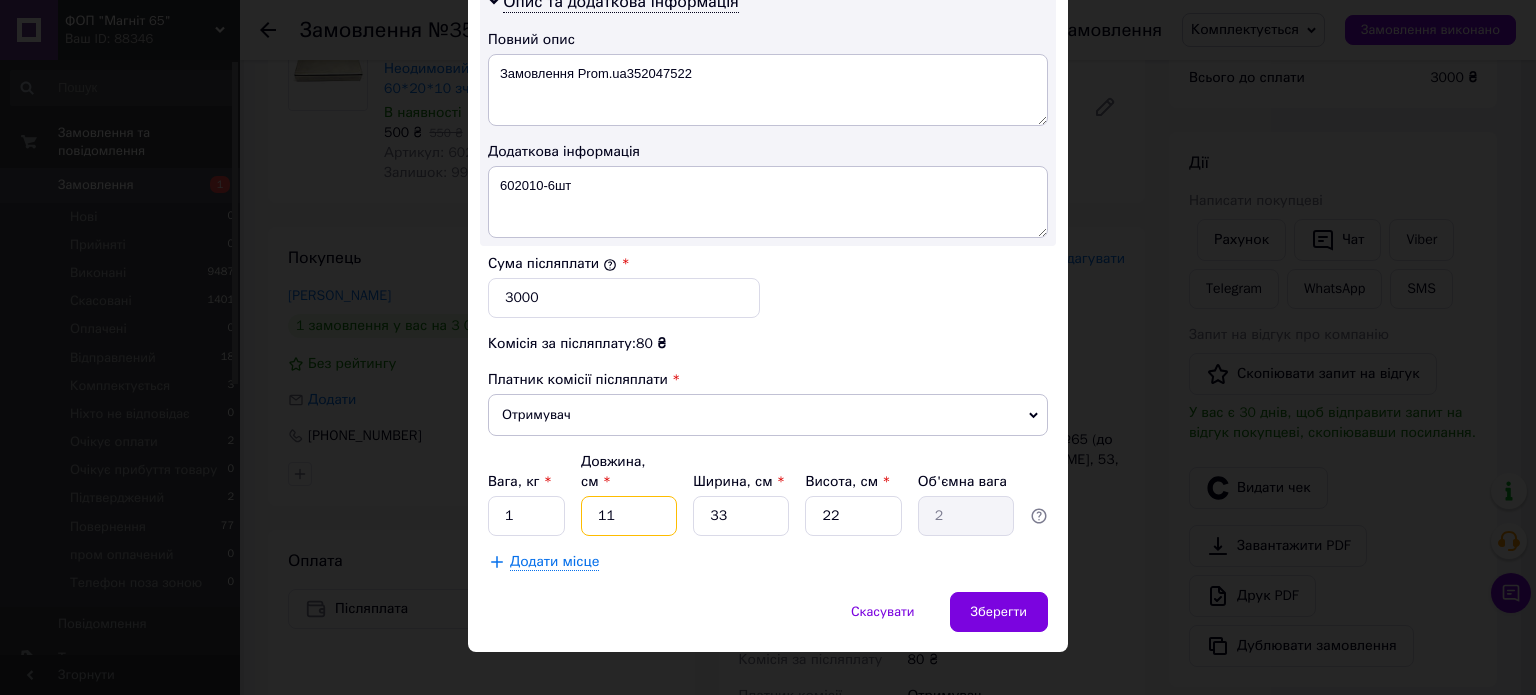 drag, startPoint x: 617, startPoint y: 491, endPoint x: 592, endPoint y: 495, distance: 25.317978 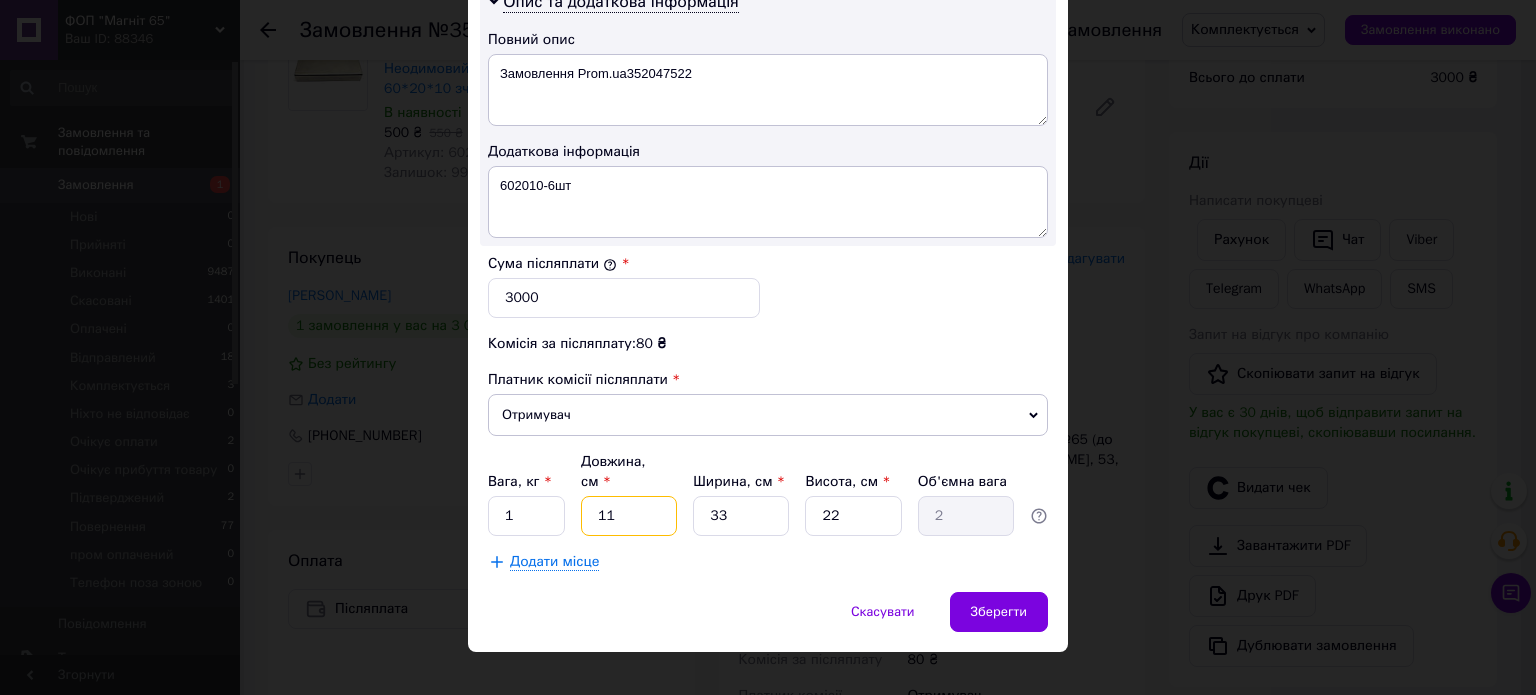 type on "1" 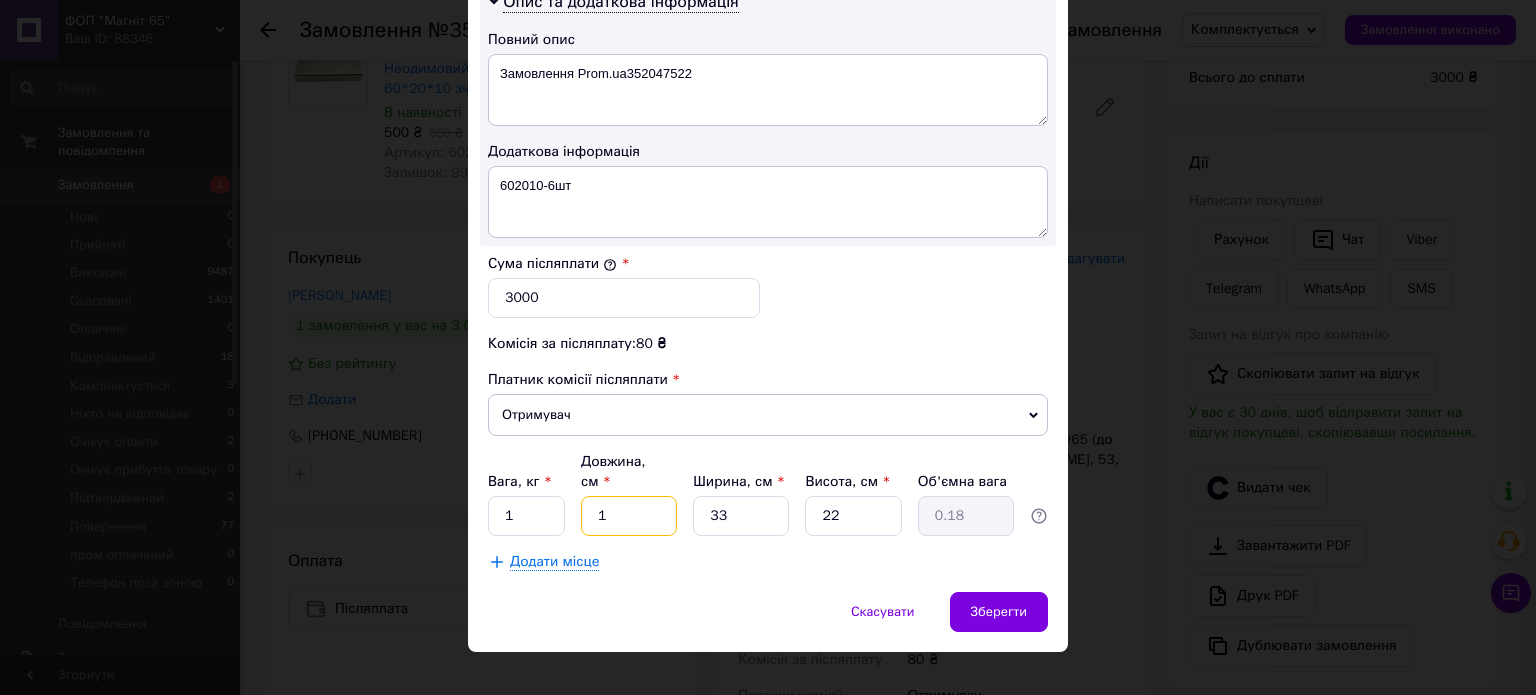 type on "15" 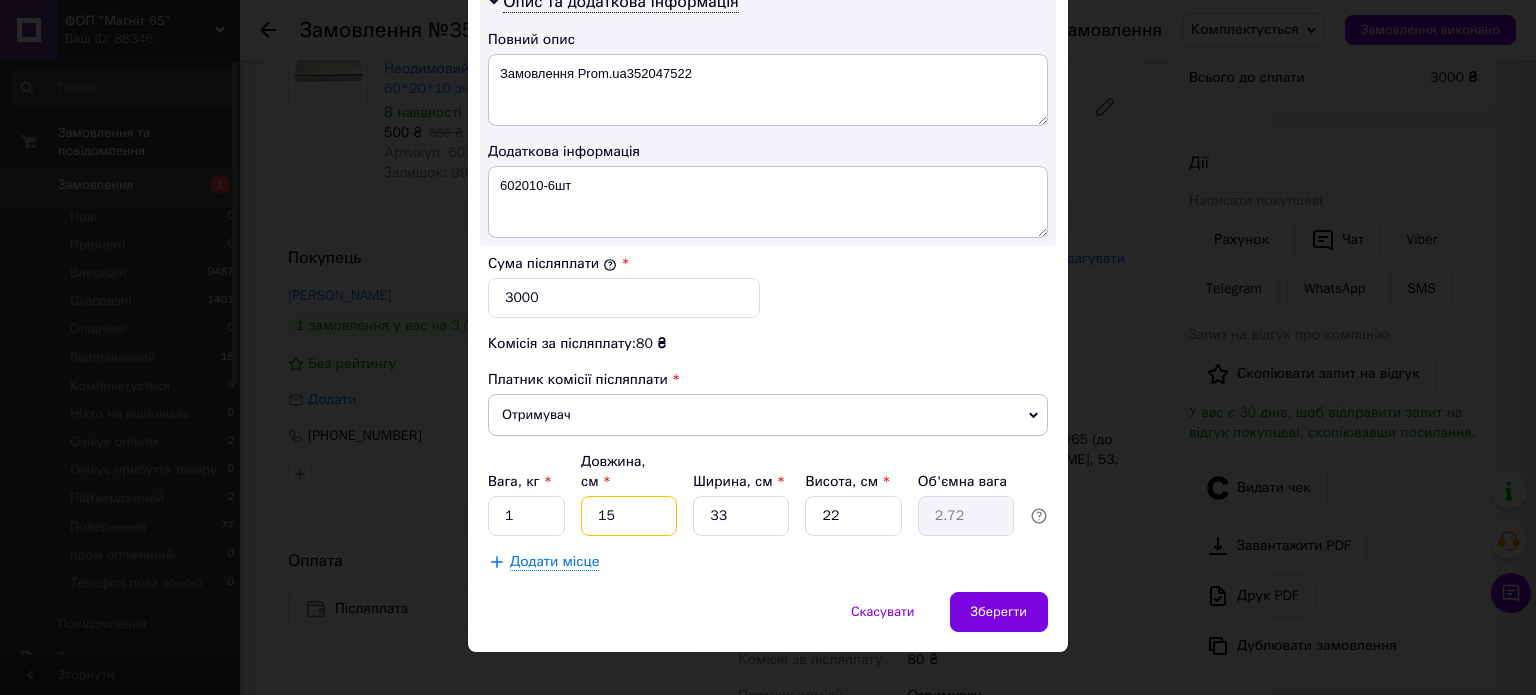 type on "15" 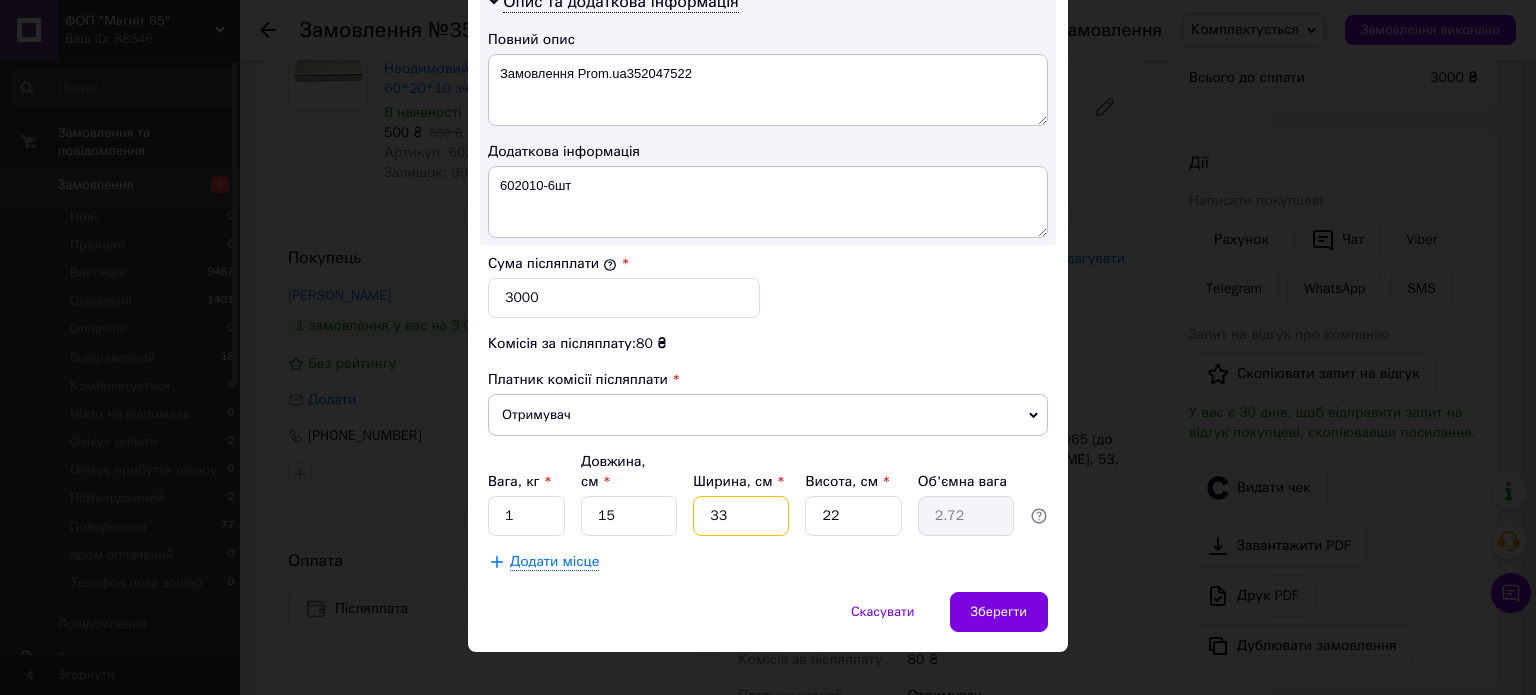 drag, startPoint x: 726, startPoint y: 490, endPoint x: 707, endPoint y: 495, distance: 19.646883 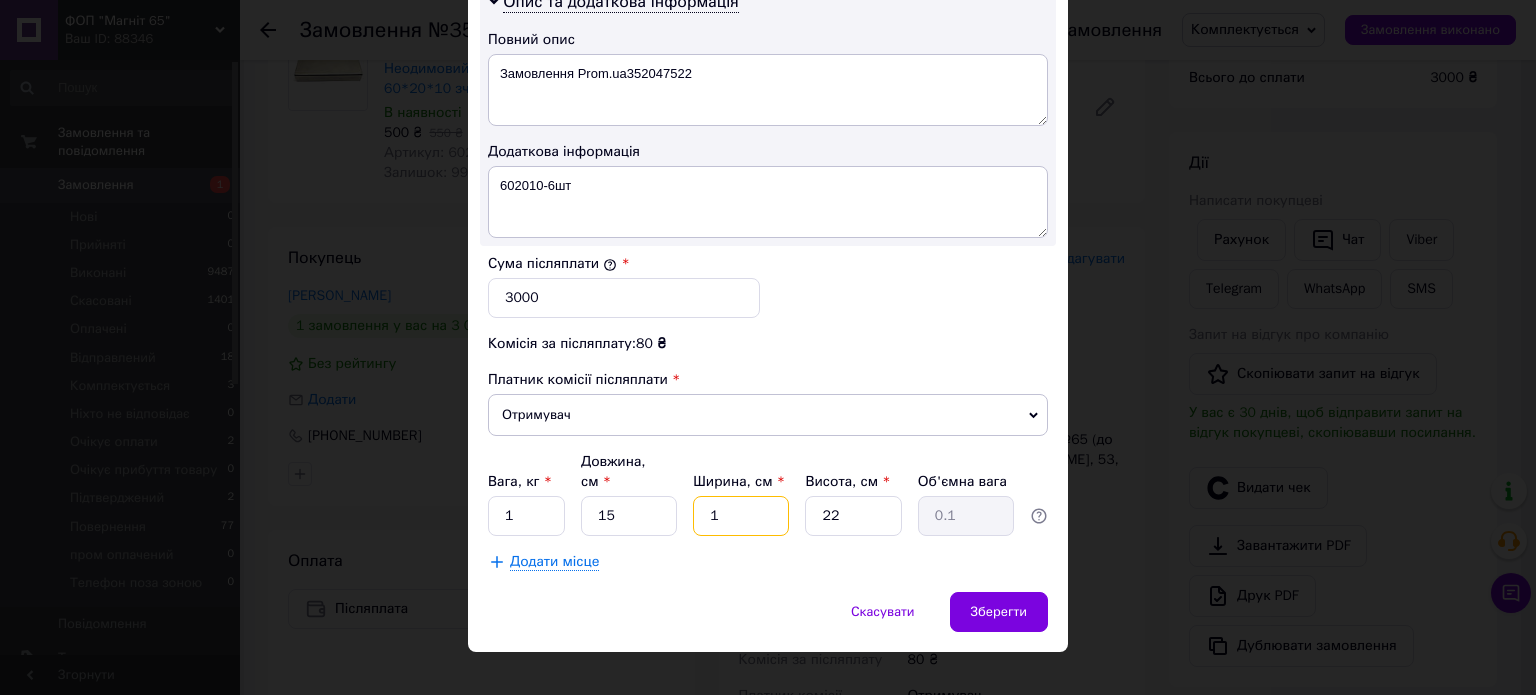 type on "12" 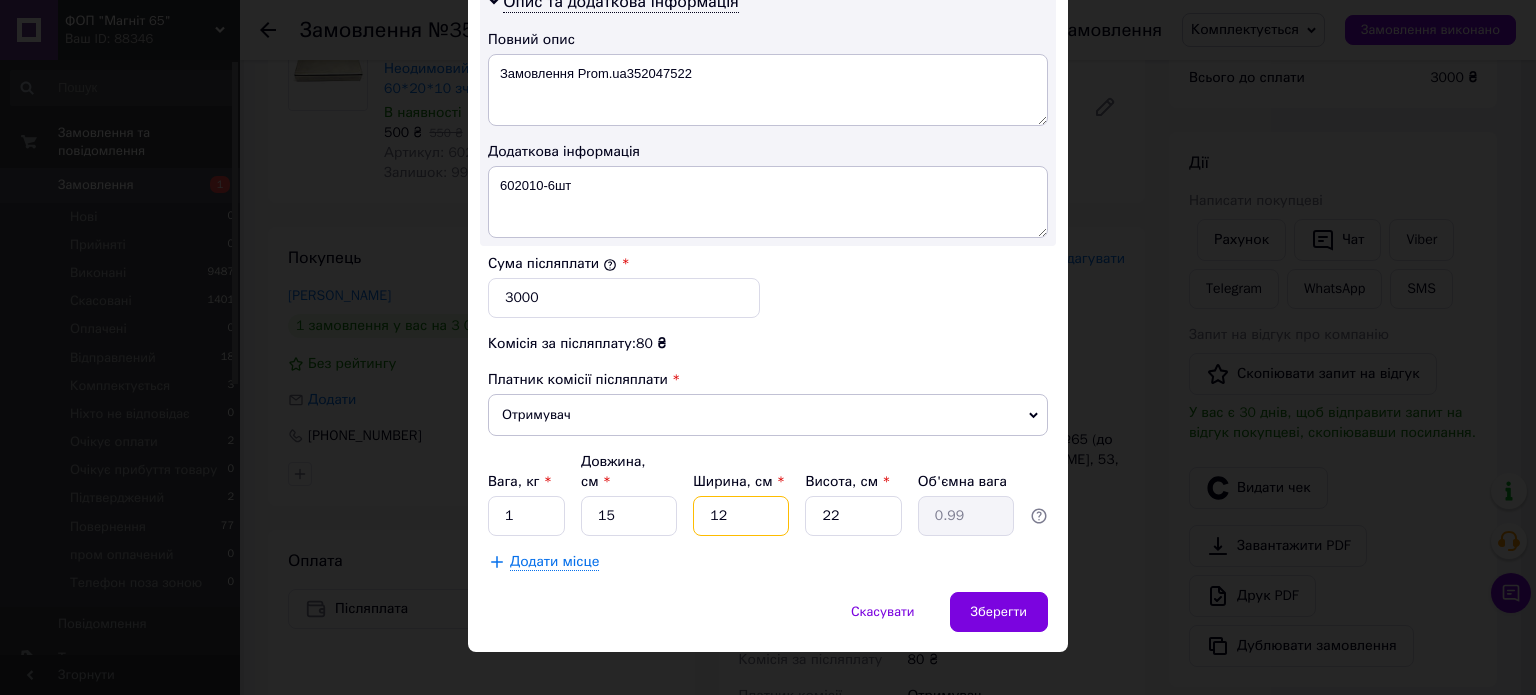 type on "12" 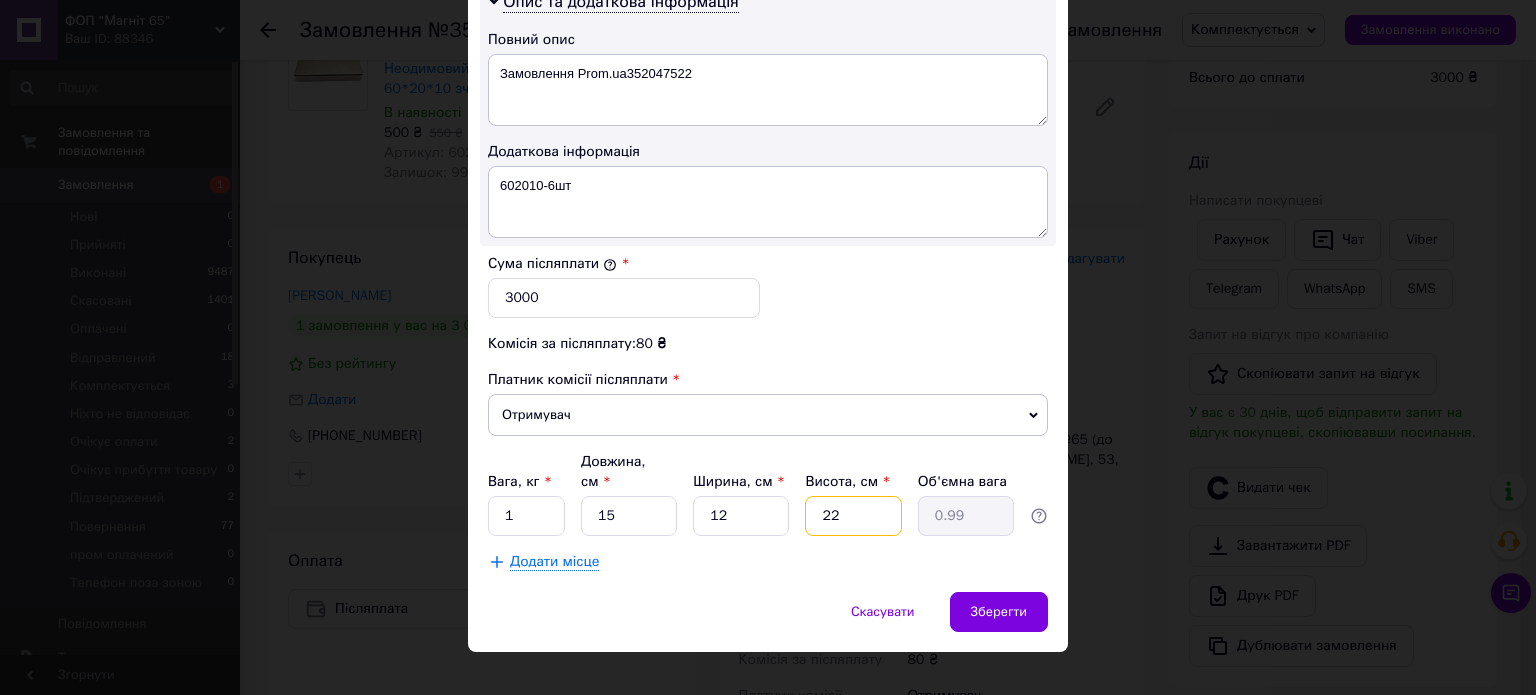 drag, startPoint x: 847, startPoint y: 488, endPoint x: 816, endPoint y: 493, distance: 31.400637 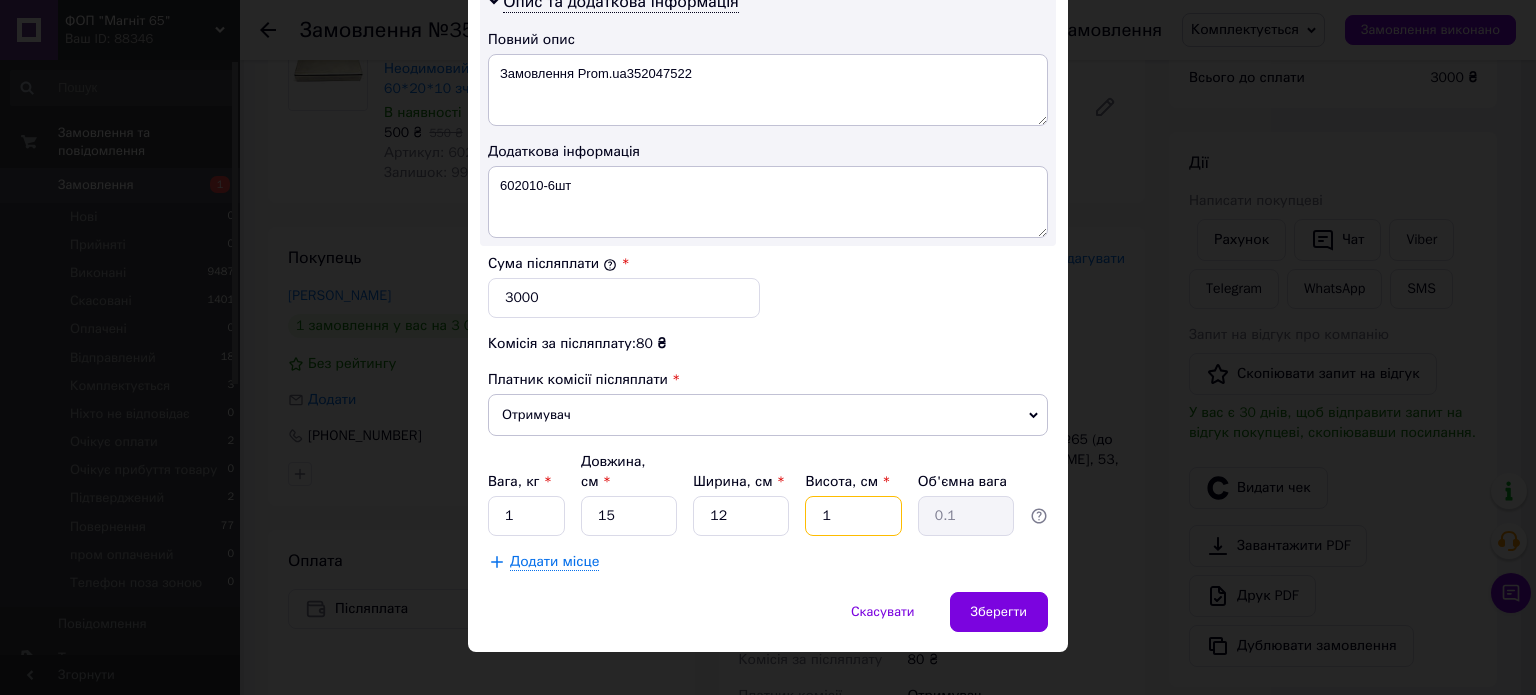 type on "12" 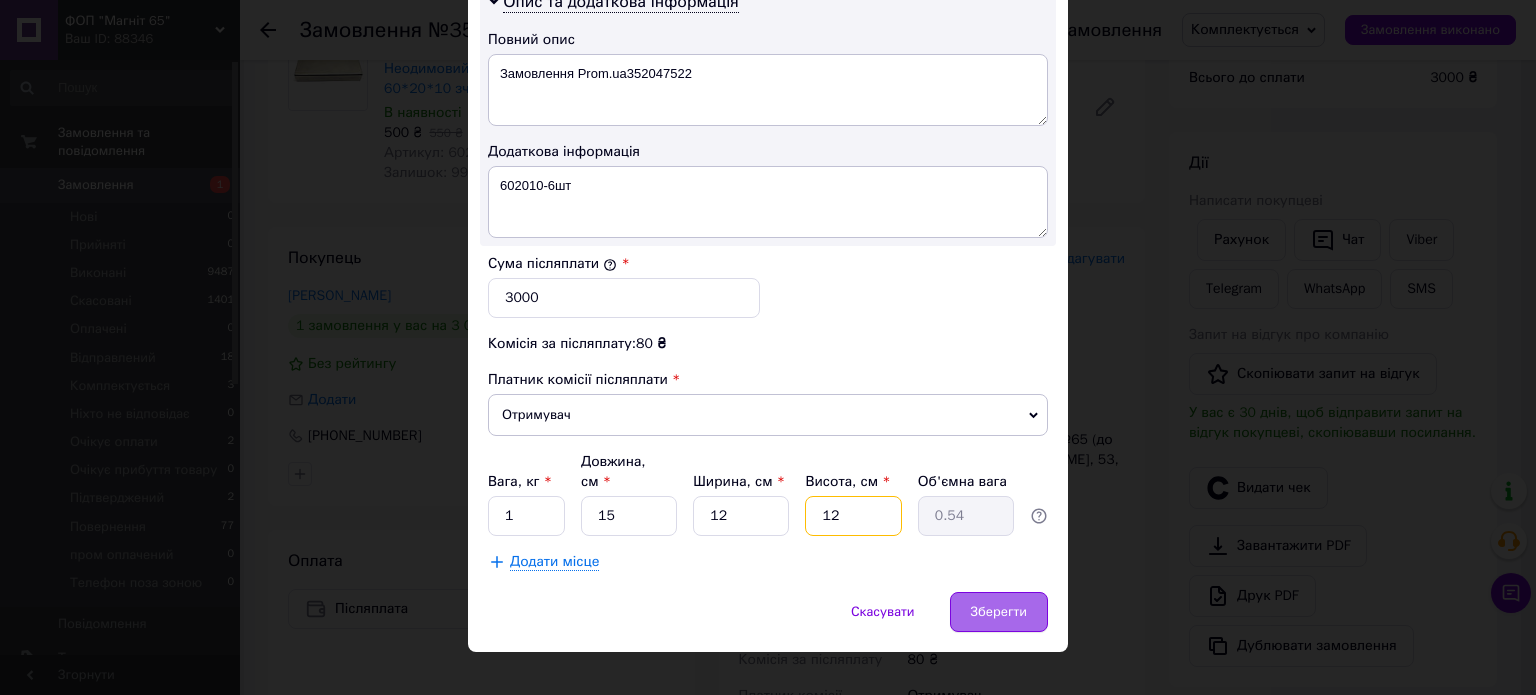type on "12" 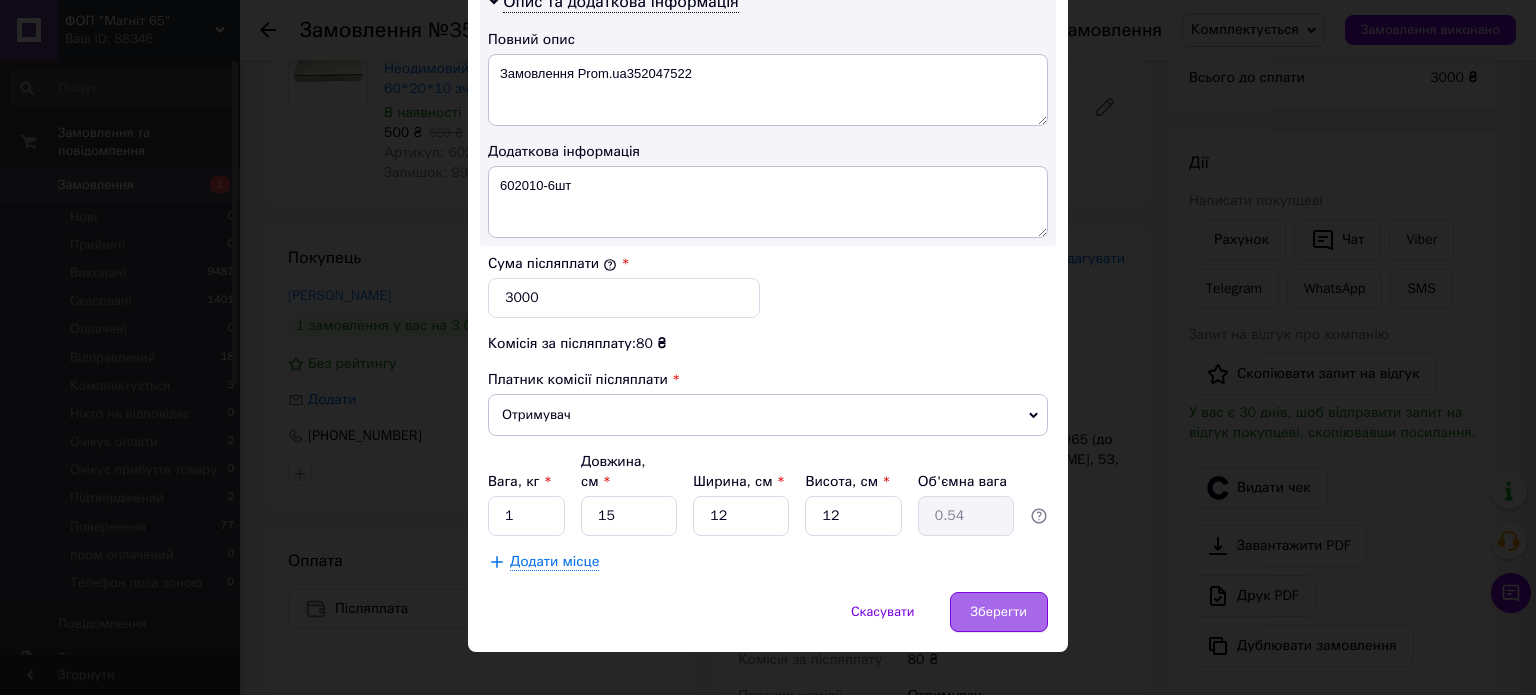 click on "Зберегти" at bounding box center [999, 612] 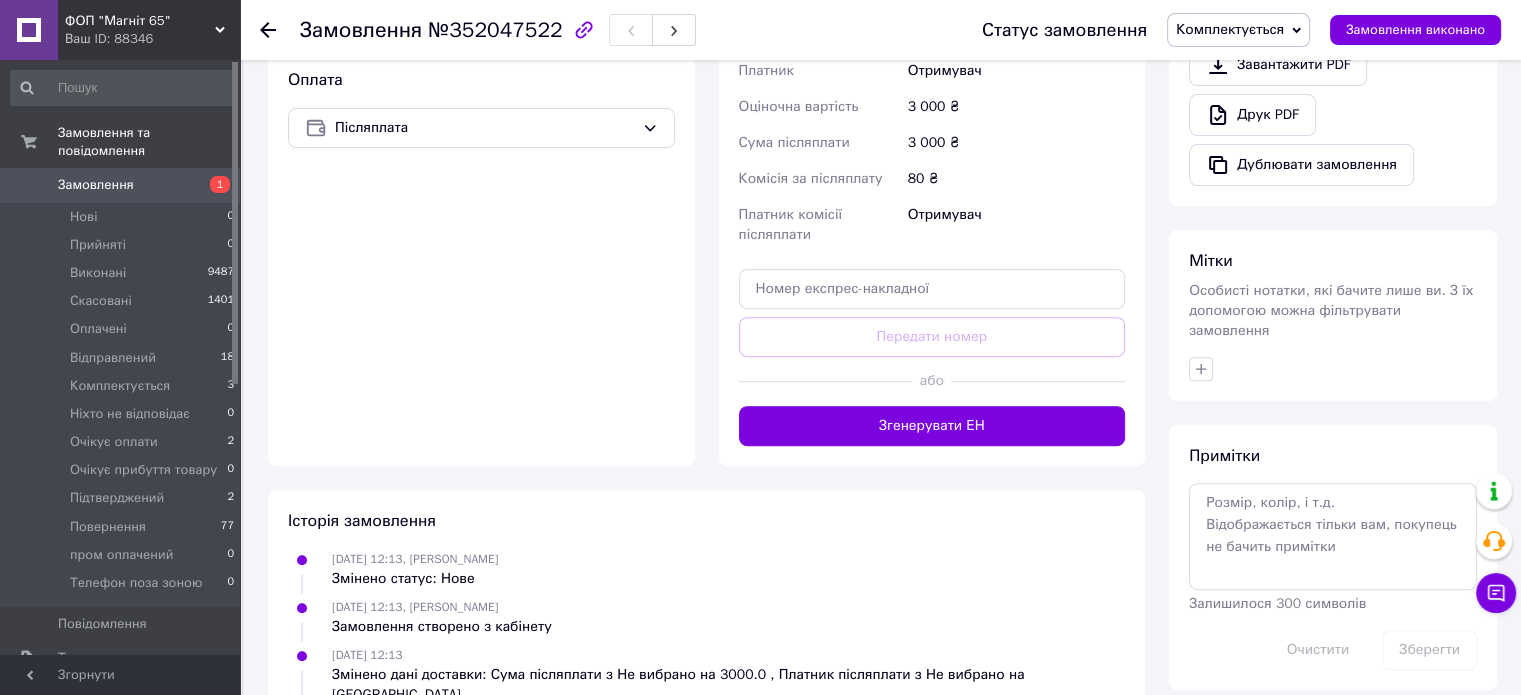 scroll, scrollTop: 700, scrollLeft: 0, axis: vertical 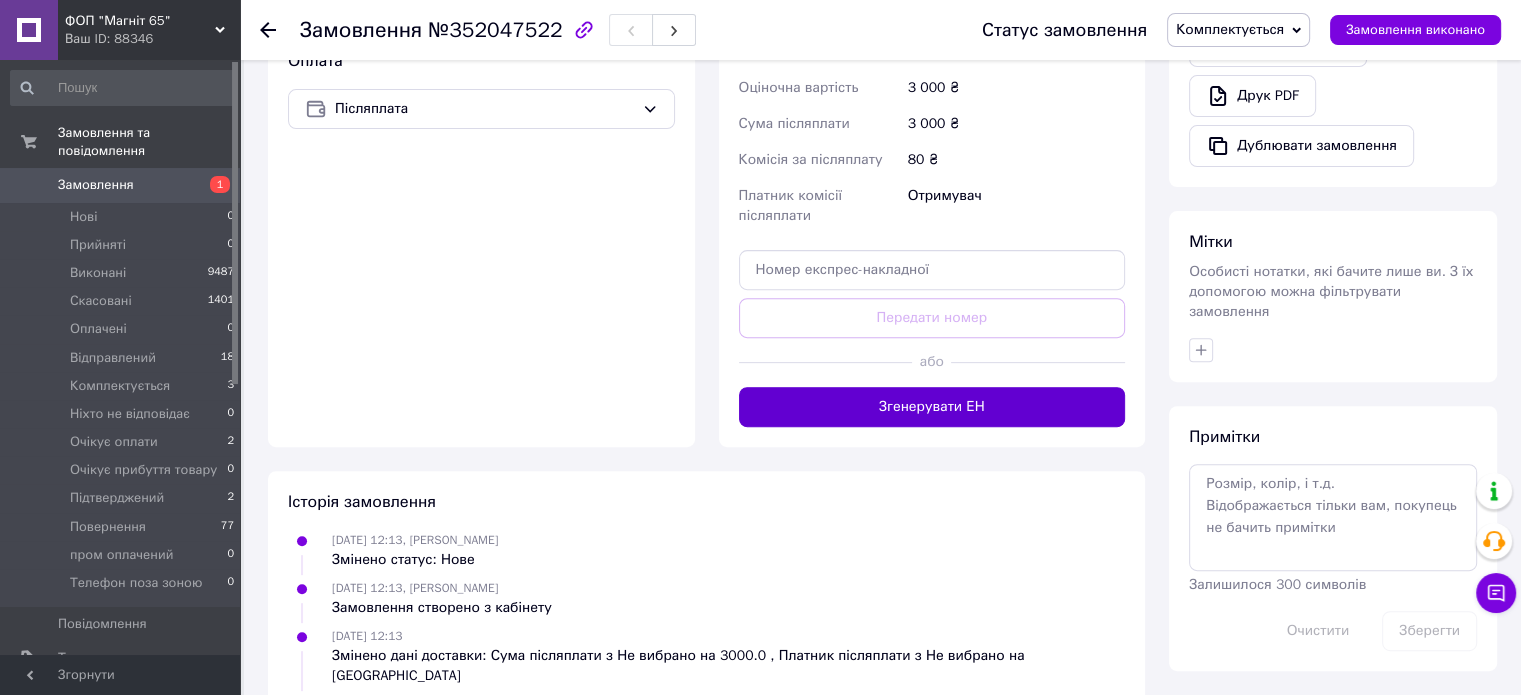 click on "Згенерувати ЕН" at bounding box center [932, 407] 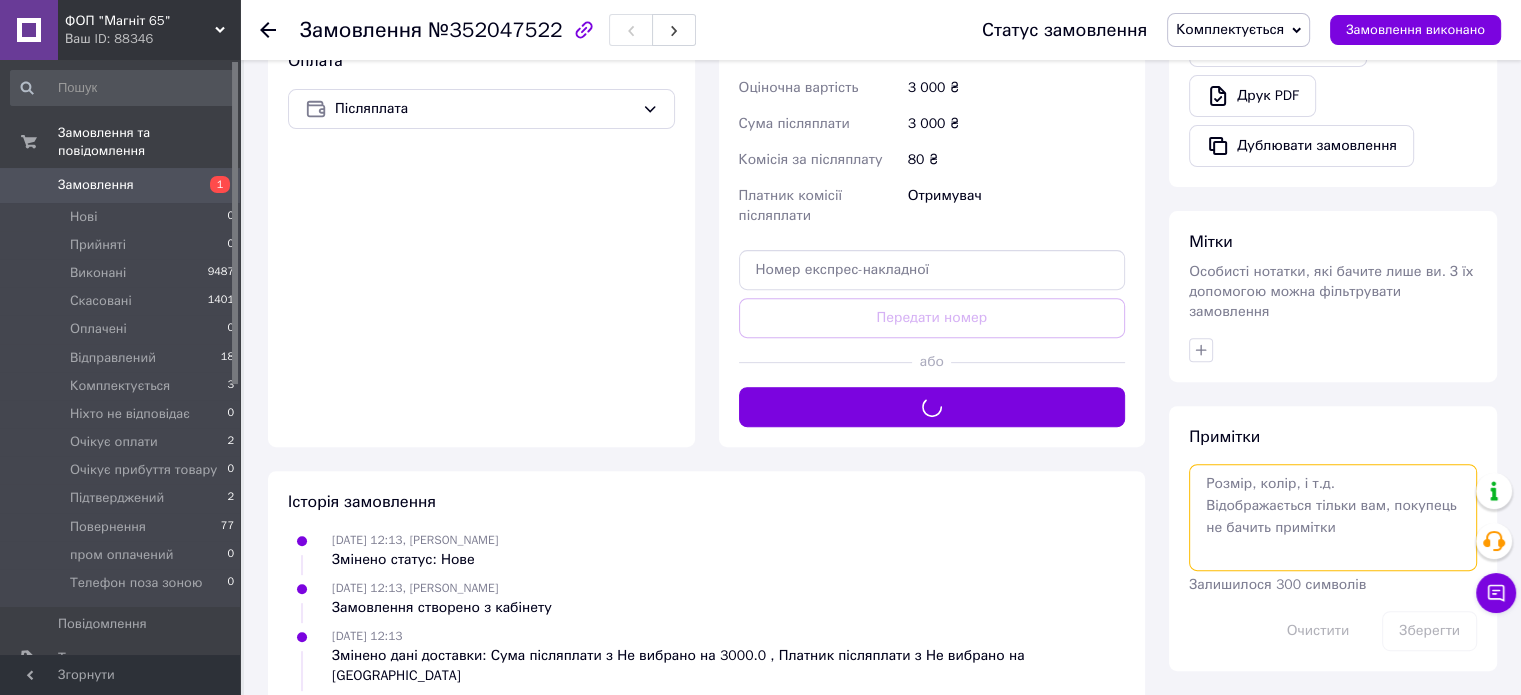 click at bounding box center (1333, 517) 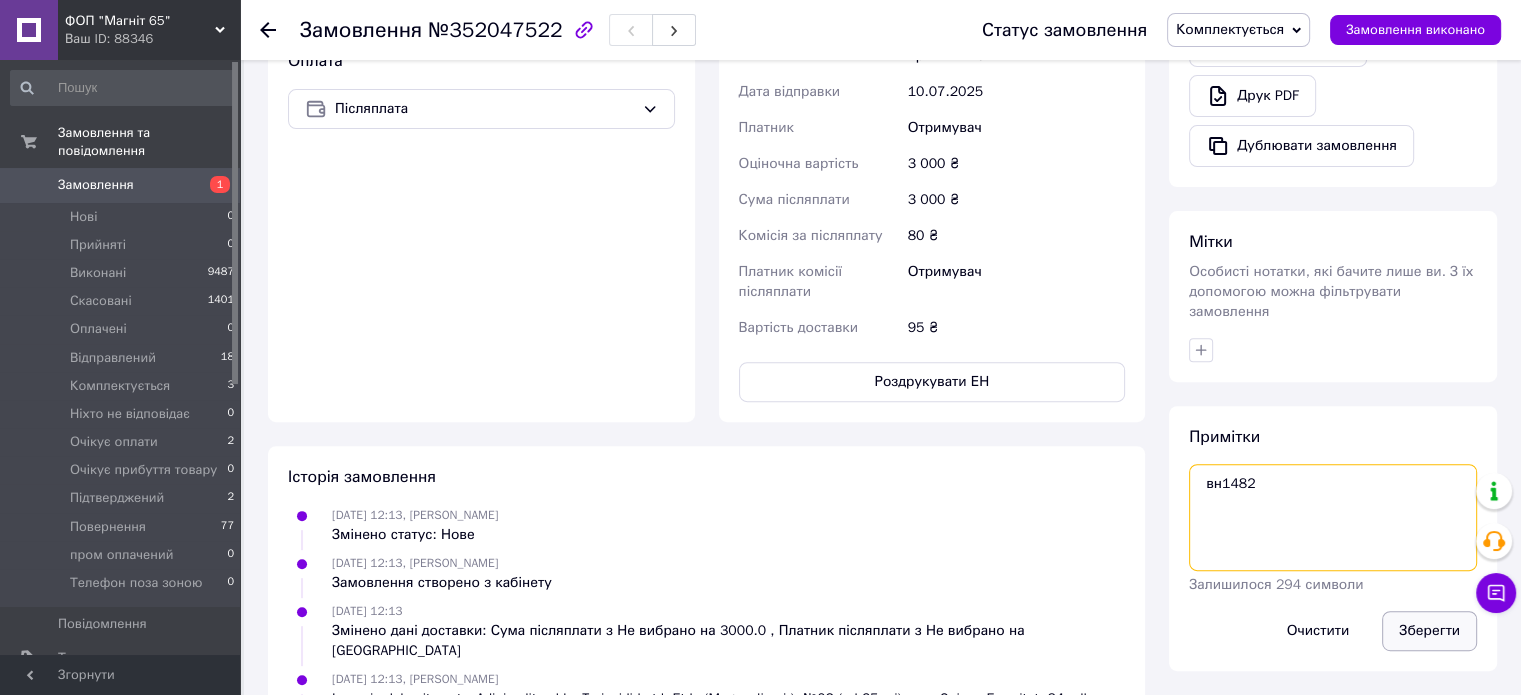 type on "вн1482" 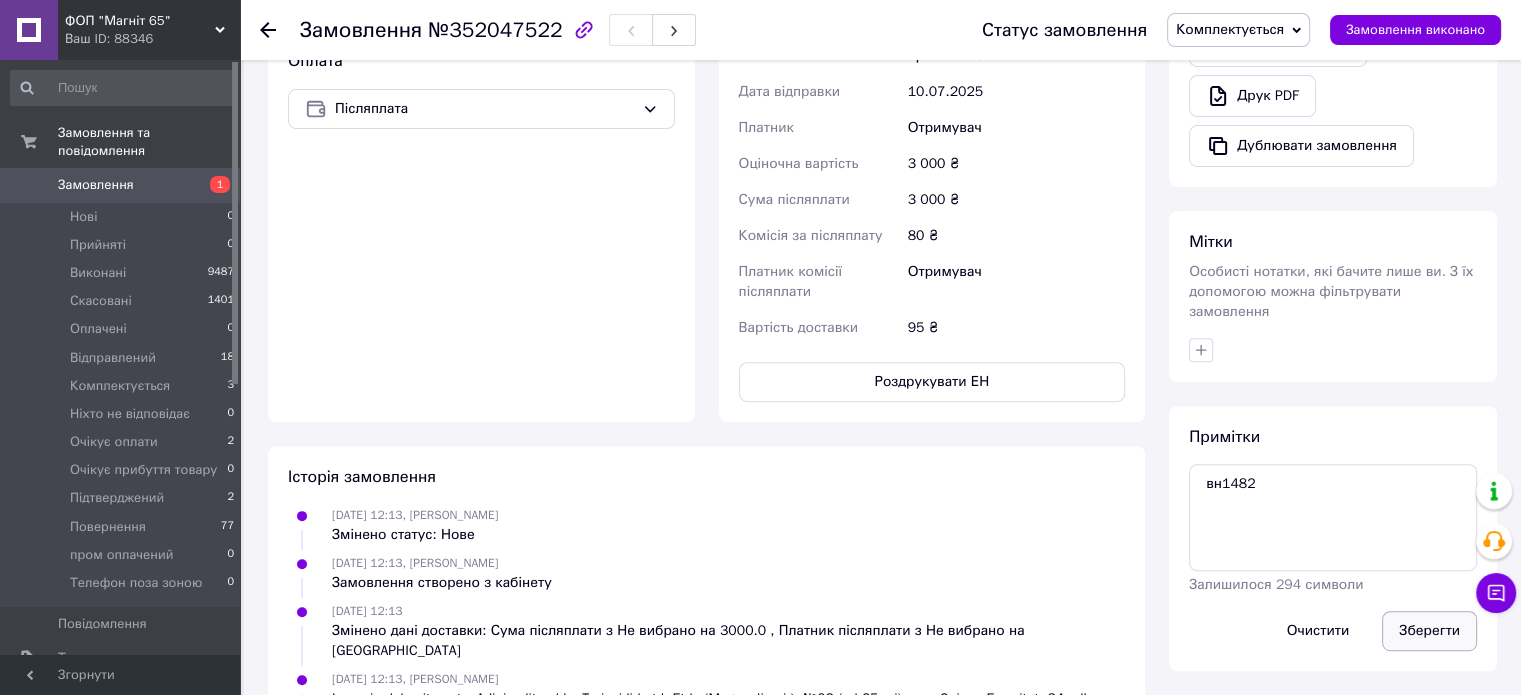click on "Зберегти" at bounding box center (1429, 631) 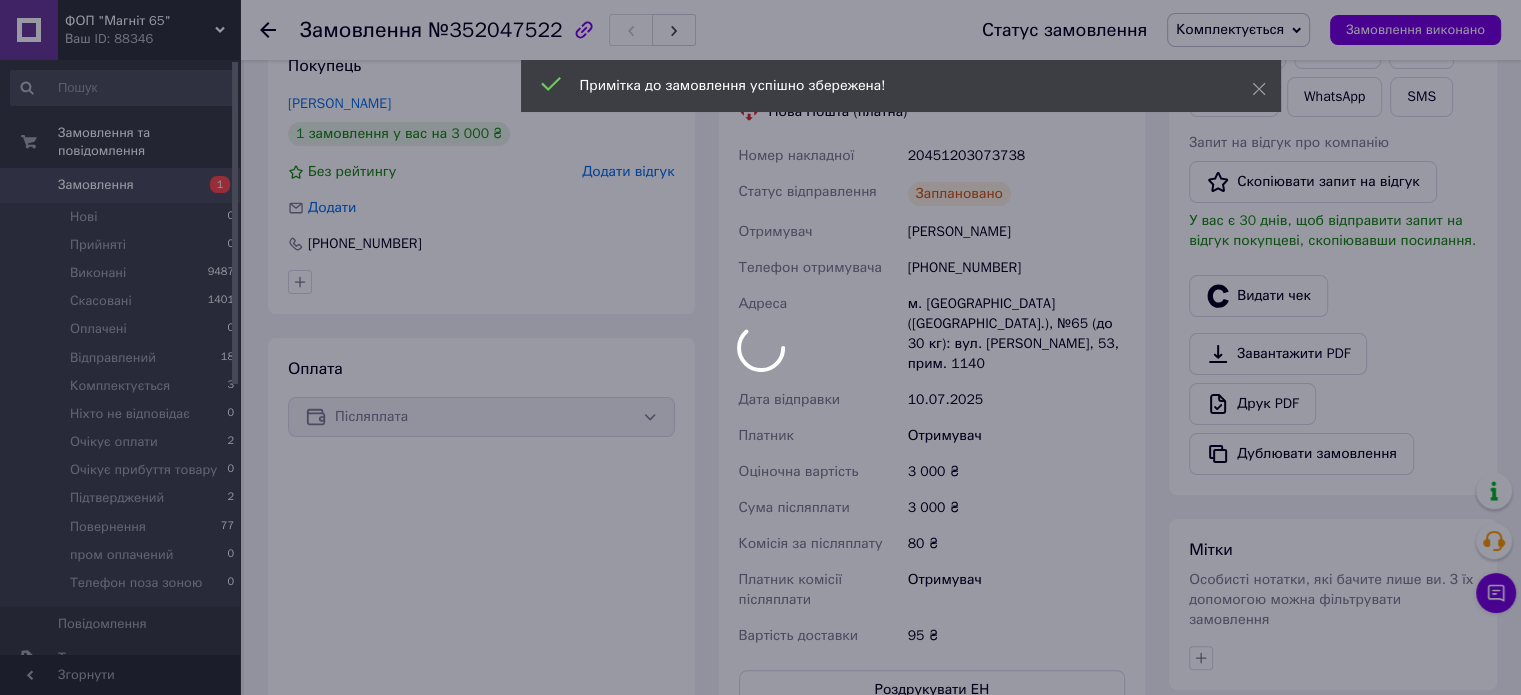 scroll, scrollTop: 300, scrollLeft: 0, axis: vertical 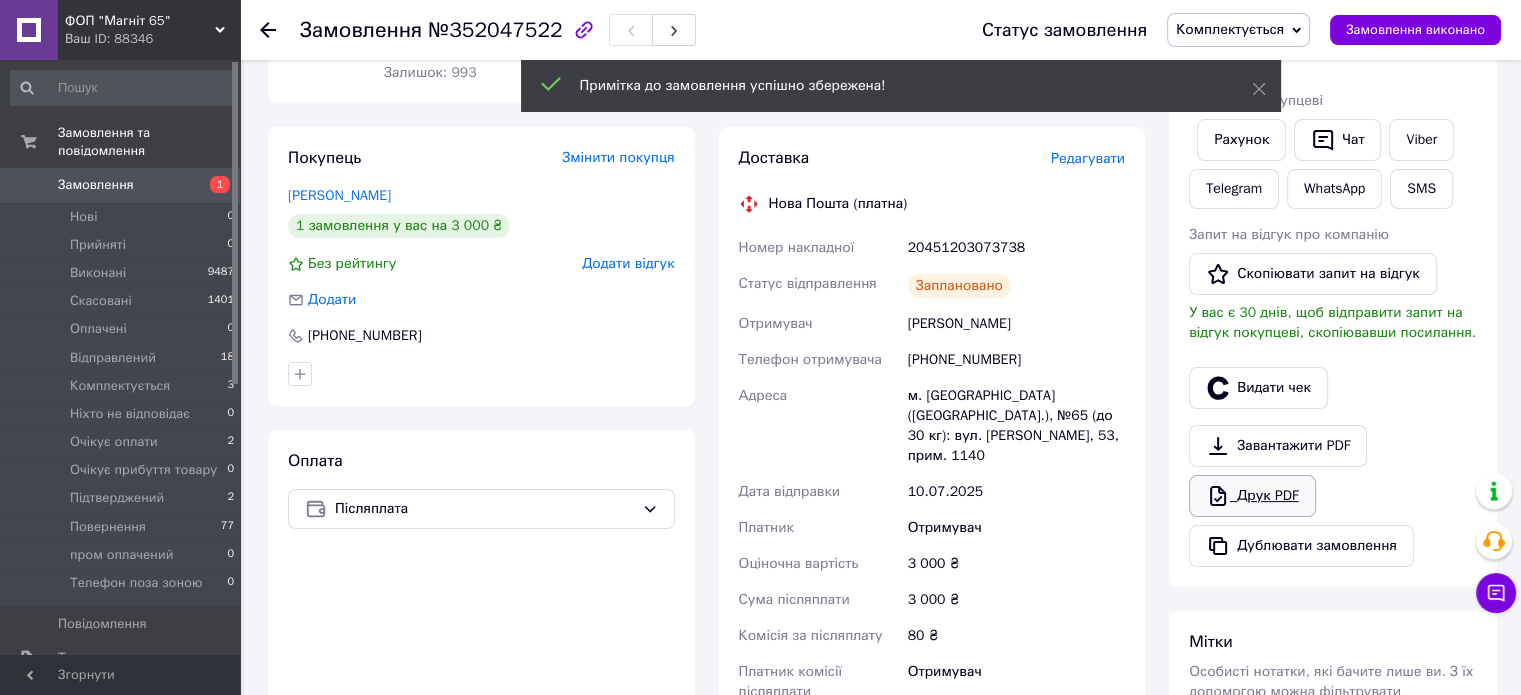click on "Друк PDF" at bounding box center [1252, 496] 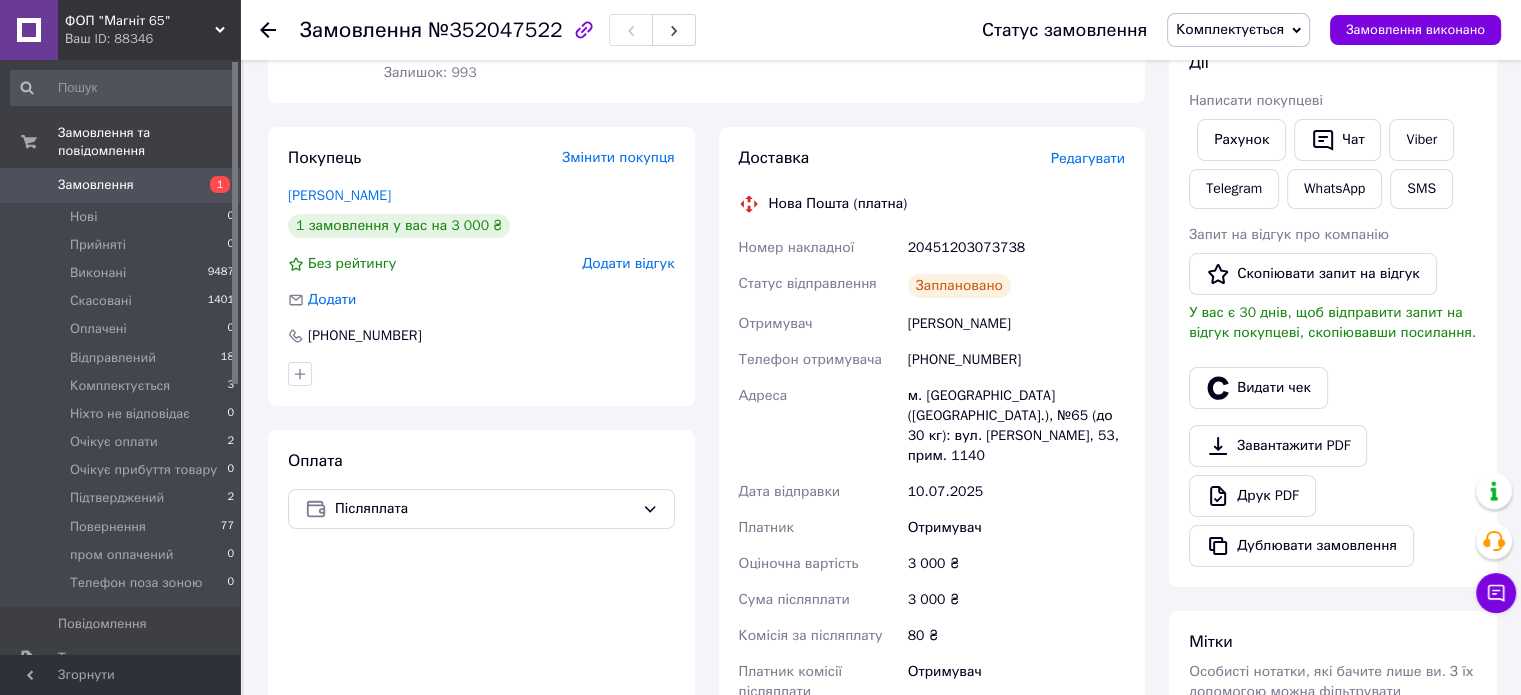 click on "[PHONE_NUMBER]" at bounding box center [1016, 360] 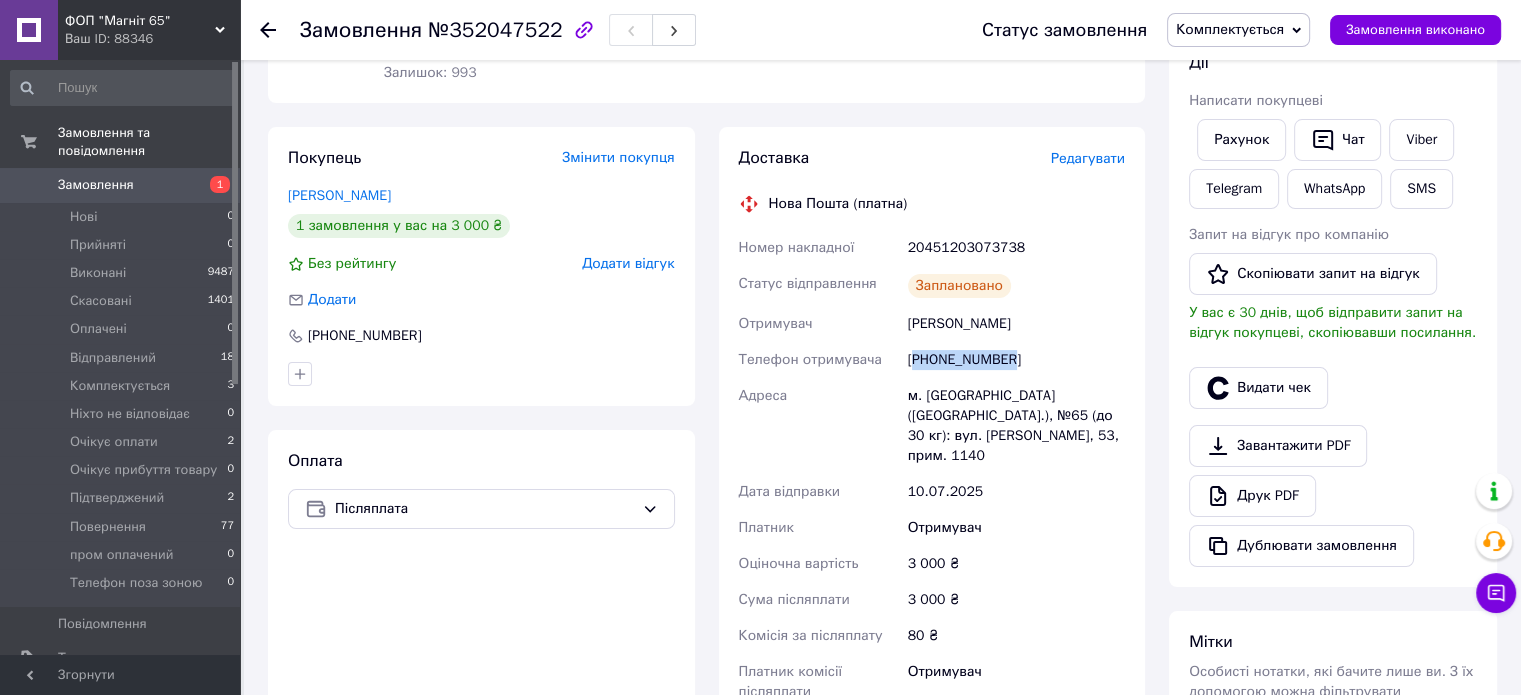 click on "[PHONE_NUMBER]" at bounding box center (1016, 360) 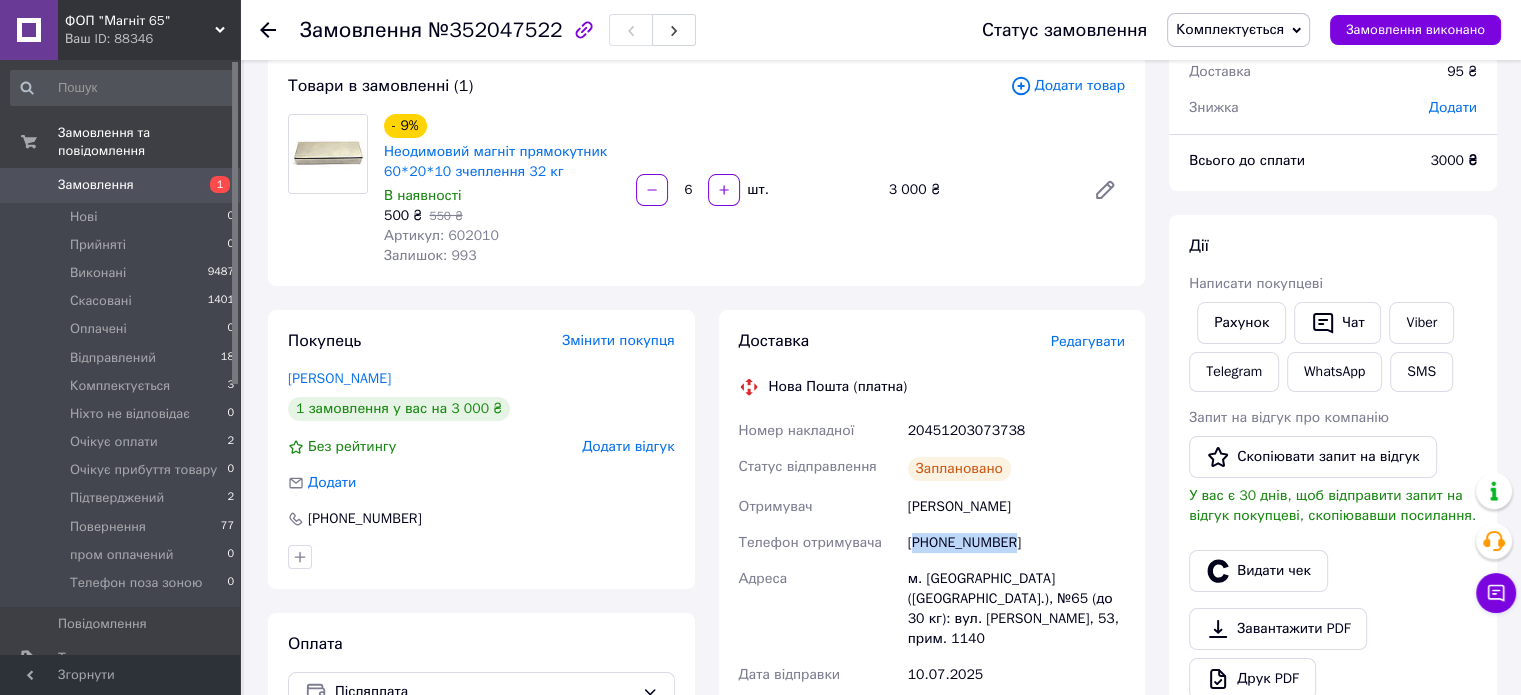 scroll, scrollTop: 100, scrollLeft: 0, axis: vertical 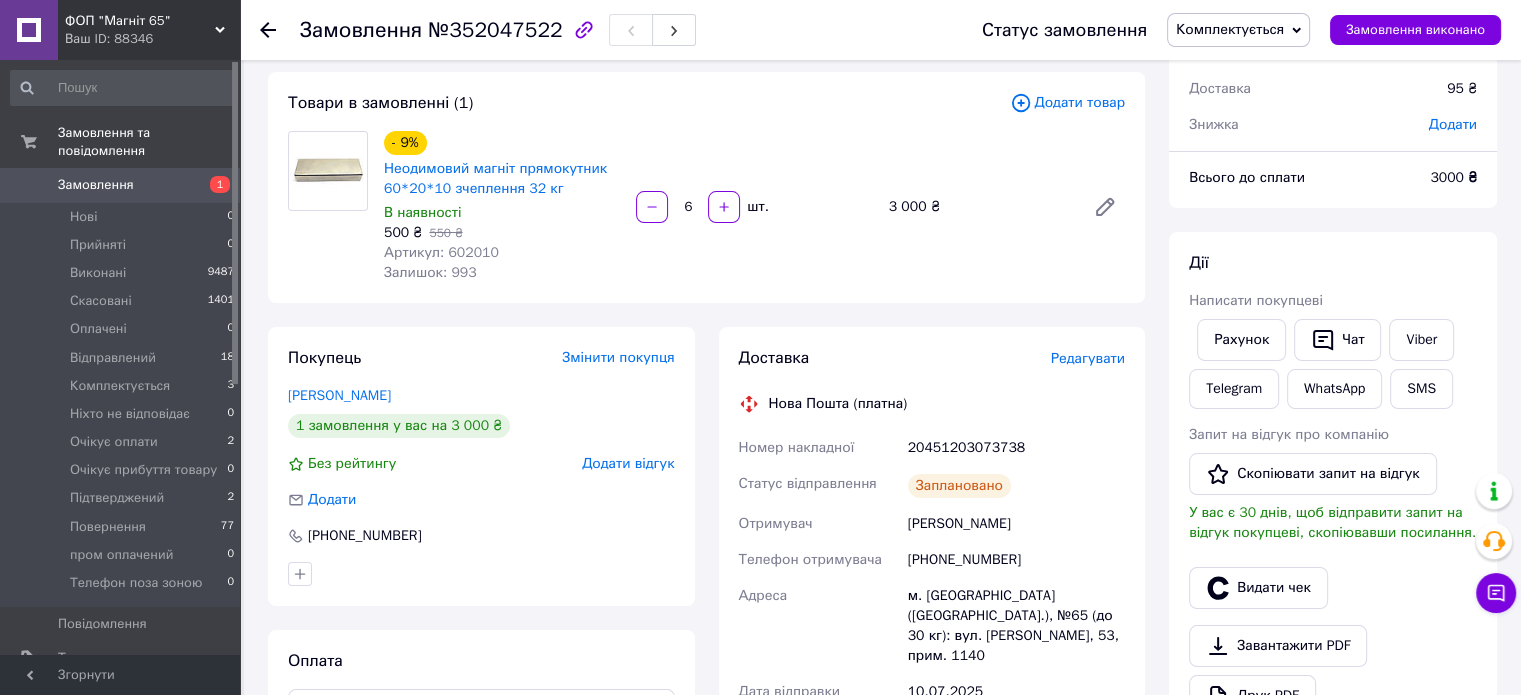click on "№352047522" at bounding box center (495, 30) 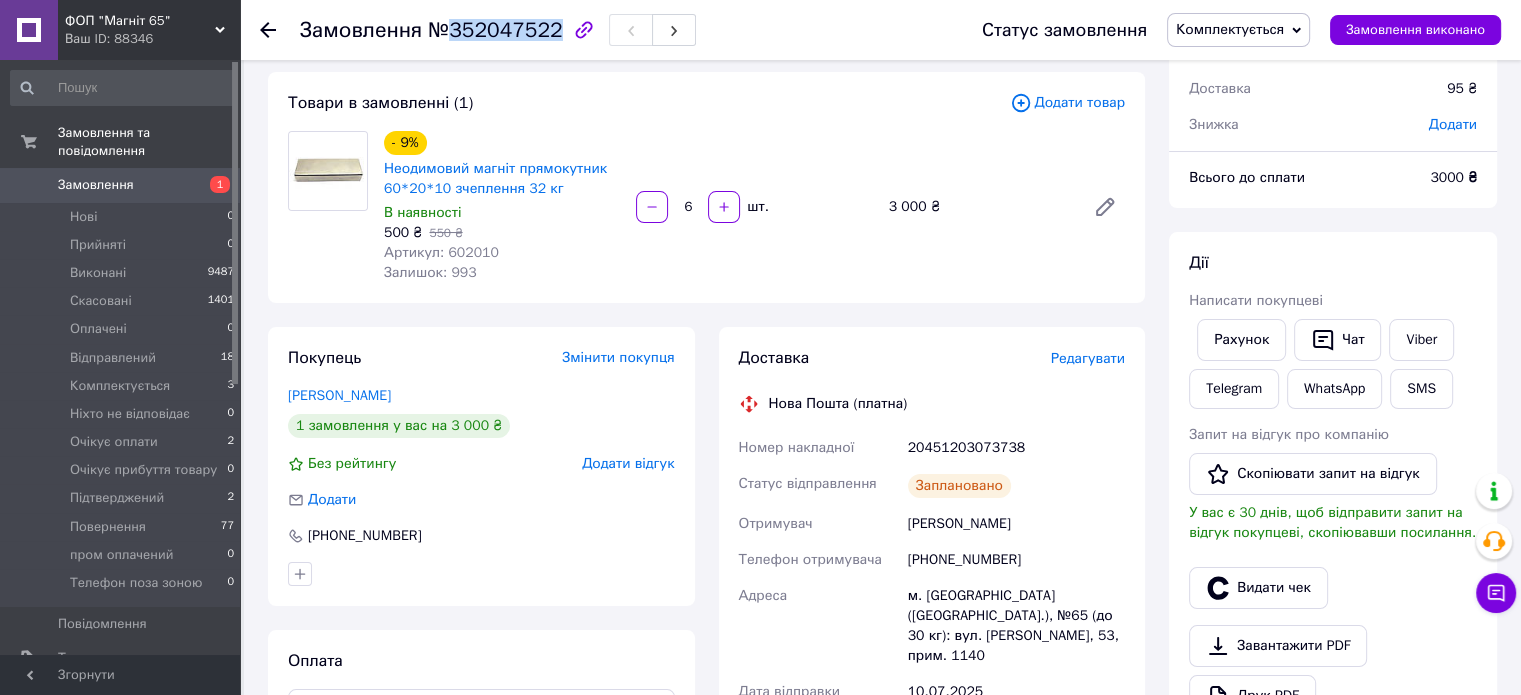 click on "№352047522" at bounding box center [495, 30] 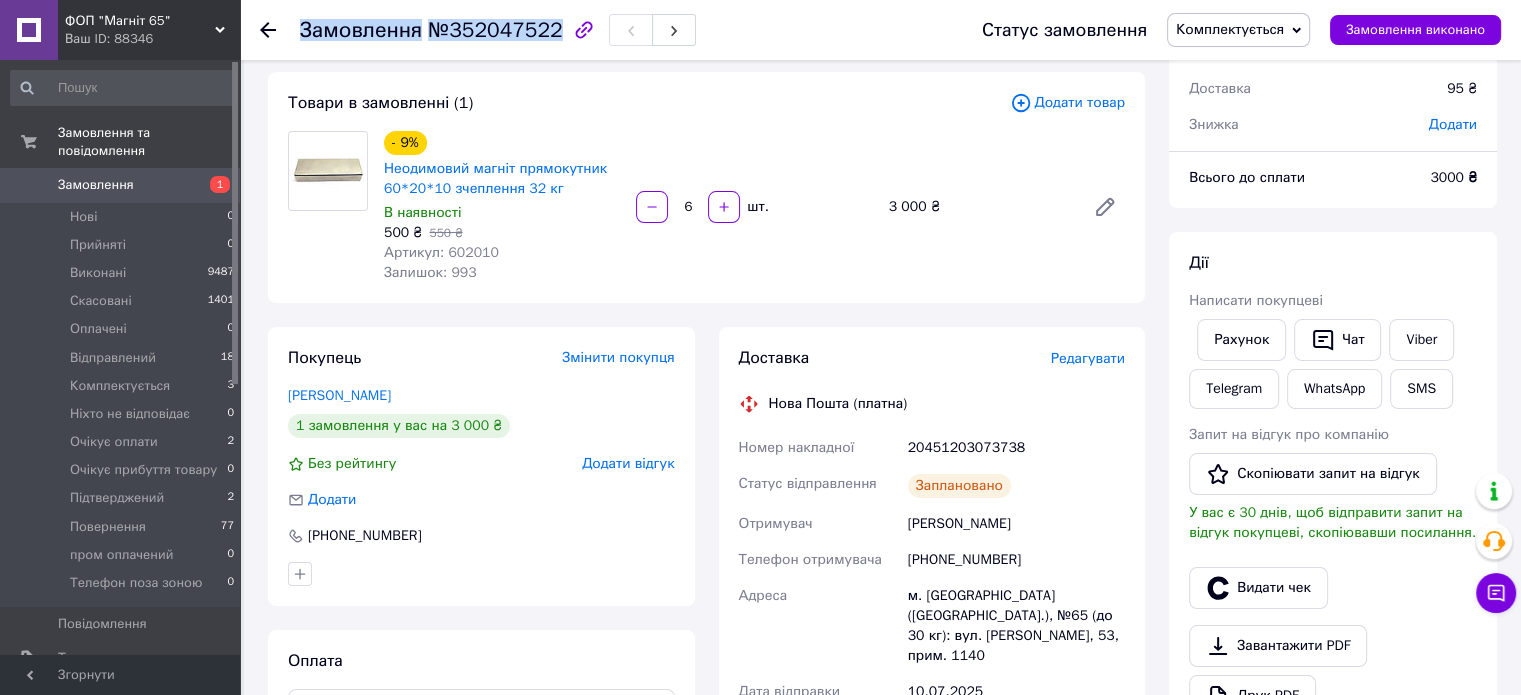 click on "№352047522" at bounding box center [495, 30] 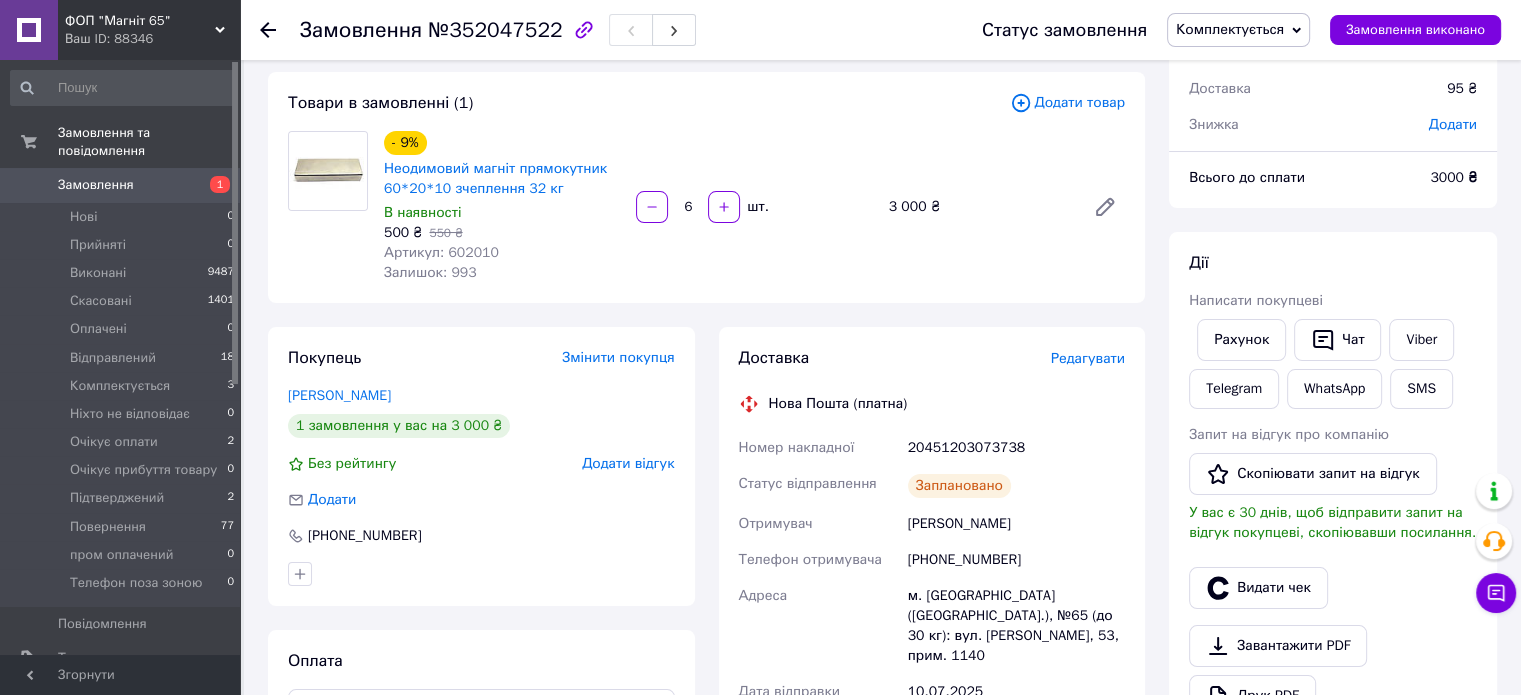 click on "20451203073738" at bounding box center [1016, 448] 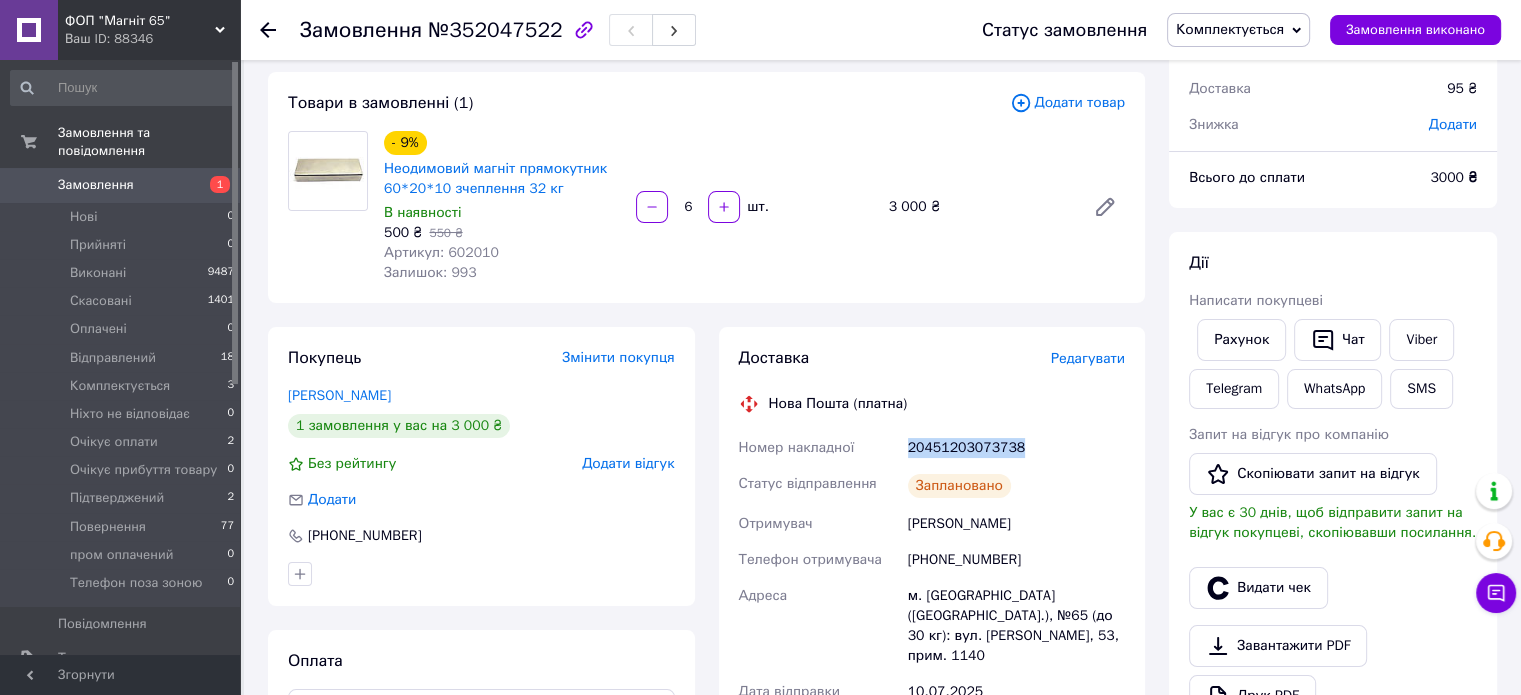 click on "20451203073738" at bounding box center [1016, 448] 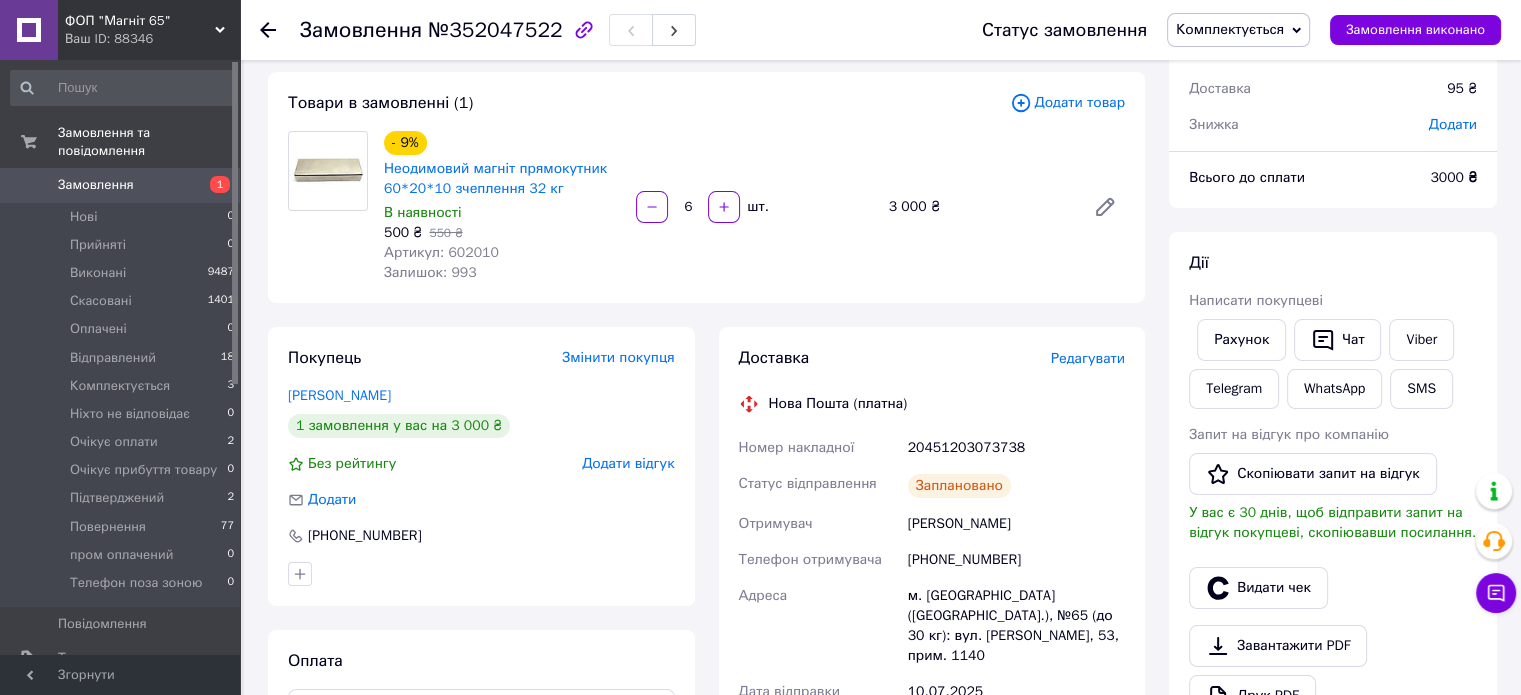 click on "Ющенко Віктор" at bounding box center [1016, 524] 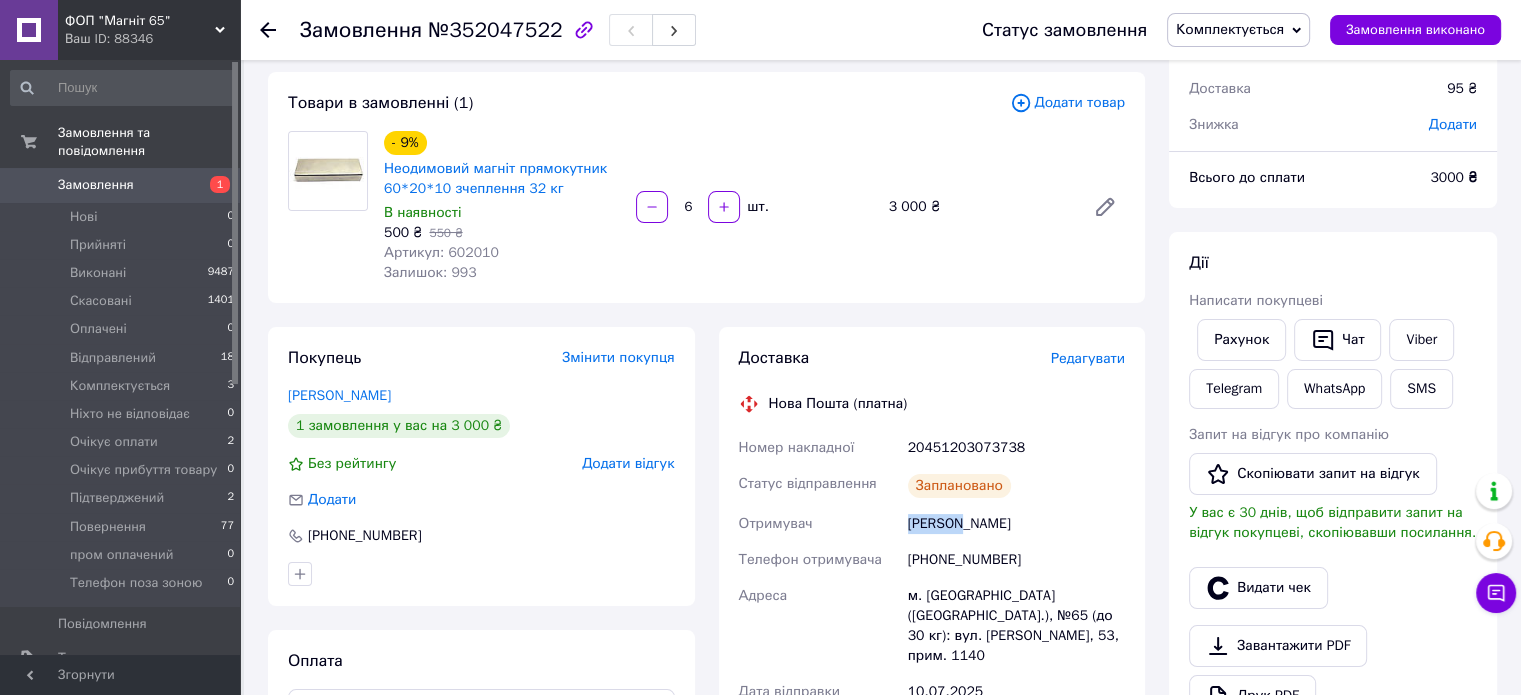click on "Ющенко Віктор" at bounding box center [1016, 524] 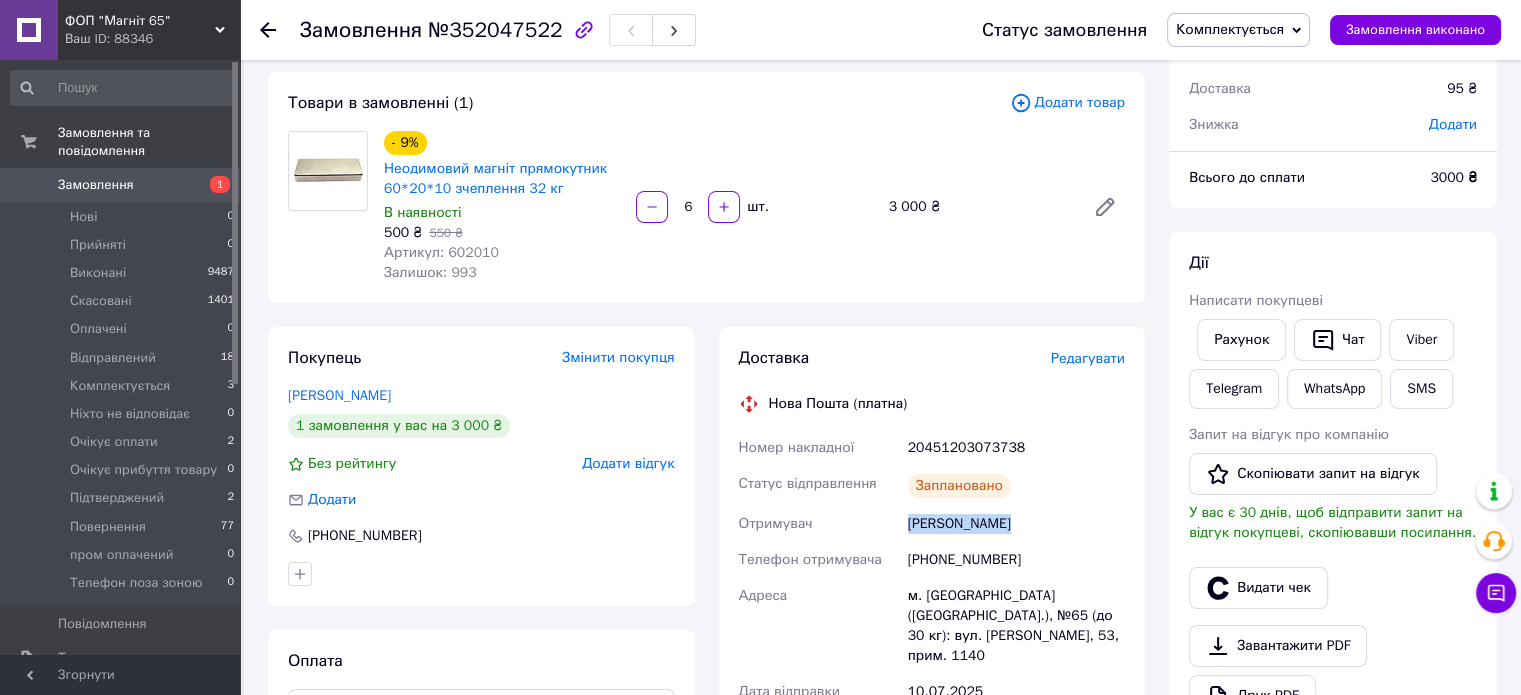 click on "Ющенко Віктор" at bounding box center (1016, 524) 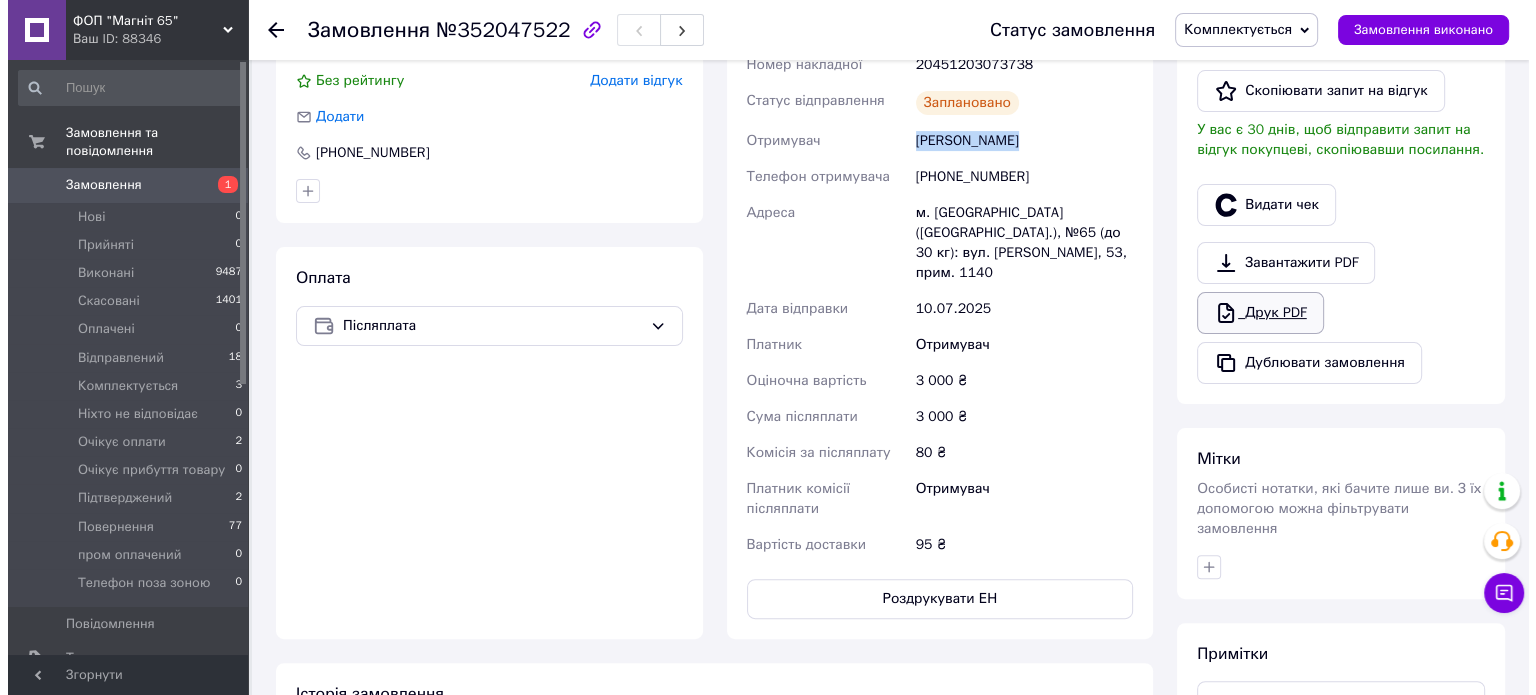 scroll, scrollTop: 500, scrollLeft: 0, axis: vertical 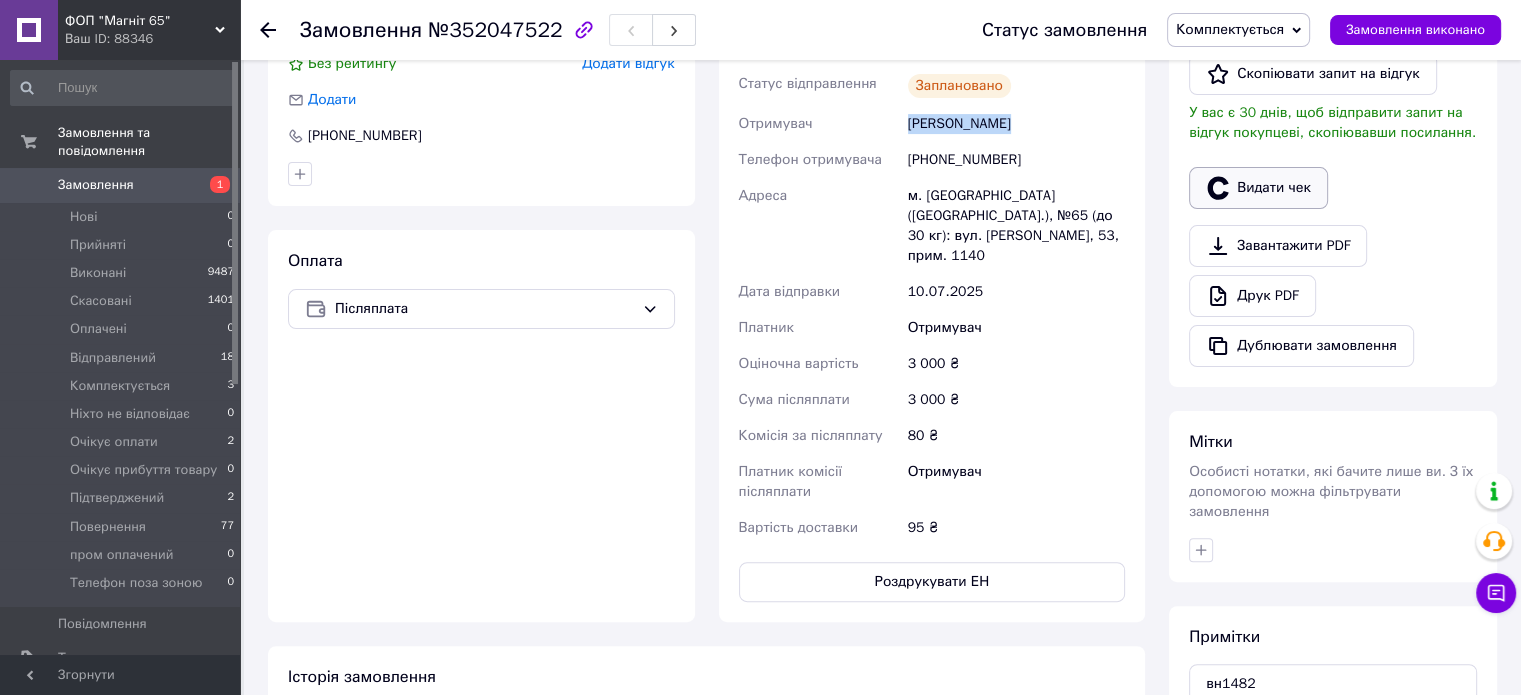 click on "Видати чек" at bounding box center (1258, 188) 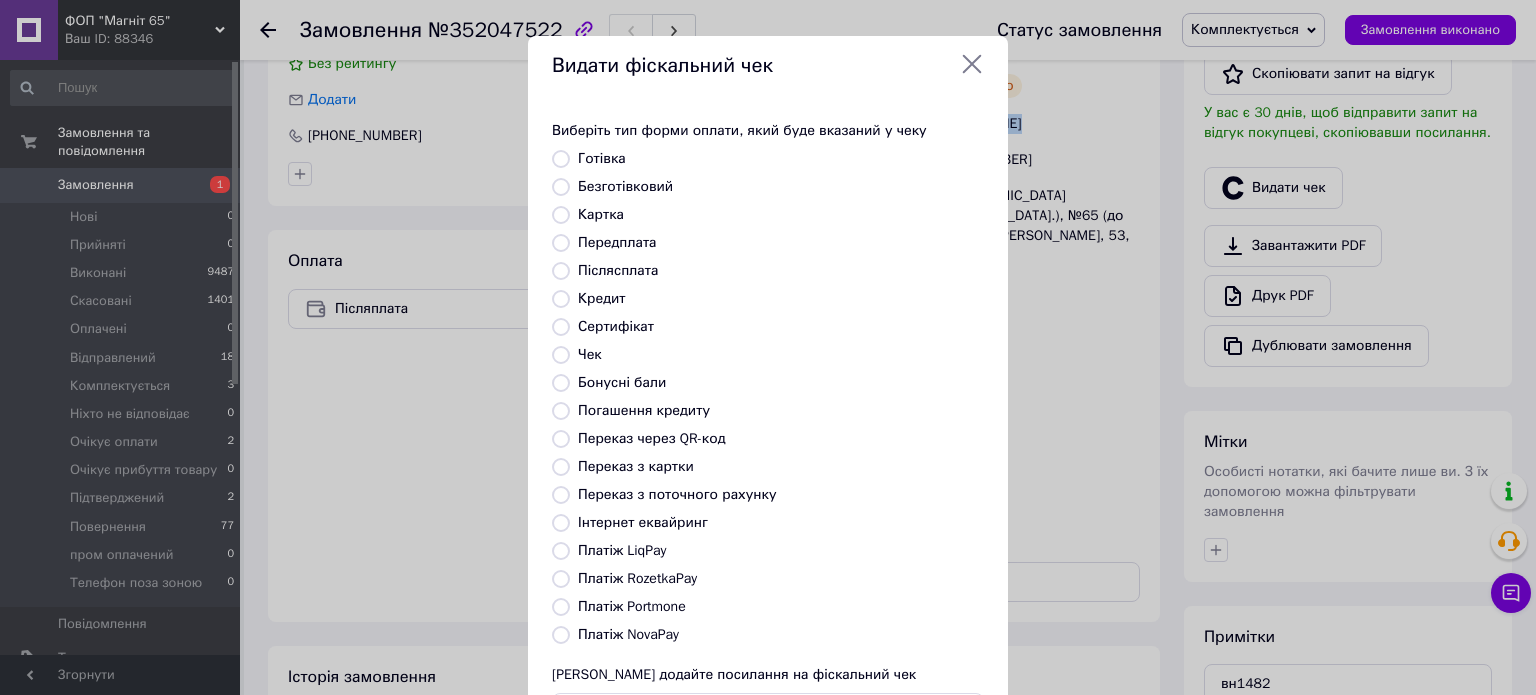 scroll, scrollTop: 163, scrollLeft: 0, axis: vertical 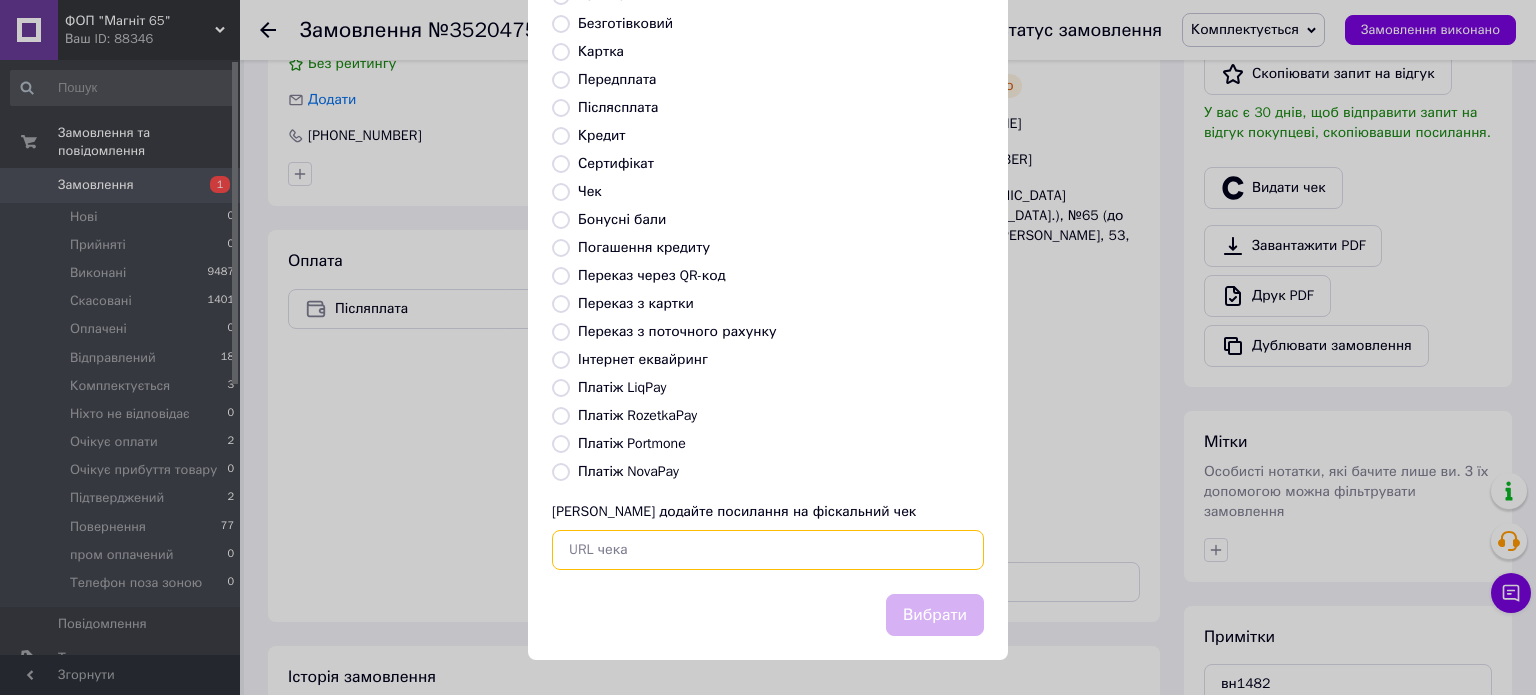 paste on "https://check.checkbox.ua/1c82b4aa-4a35-4e5f-a858-8a23124223e8" 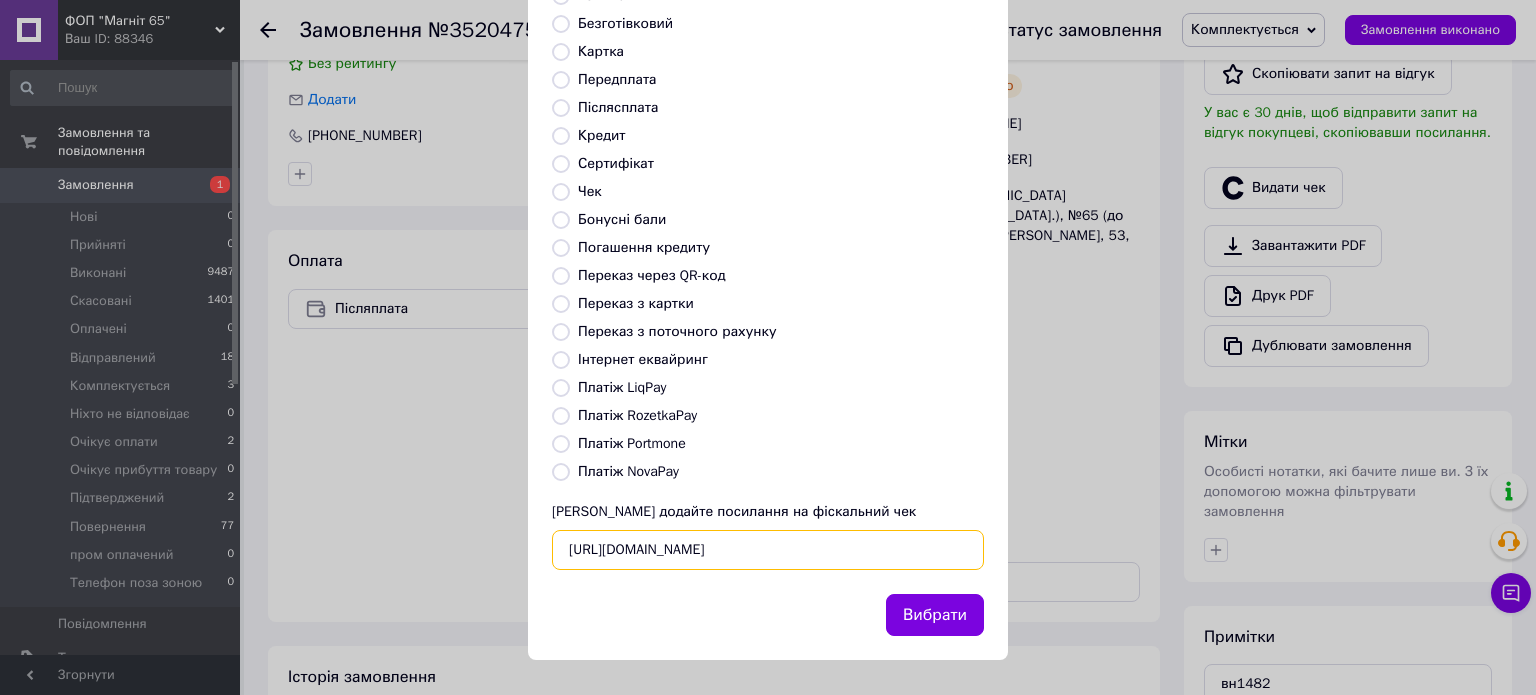 scroll, scrollTop: 0, scrollLeft: 24, axis: horizontal 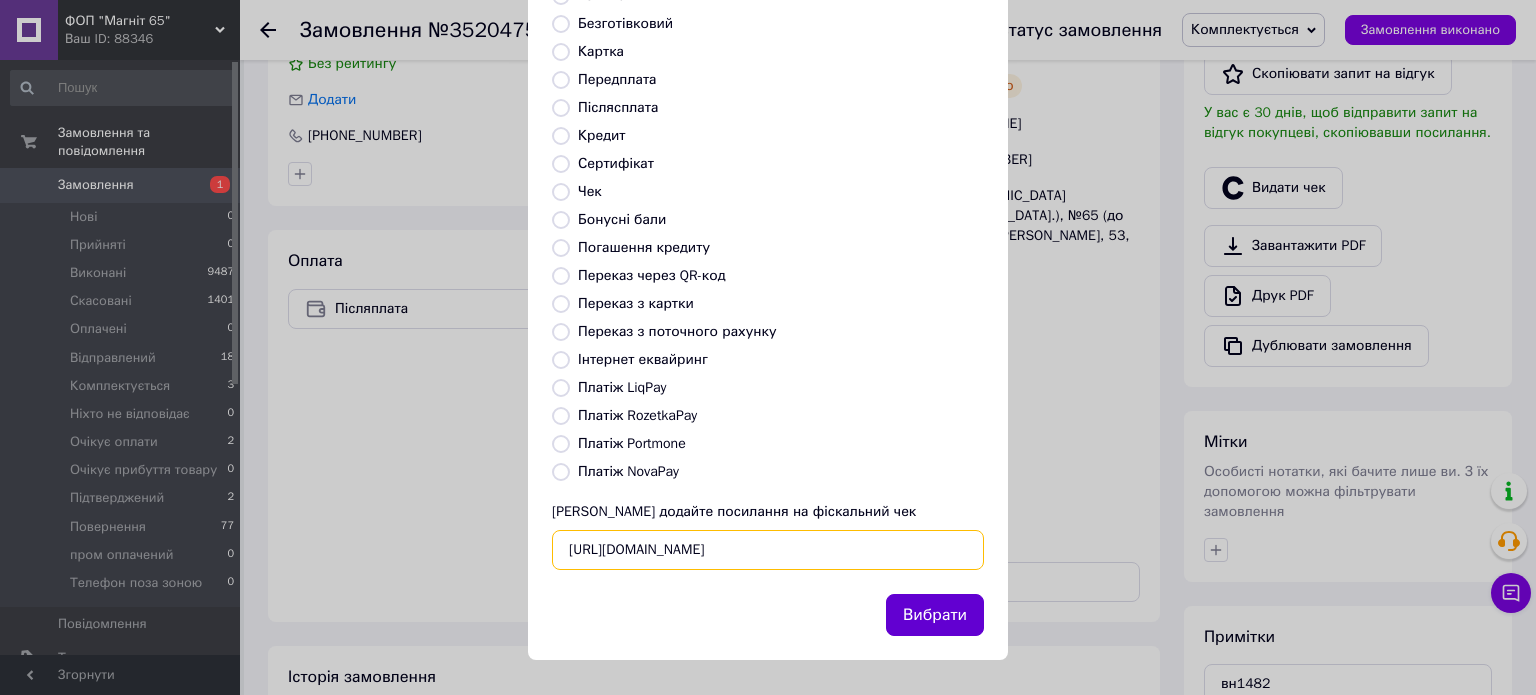 type on "https://check.checkbox.ua/1c82b4aa-4a35-4e5f-a858-8a23124223e8" 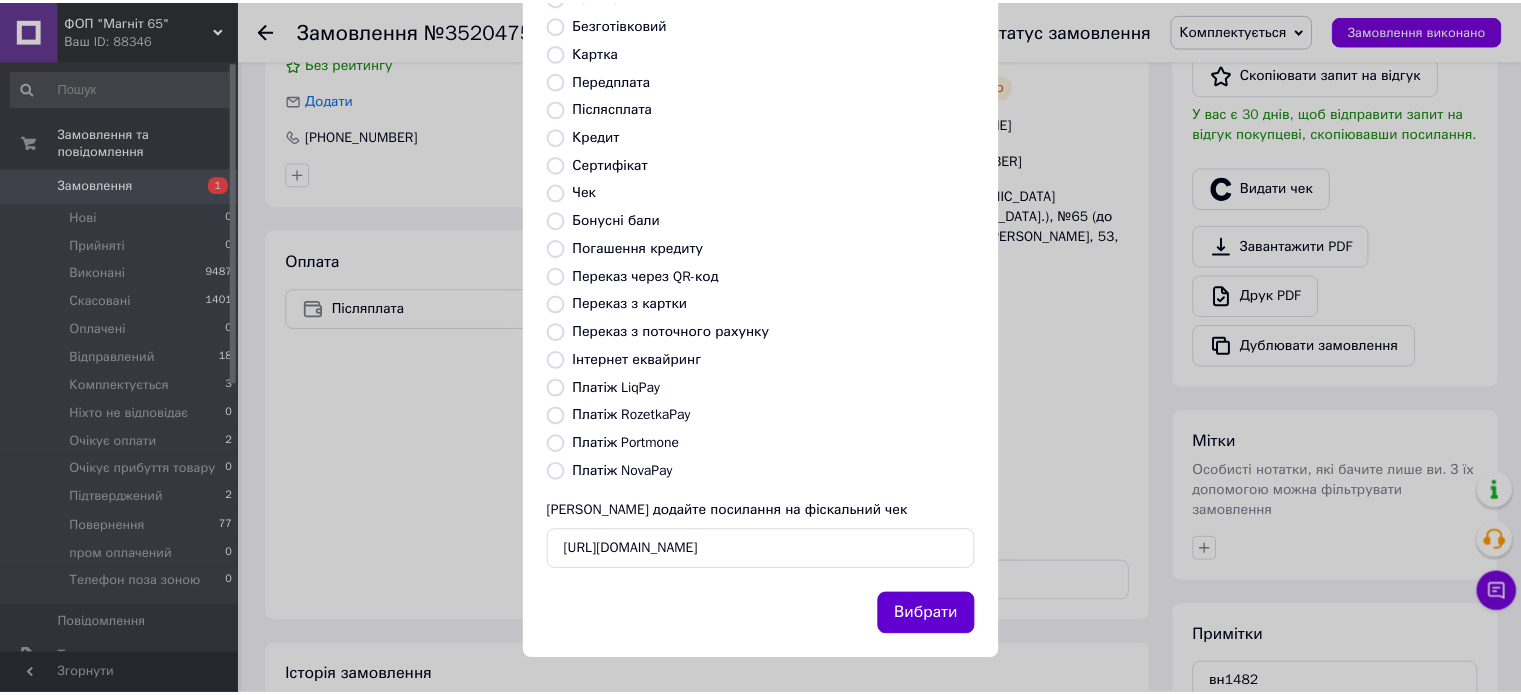 scroll, scrollTop: 0, scrollLeft: 0, axis: both 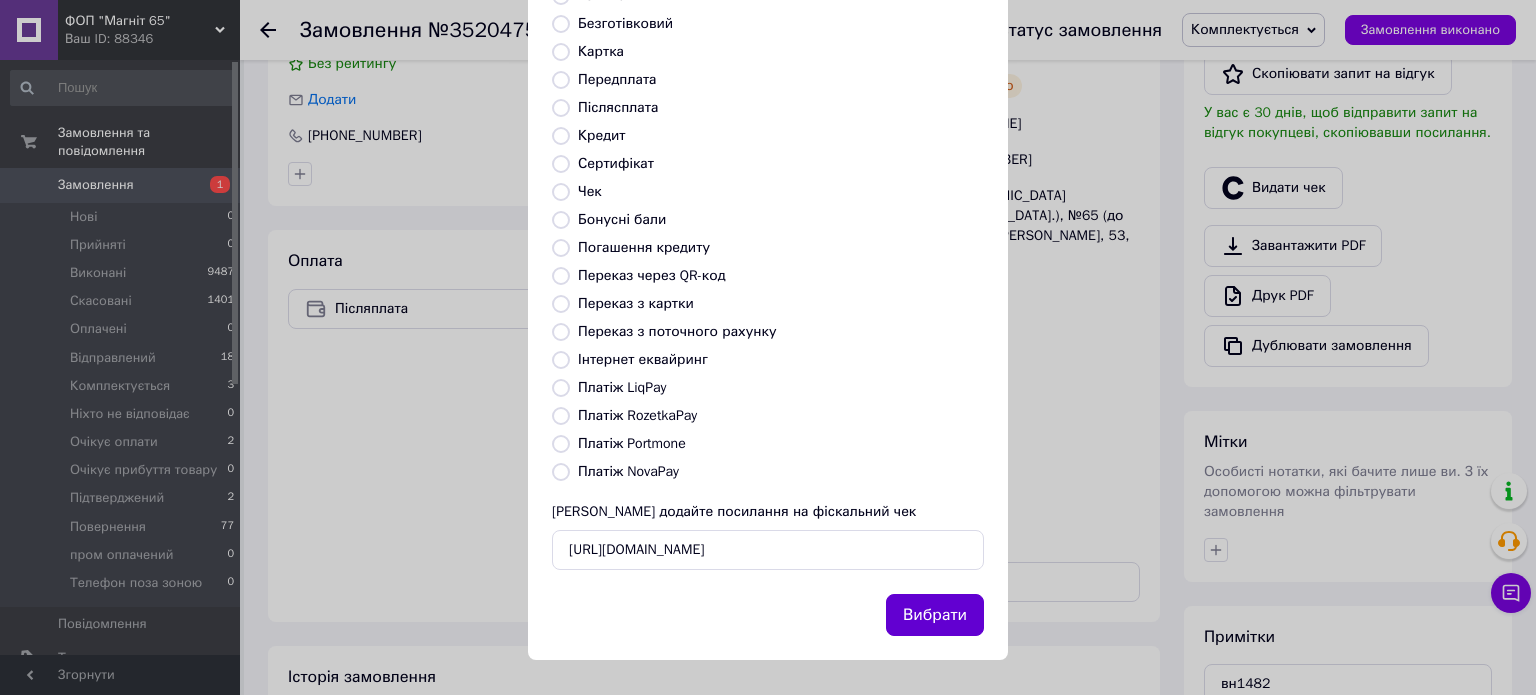 click on "Вибрати" at bounding box center (935, 615) 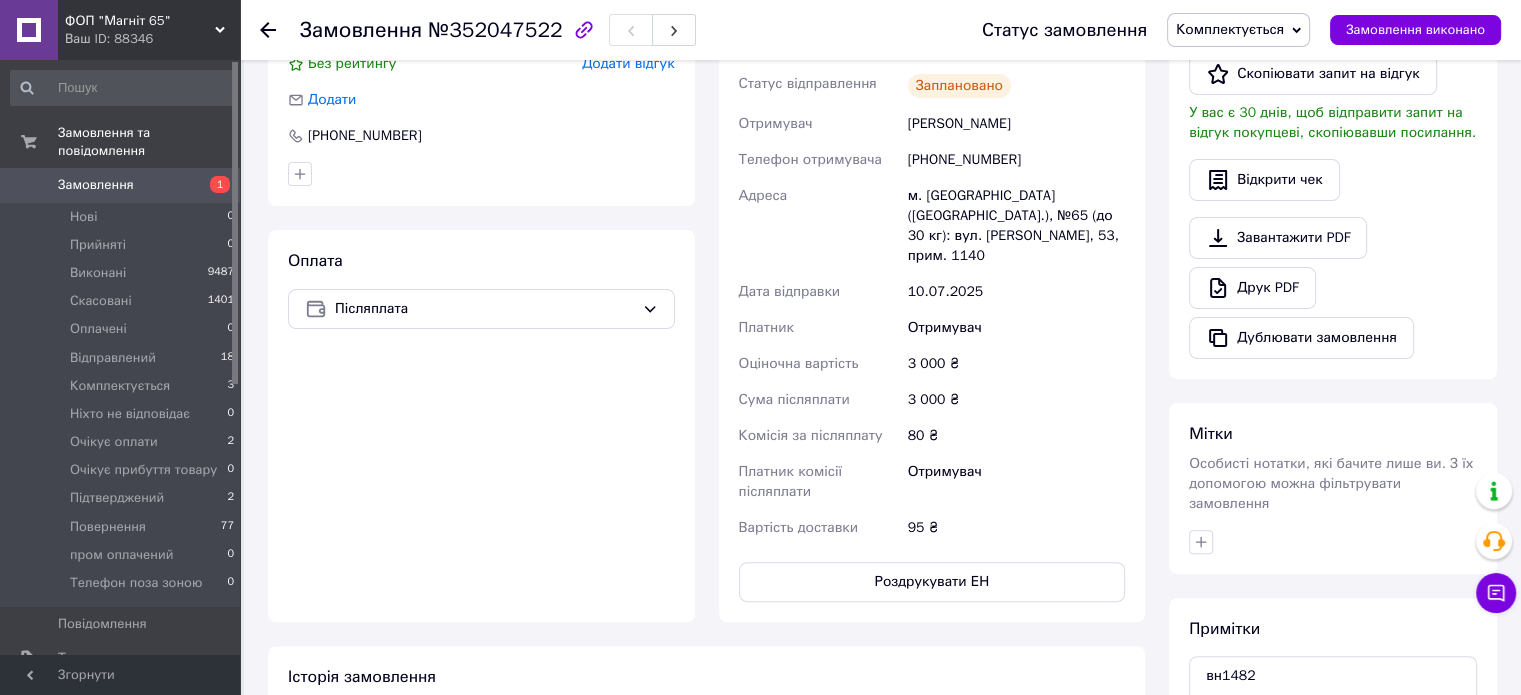 click on "Замовлення" at bounding box center [96, 185] 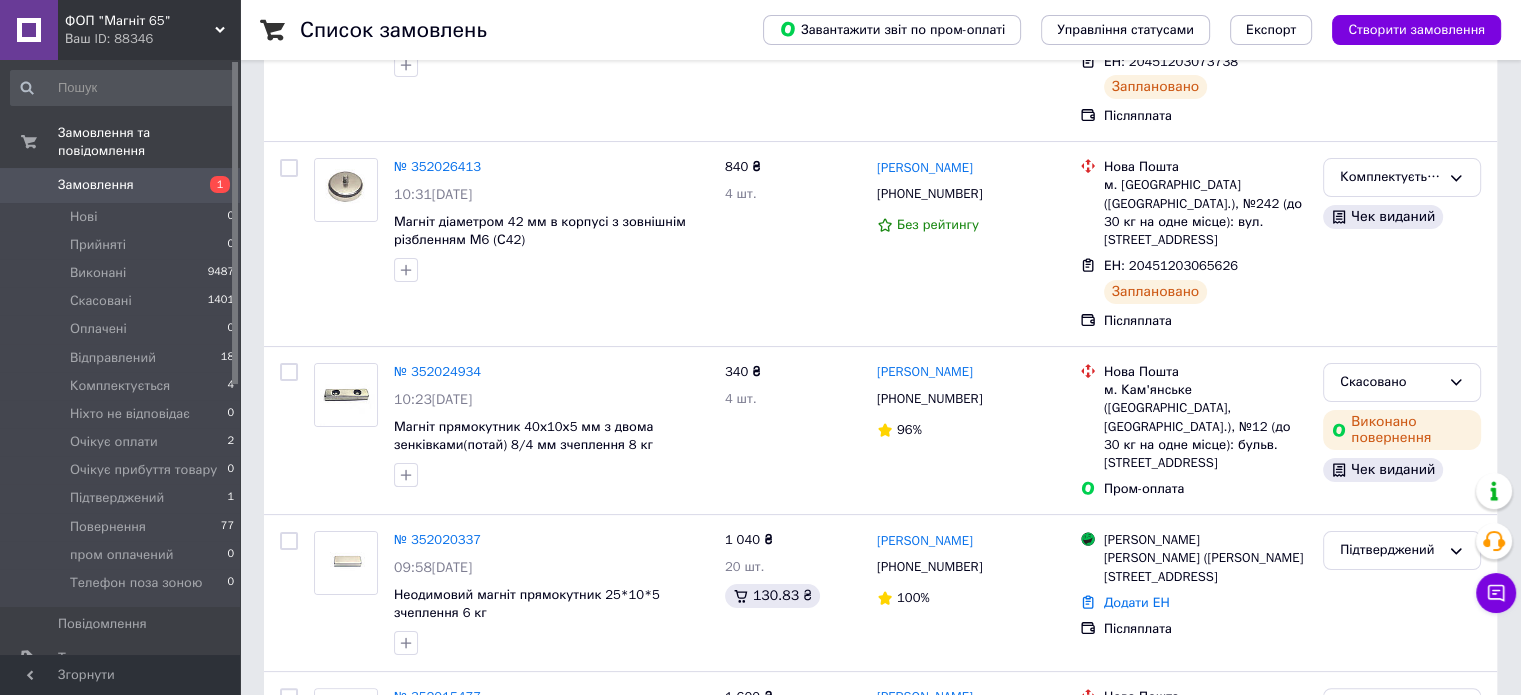 scroll, scrollTop: 300, scrollLeft: 0, axis: vertical 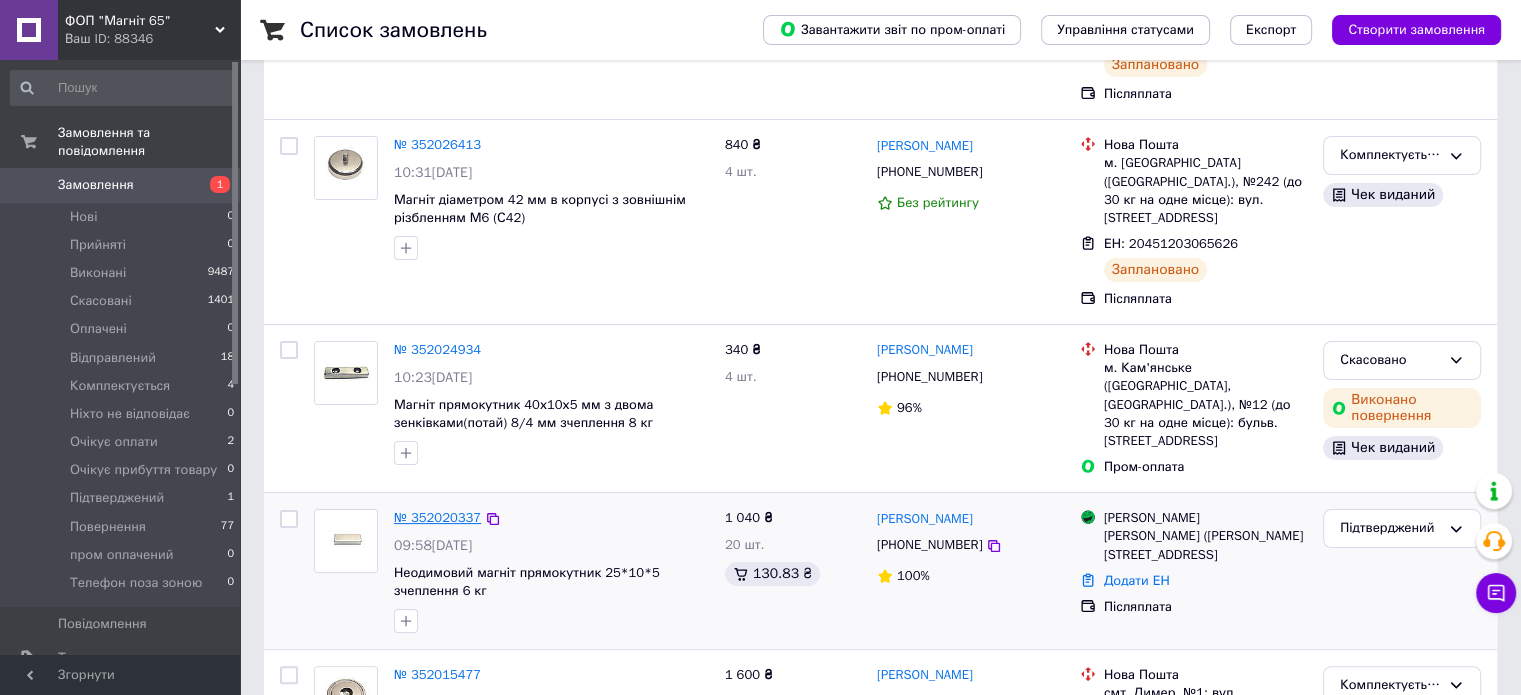 click on "№ 352020337" at bounding box center [437, 517] 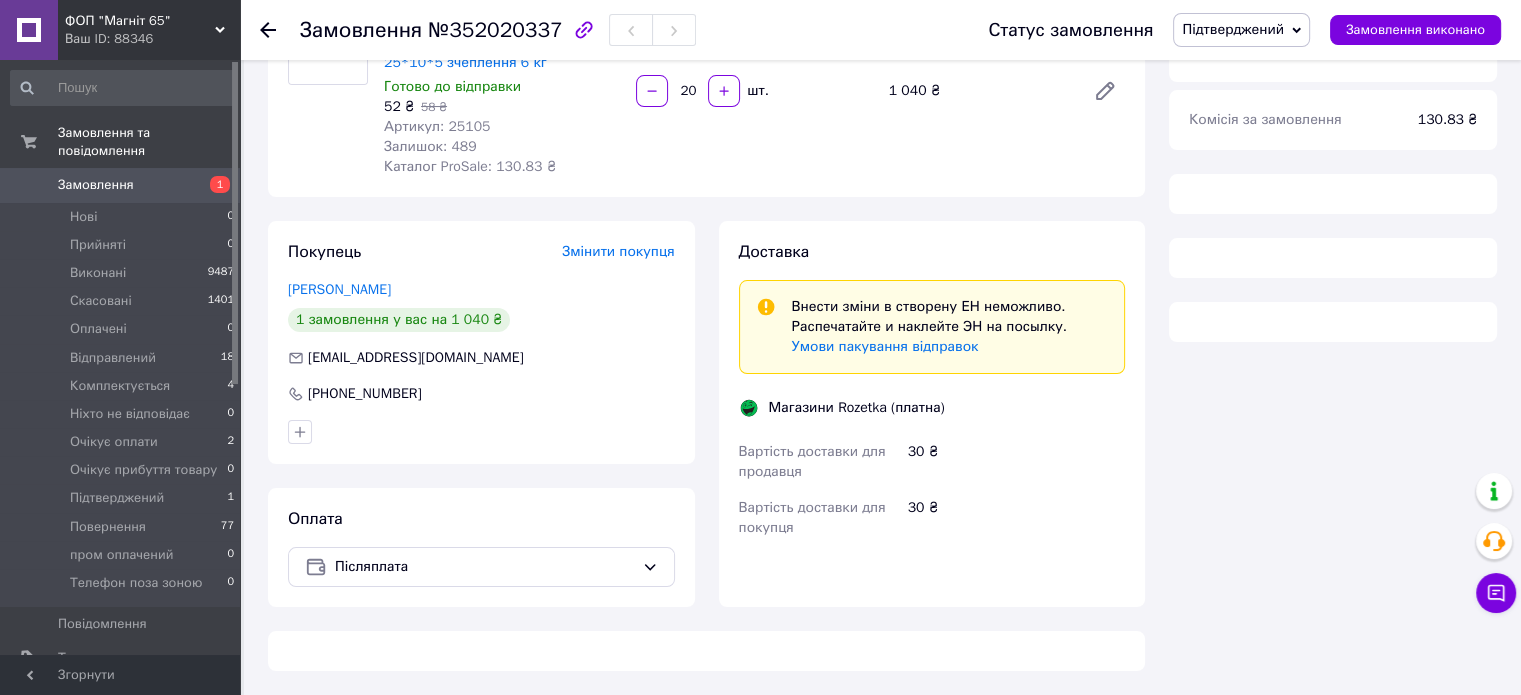 scroll, scrollTop: 300, scrollLeft: 0, axis: vertical 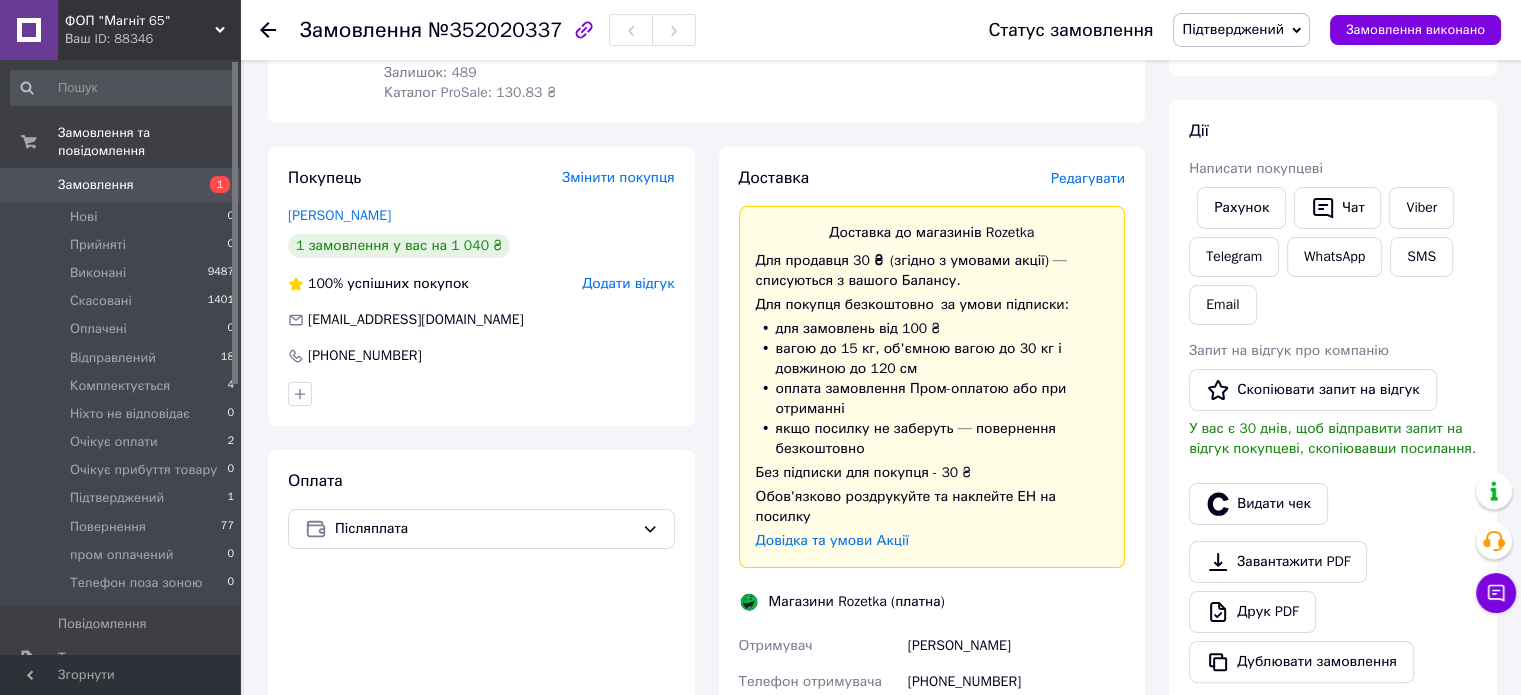click on "Підтверджений" at bounding box center [1233, 29] 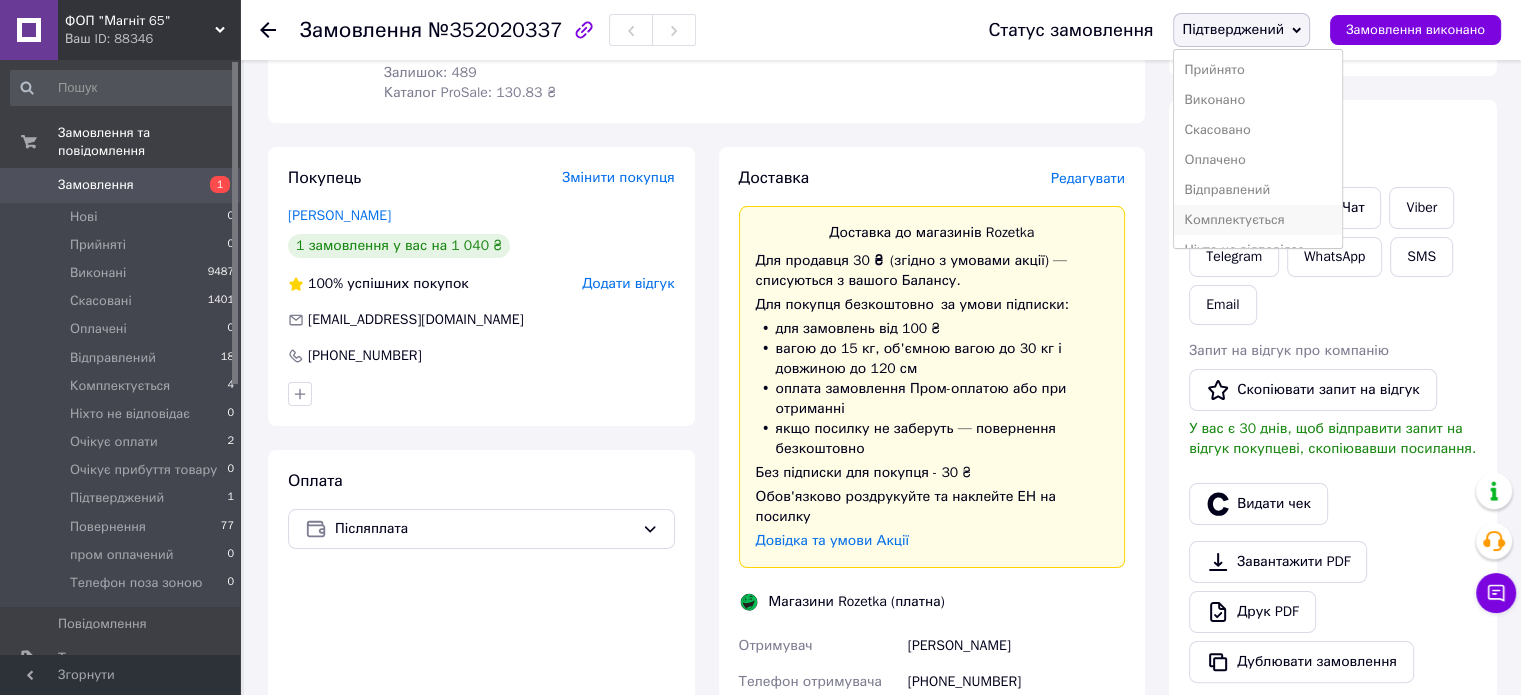 click on "Комплектується" at bounding box center (1257, 220) 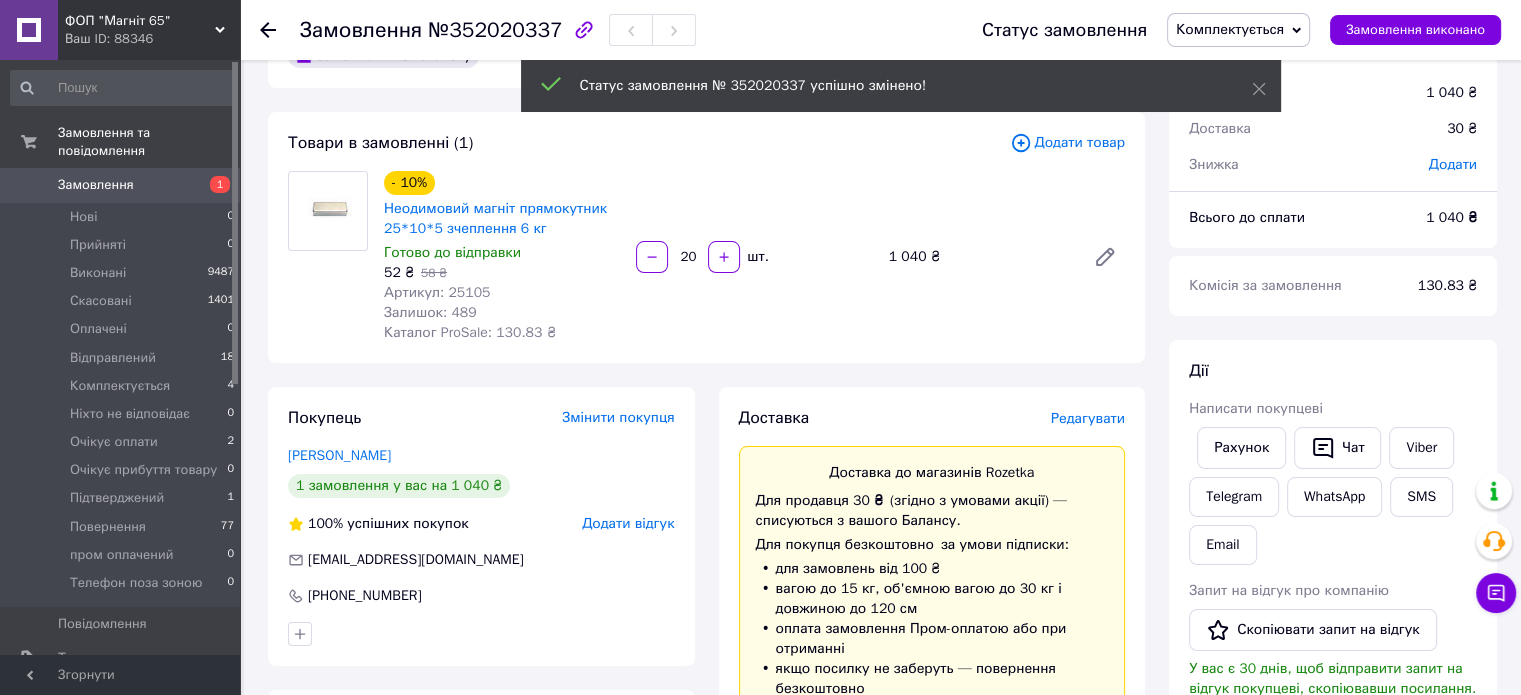 scroll, scrollTop: 0, scrollLeft: 0, axis: both 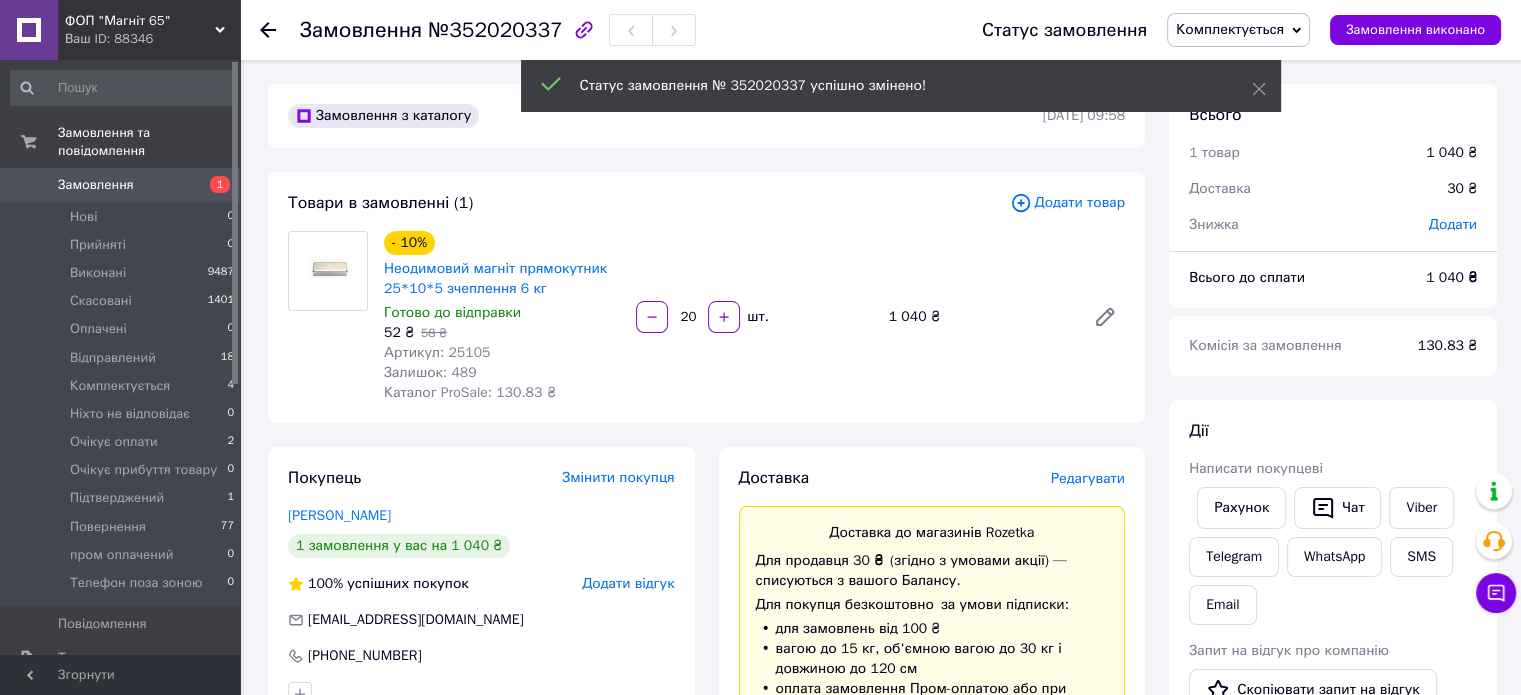 click on "№352020337" at bounding box center (495, 30) 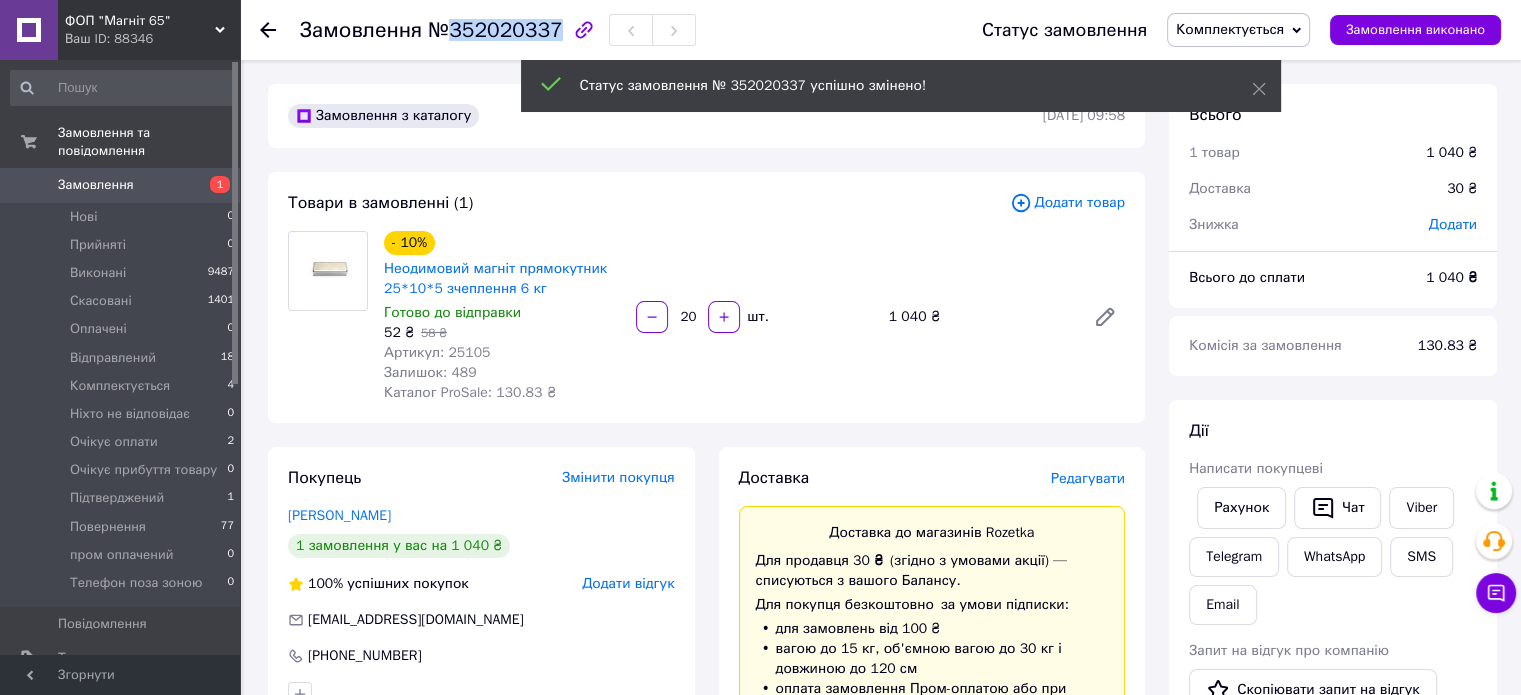 click on "№352020337" at bounding box center (495, 30) 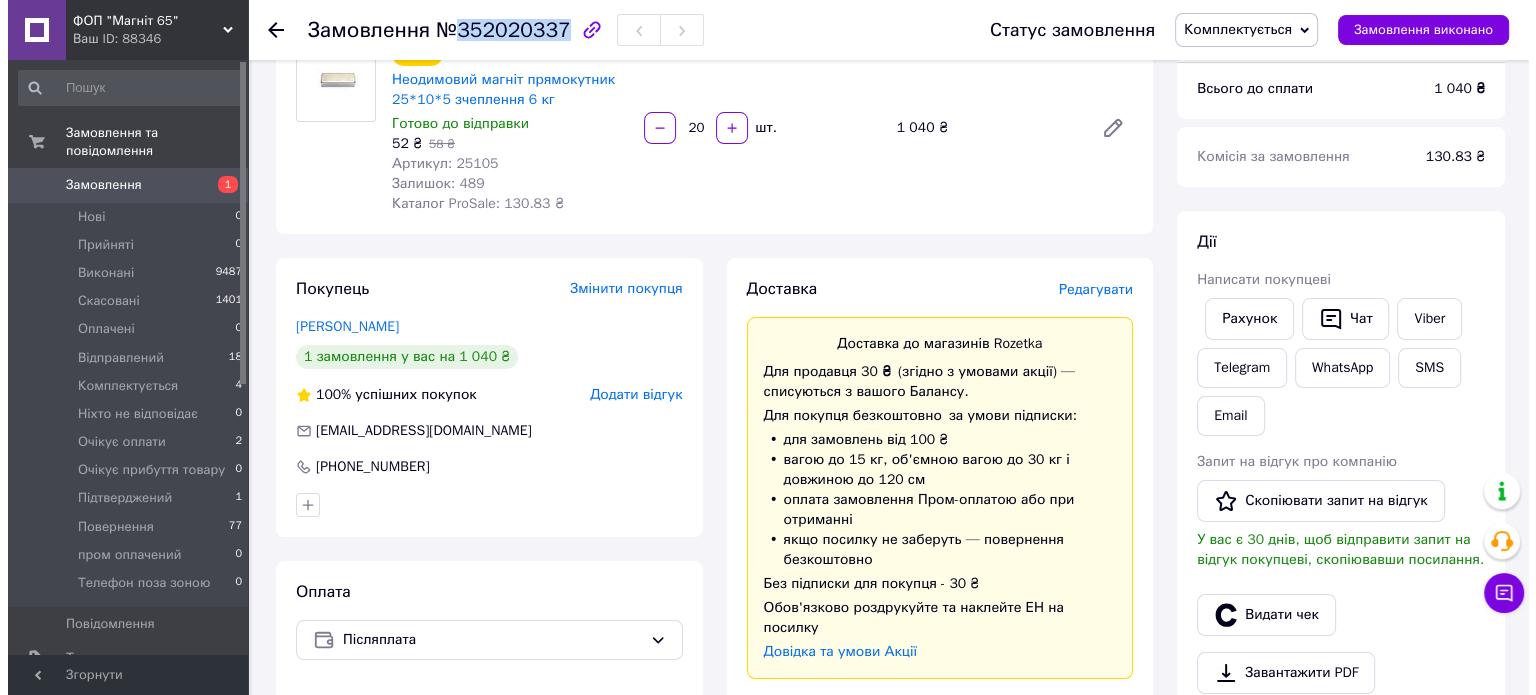 scroll, scrollTop: 200, scrollLeft: 0, axis: vertical 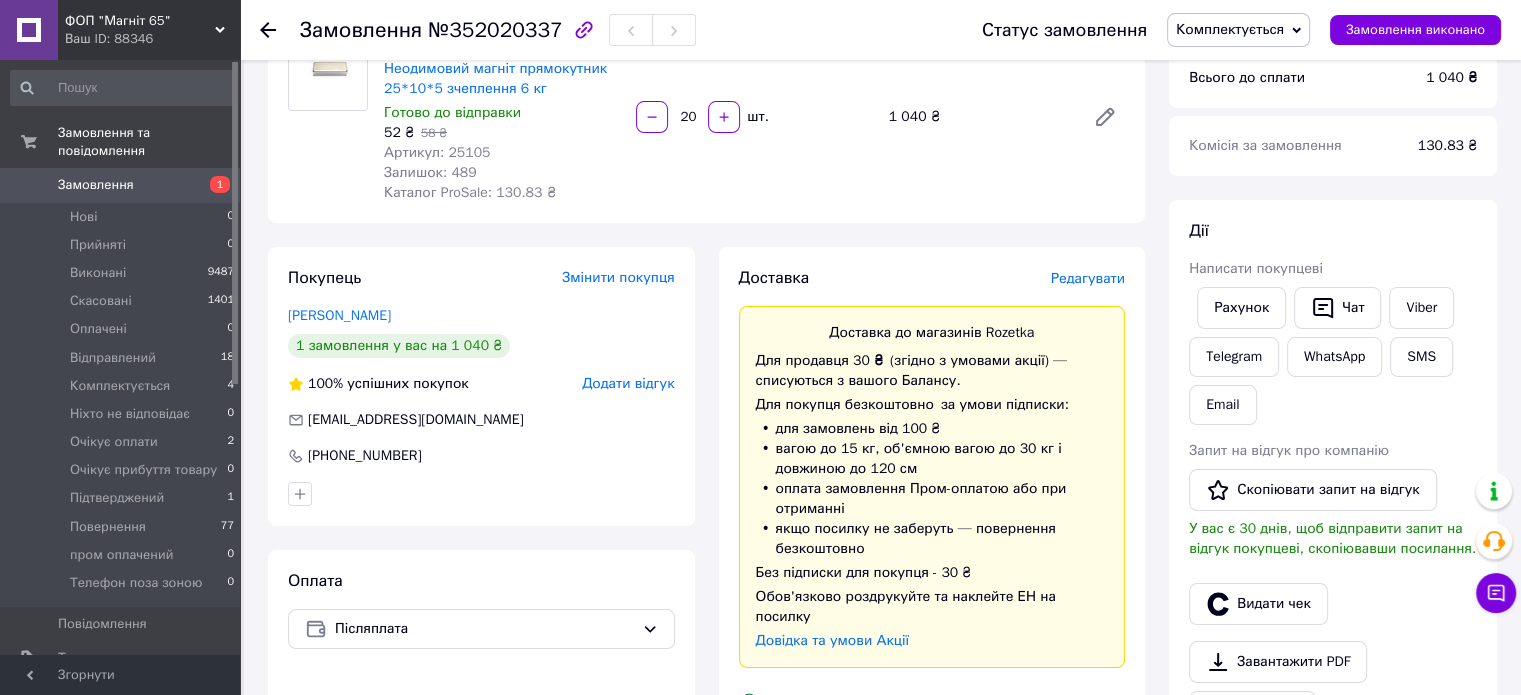 click on "Редагувати" at bounding box center (1088, 278) 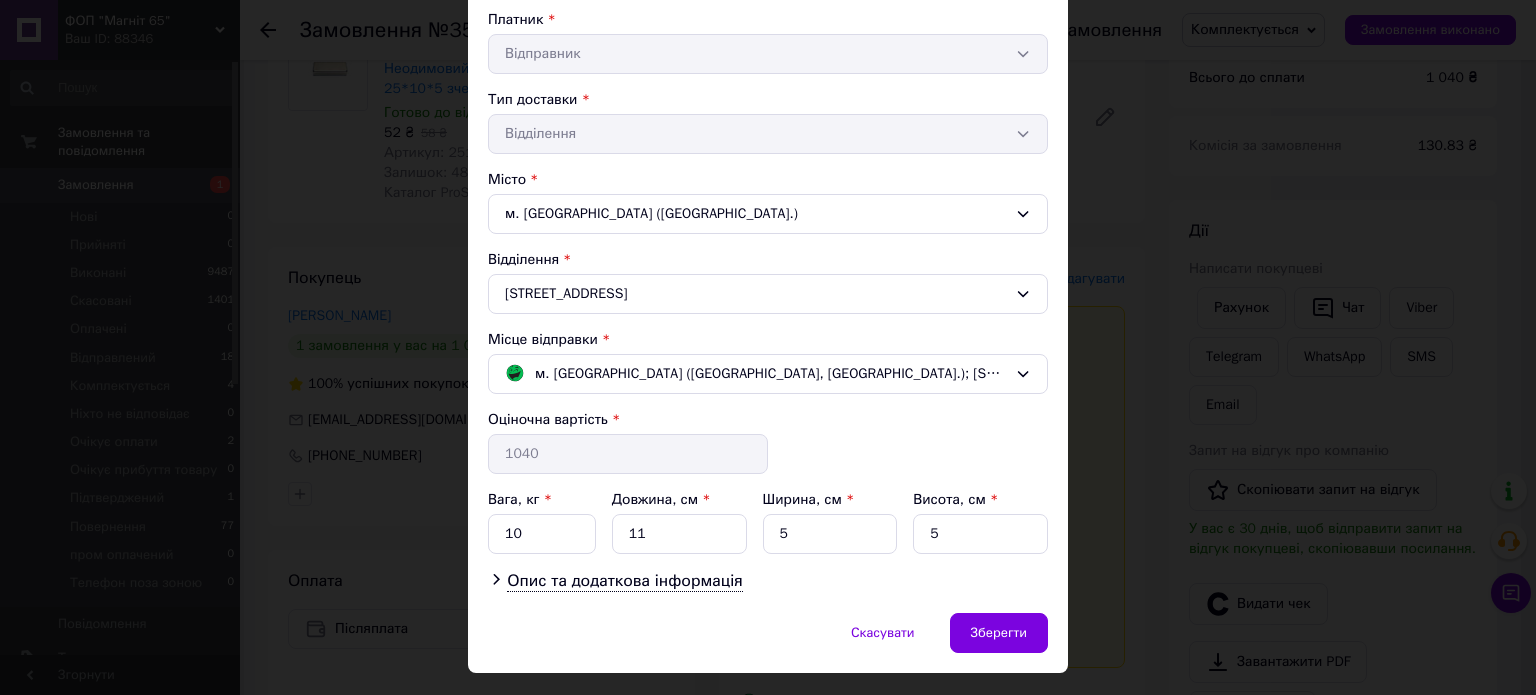 scroll, scrollTop: 400, scrollLeft: 0, axis: vertical 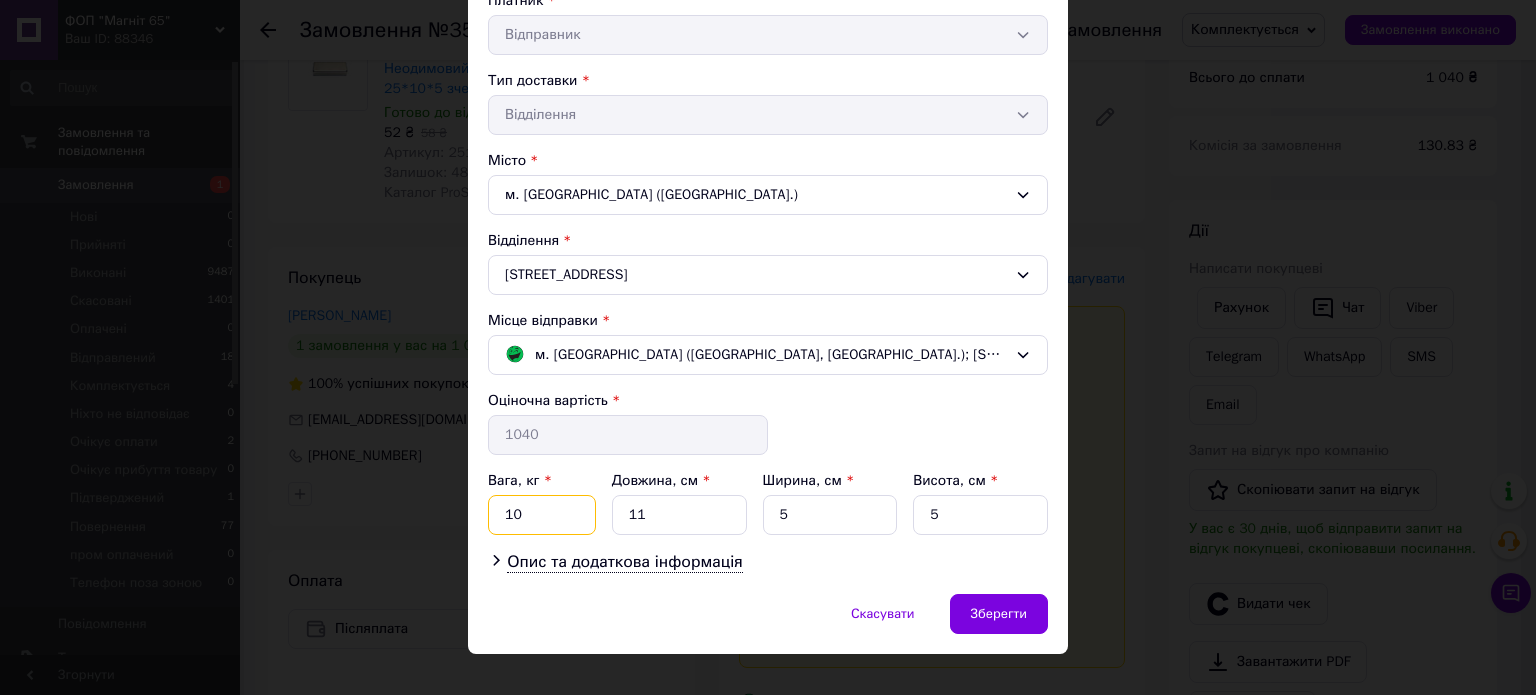 drag, startPoint x: 537, startPoint y: 512, endPoint x: 496, endPoint y: 520, distance: 41.773197 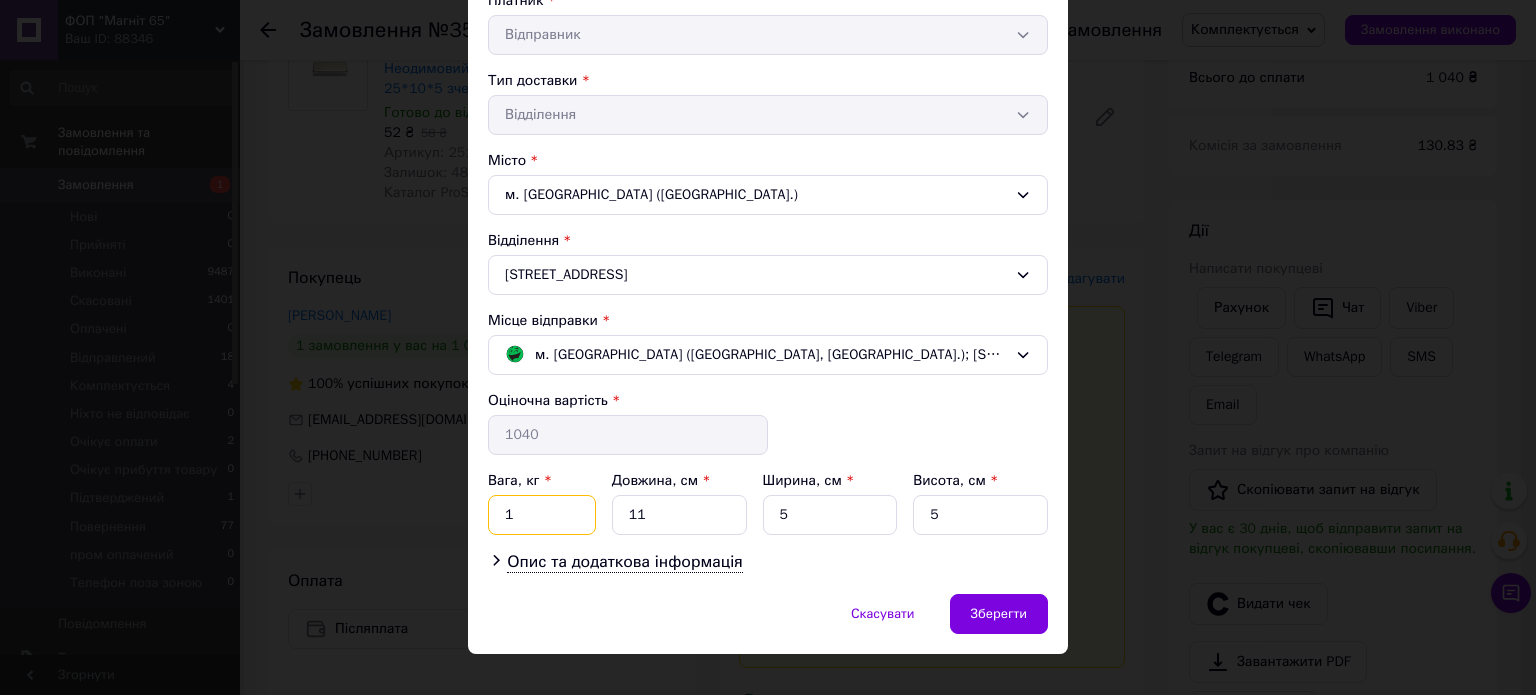 type on "1" 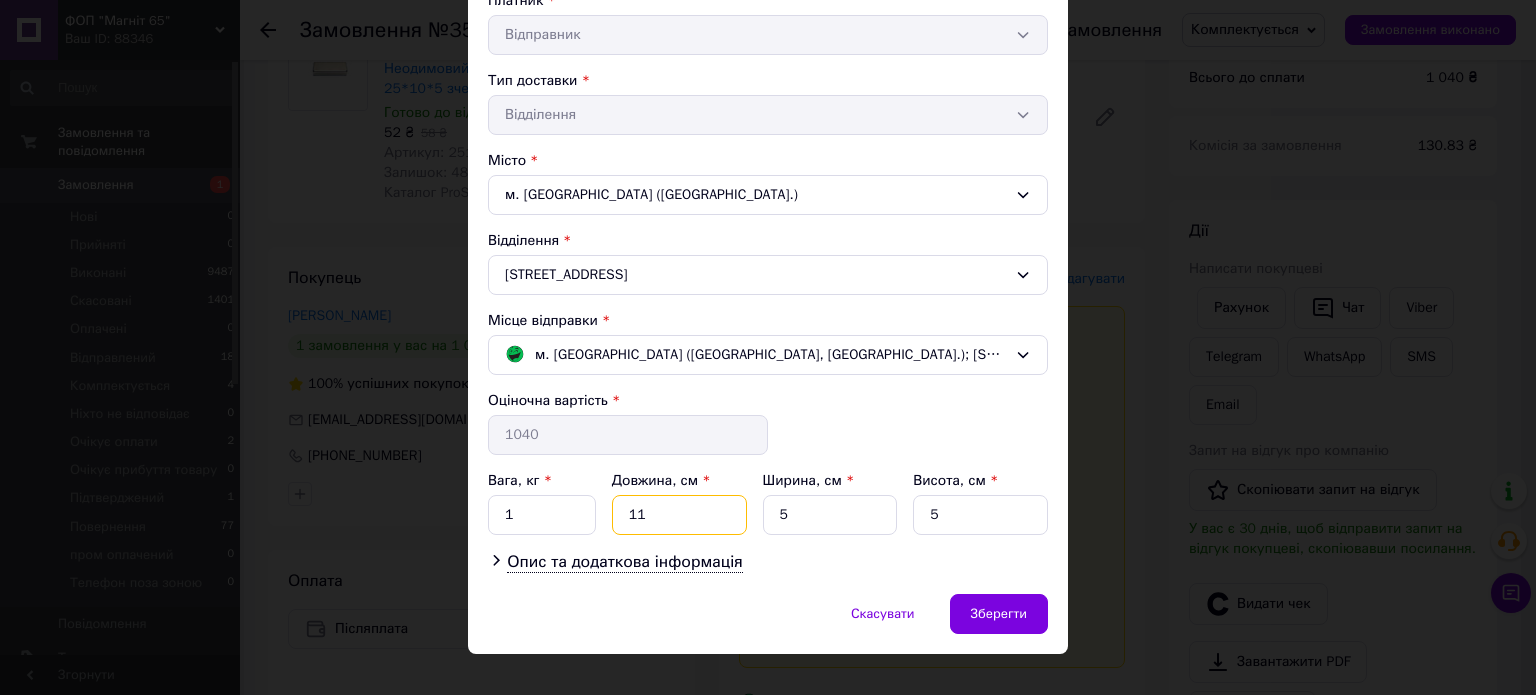 drag, startPoint x: 657, startPoint y: 517, endPoint x: 635, endPoint y: 521, distance: 22.36068 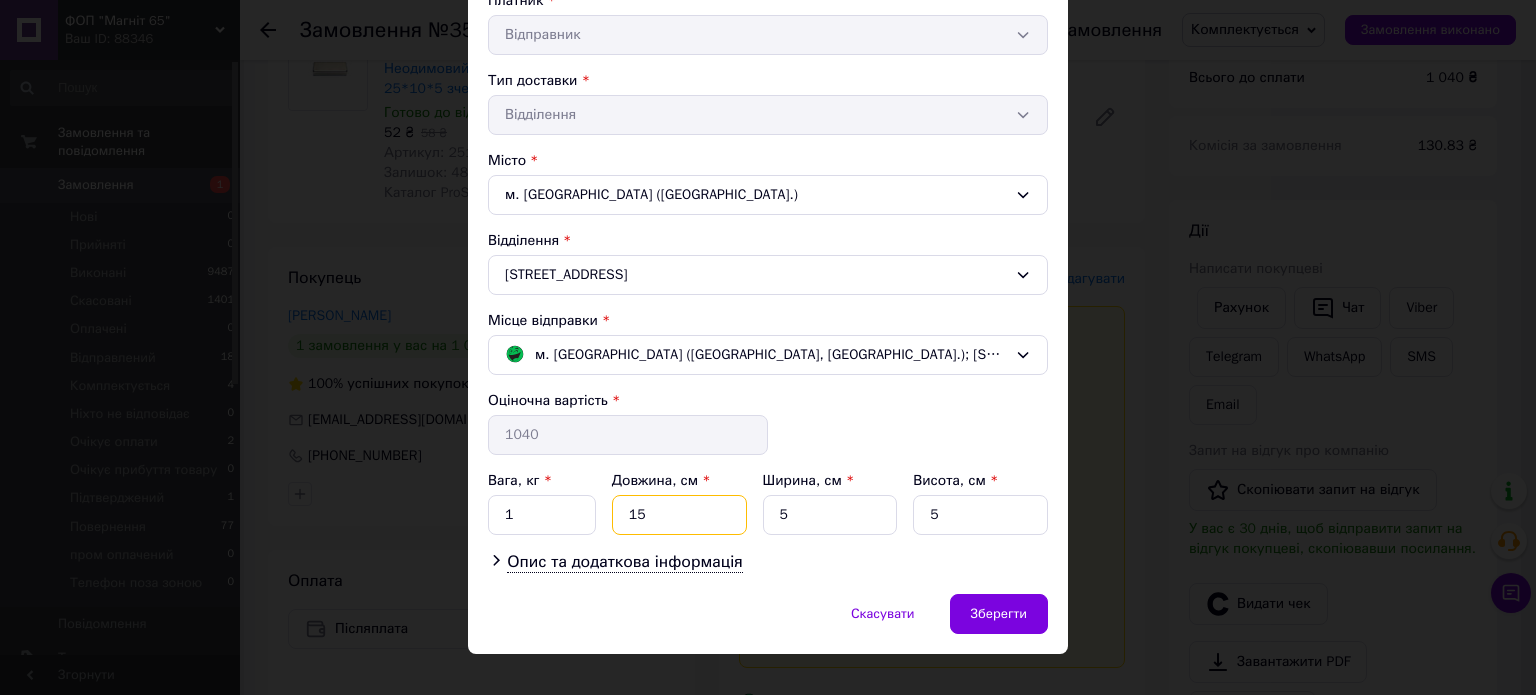type on "15" 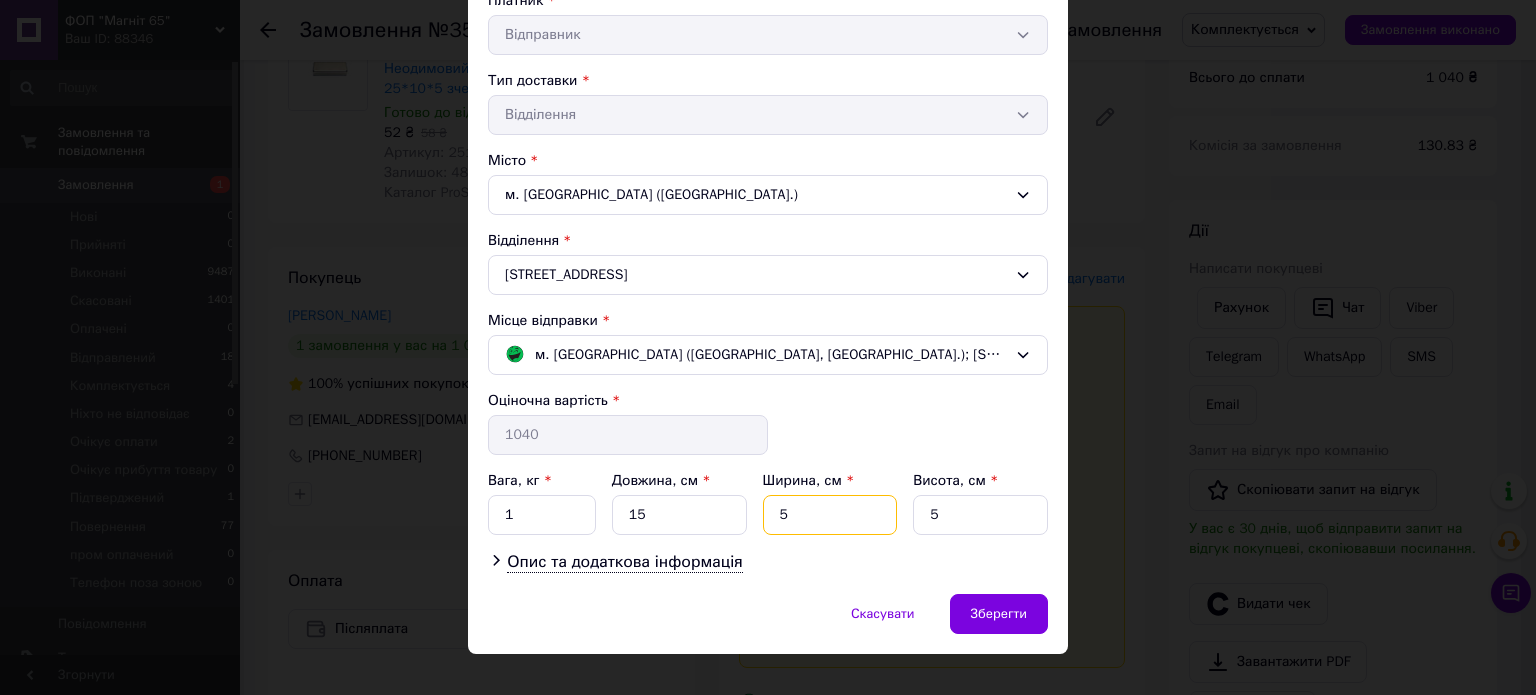 drag, startPoint x: 800, startPoint y: 523, endPoint x: 776, endPoint y: 517, distance: 24.738634 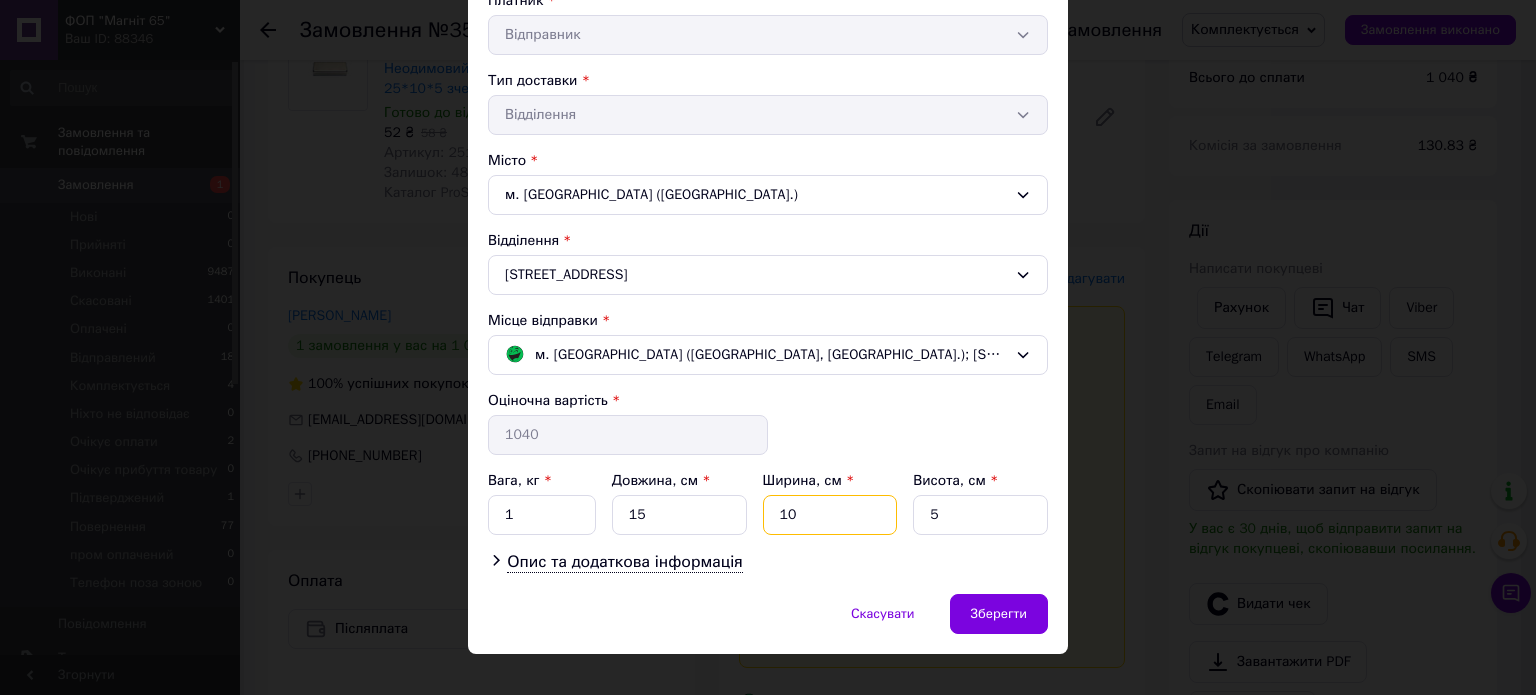 type on "10" 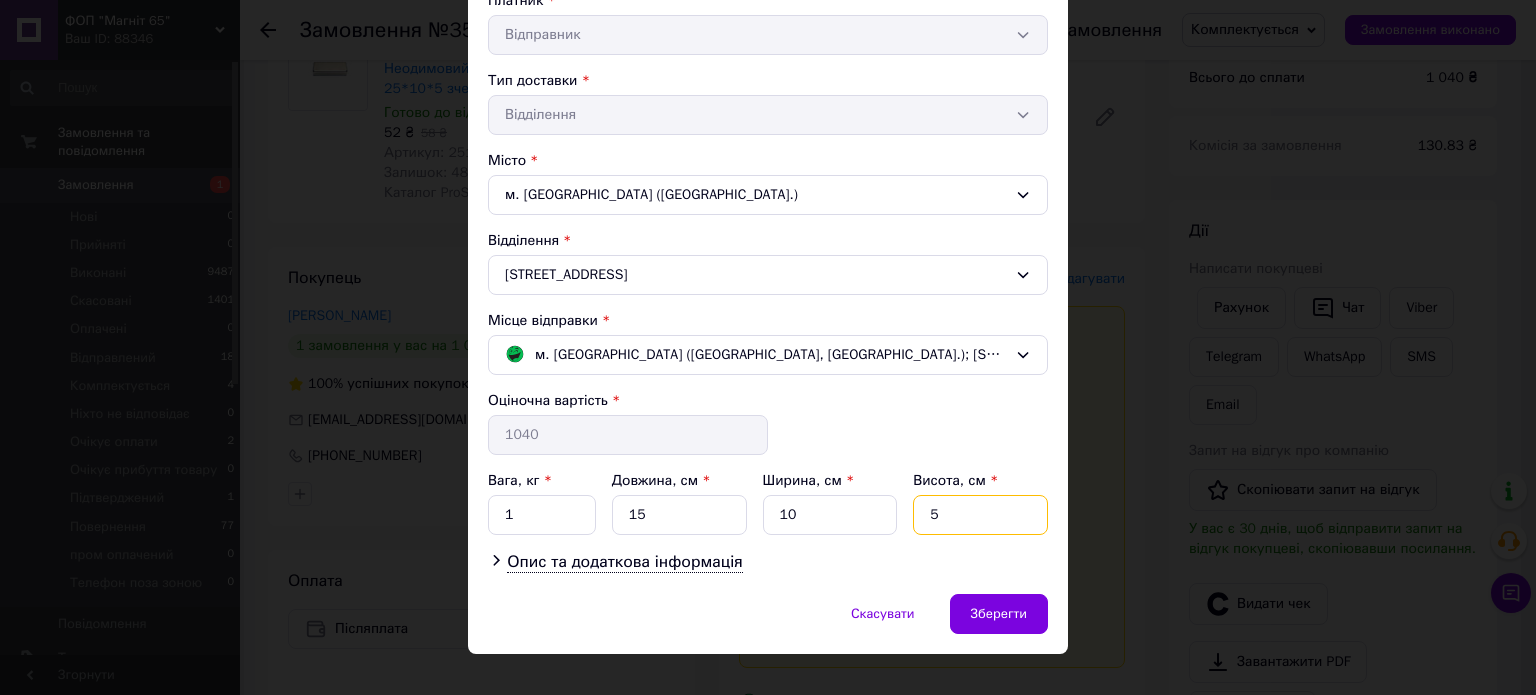 drag, startPoint x: 940, startPoint y: 519, endPoint x: 923, endPoint y: 519, distance: 17 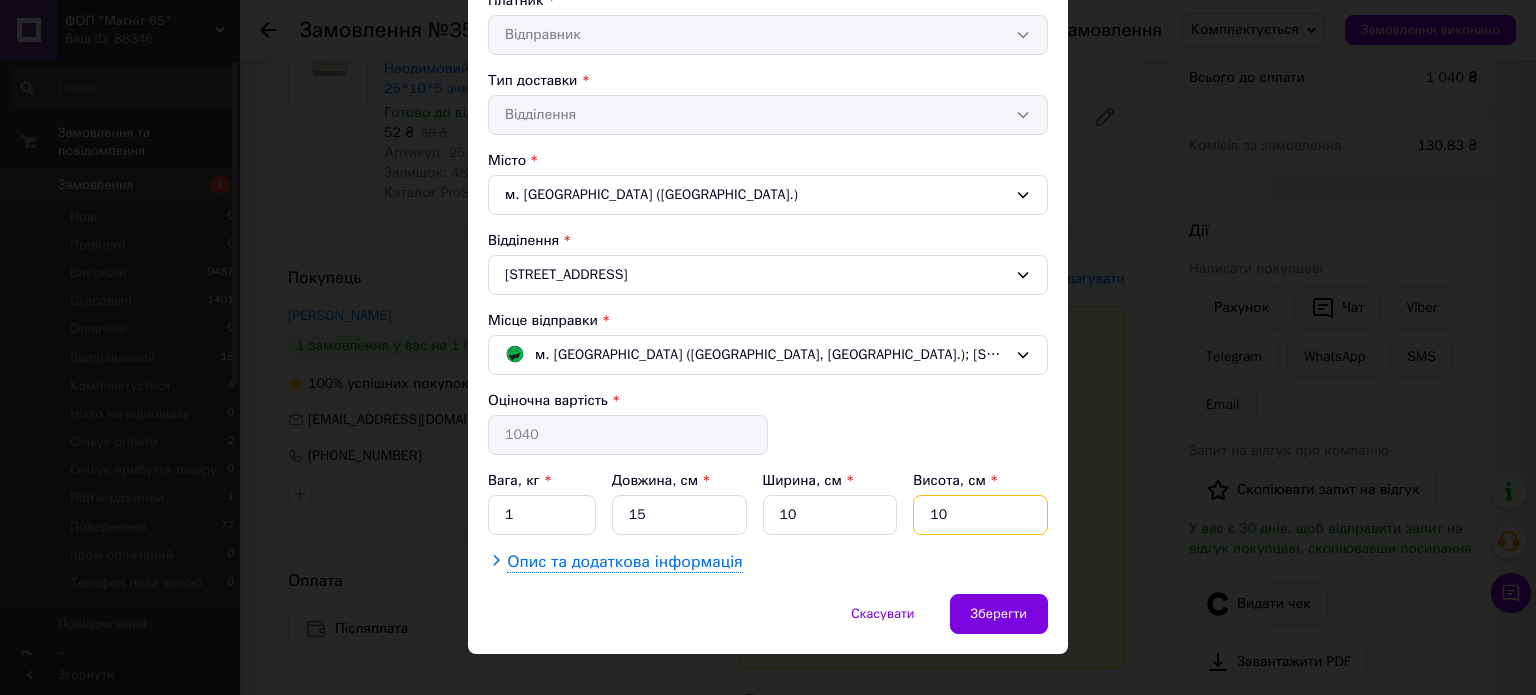 type on "10" 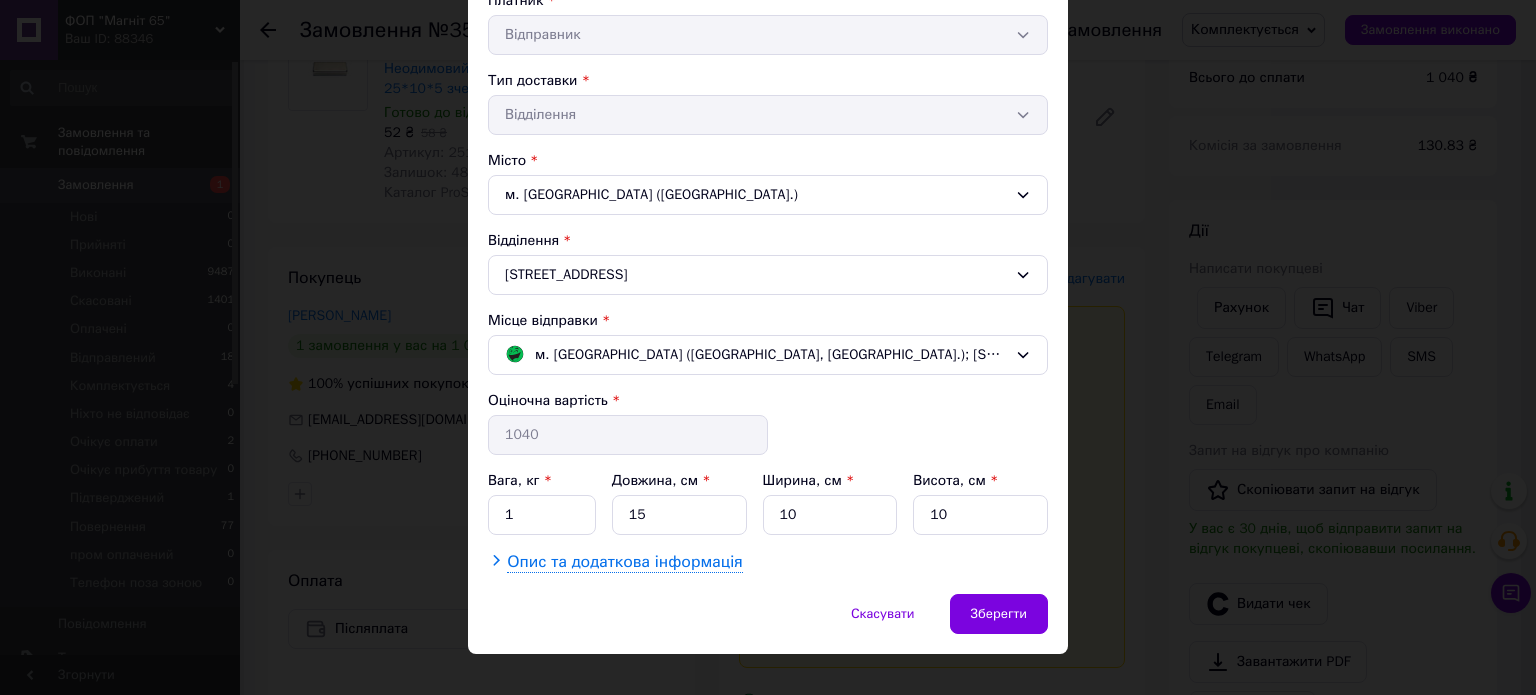 click on "Опис та додаткова інформація" at bounding box center [624, 562] 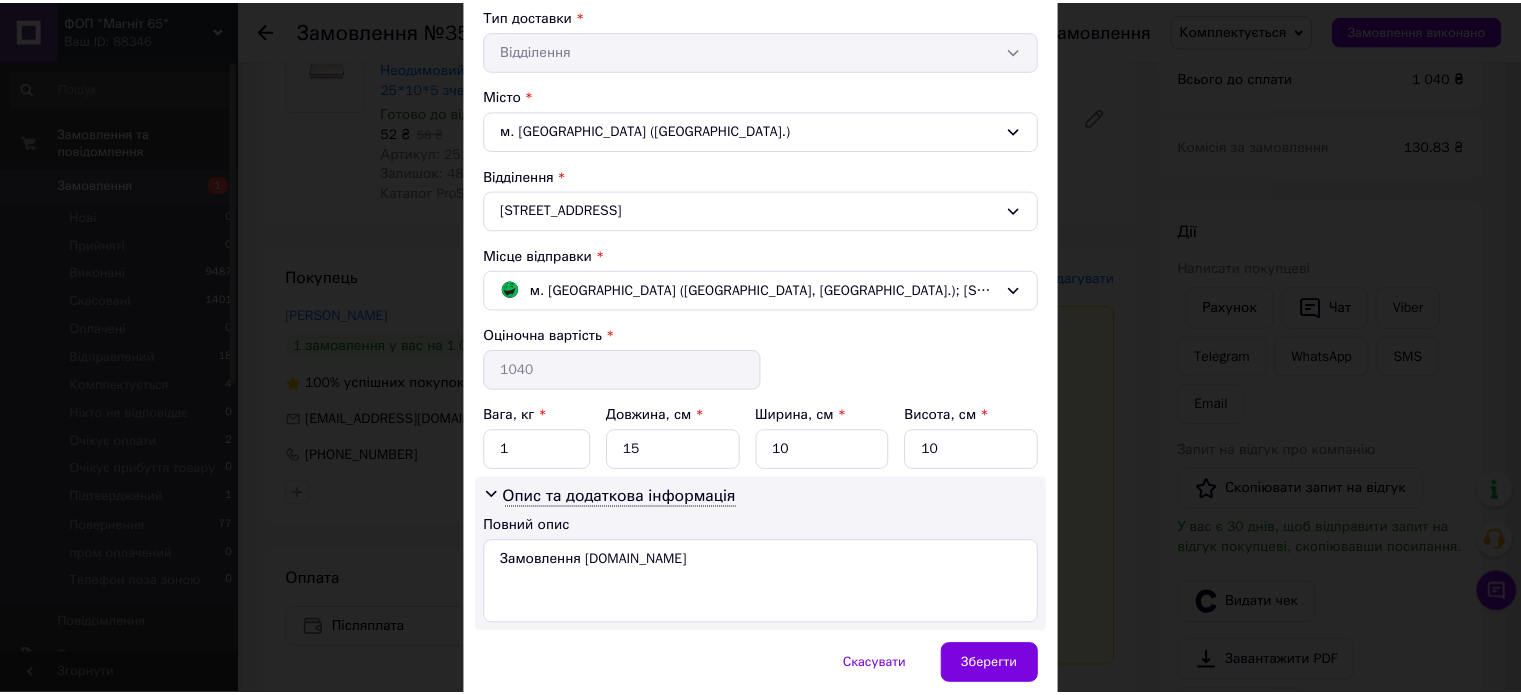 scroll, scrollTop: 540, scrollLeft: 0, axis: vertical 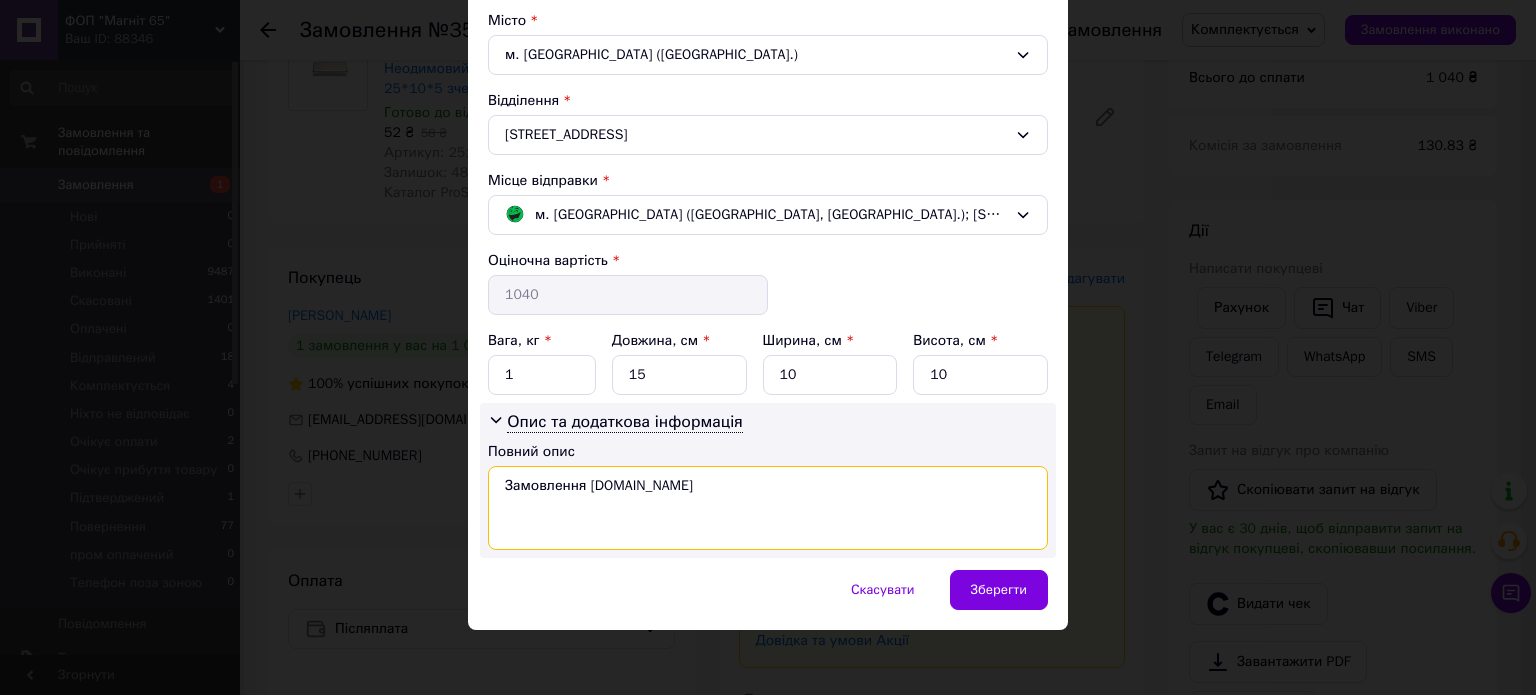 paste on "352020337" 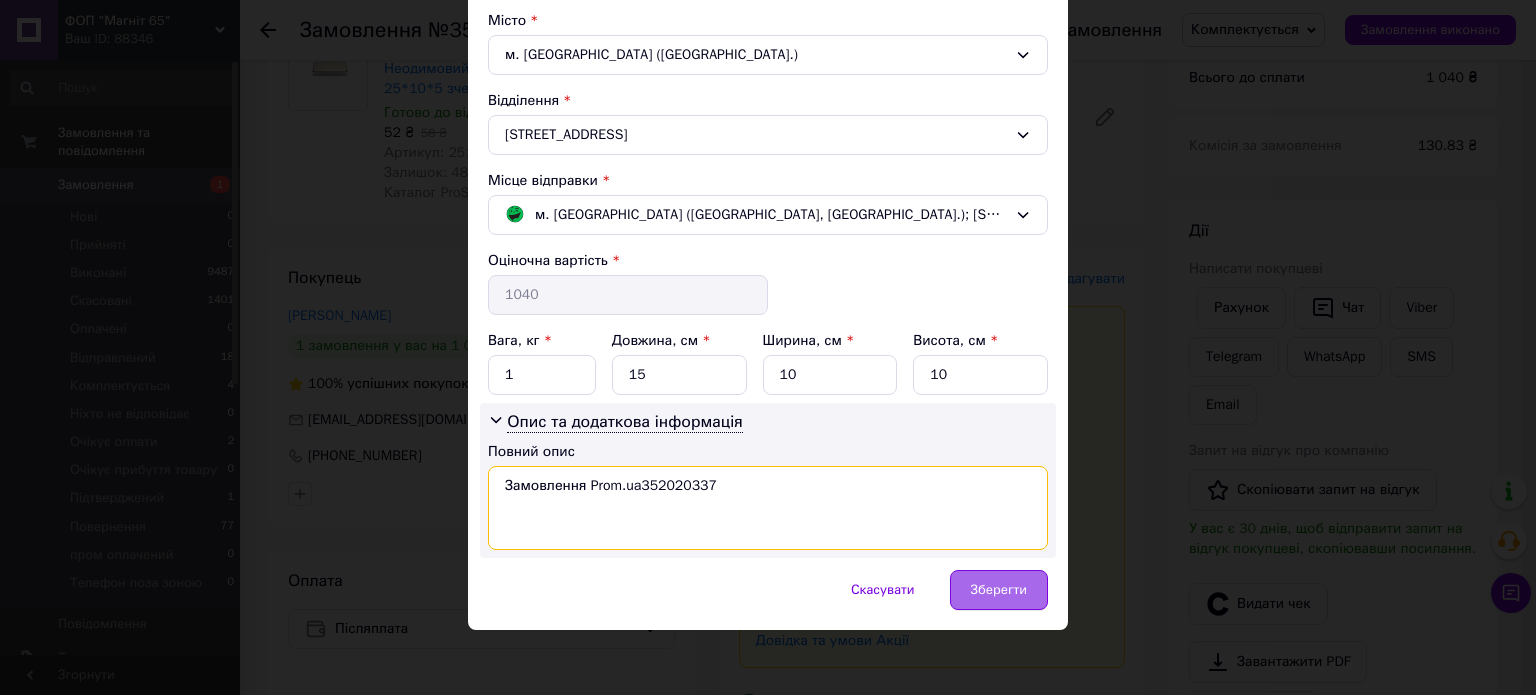 type on "Замовлення Prom.ua352020337" 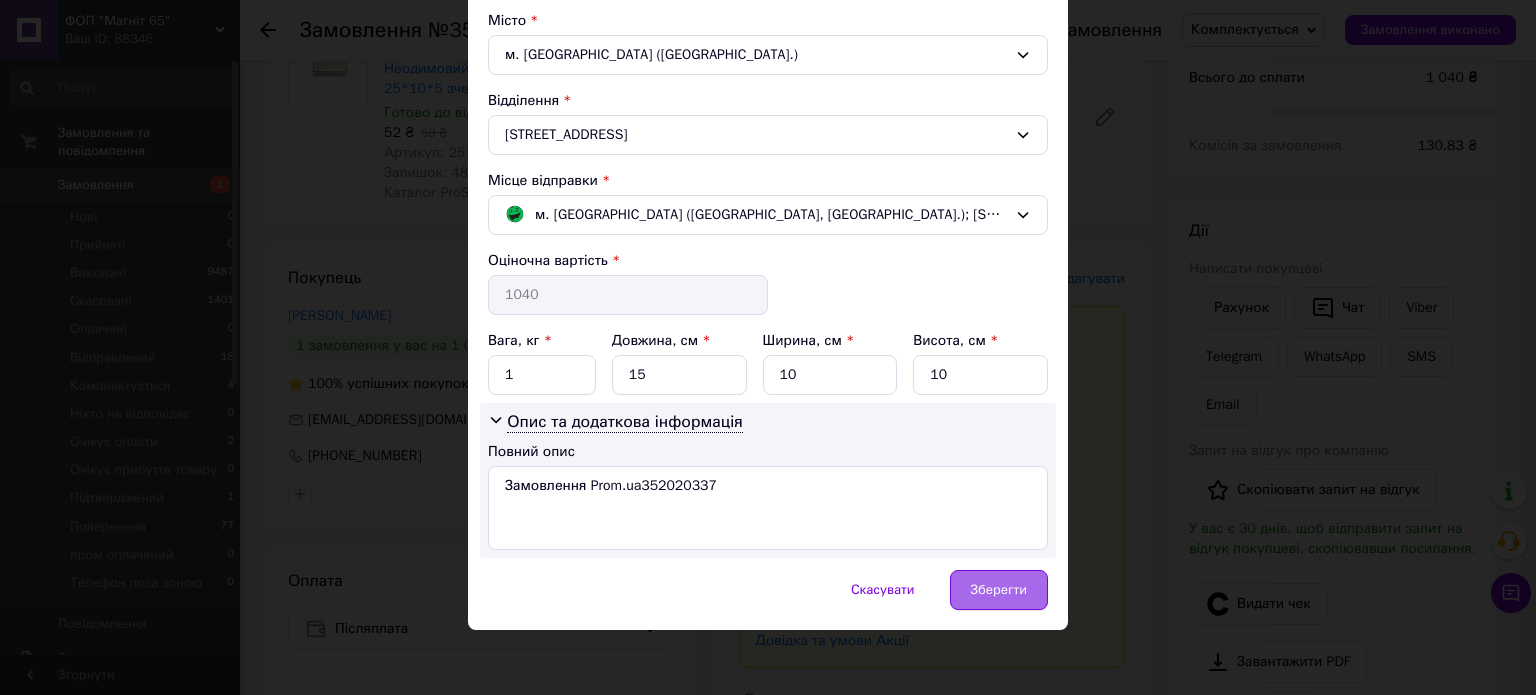 click on "Зберегти" at bounding box center (999, 590) 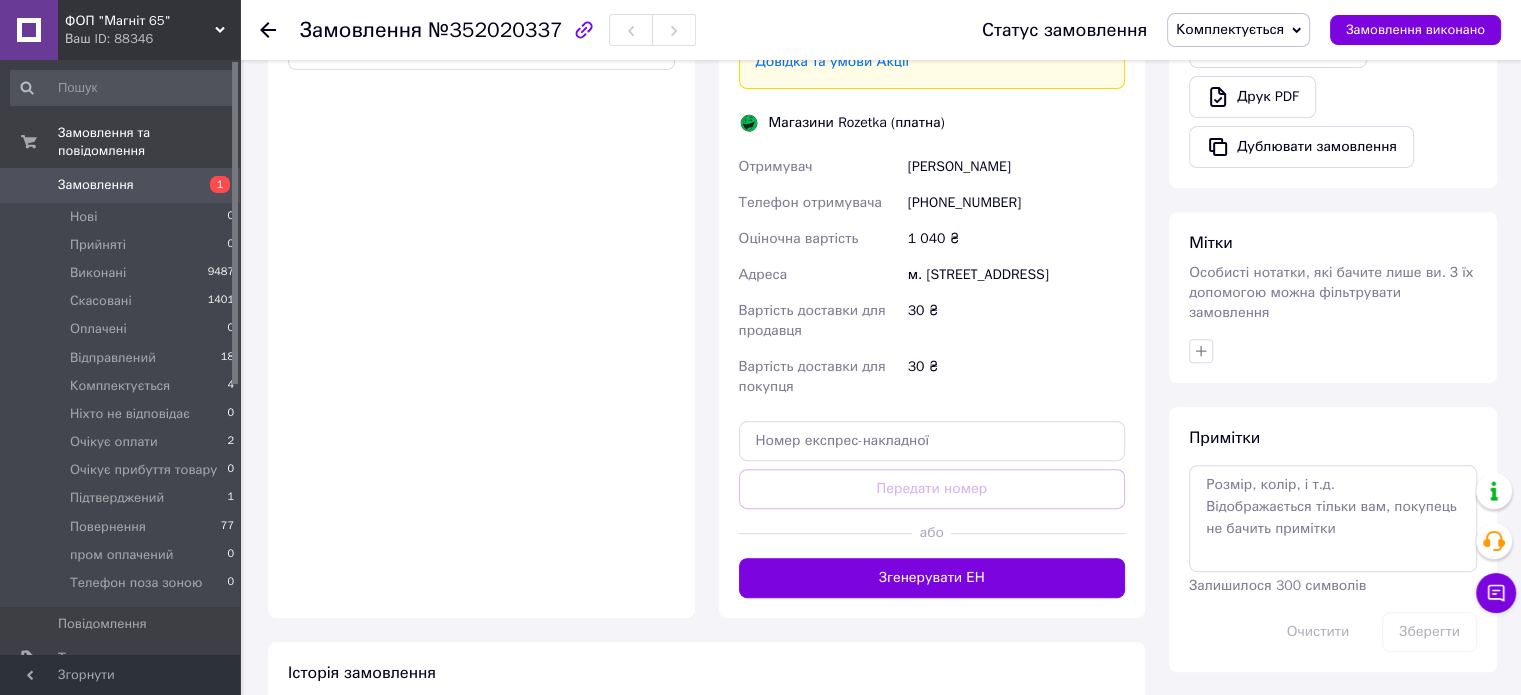 scroll, scrollTop: 800, scrollLeft: 0, axis: vertical 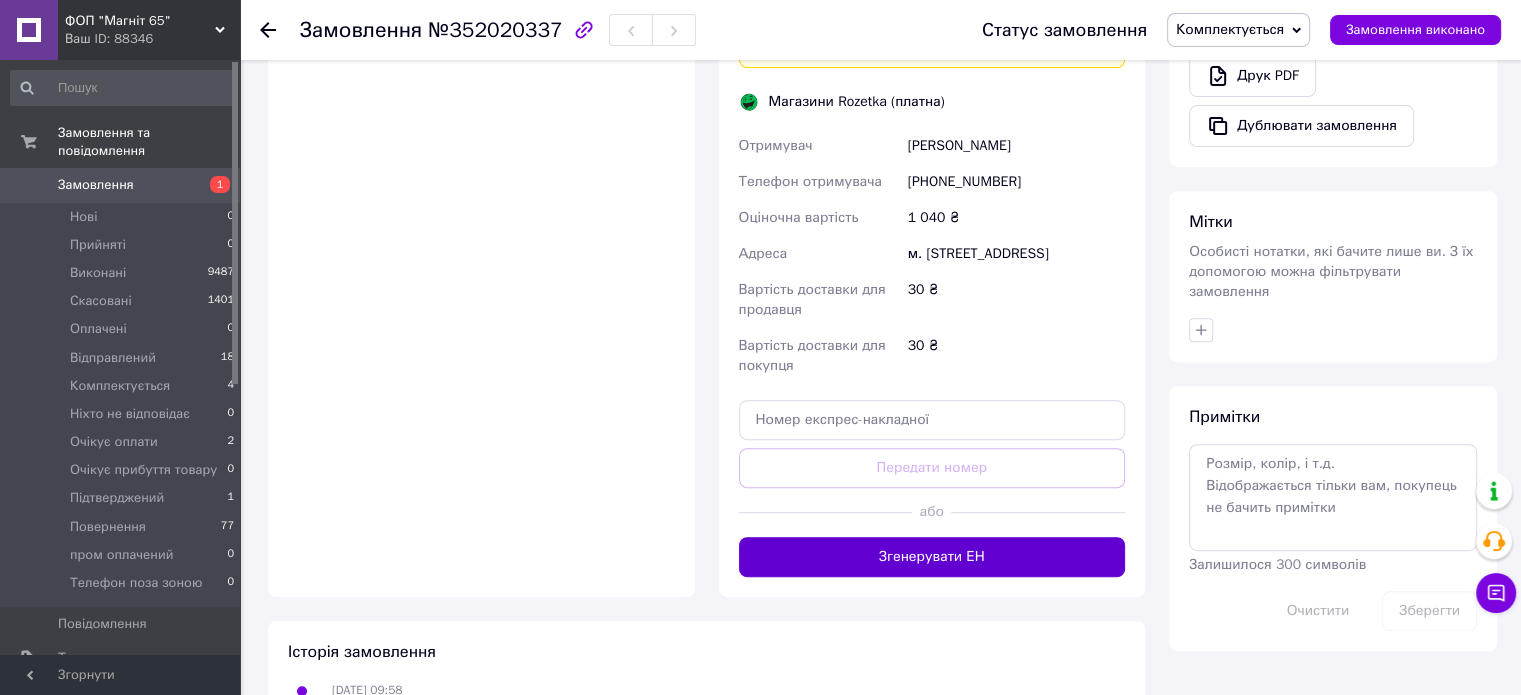 click on "Згенерувати ЕН" at bounding box center [932, 557] 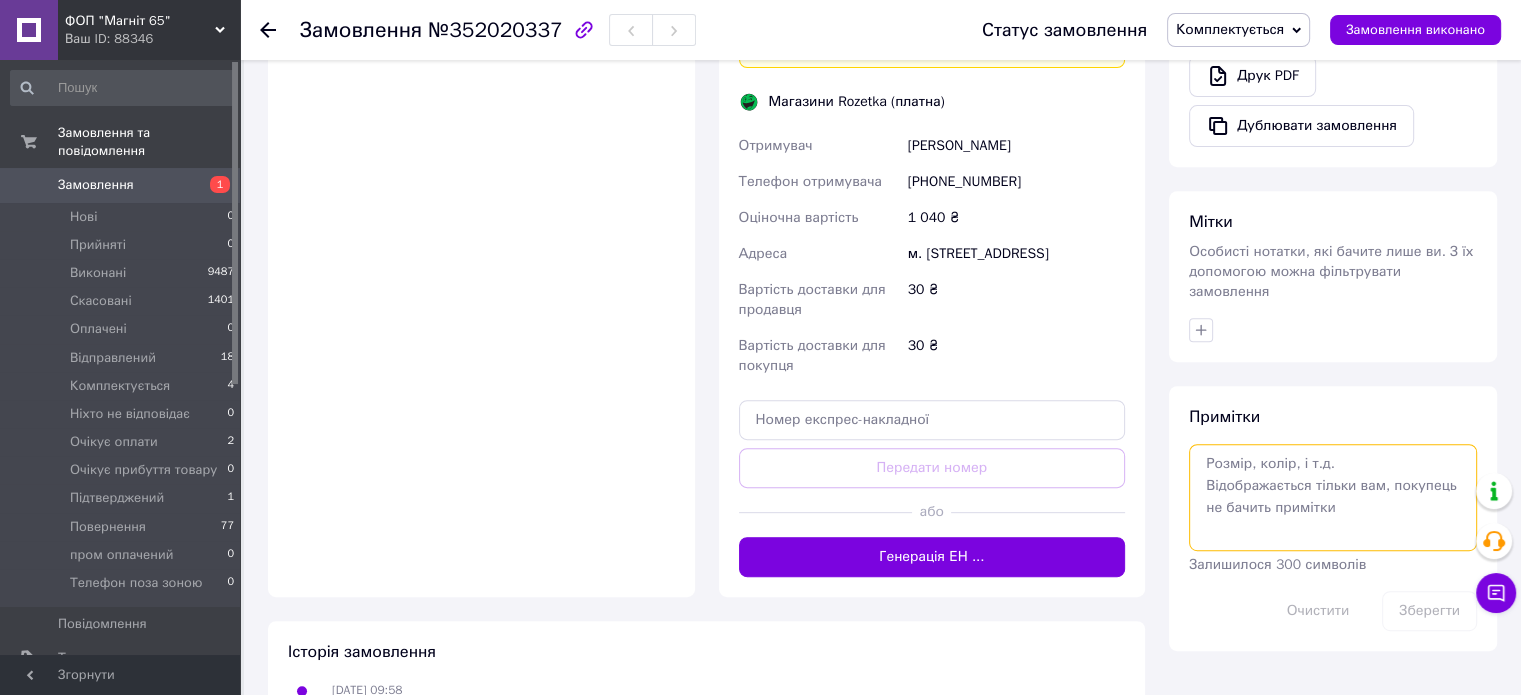 click at bounding box center [1333, 497] 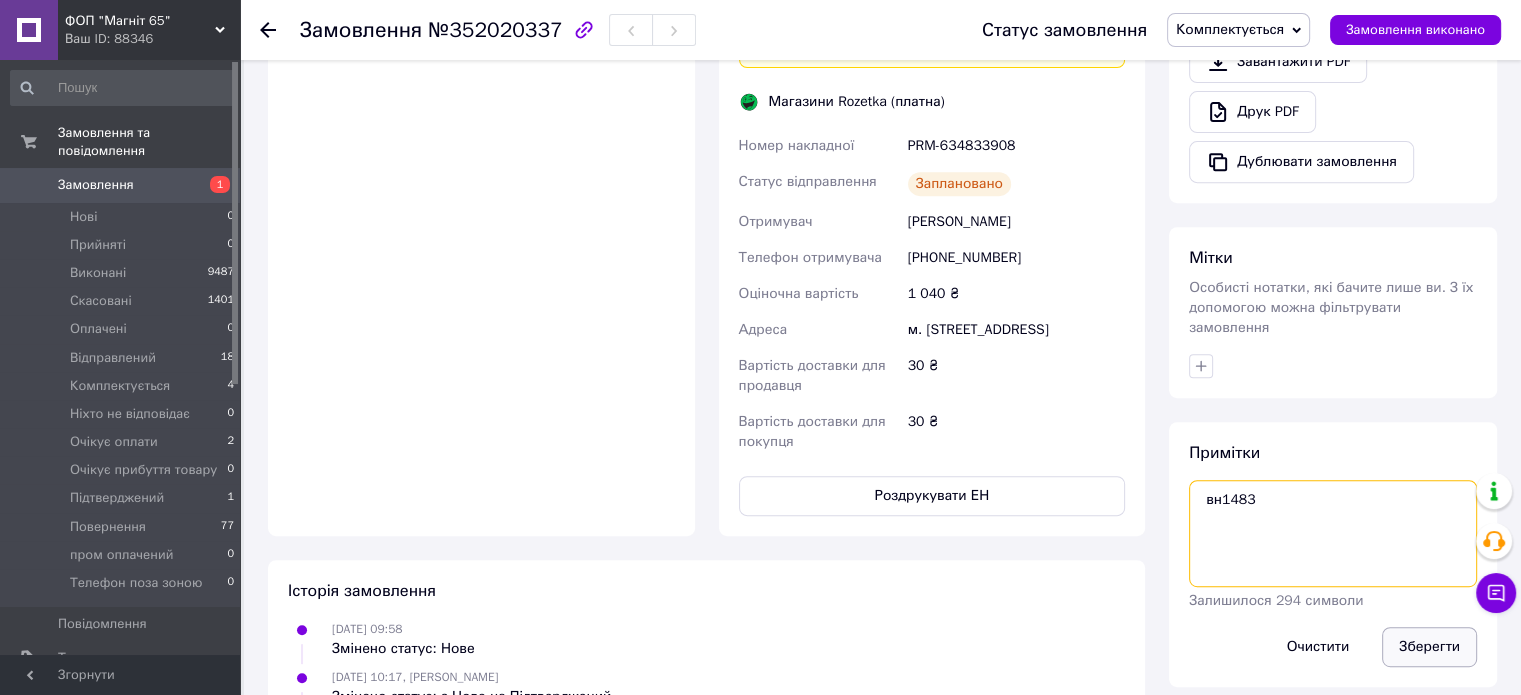 type on "вн1483" 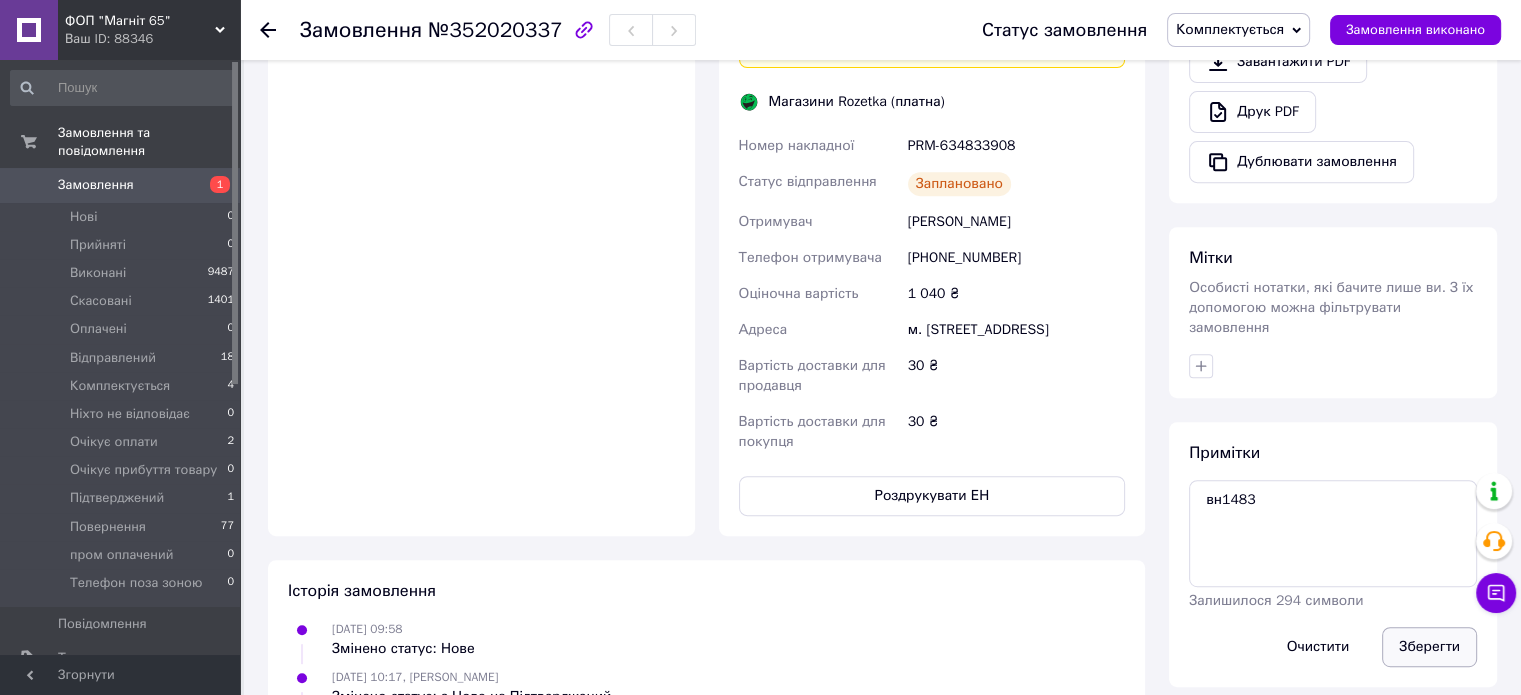 click on "Зберегти" at bounding box center (1429, 647) 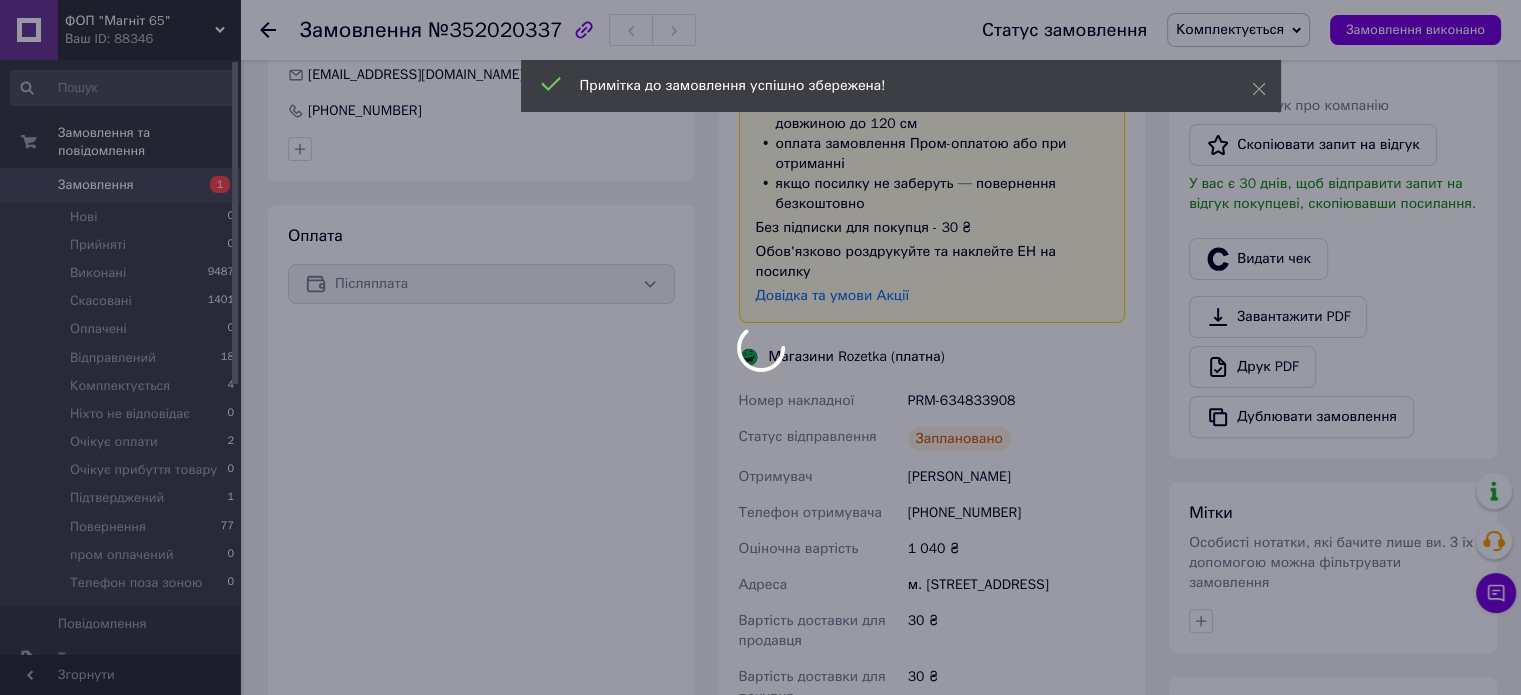 scroll, scrollTop: 500, scrollLeft: 0, axis: vertical 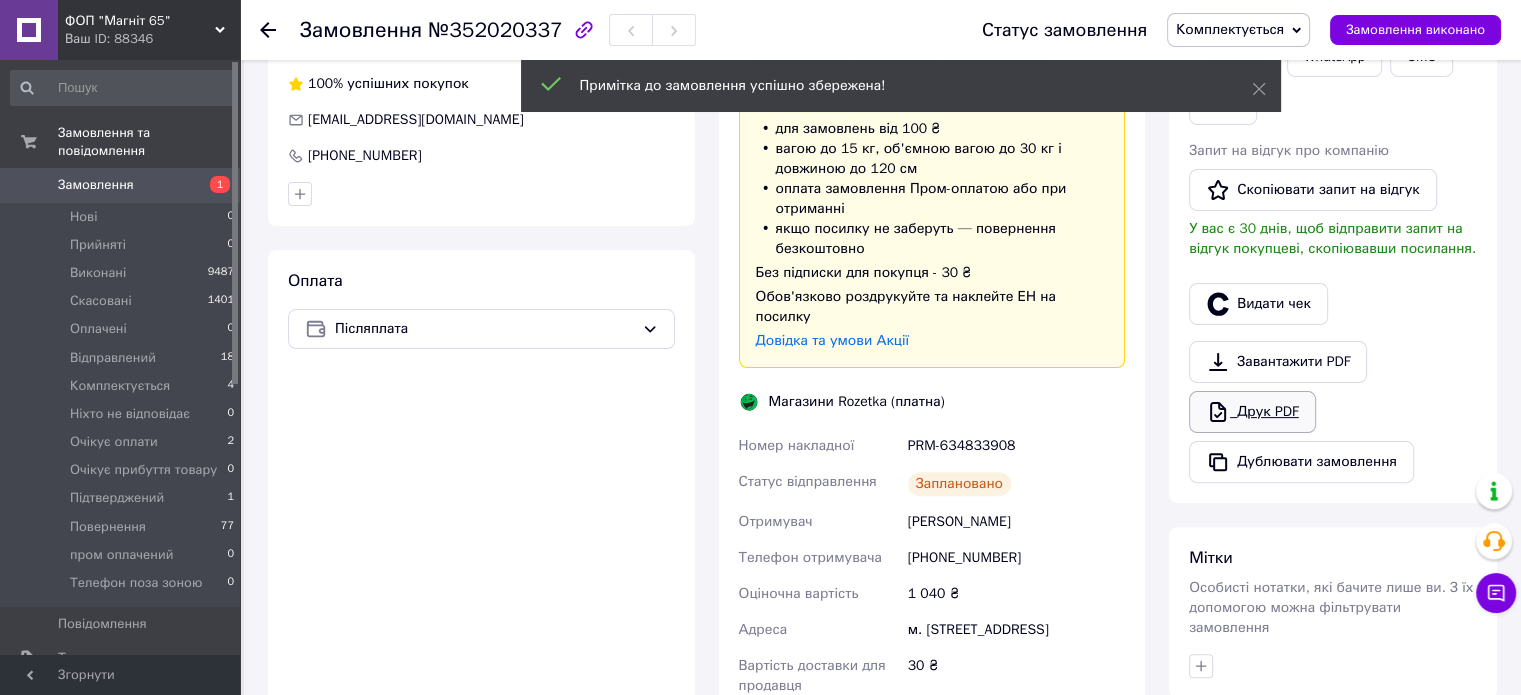 click on "Друк PDF" at bounding box center [1252, 412] 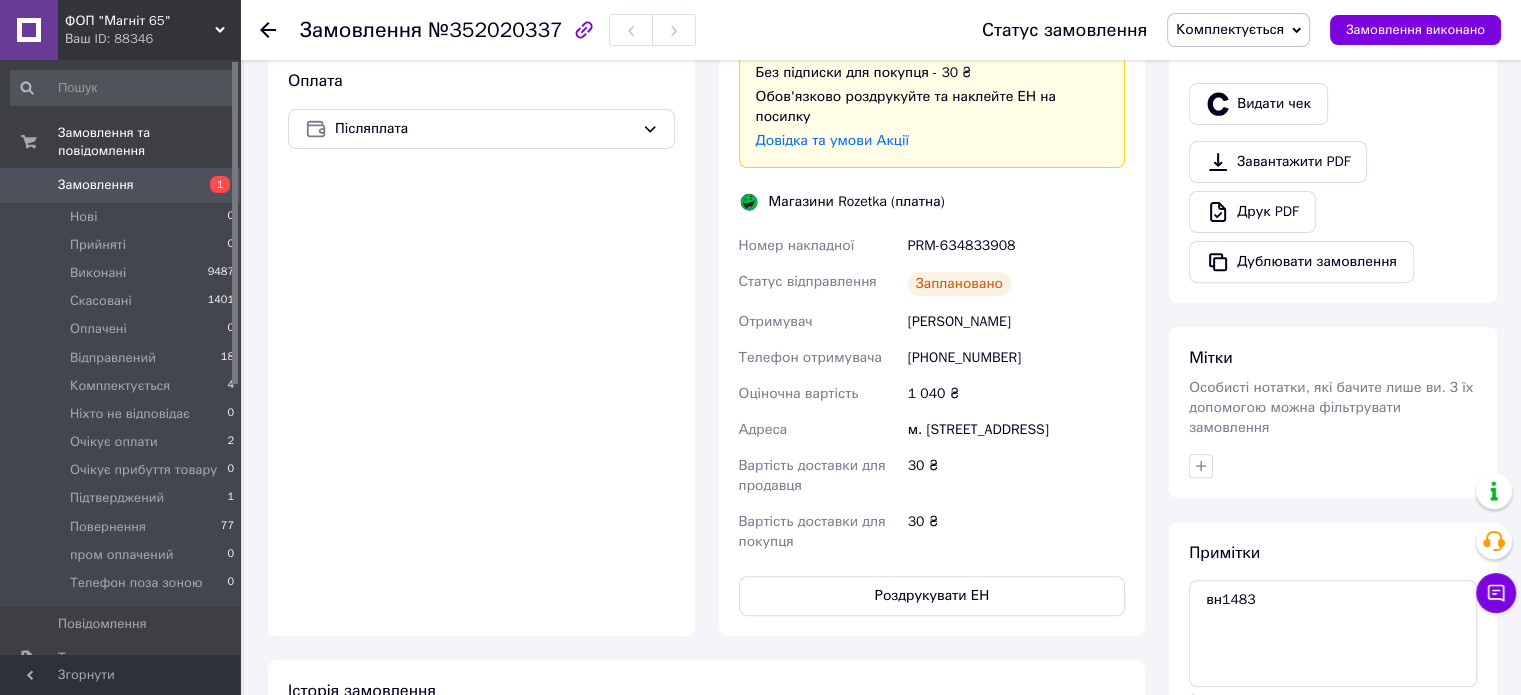 scroll, scrollTop: 800, scrollLeft: 0, axis: vertical 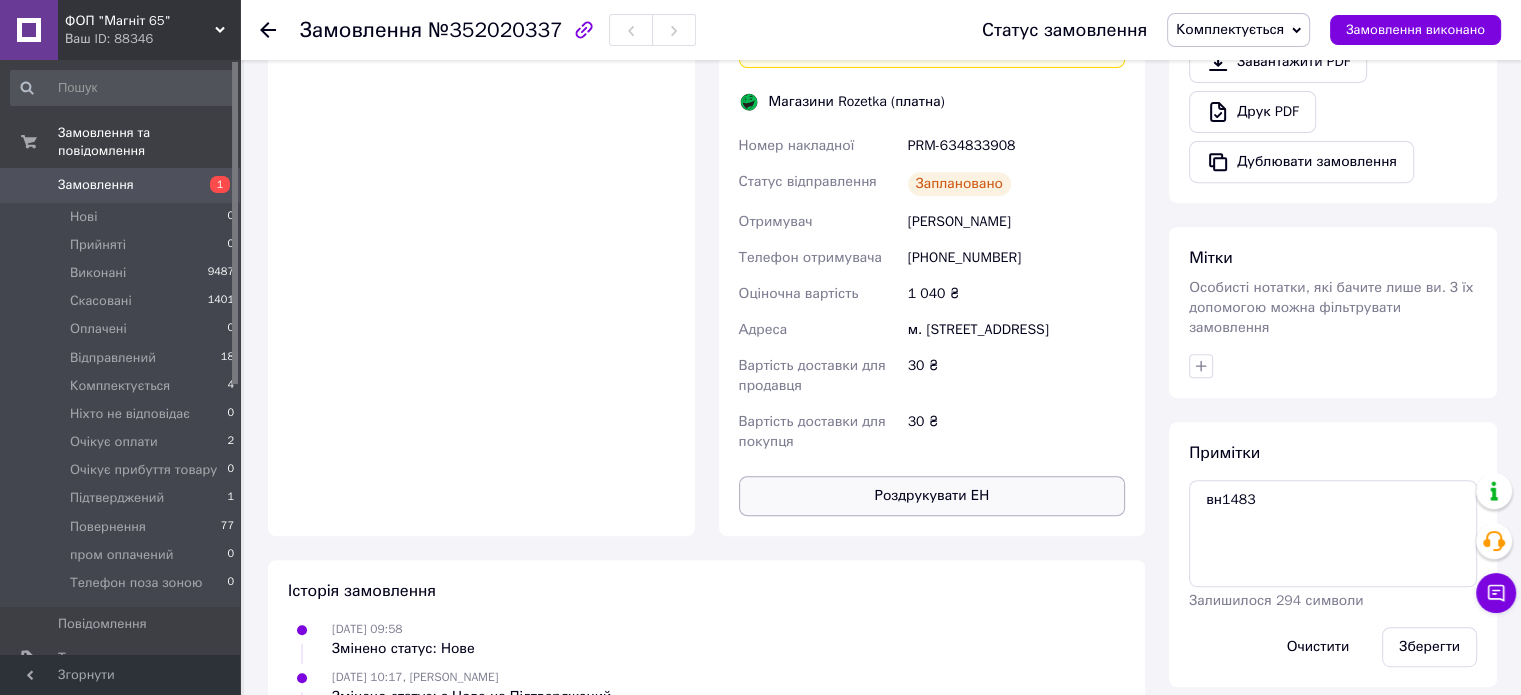 click on "Роздрукувати ЕН" at bounding box center (932, 496) 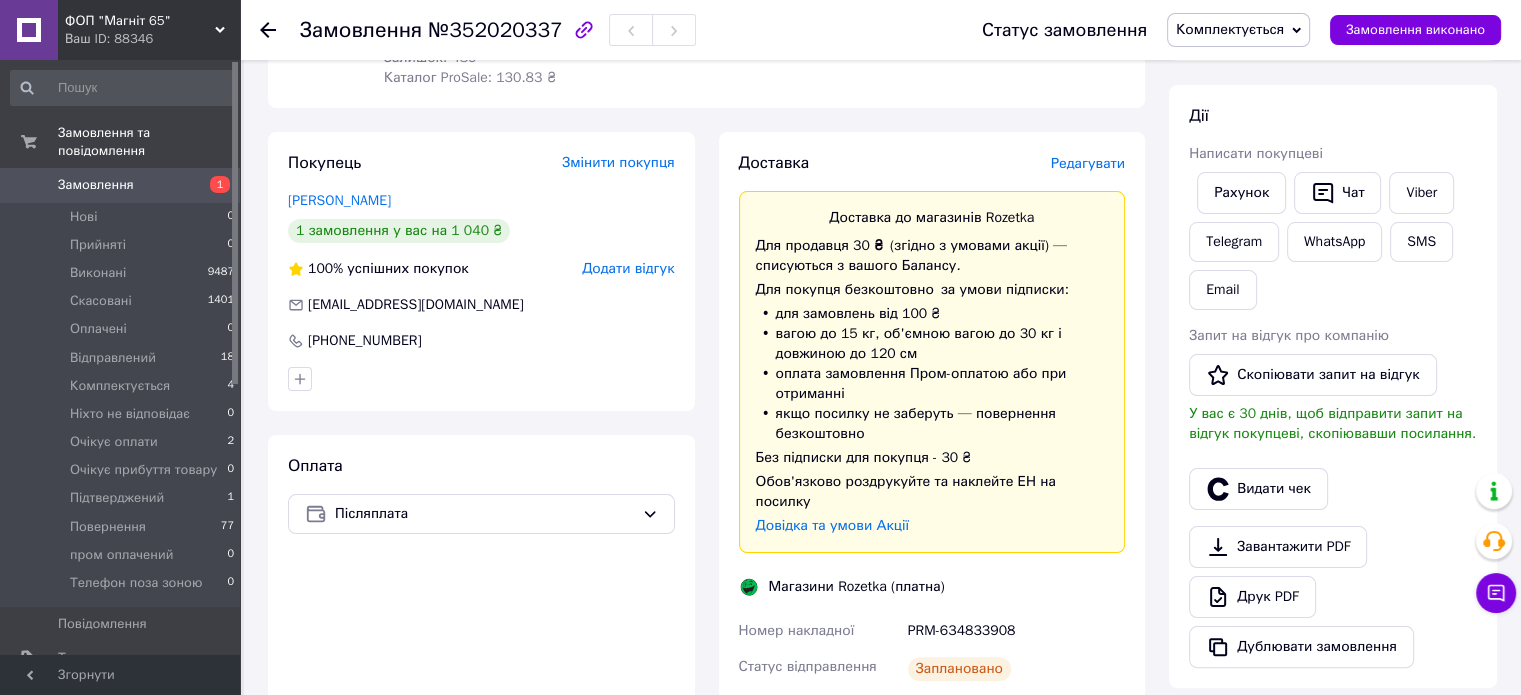 scroll, scrollTop: 500, scrollLeft: 0, axis: vertical 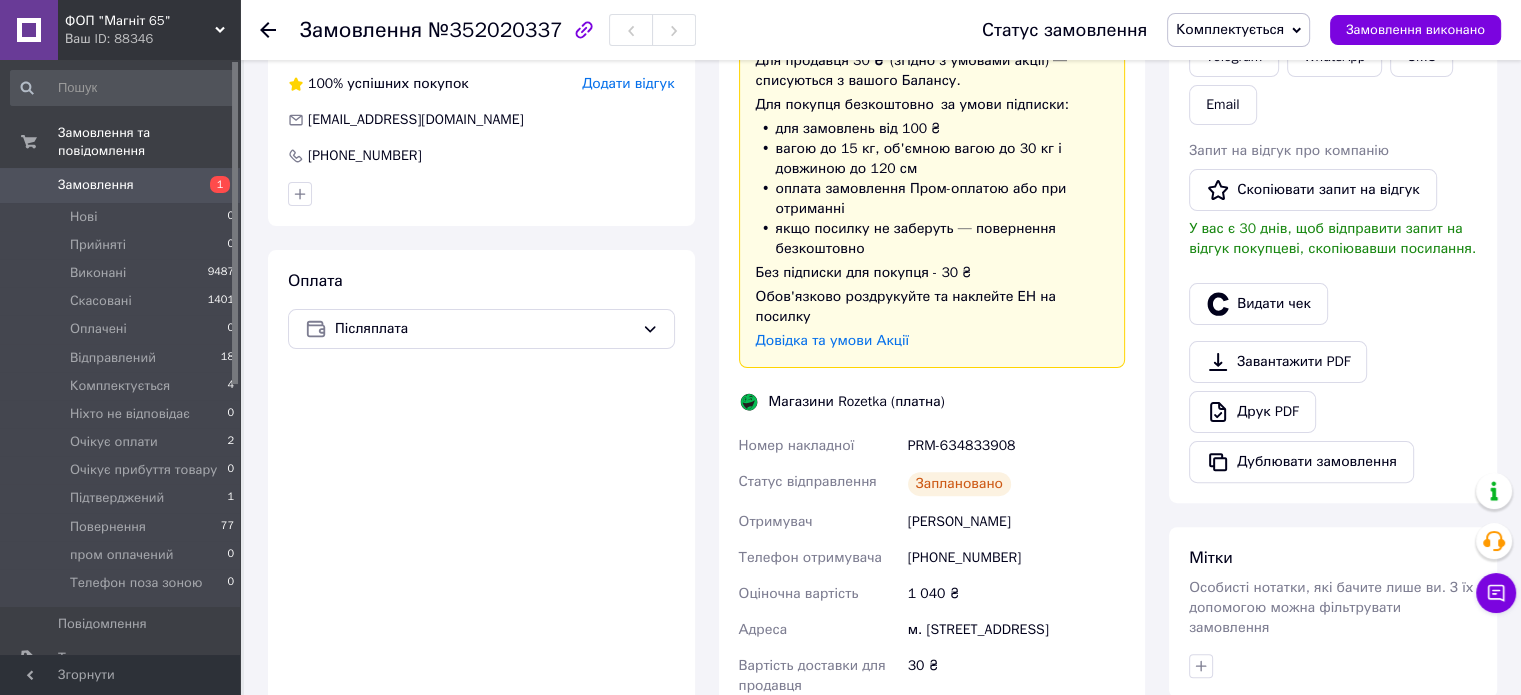 click on "[PHONE_NUMBER]" at bounding box center [1016, 558] 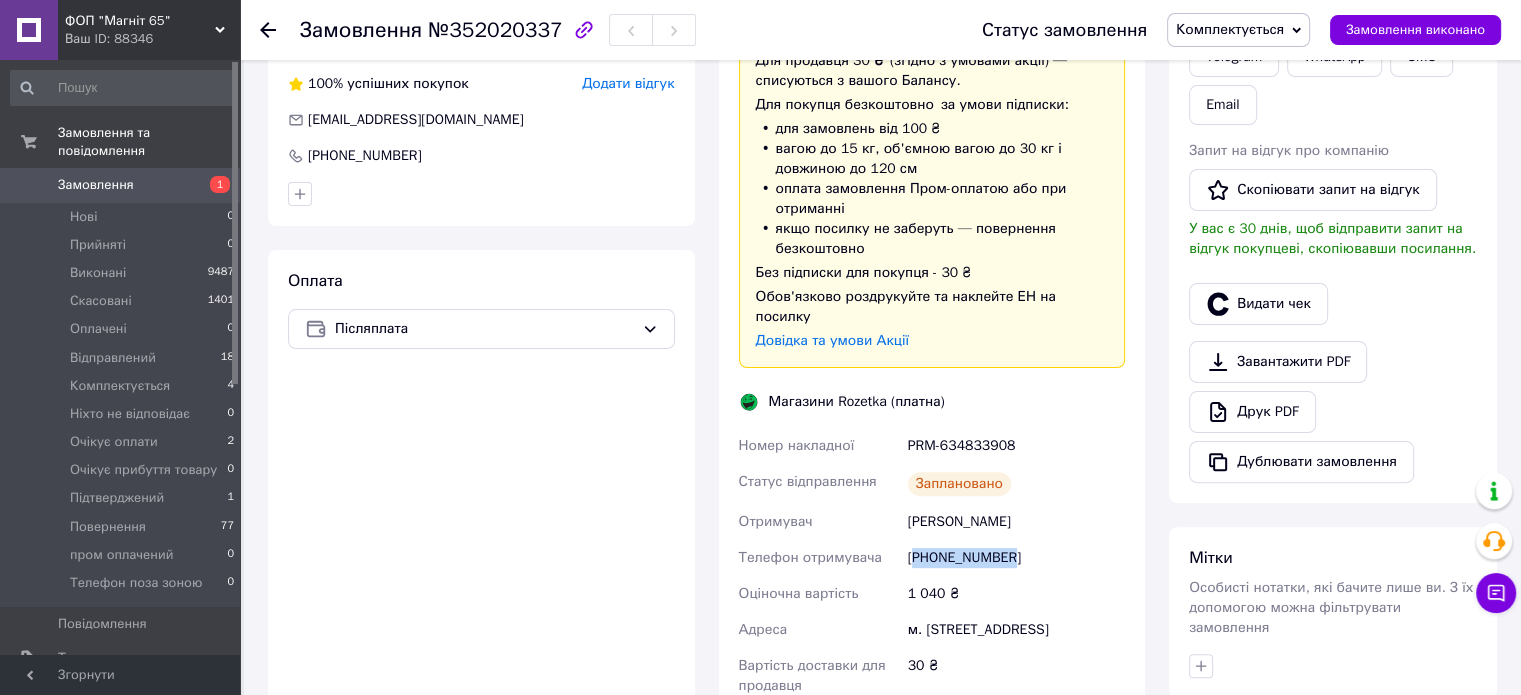 click on "[PHONE_NUMBER]" at bounding box center [1016, 558] 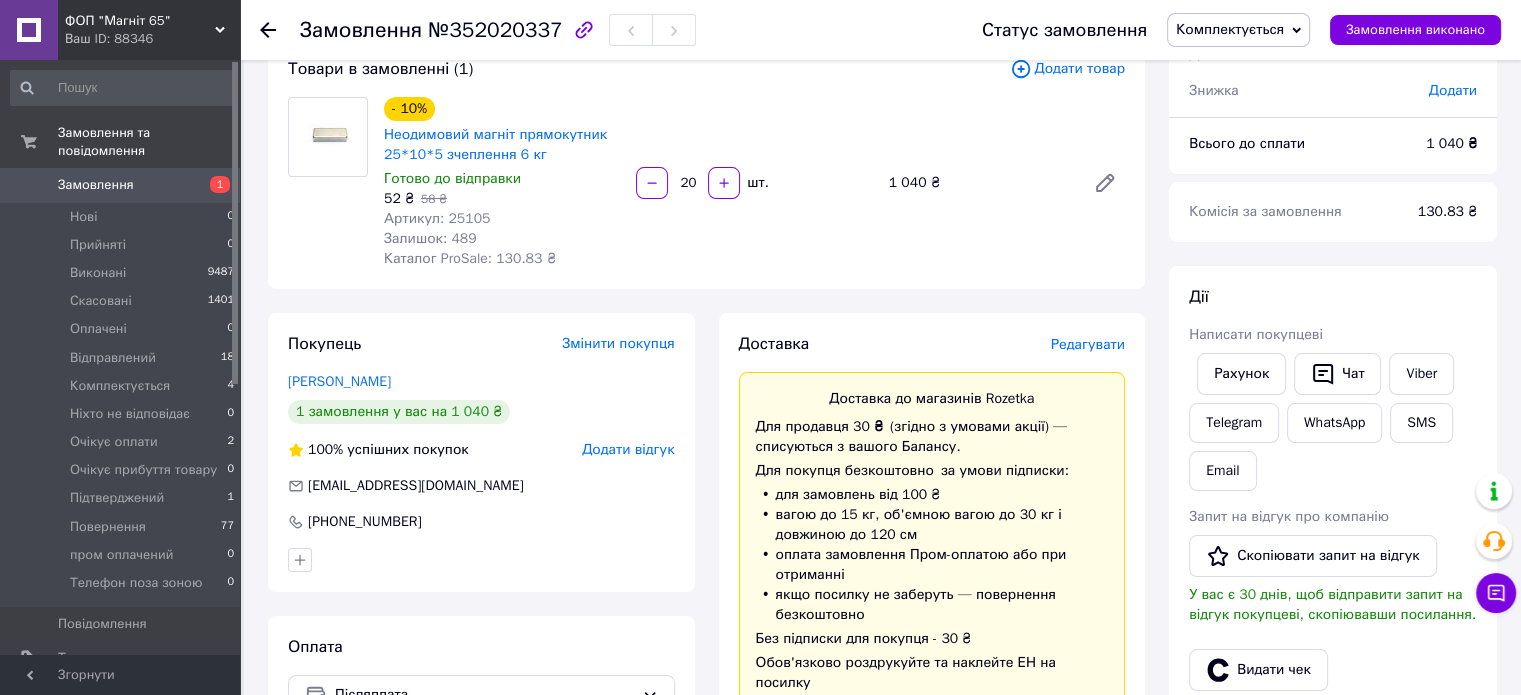 scroll, scrollTop: 100, scrollLeft: 0, axis: vertical 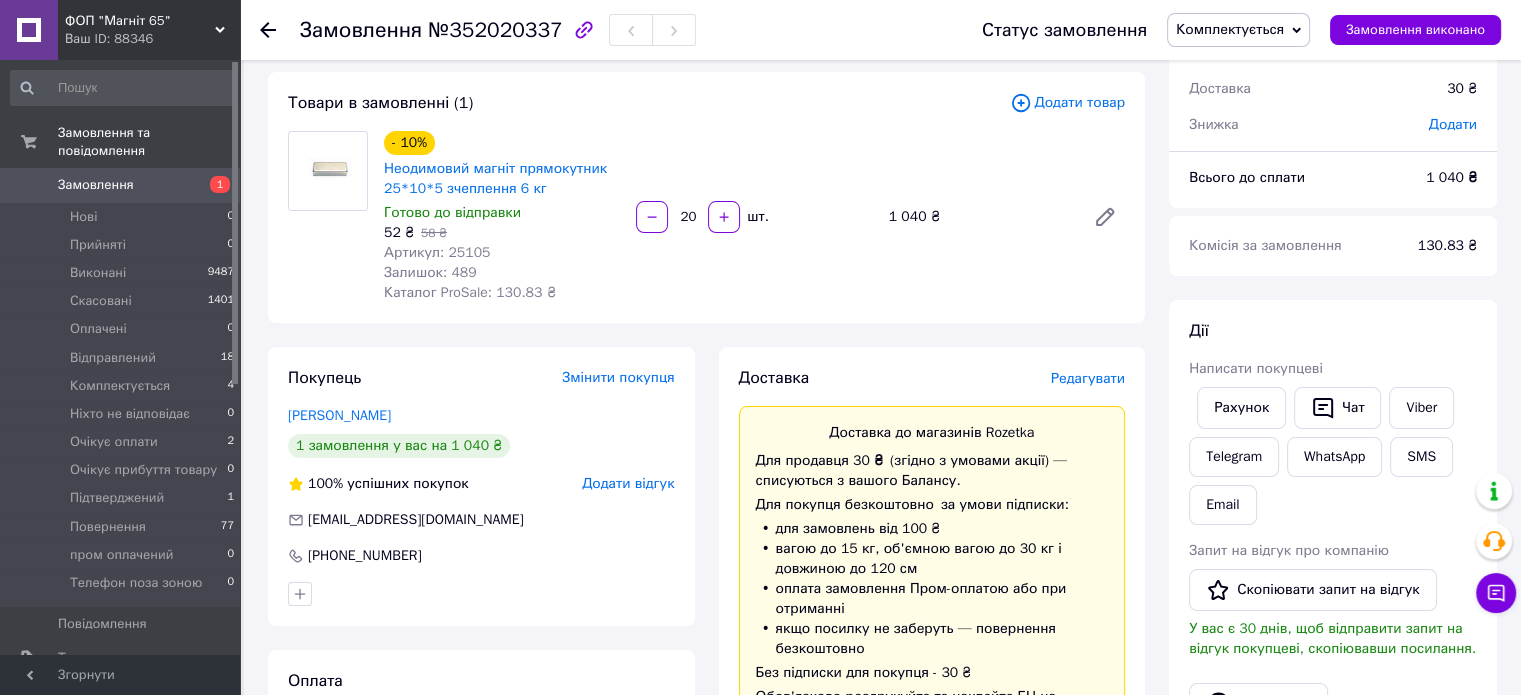 click on "№352020337" at bounding box center (495, 30) 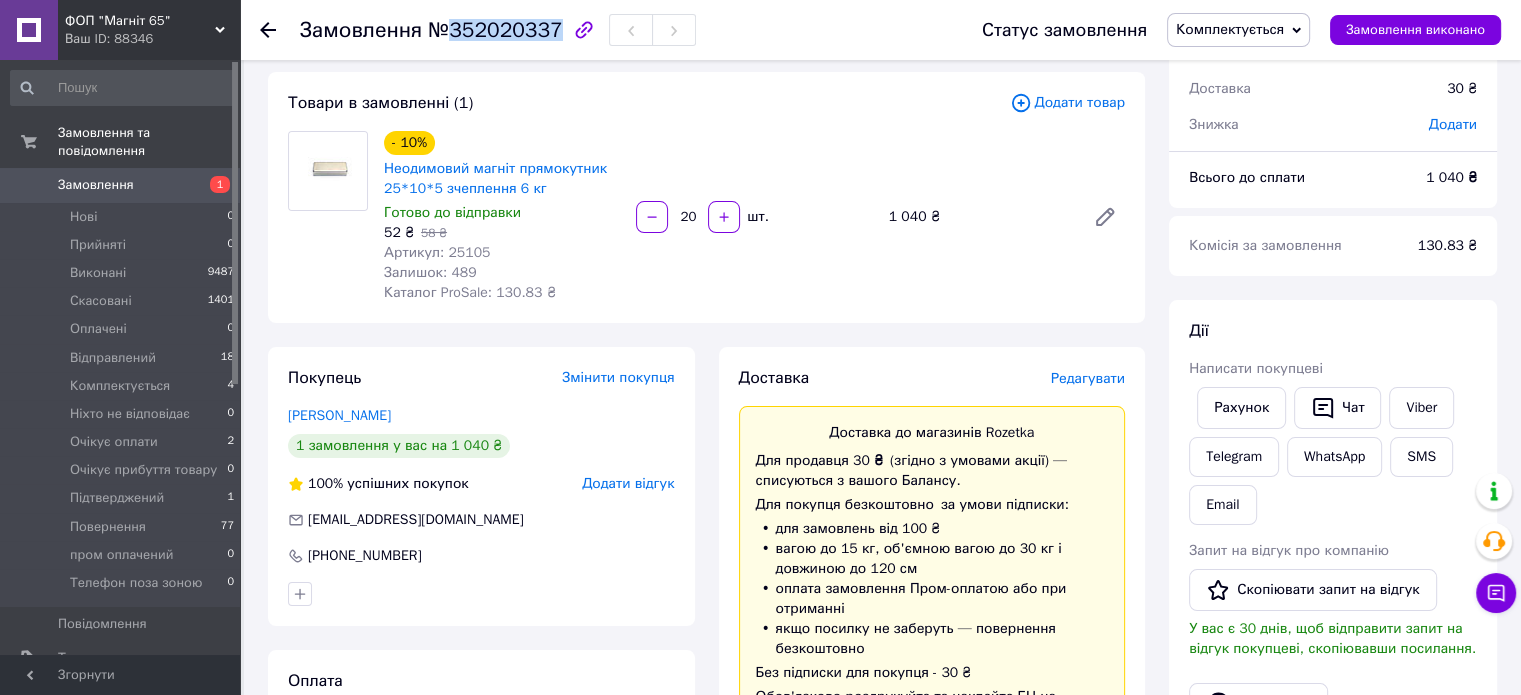 click on "№352020337" at bounding box center [495, 30] 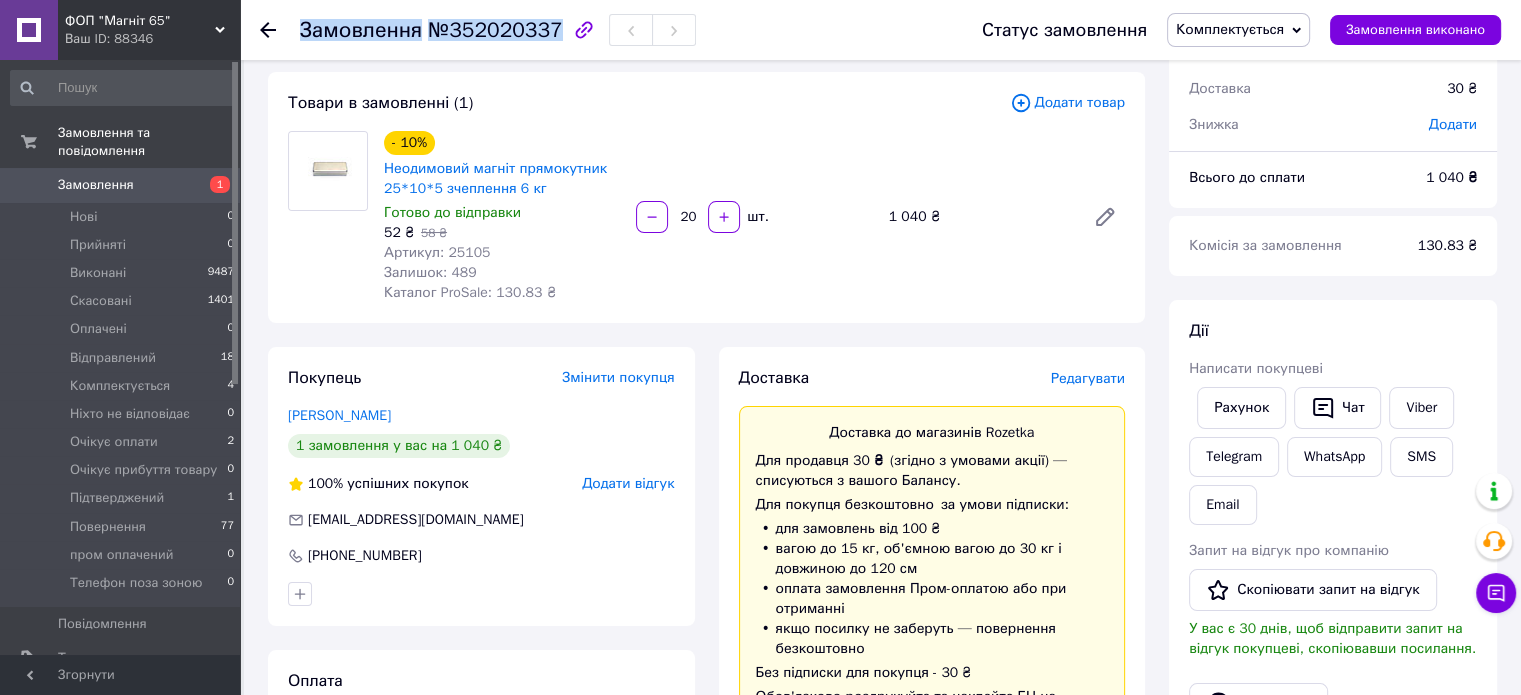 click on "№352020337" at bounding box center (495, 30) 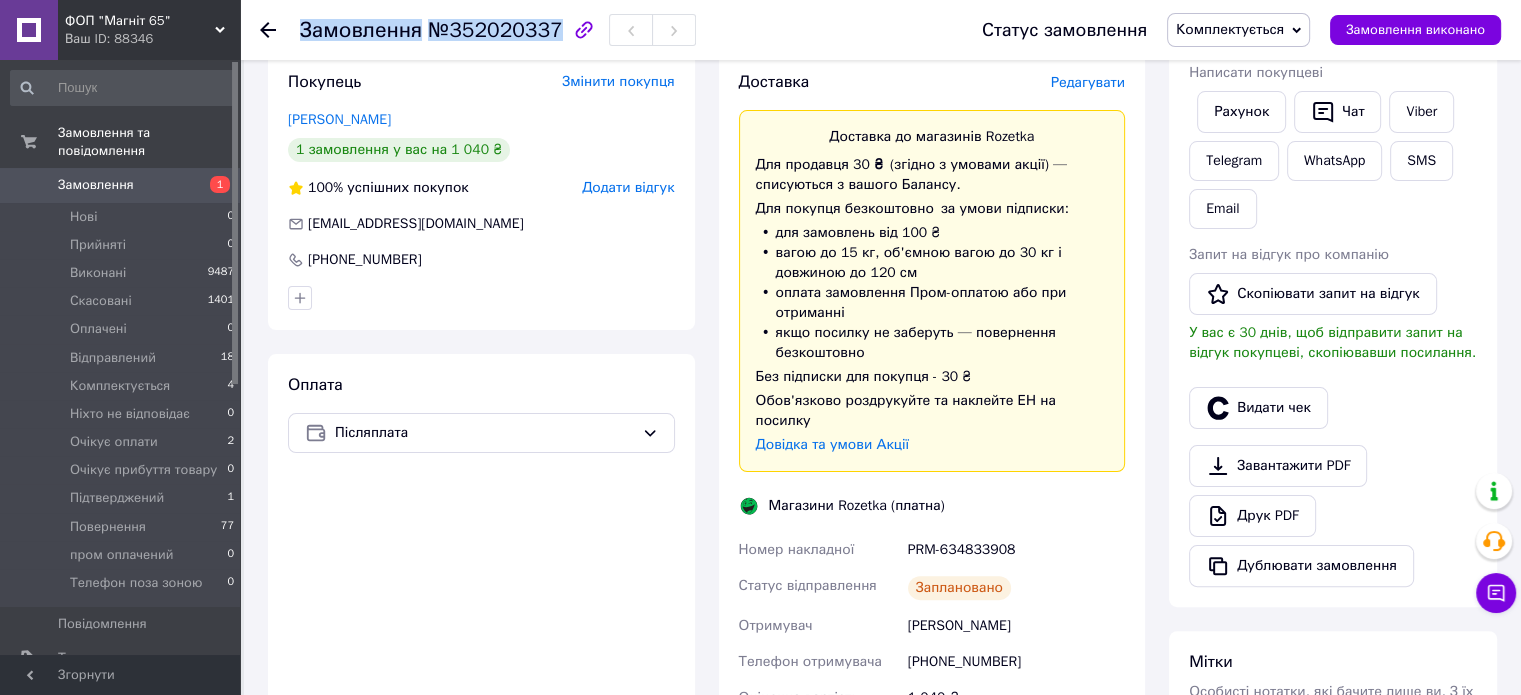 scroll, scrollTop: 400, scrollLeft: 0, axis: vertical 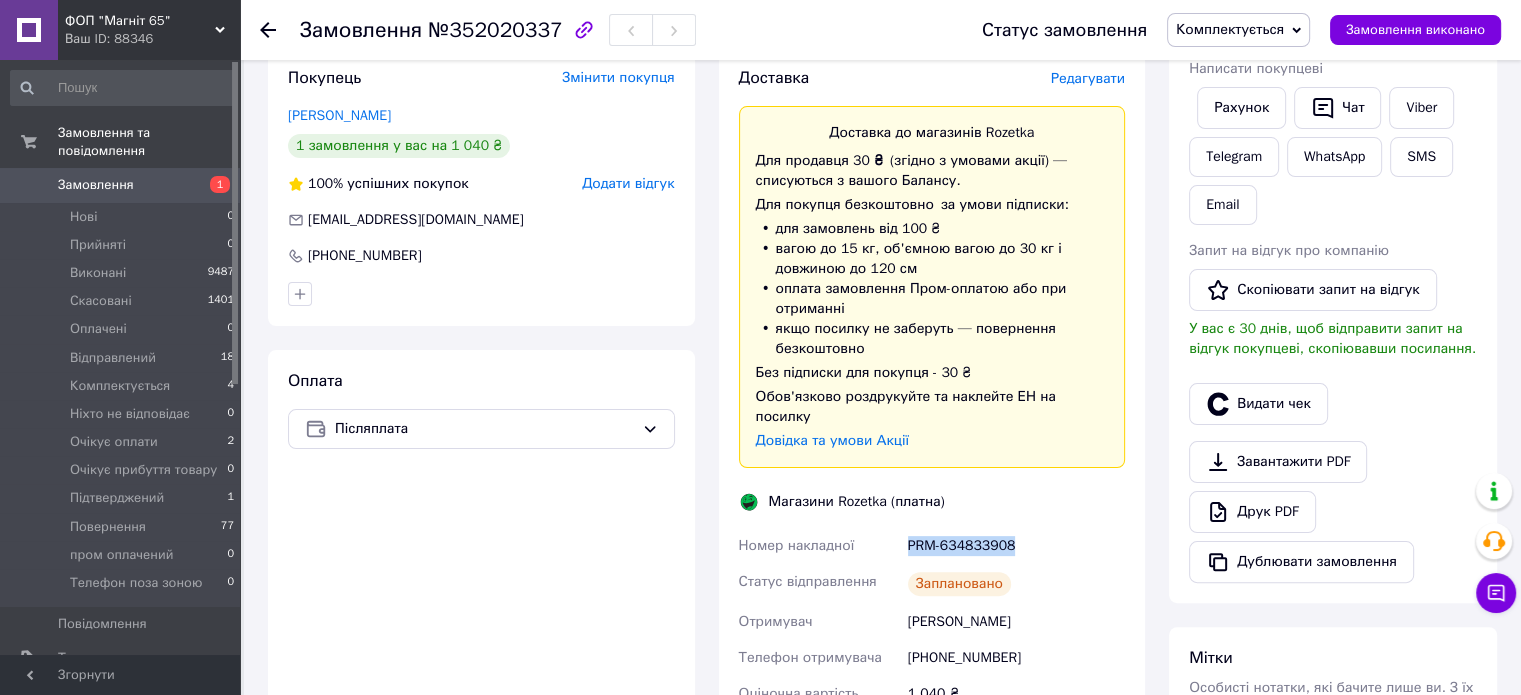 drag, startPoint x: 1008, startPoint y: 529, endPoint x: 908, endPoint y: 520, distance: 100.40418 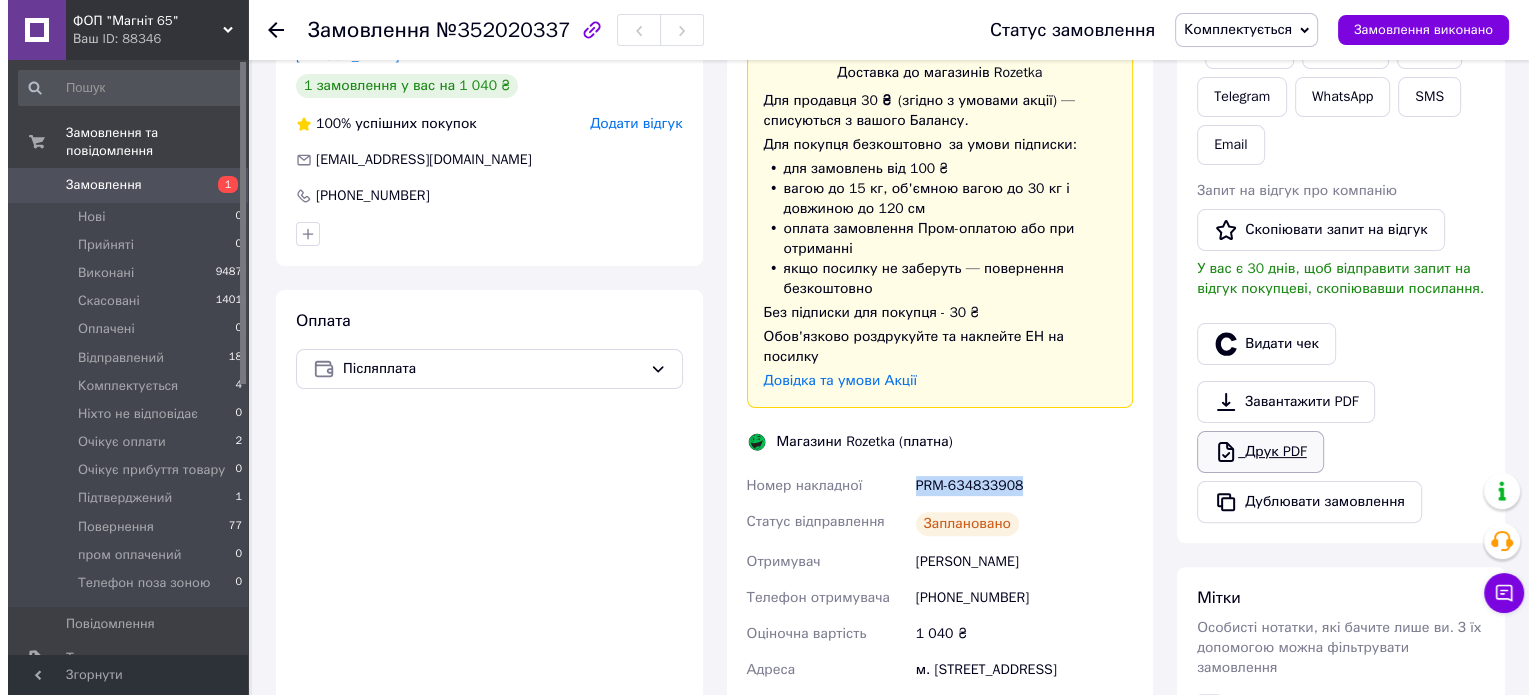 scroll, scrollTop: 500, scrollLeft: 0, axis: vertical 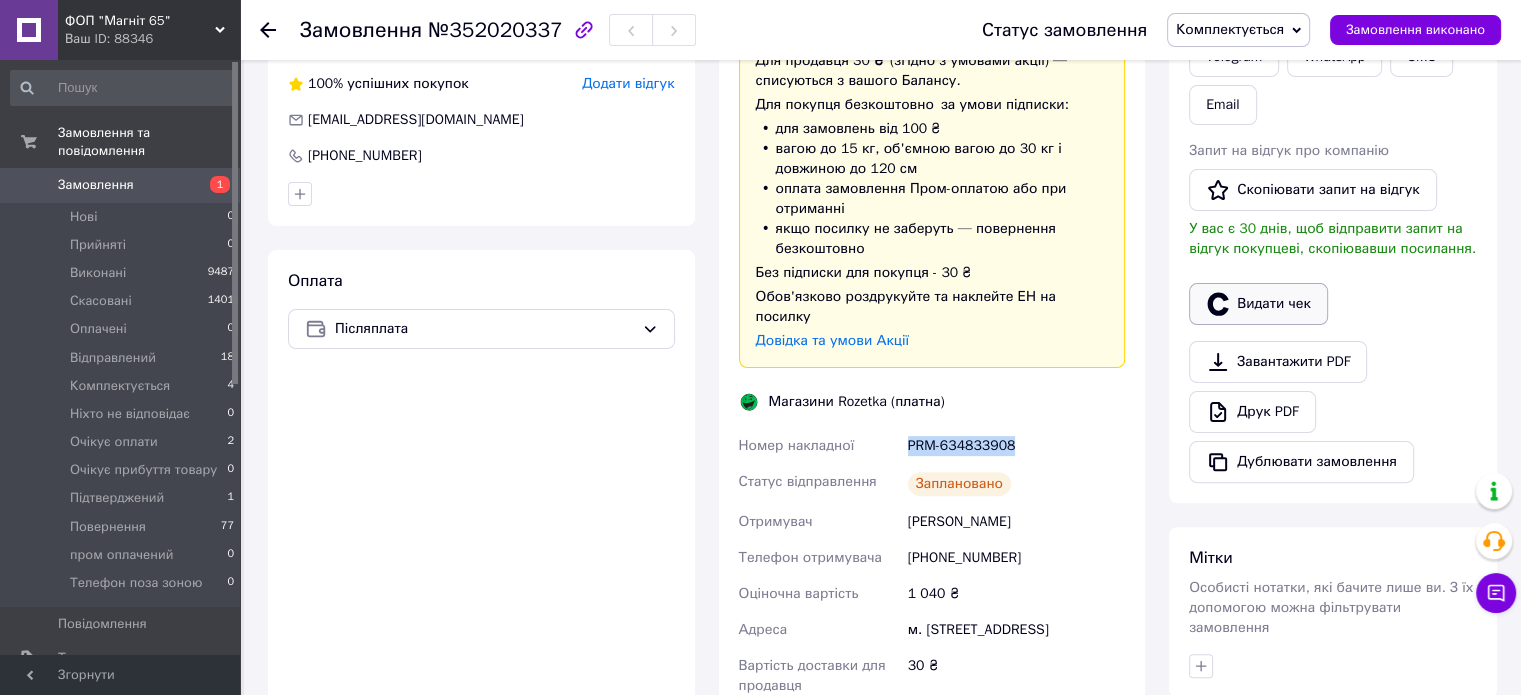click on "Видати чек" at bounding box center [1258, 304] 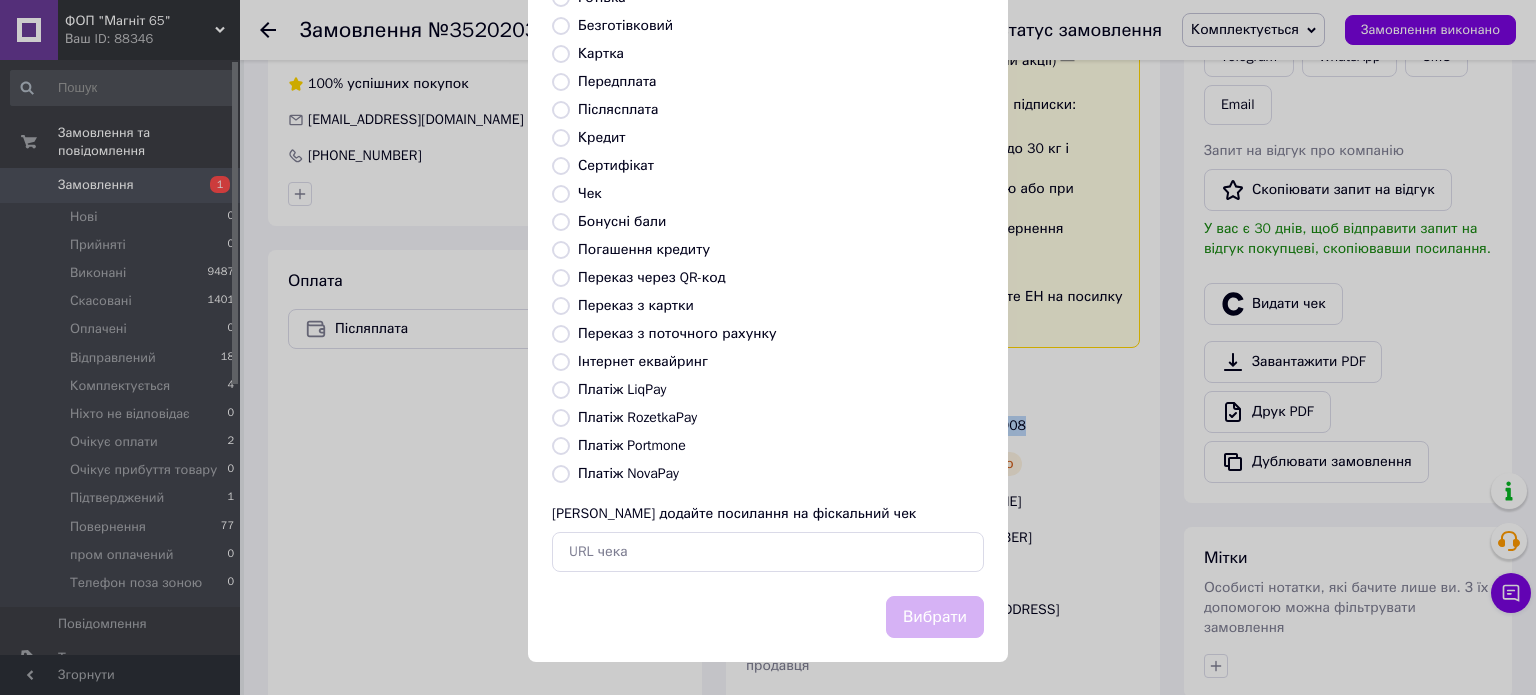 scroll, scrollTop: 163, scrollLeft: 0, axis: vertical 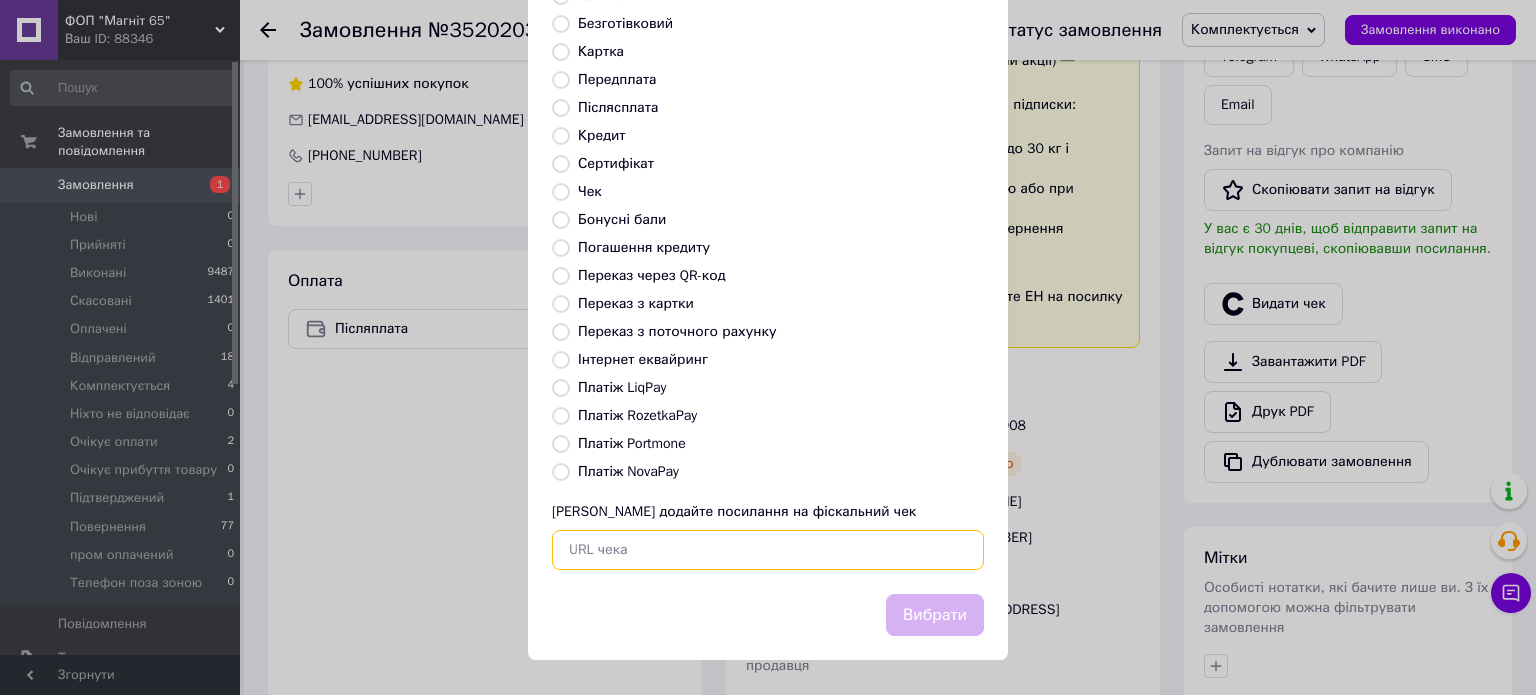 paste on "https://check.checkbox.ua/1df26336-2063-4769-8490-70dfc473aefc" 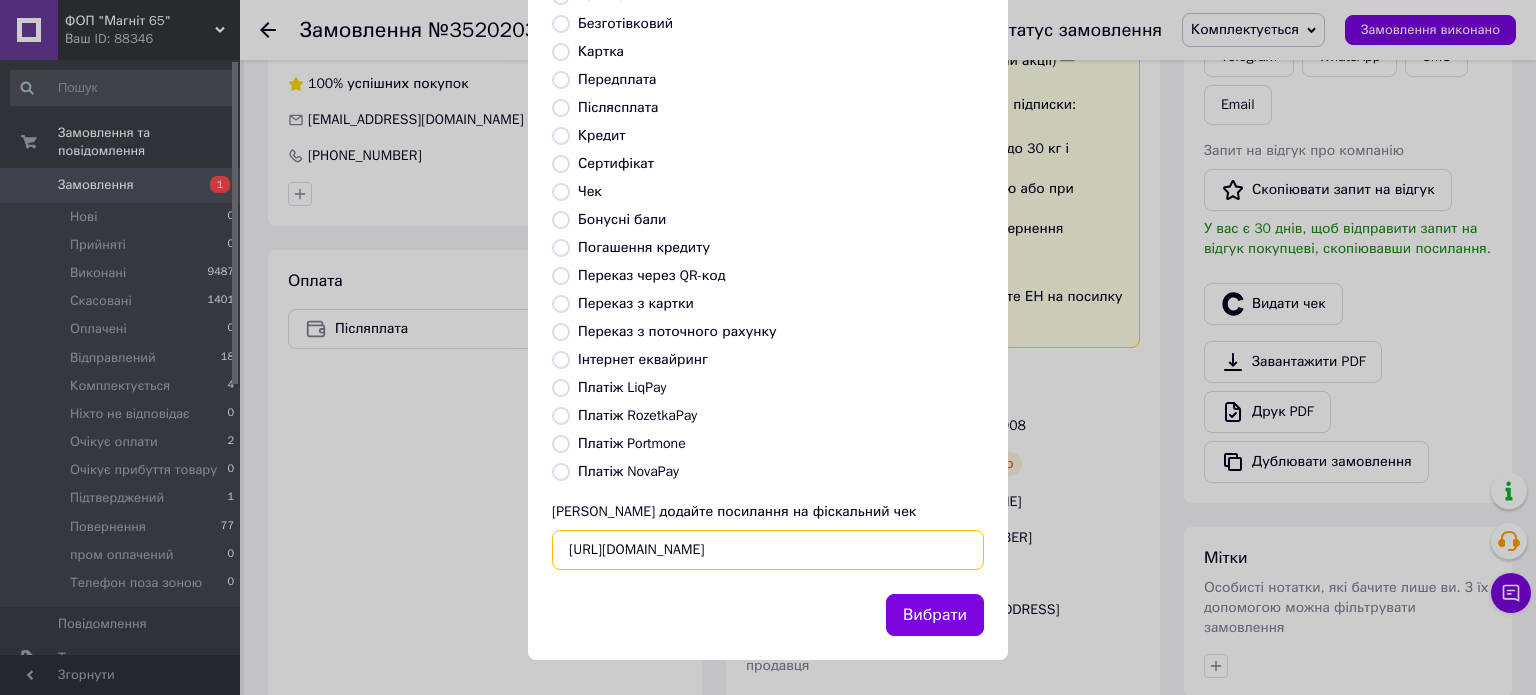 scroll, scrollTop: 0, scrollLeft: 20, axis: horizontal 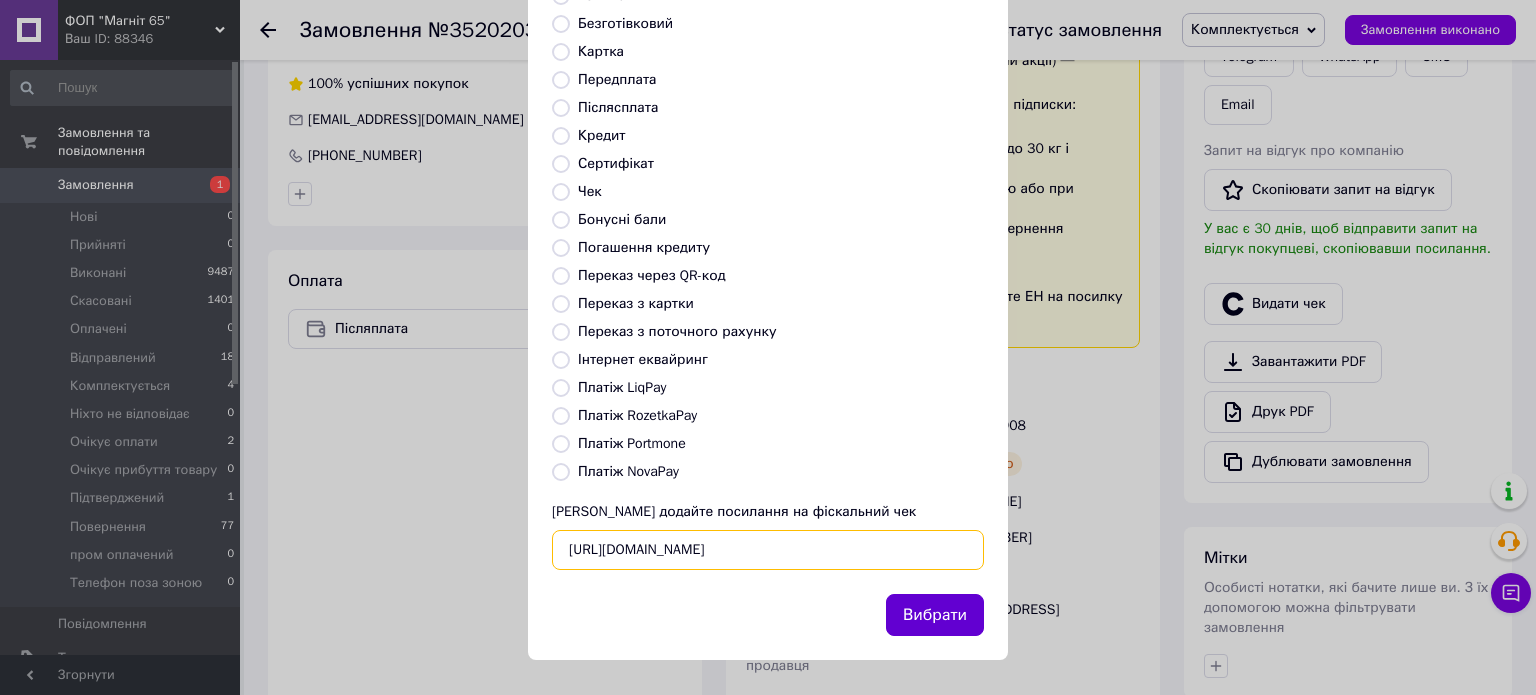 type on "https://check.checkbox.ua/1df26336-2063-4769-8490-70dfc473aefc" 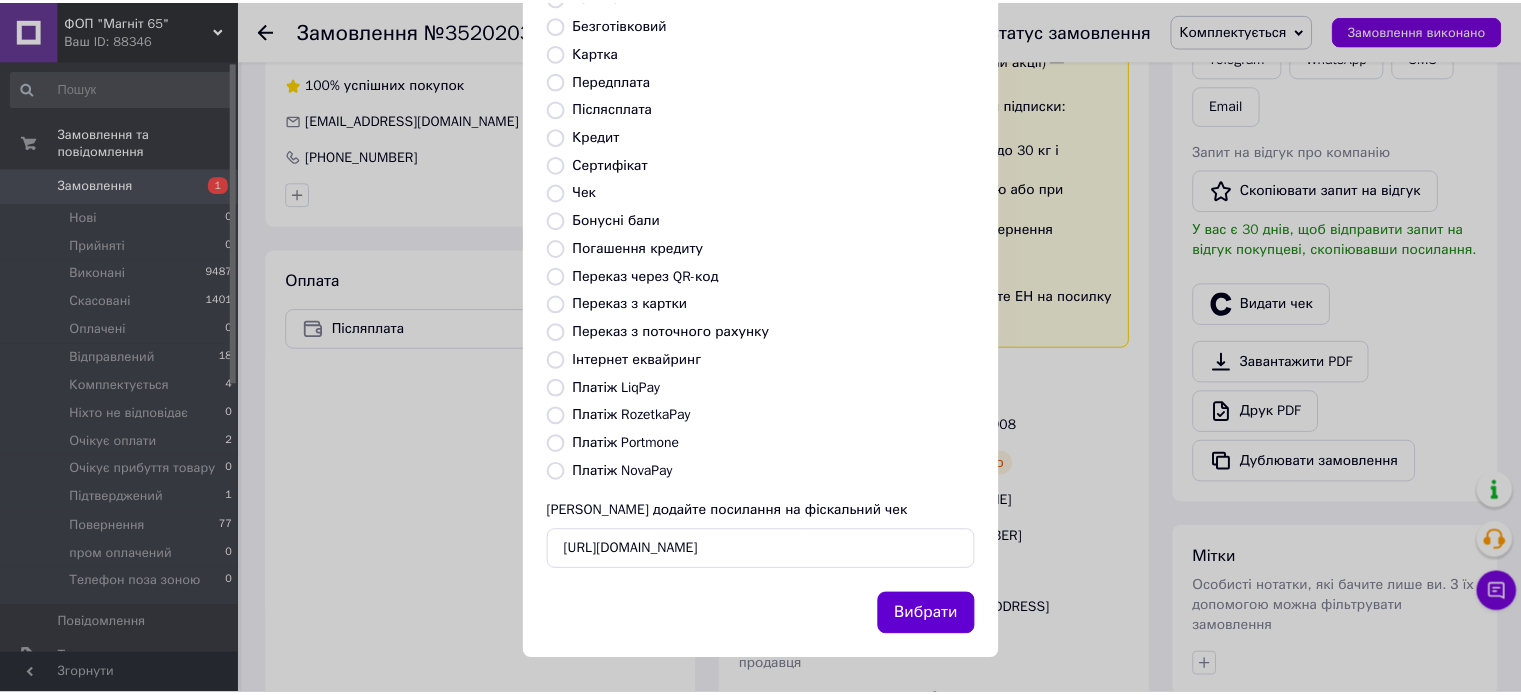 scroll, scrollTop: 0, scrollLeft: 0, axis: both 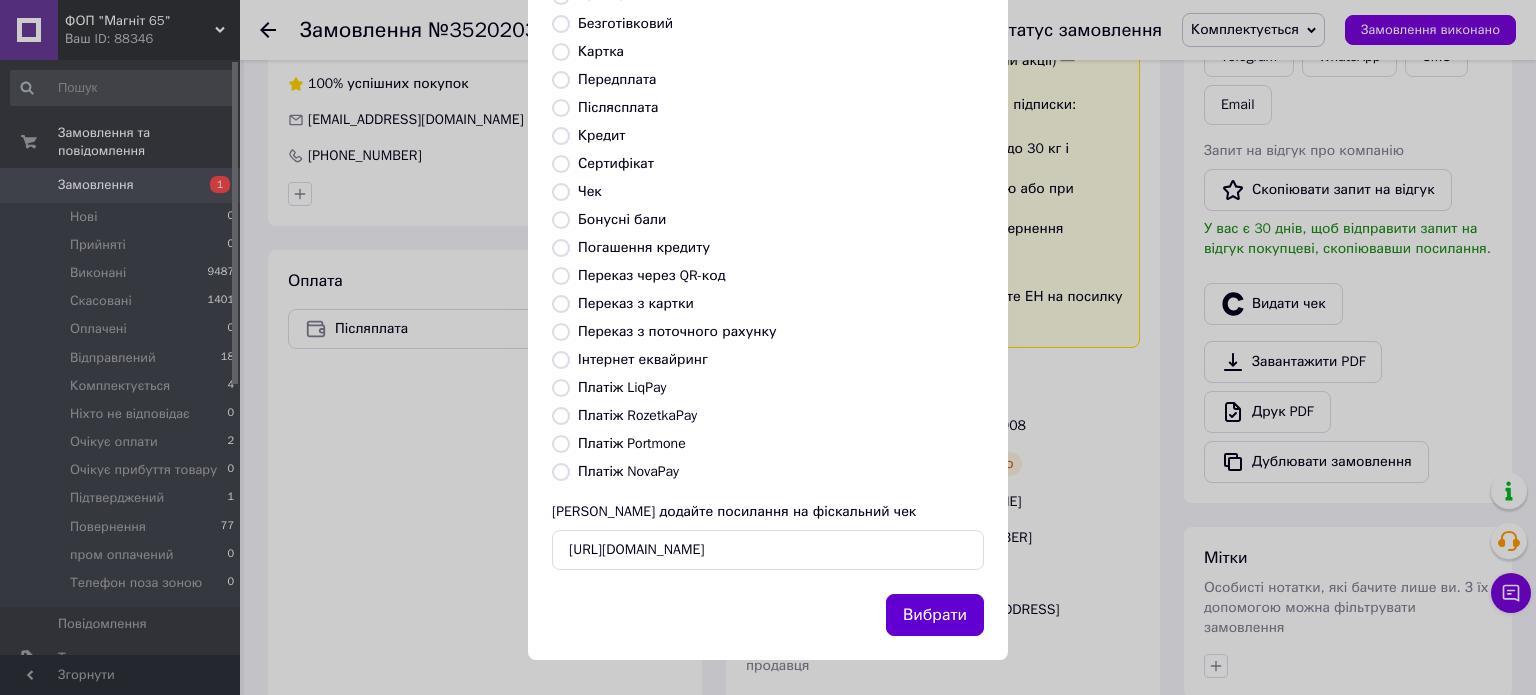 click on "Вибрати" at bounding box center (935, 615) 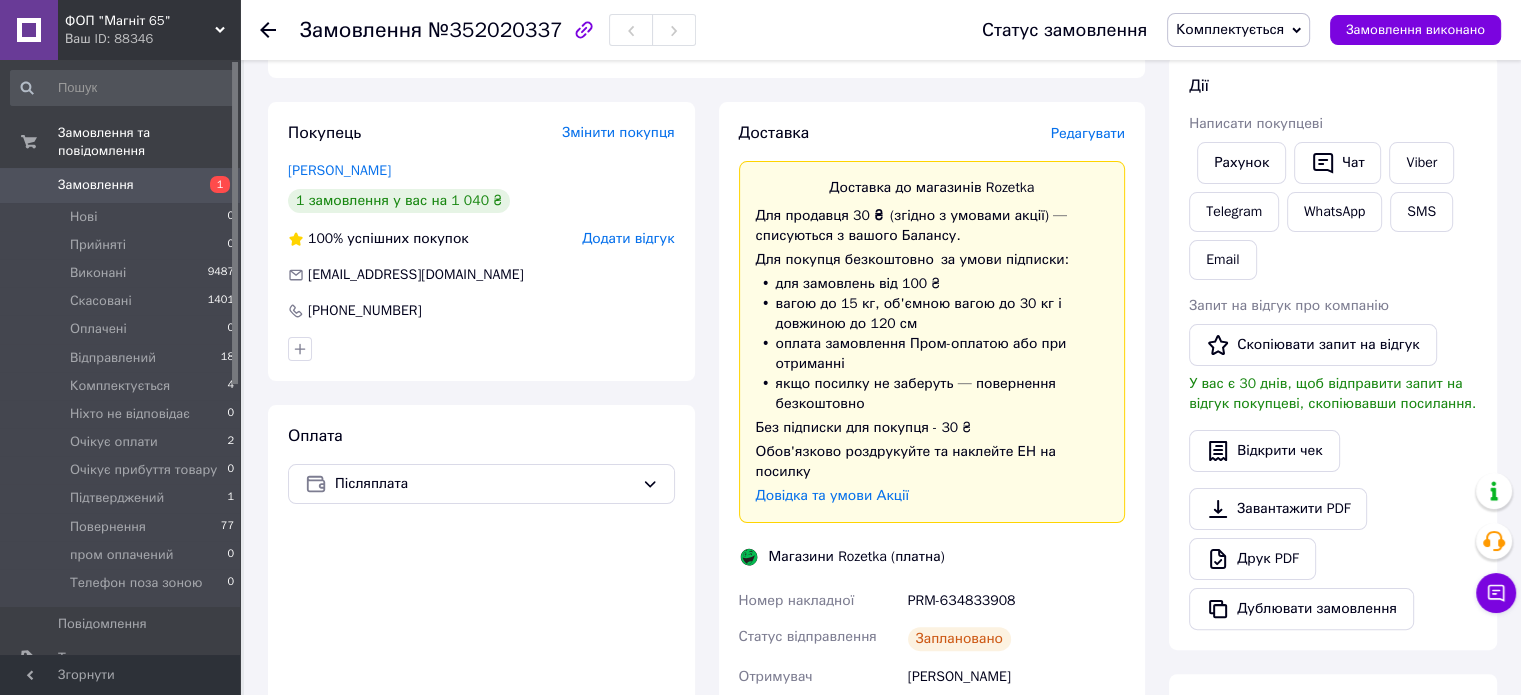 scroll, scrollTop: 0, scrollLeft: 0, axis: both 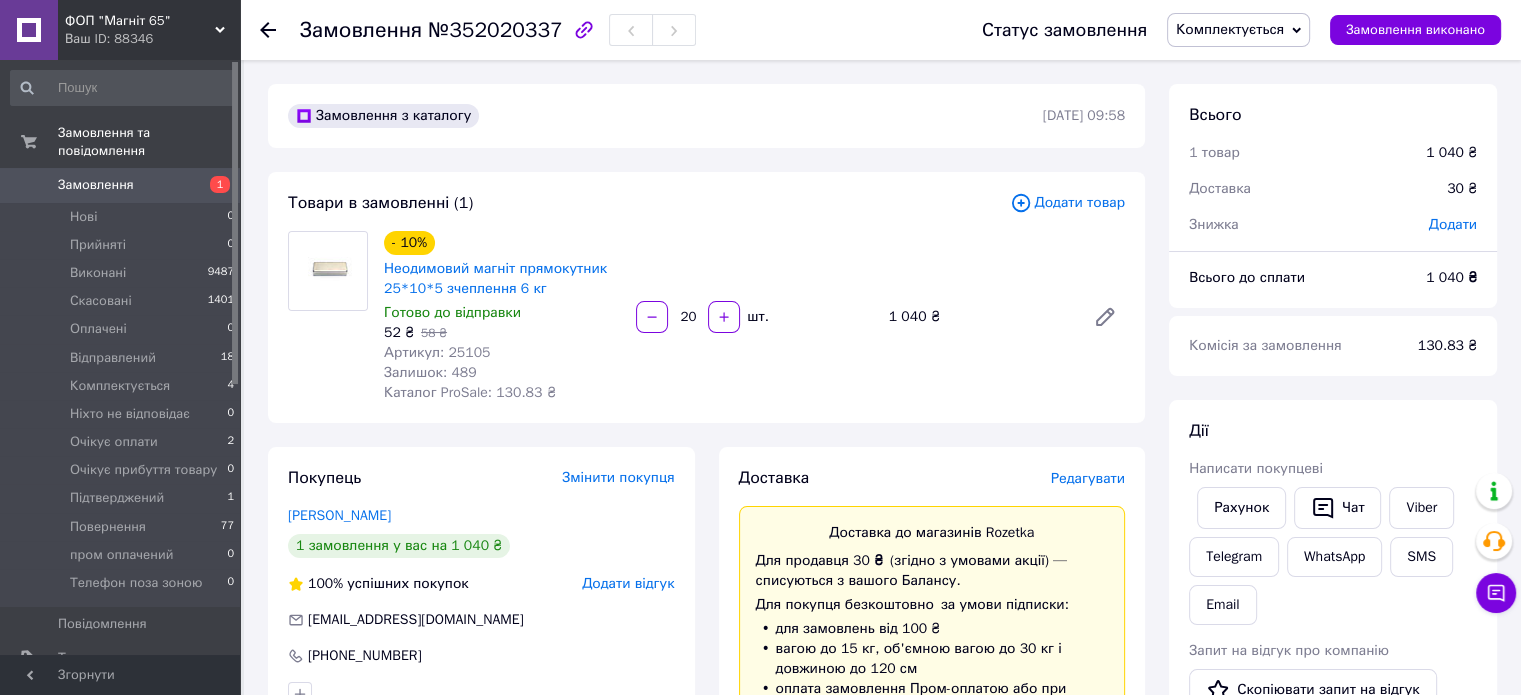 click on "Замовлення" at bounding box center [96, 185] 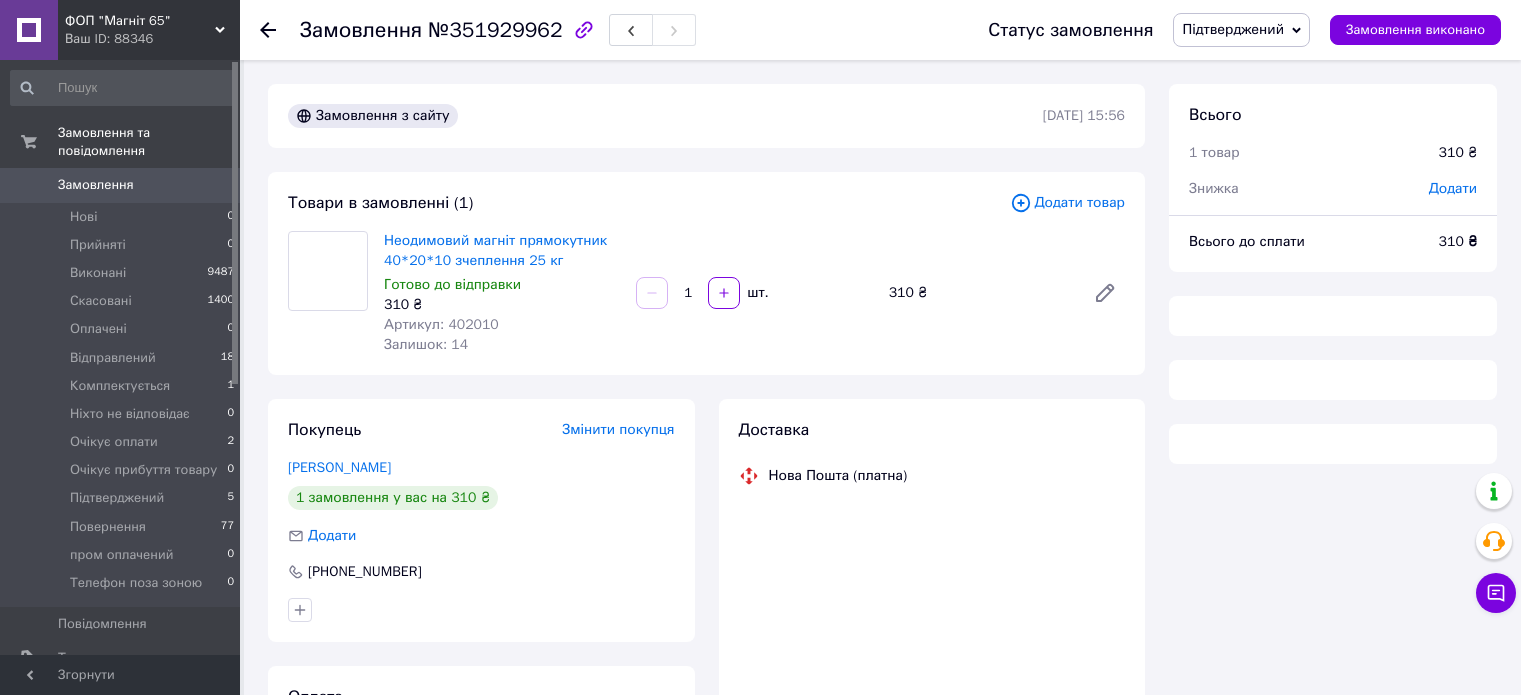 scroll, scrollTop: 0, scrollLeft: 0, axis: both 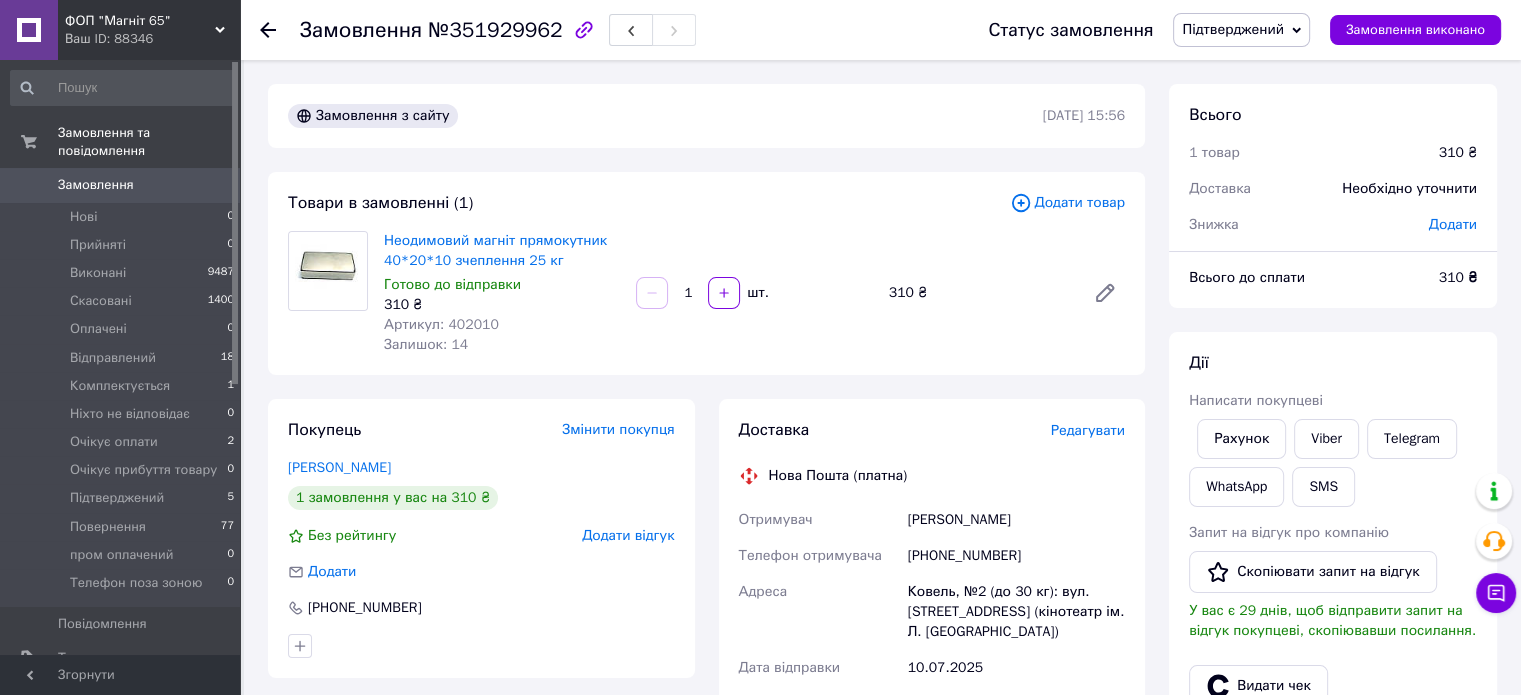 click on "Підтверджений" at bounding box center [1233, 29] 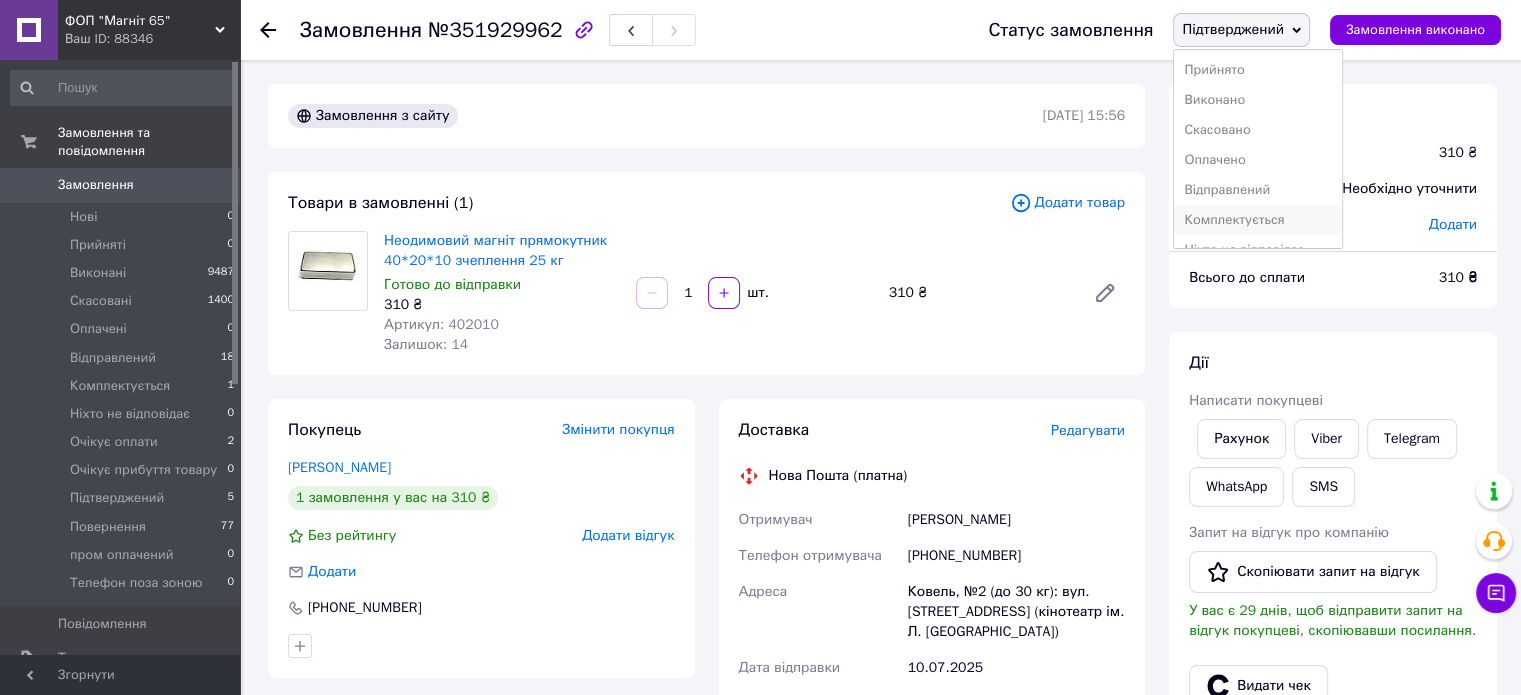 click on "Комплектується" at bounding box center [1257, 220] 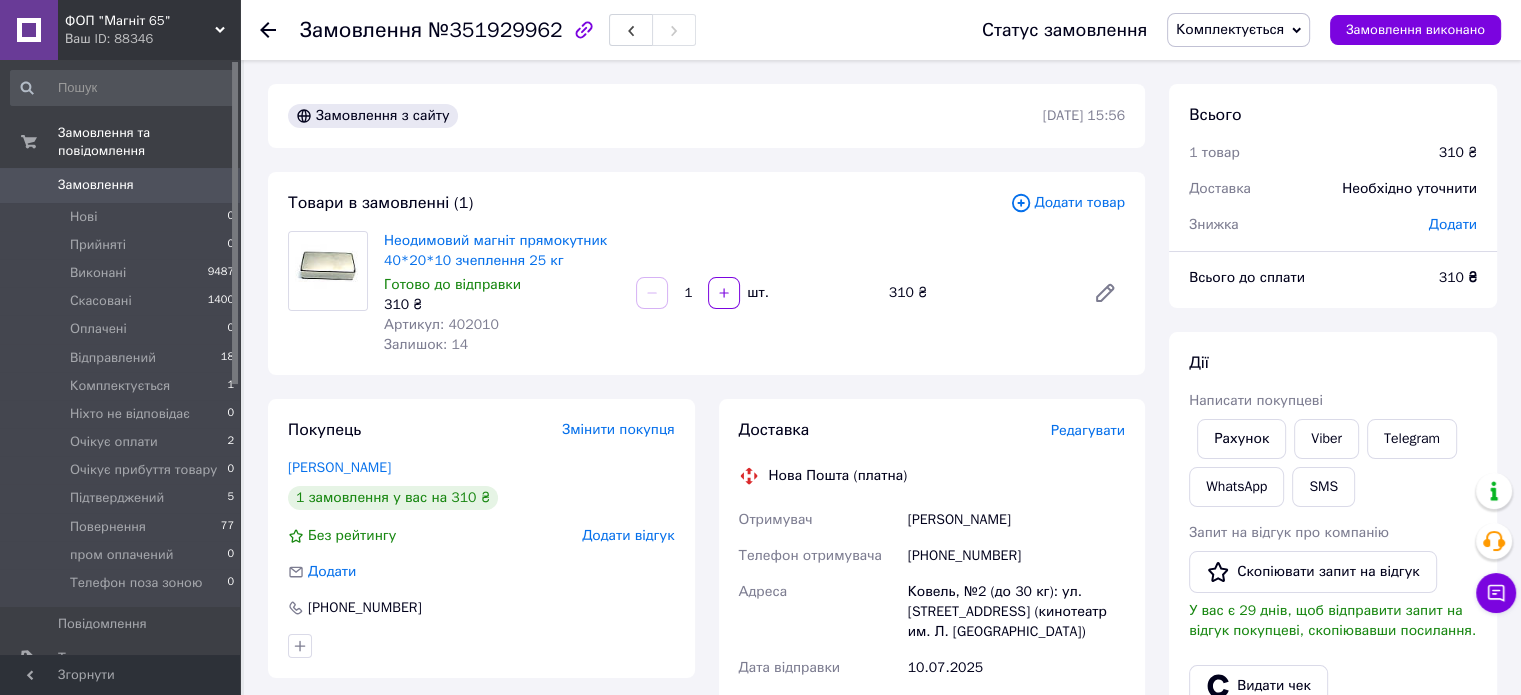 click on "№351929962" at bounding box center (495, 30) 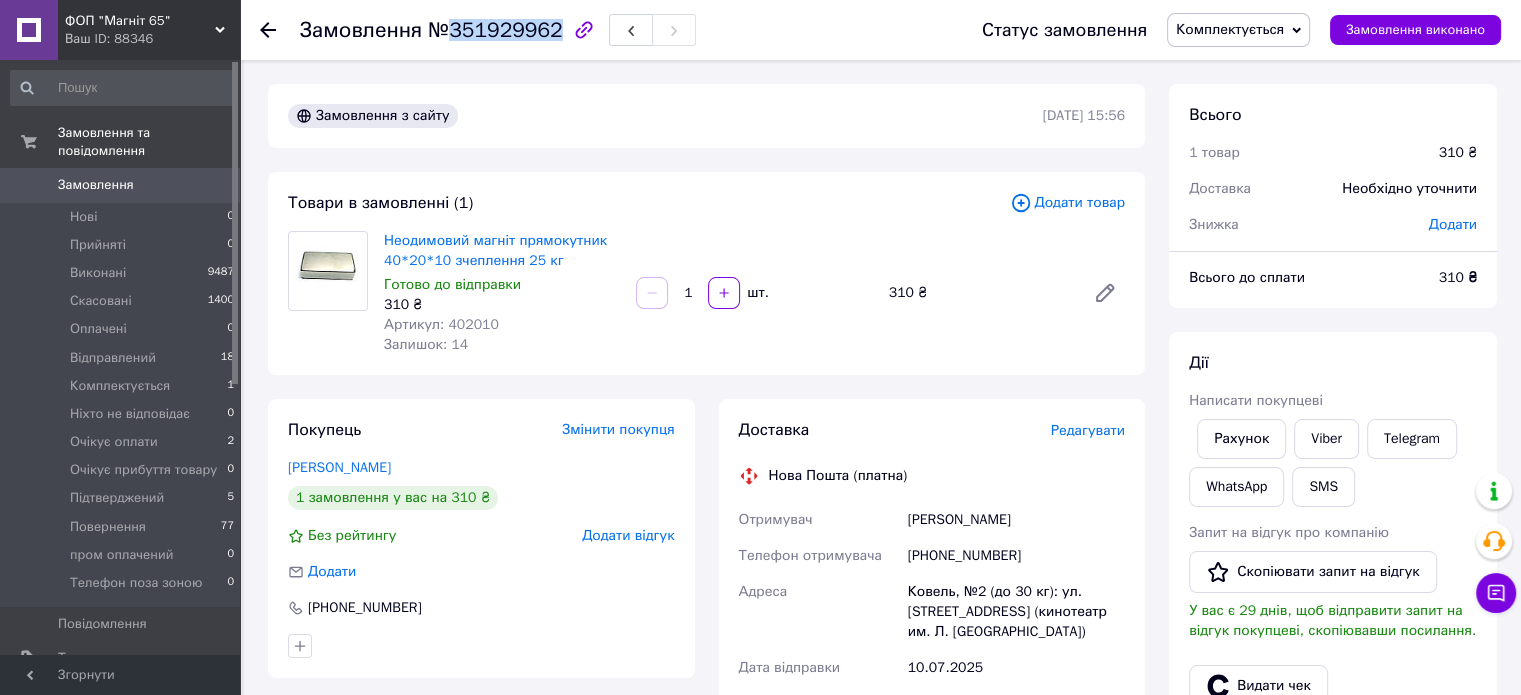 click on "№351929962" at bounding box center (495, 30) 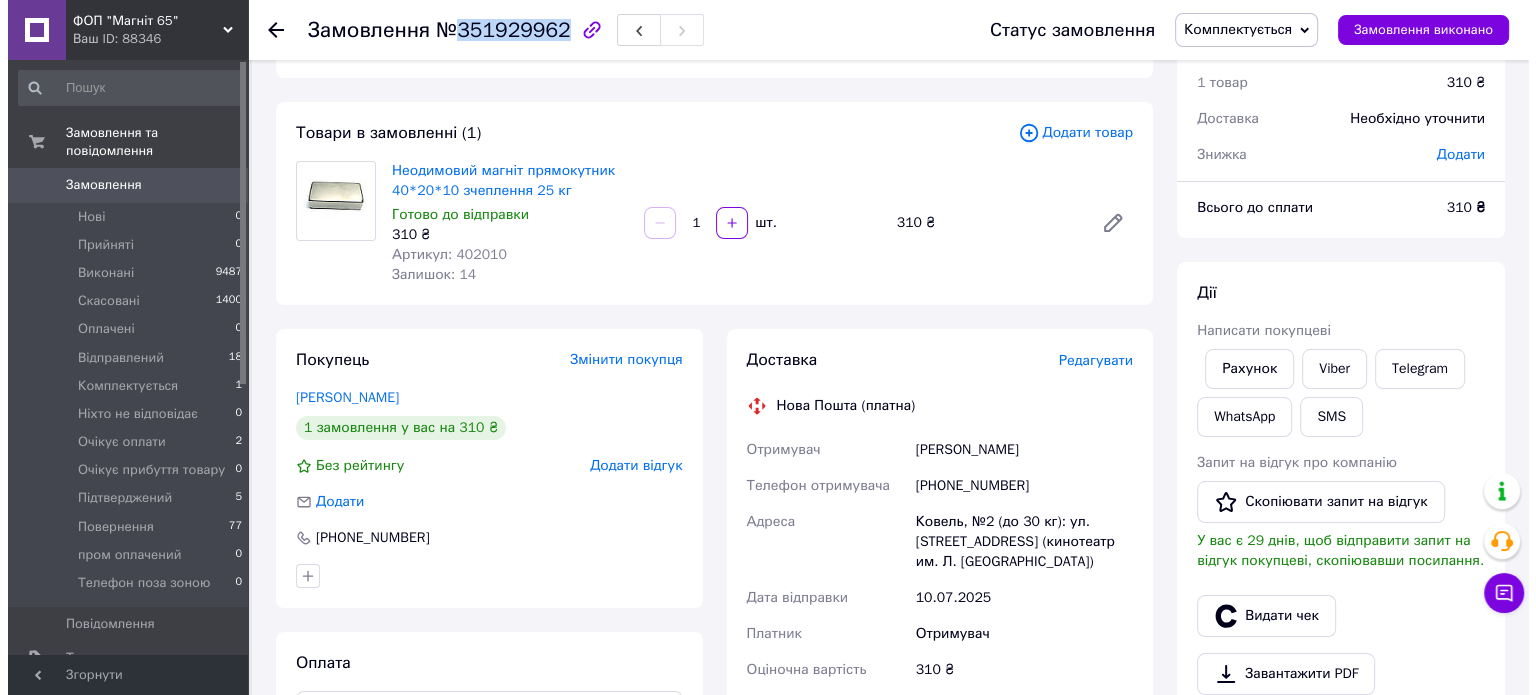 scroll, scrollTop: 100, scrollLeft: 0, axis: vertical 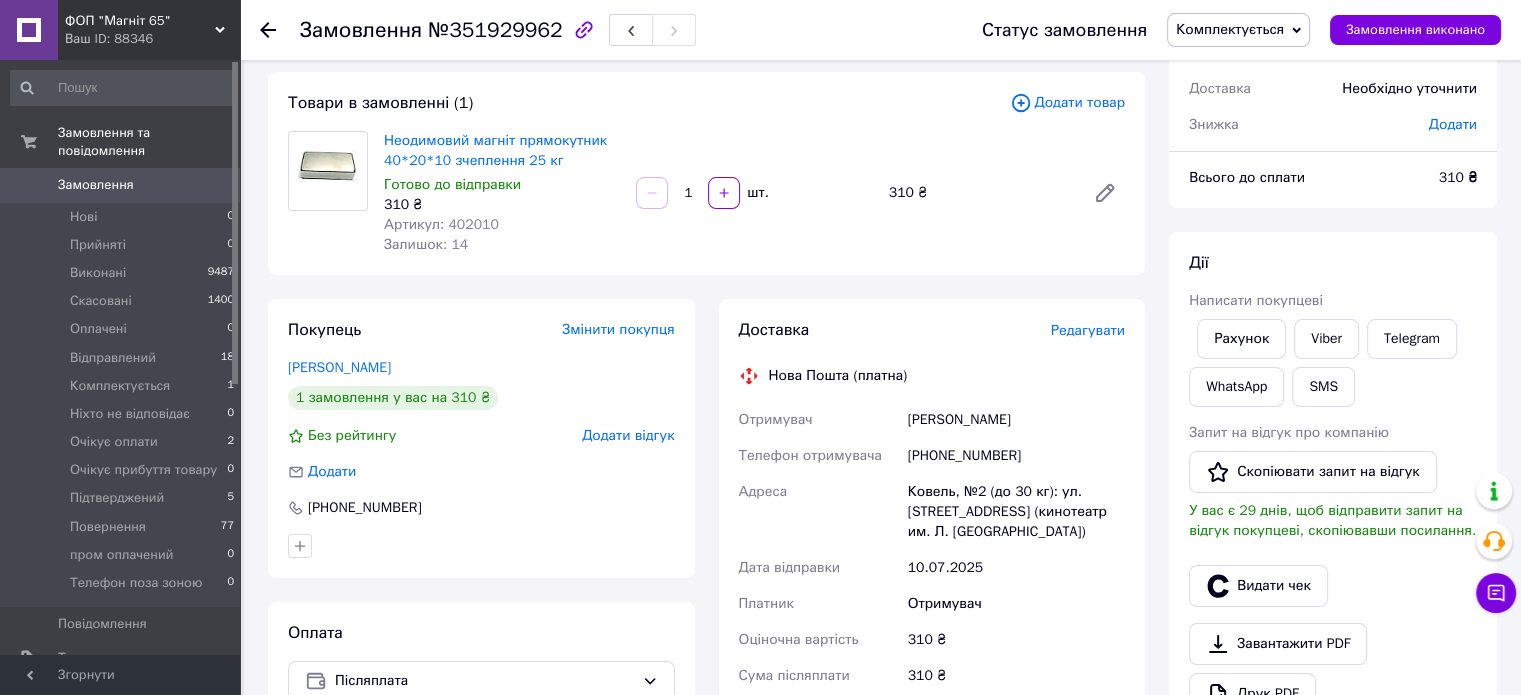 click on "Редагувати" at bounding box center [1088, 330] 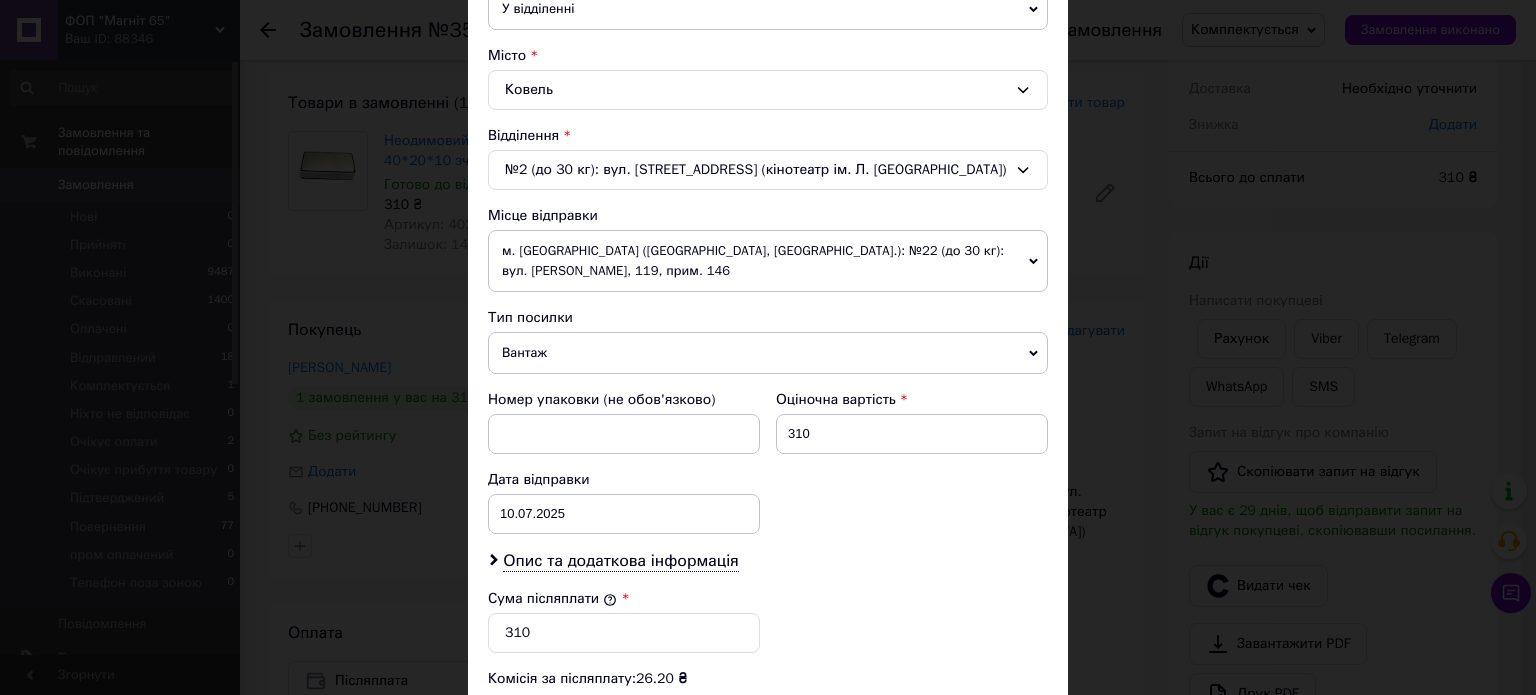 scroll, scrollTop: 600, scrollLeft: 0, axis: vertical 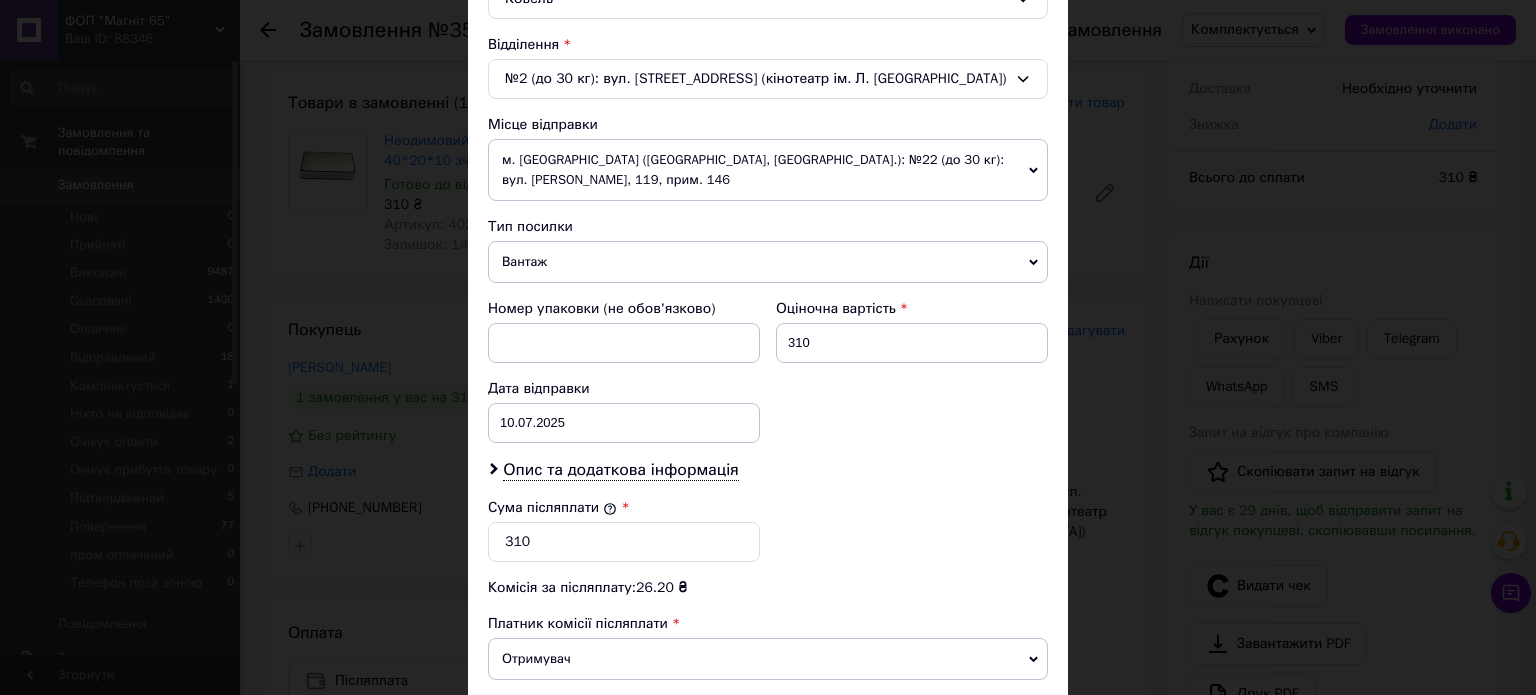 click on "м. [GEOGRAPHIC_DATA] ([GEOGRAPHIC_DATA], [GEOGRAPHIC_DATA].): №22 (до 30 кг): вул. [PERSON_NAME], 119, прим. 146" at bounding box center [768, 170] 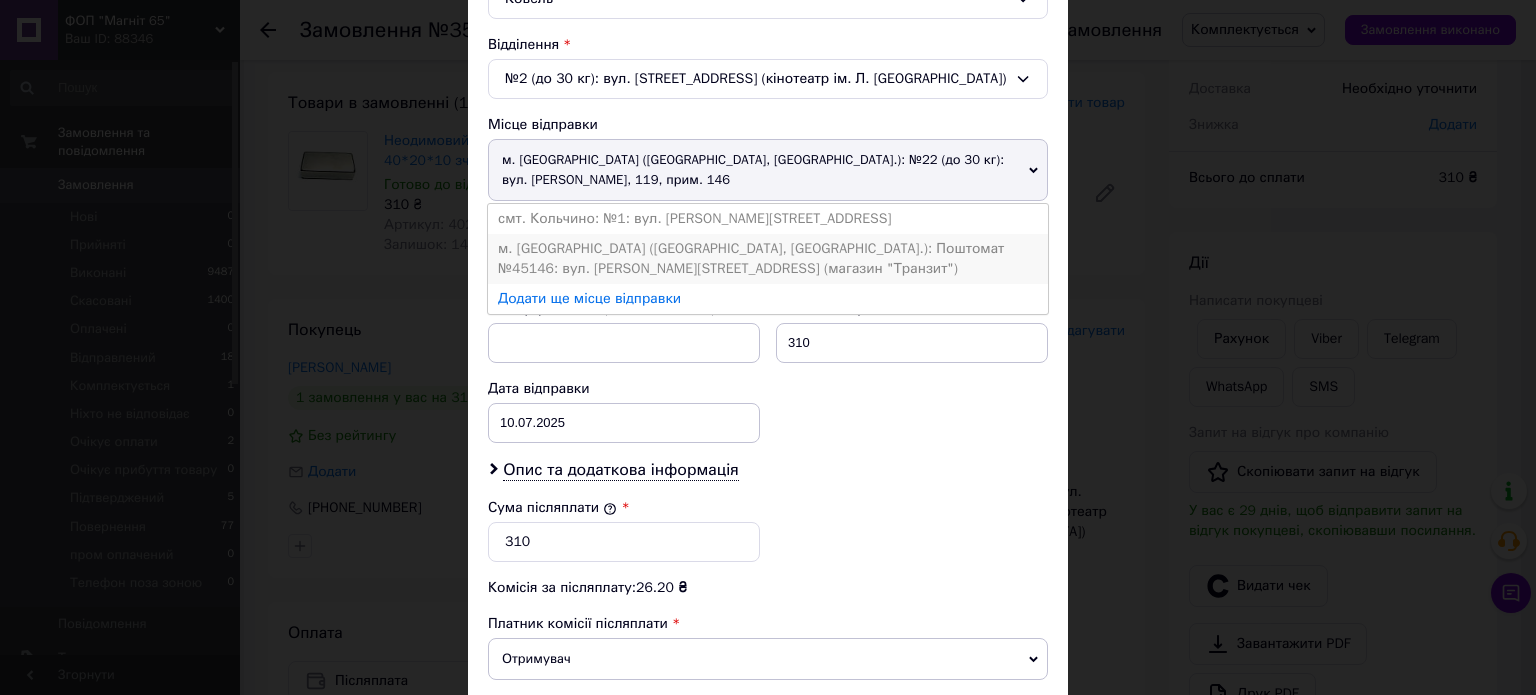 click on "м. [GEOGRAPHIC_DATA] ([GEOGRAPHIC_DATA], [GEOGRAPHIC_DATA].): Поштомат №45146: вул. [PERSON_NAME][STREET_ADDRESS] (магазин "Транзит")" at bounding box center [768, 259] 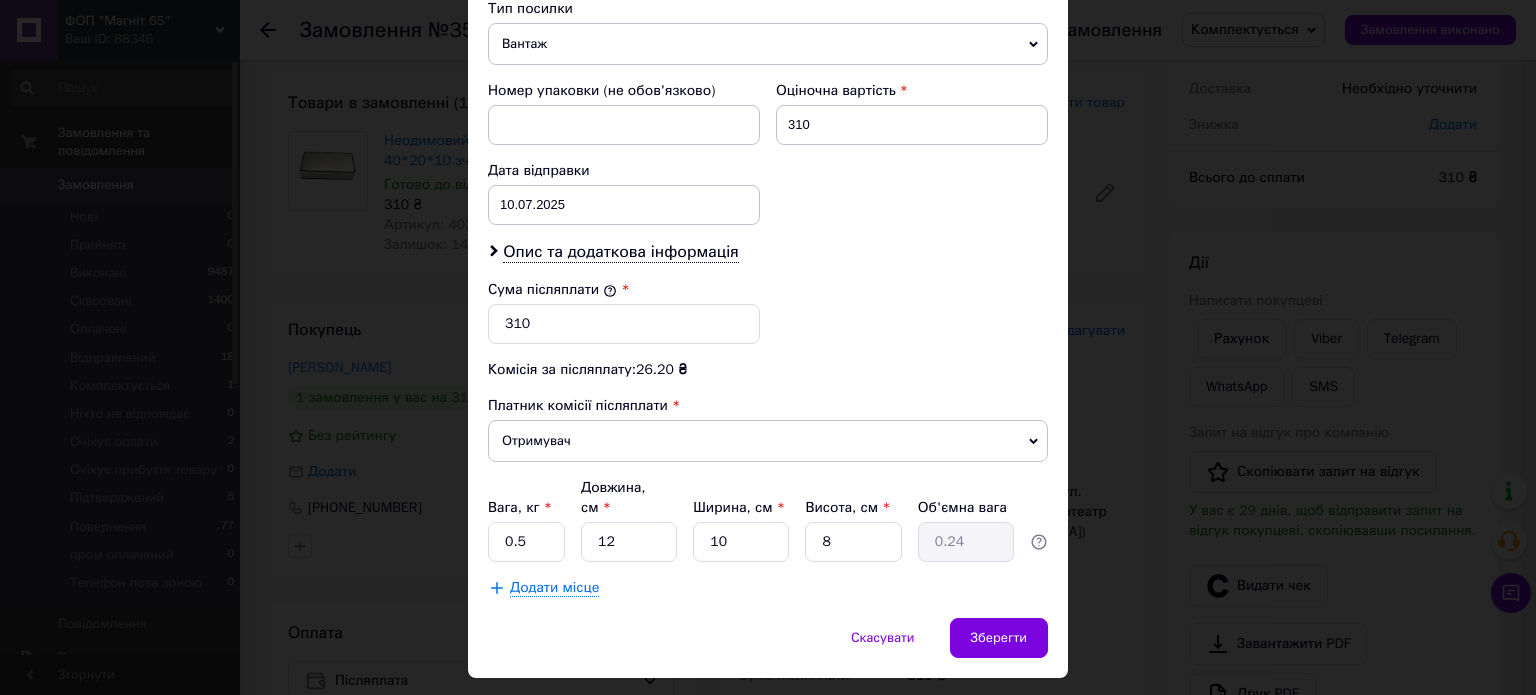 scroll, scrollTop: 844, scrollLeft: 0, axis: vertical 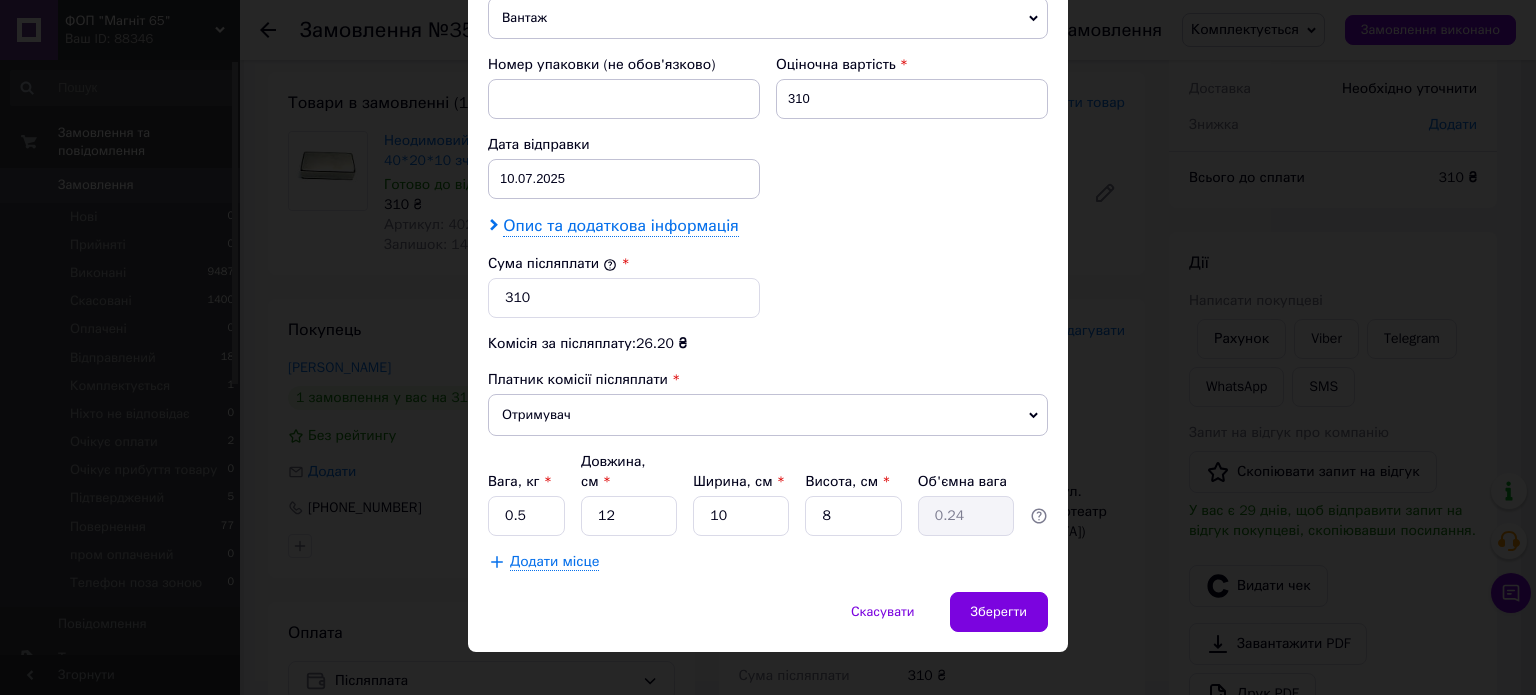 click on "Опис та додаткова інформація" at bounding box center [620, 226] 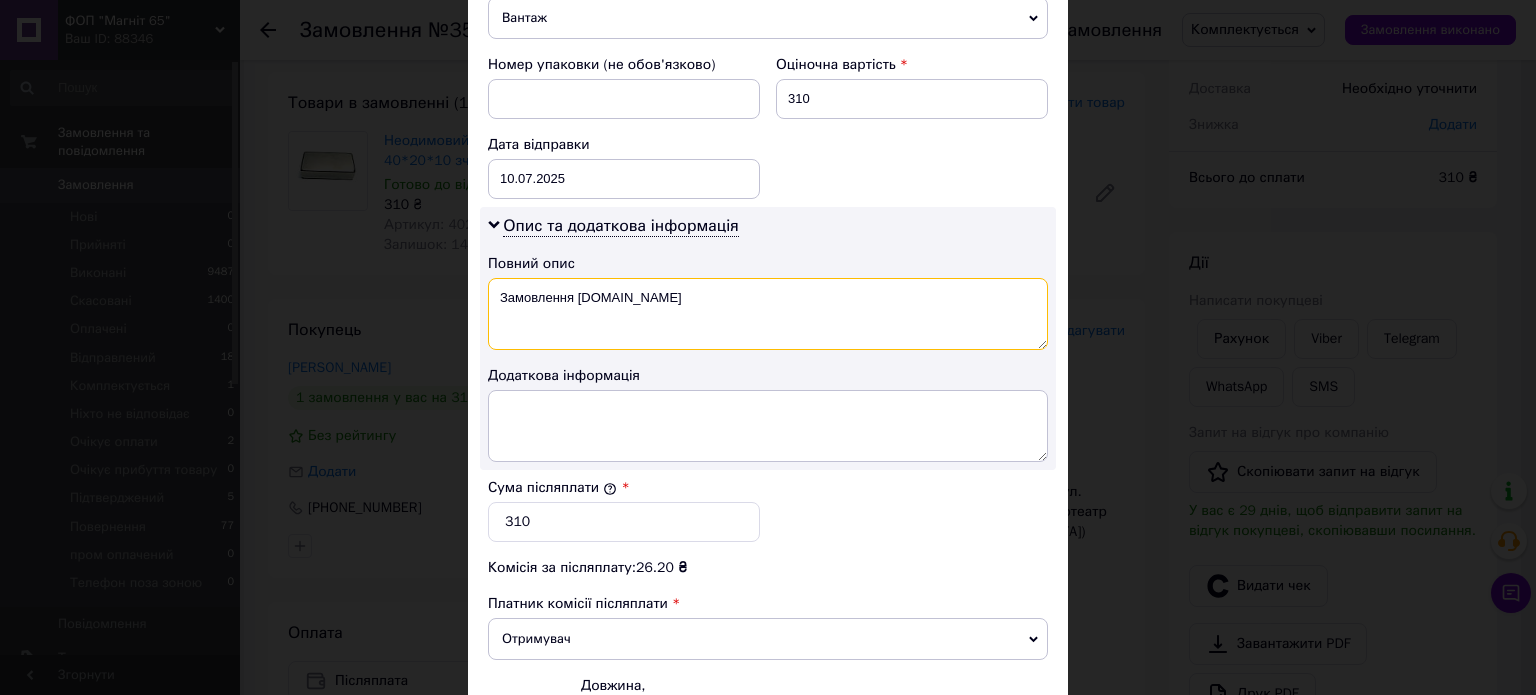 click on "Замовлення [DOMAIN_NAME]" at bounding box center (768, 314) 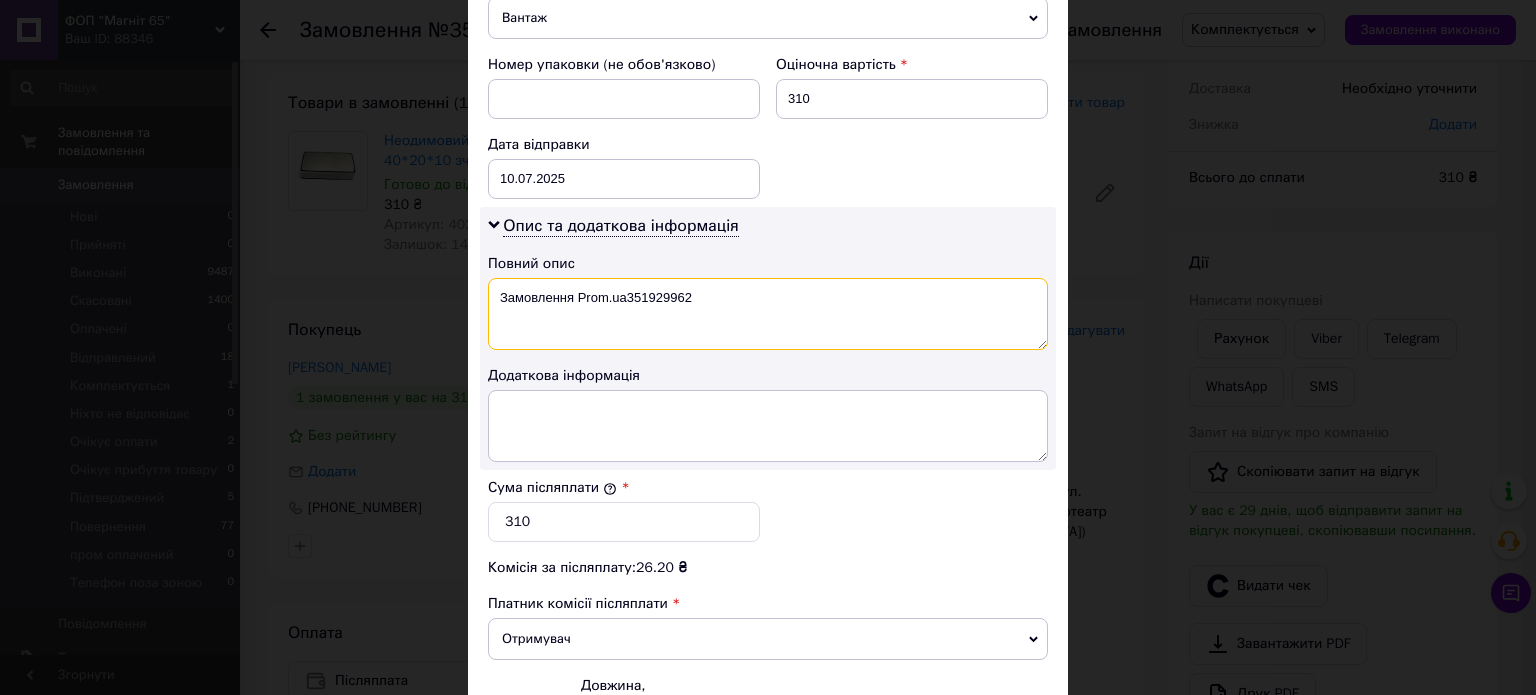 type on "Замовлення Prom.ua351929962" 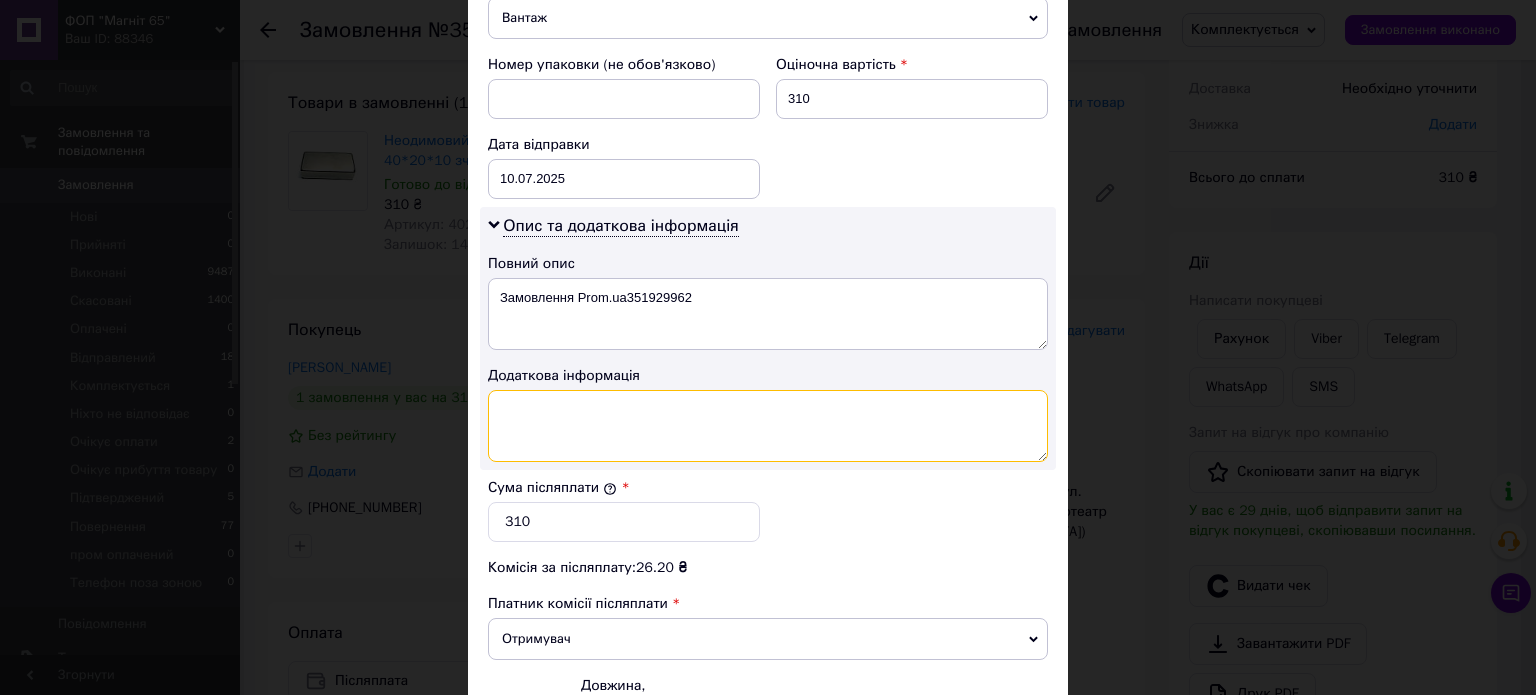 click at bounding box center [768, 426] 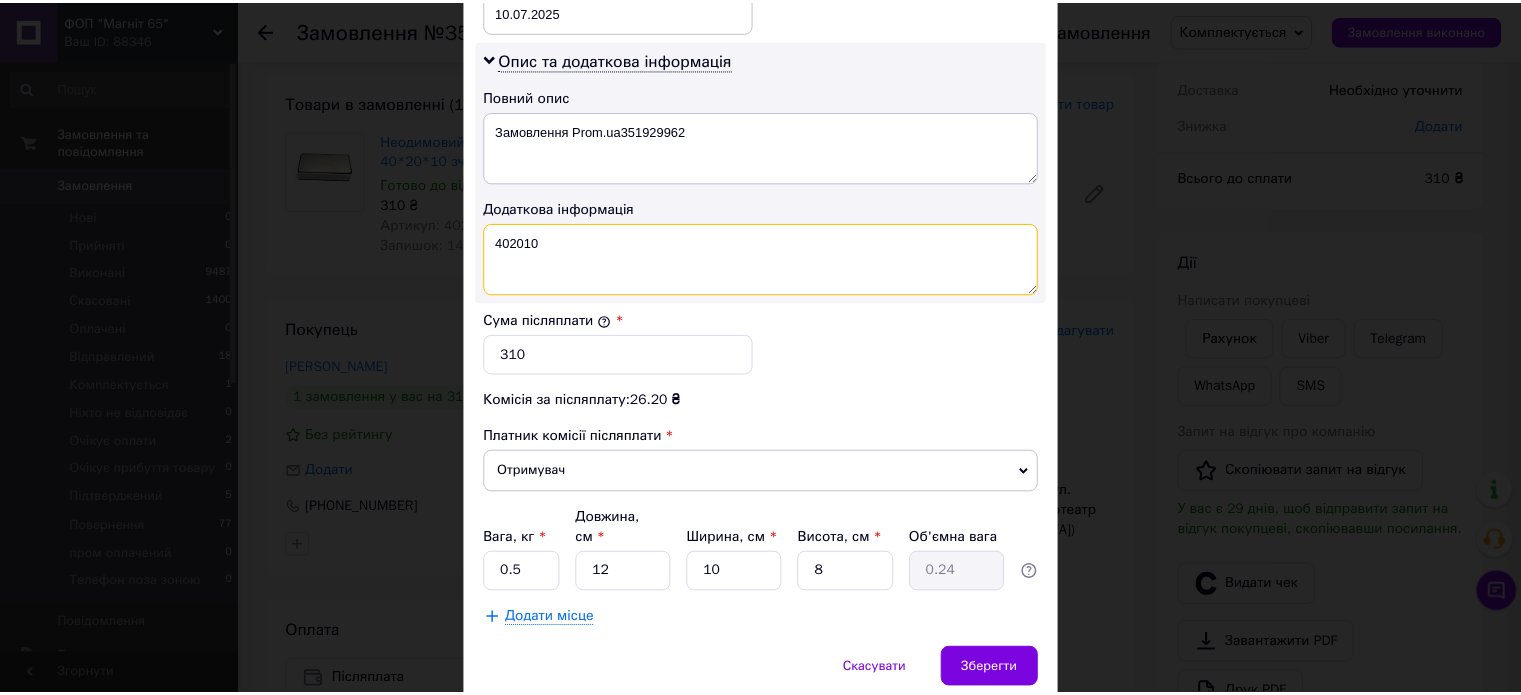 scroll, scrollTop: 1068, scrollLeft: 0, axis: vertical 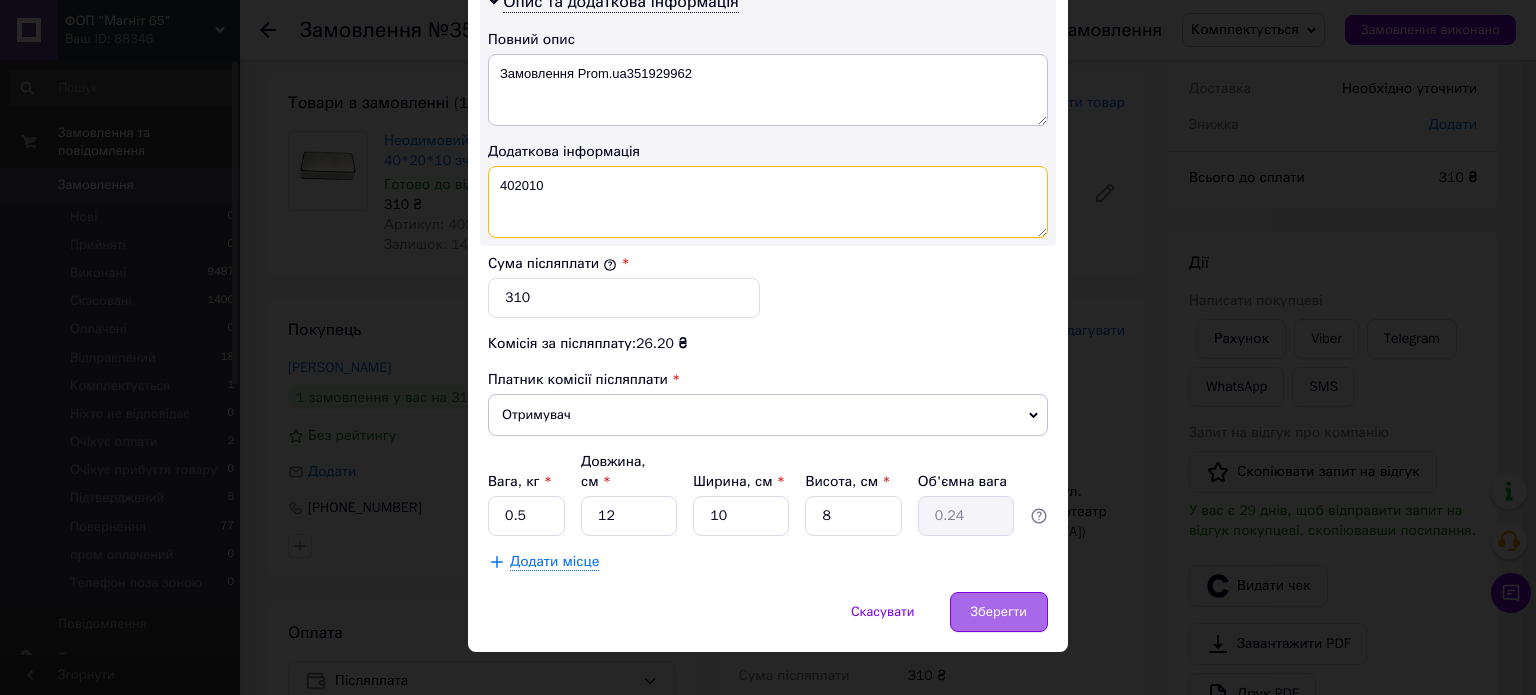 type on "402010" 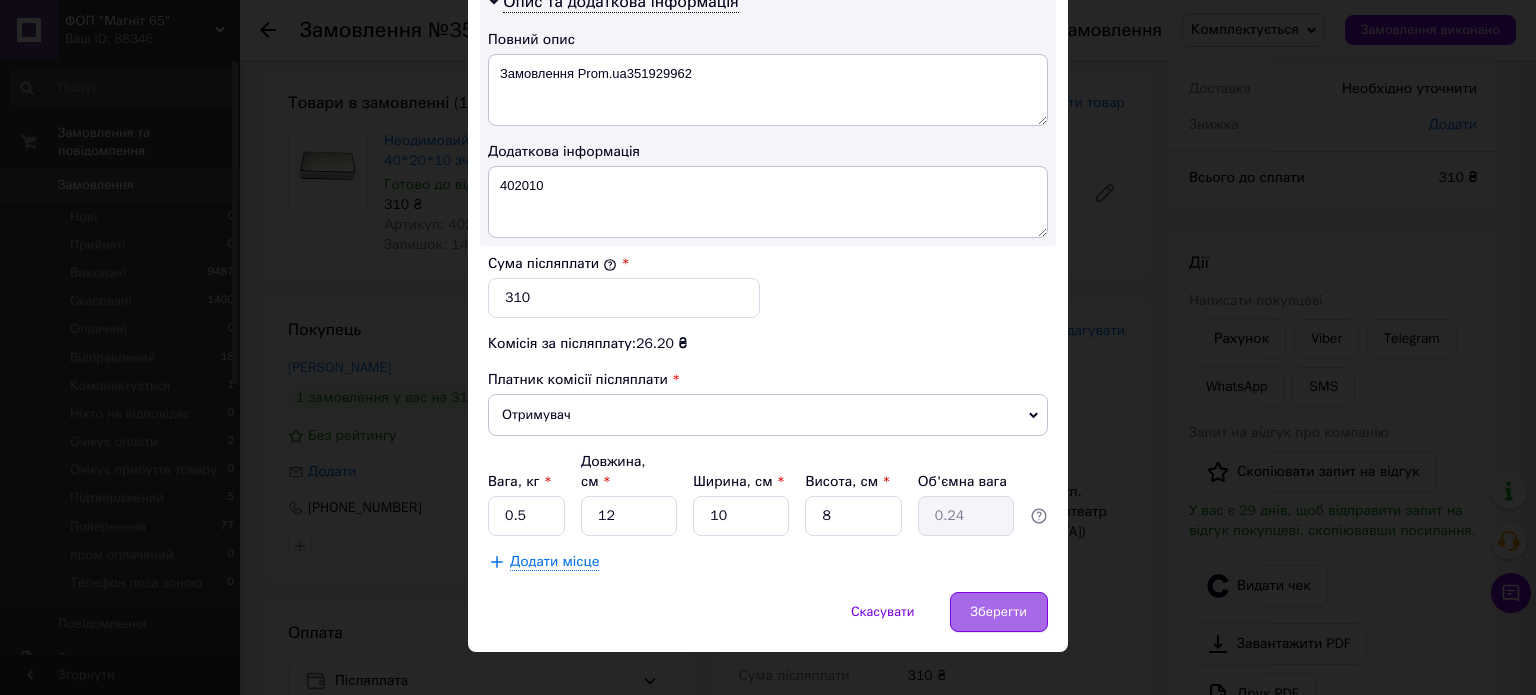click on "Зберегти" at bounding box center [999, 612] 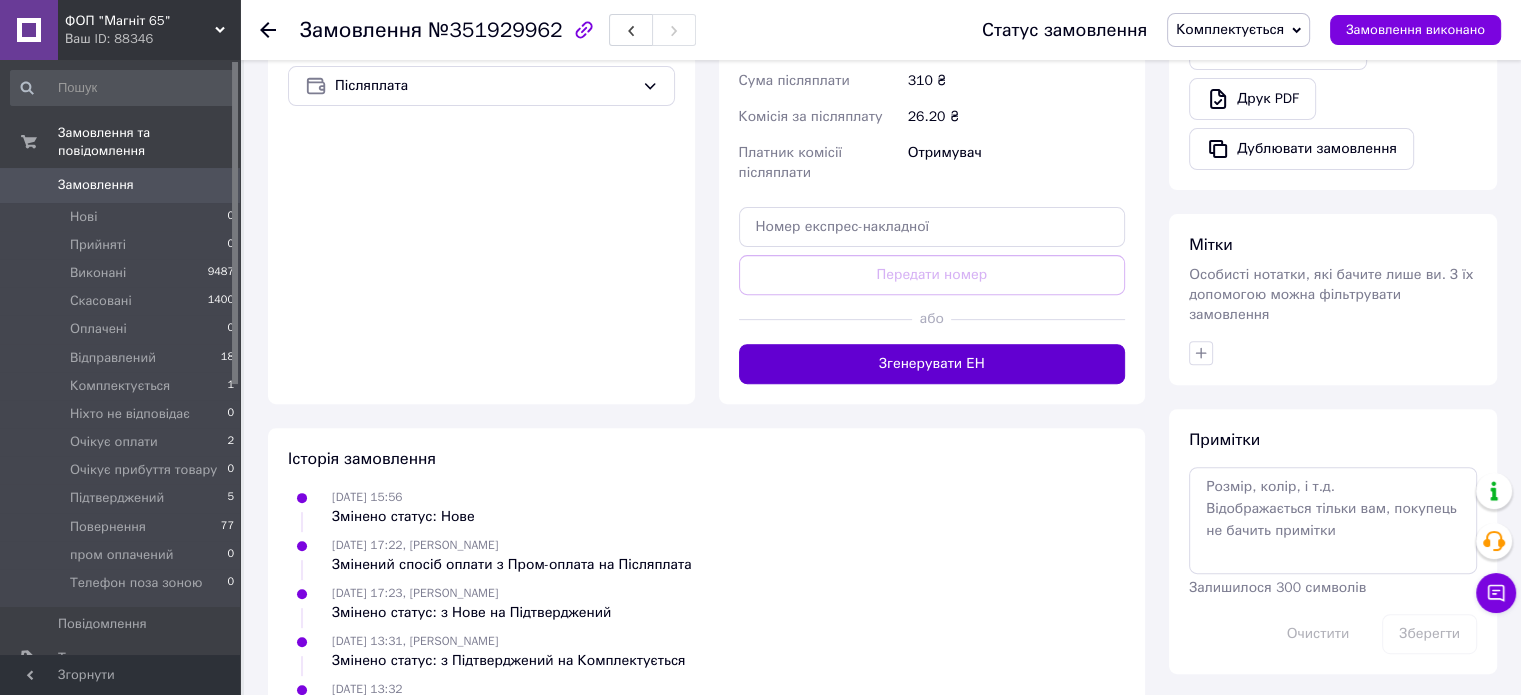 scroll, scrollTop: 700, scrollLeft: 0, axis: vertical 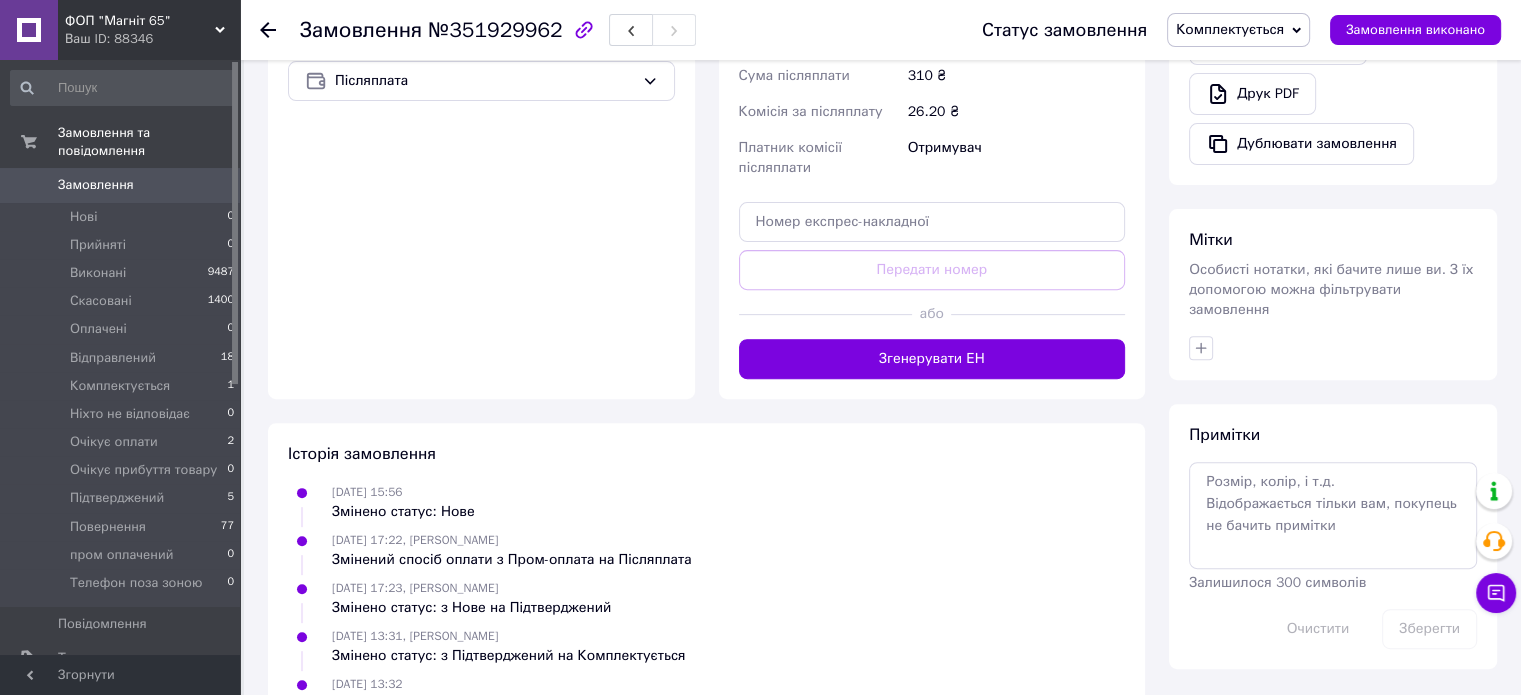 click on "Згенерувати ЕН" at bounding box center [932, 359] 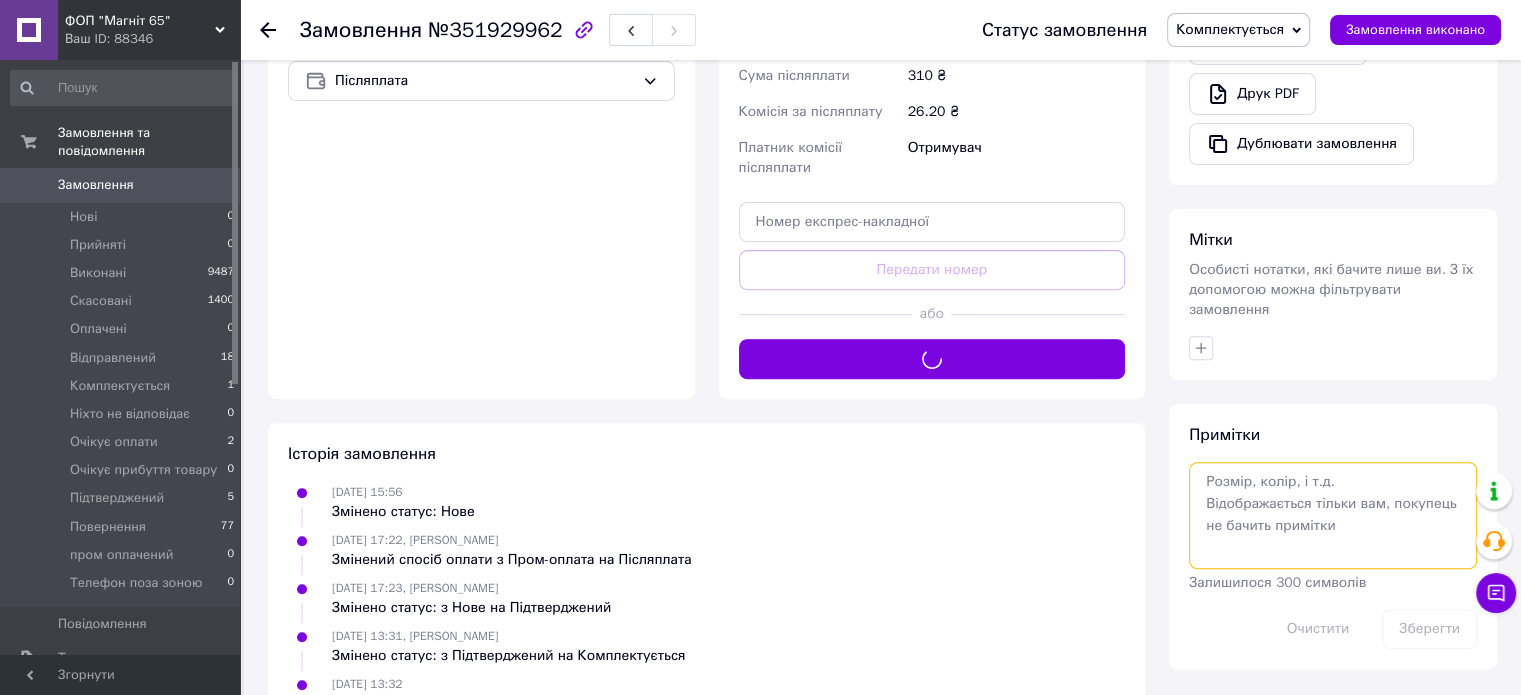 click at bounding box center [1333, 515] 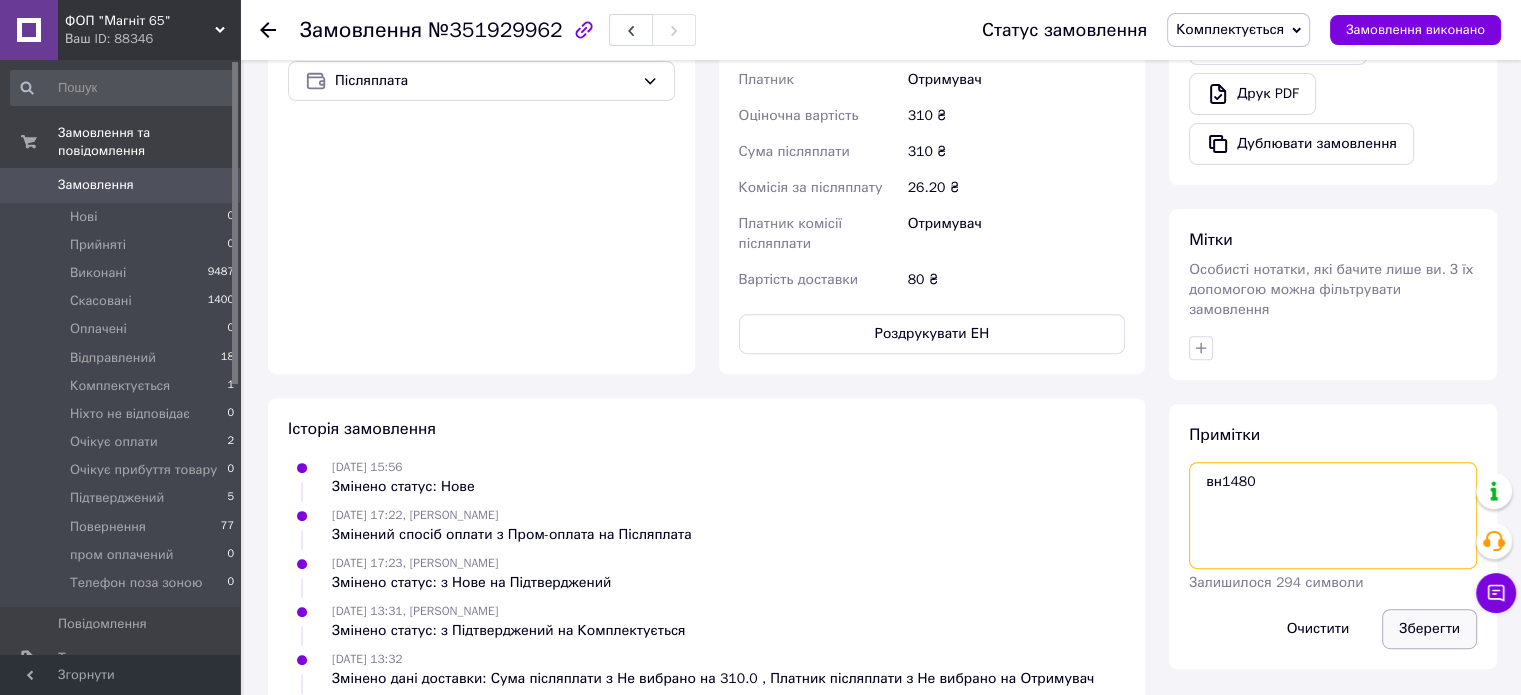 type on "вн1480" 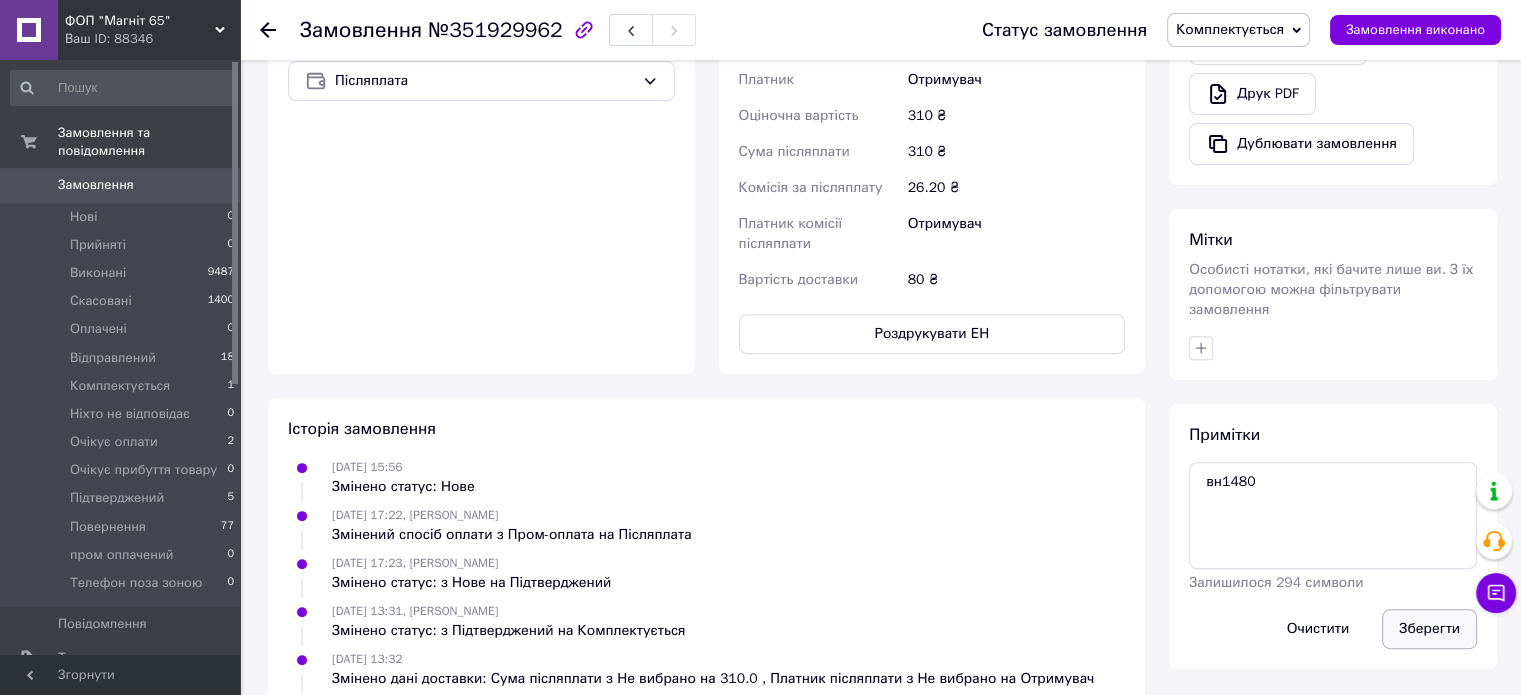 click on "Зберегти" at bounding box center [1429, 629] 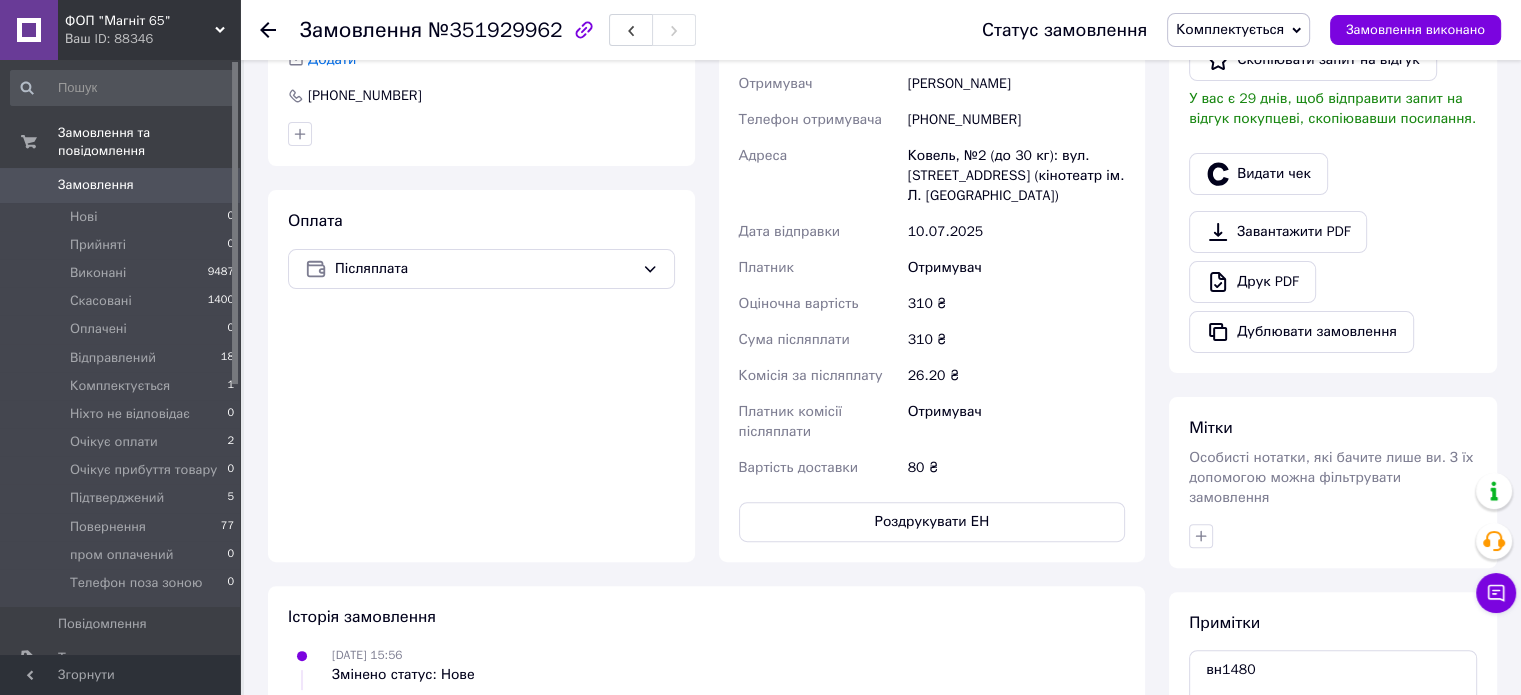 scroll, scrollTop: 500, scrollLeft: 0, axis: vertical 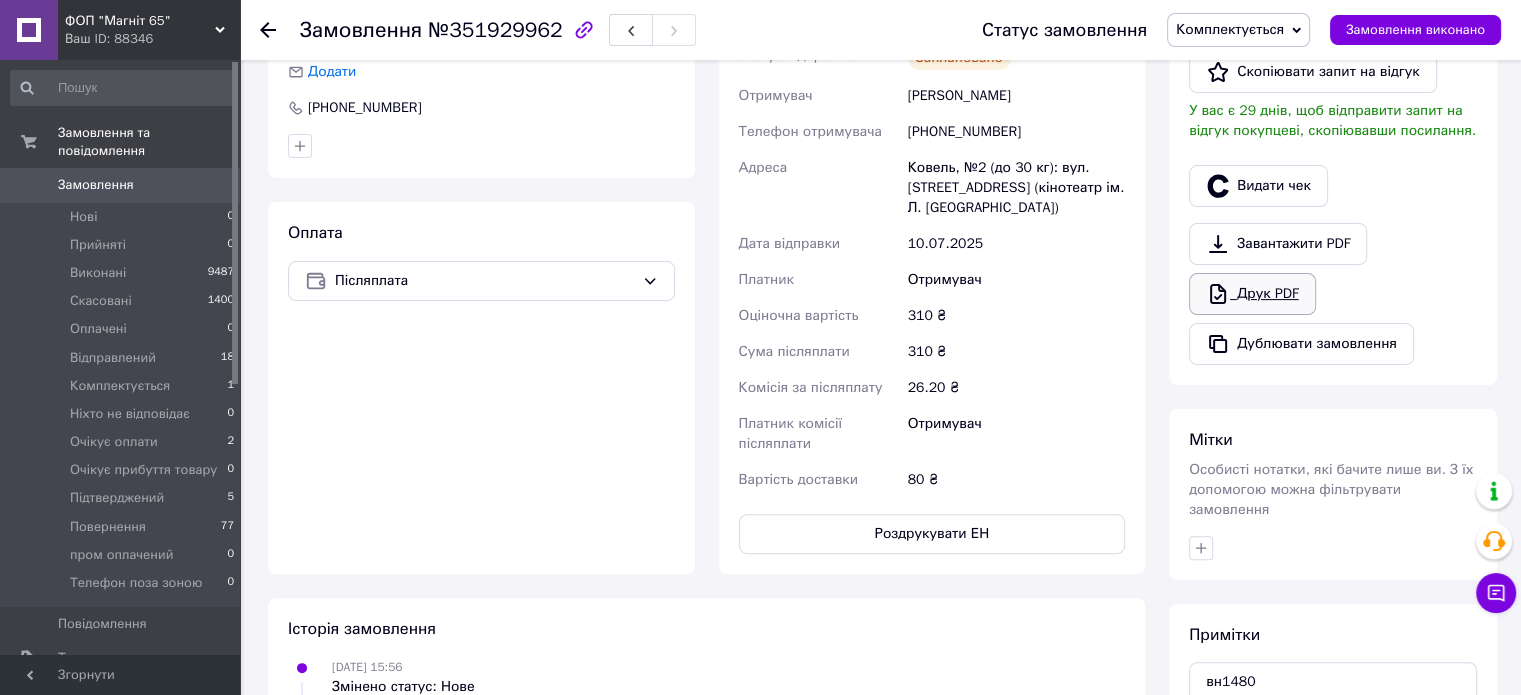 click on "Друк PDF" at bounding box center [1252, 294] 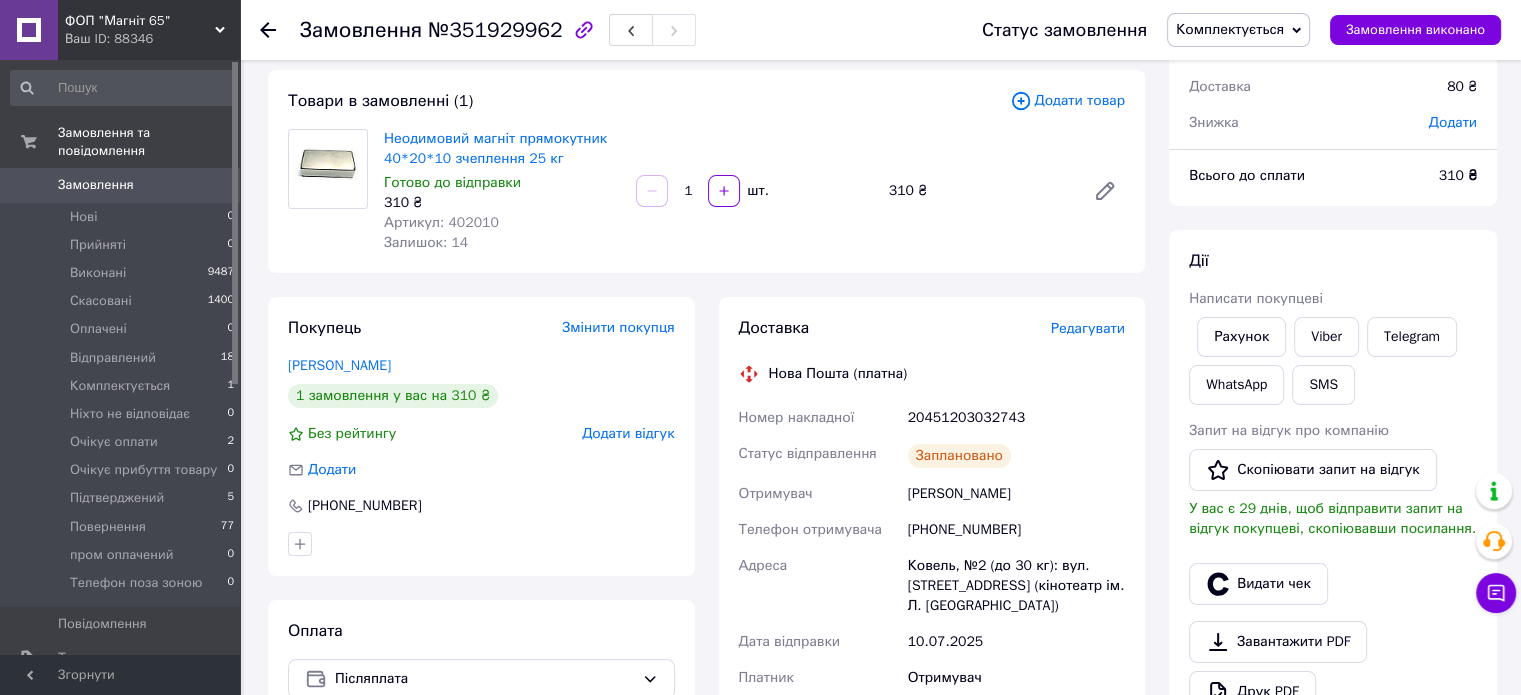 scroll, scrollTop: 100, scrollLeft: 0, axis: vertical 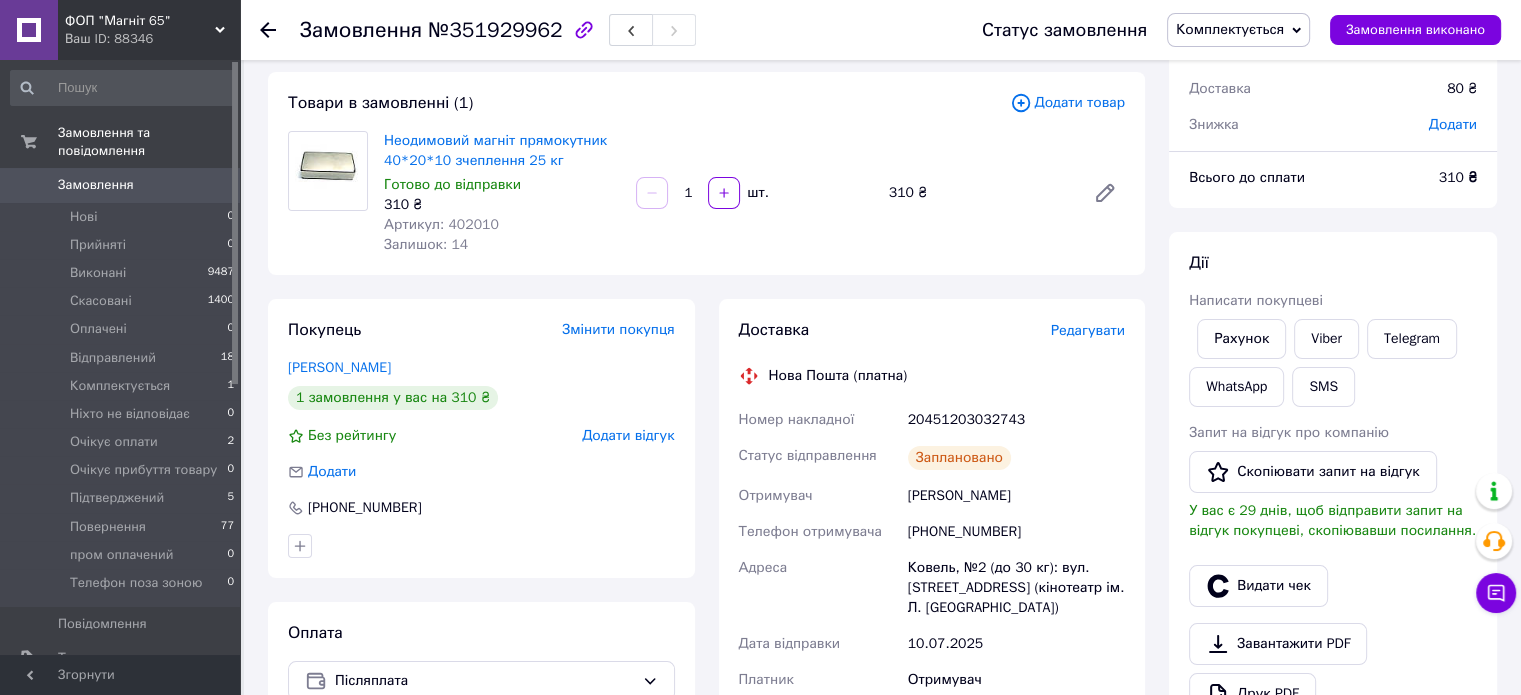 click on "[PHONE_NUMBER]" at bounding box center [1016, 532] 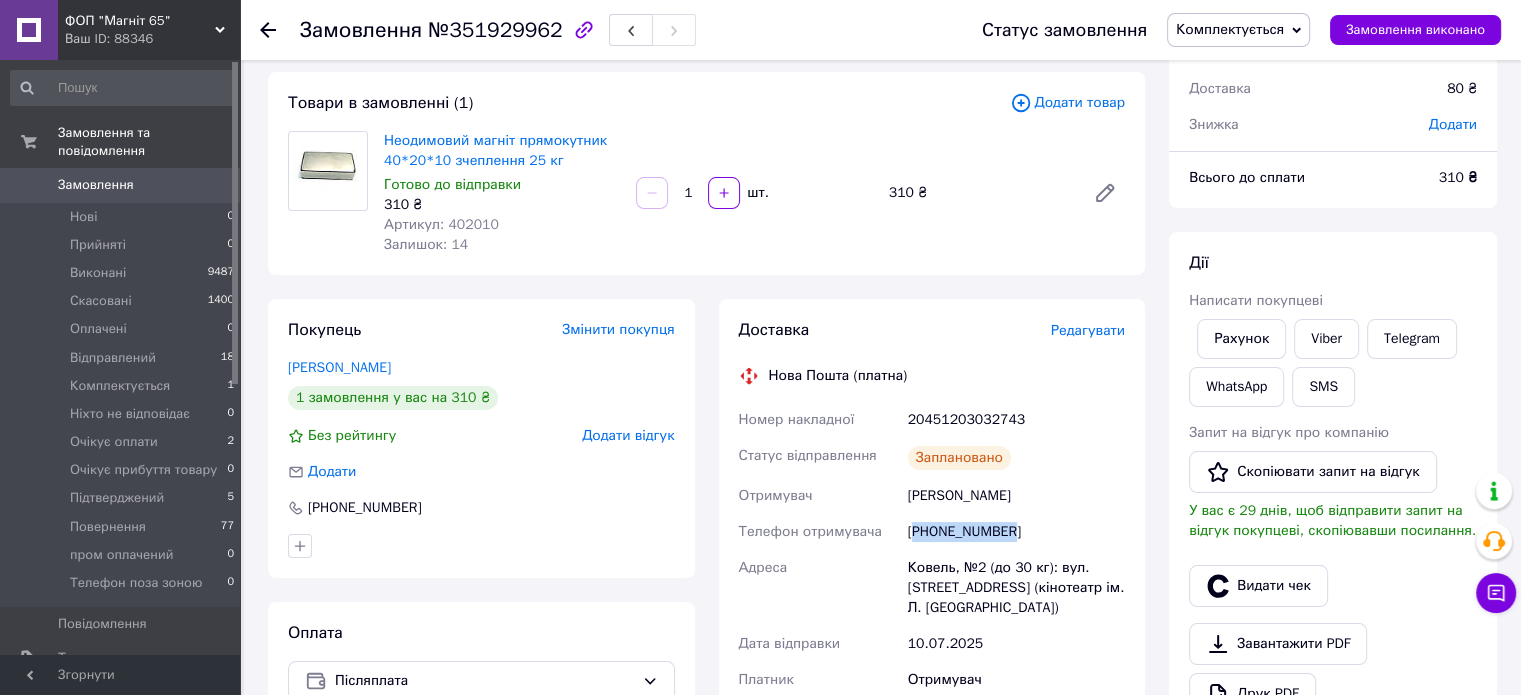 click on "[PHONE_NUMBER]" at bounding box center [1016, 532] 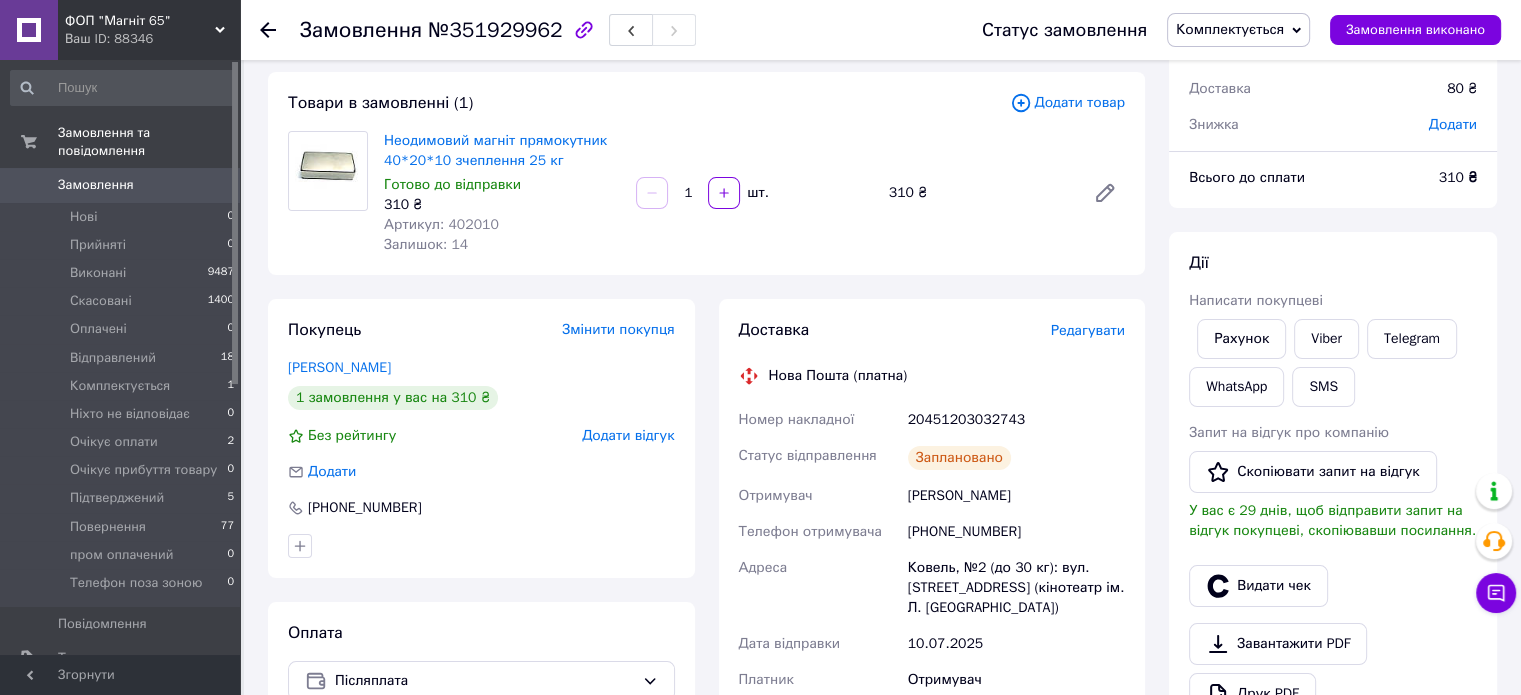 click on "№351929962" at bounding box center (495, 30) 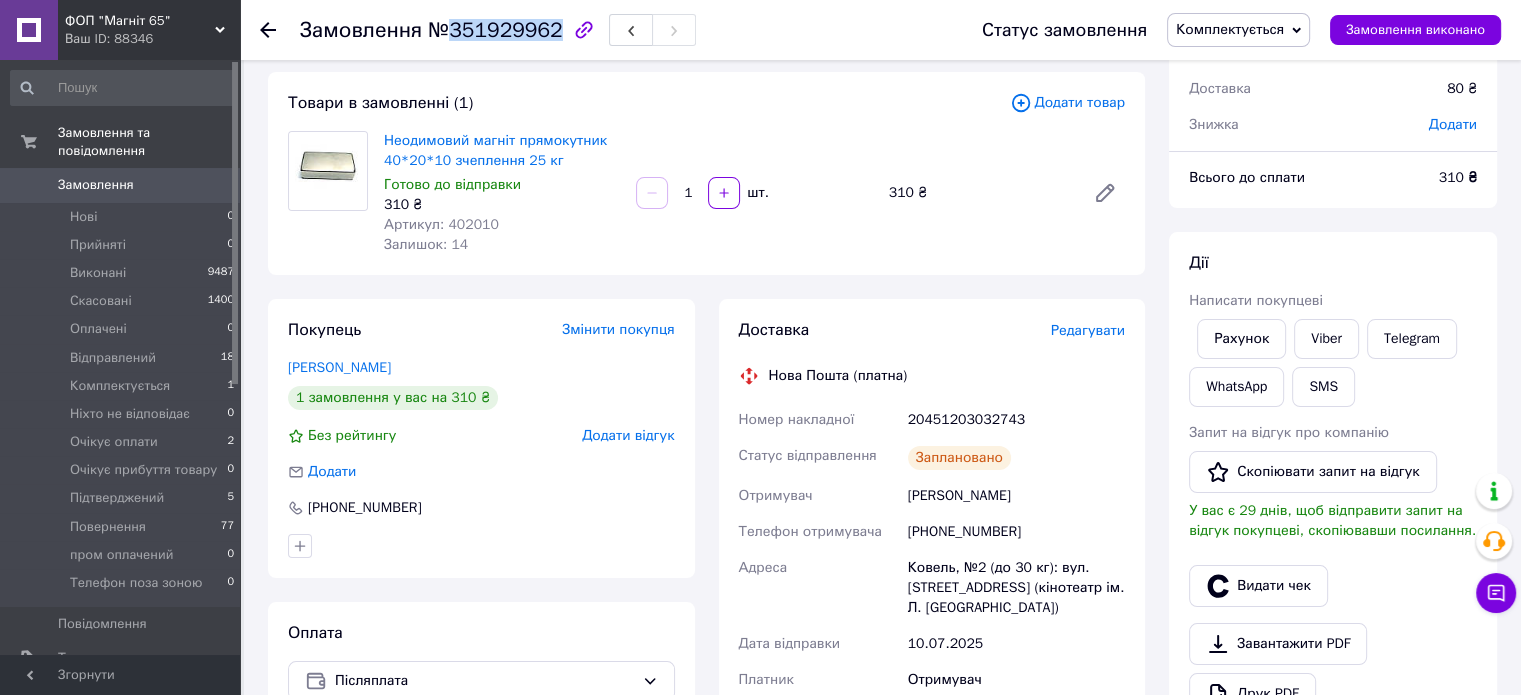 click on "№351929962" at bounding box center [495, 30] 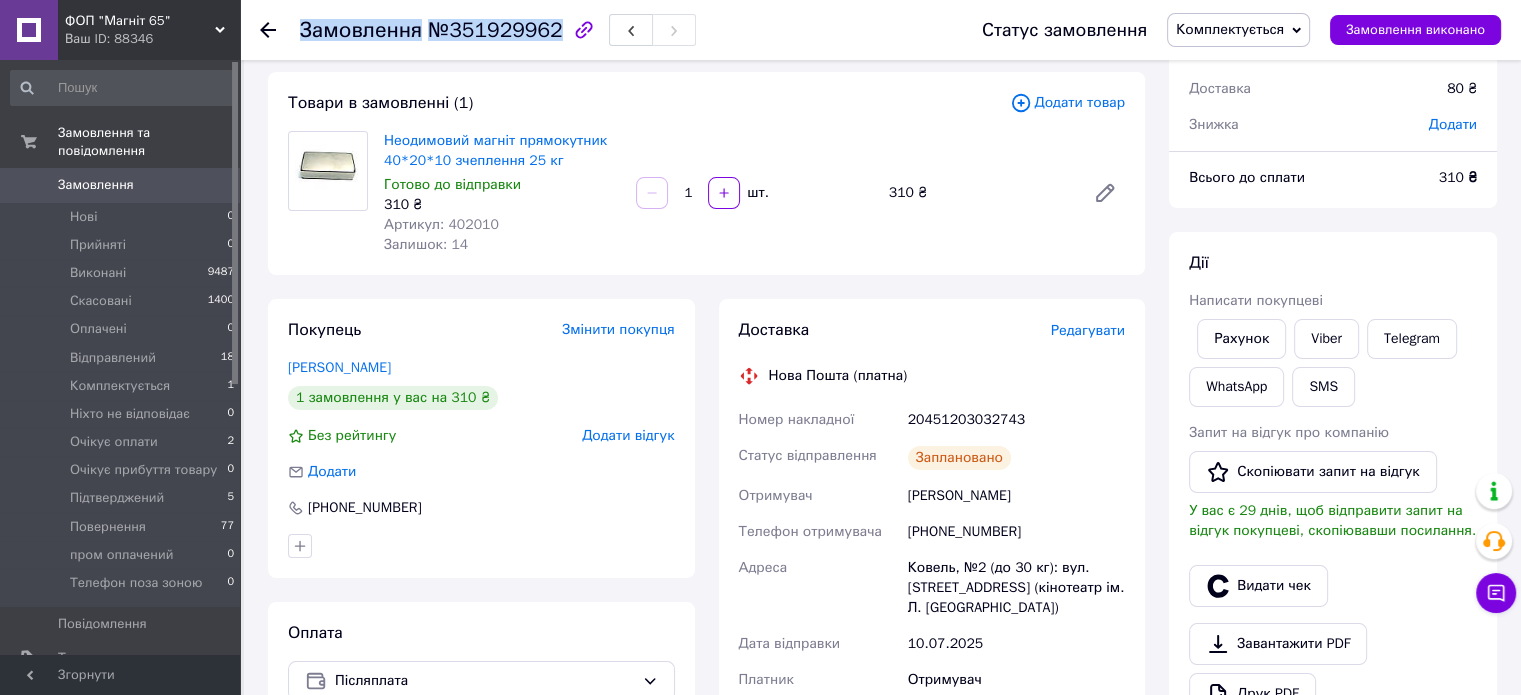 click on "№351929962" at bounding box center (495, 30) 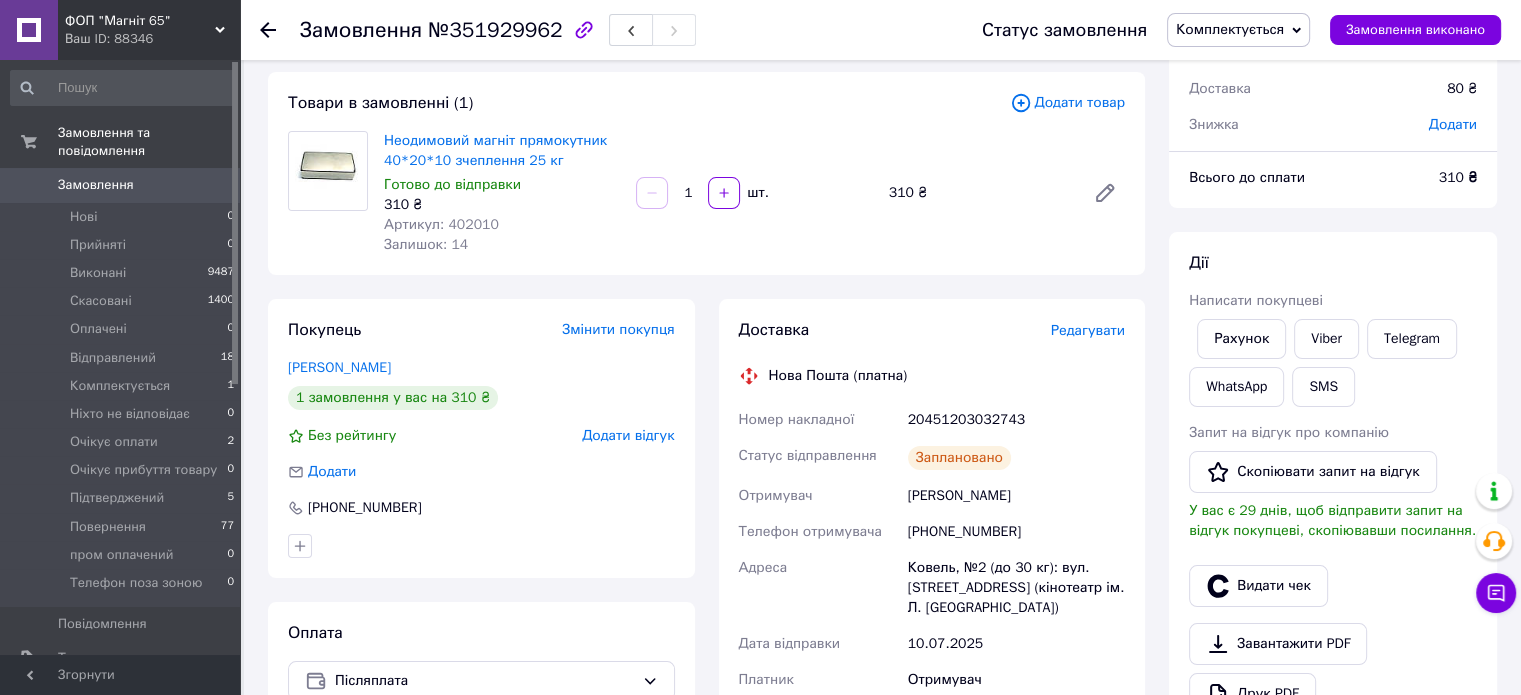 click on "20451203032743" at bounding box center (1016, 420) 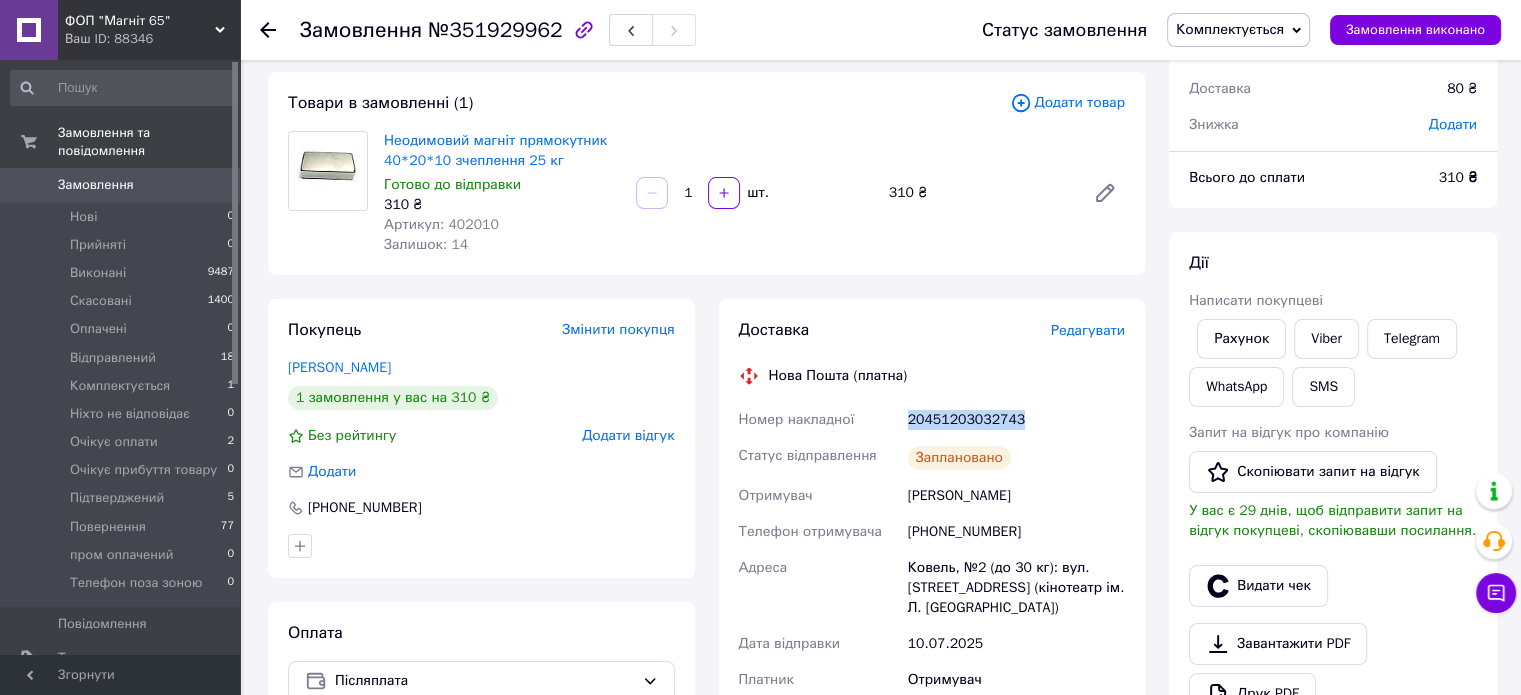 click on "20451203032743" at bounding box center [1016, 420] 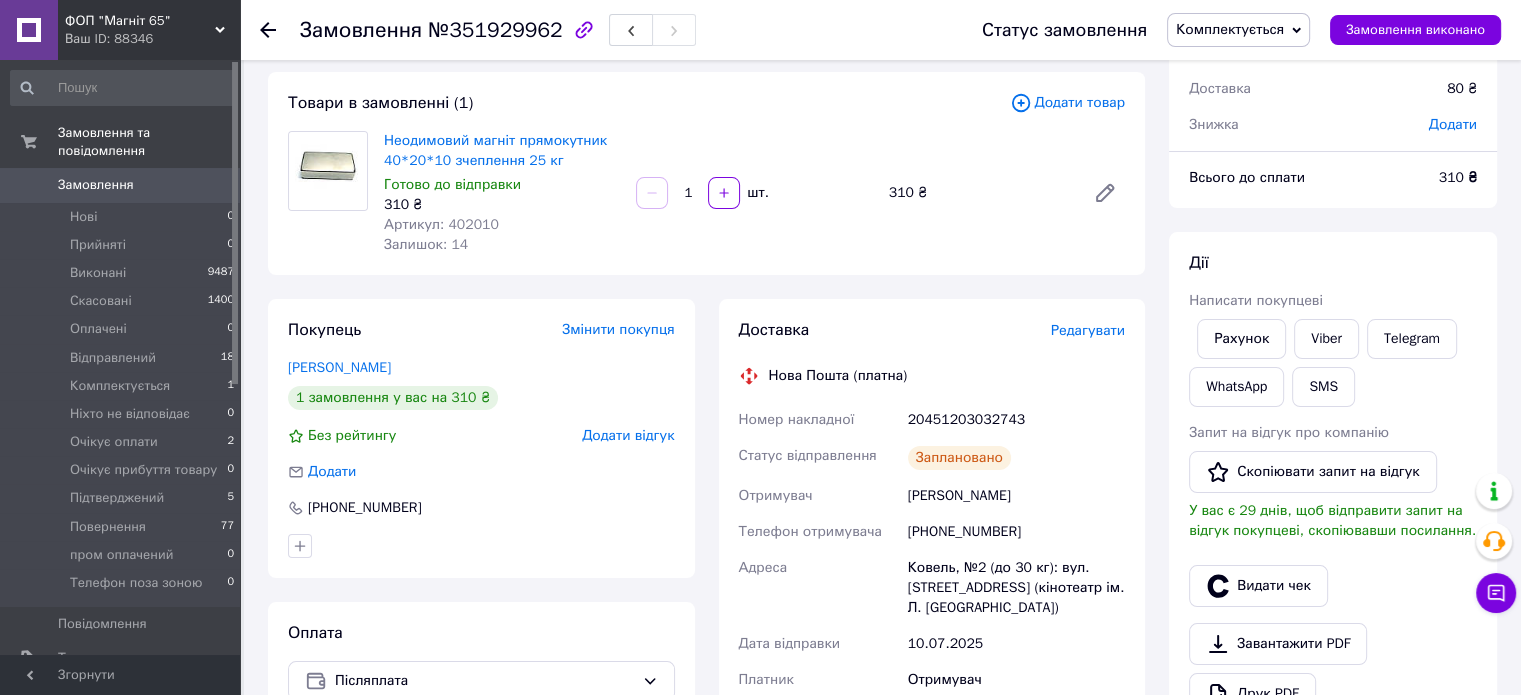 click on "Дерев'янчук Богдан" at bounding box center (1016, 496) 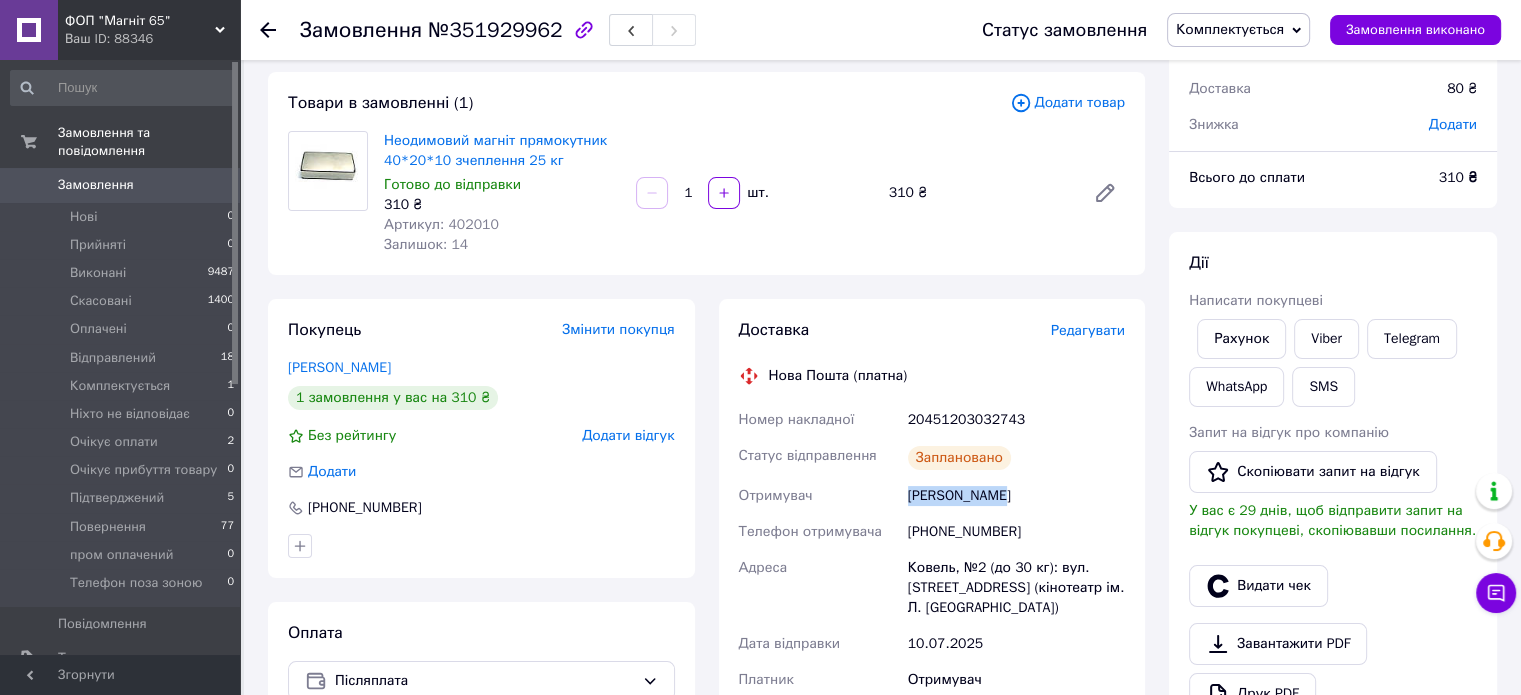 click on "Дерев'янчук Богдан" at bounding box center [1016, 496] 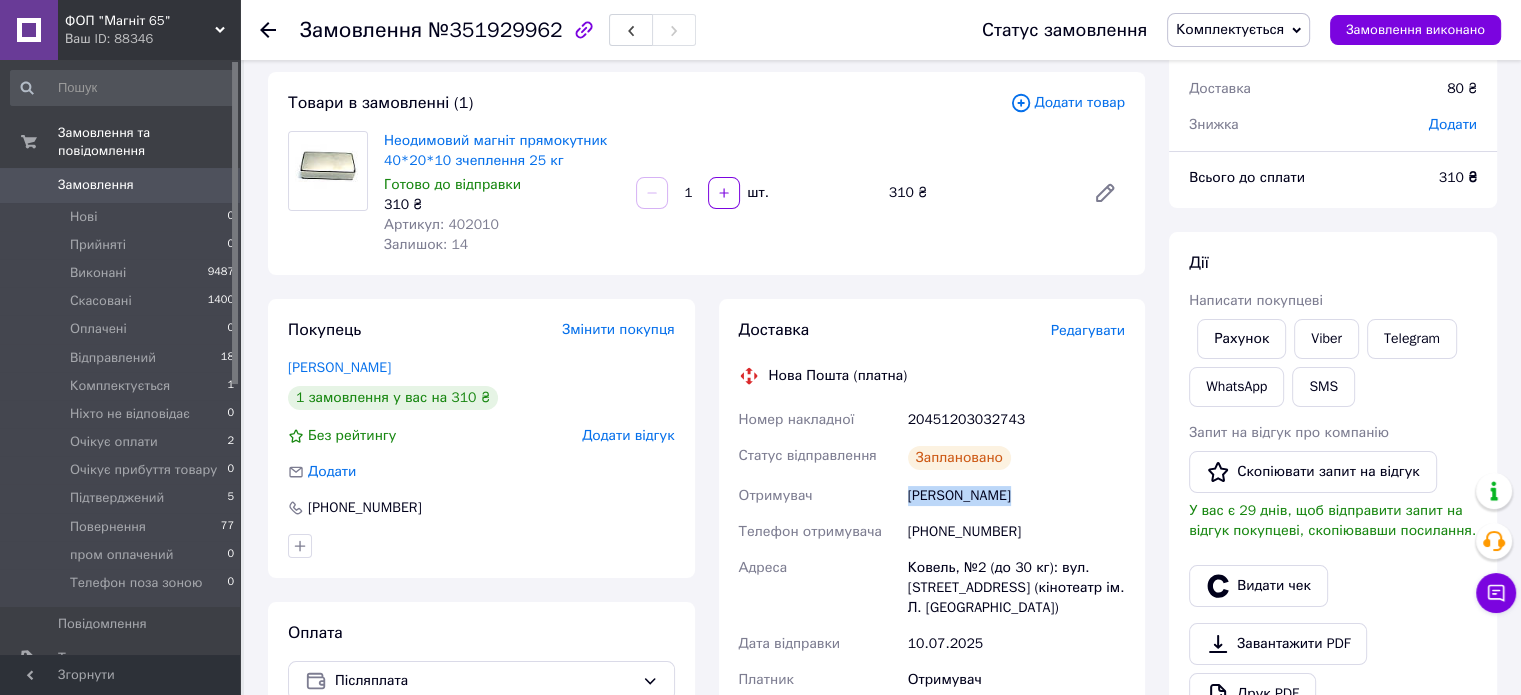 click on "Дерев'янчук Богдан" at bounding box center (1016, 496) 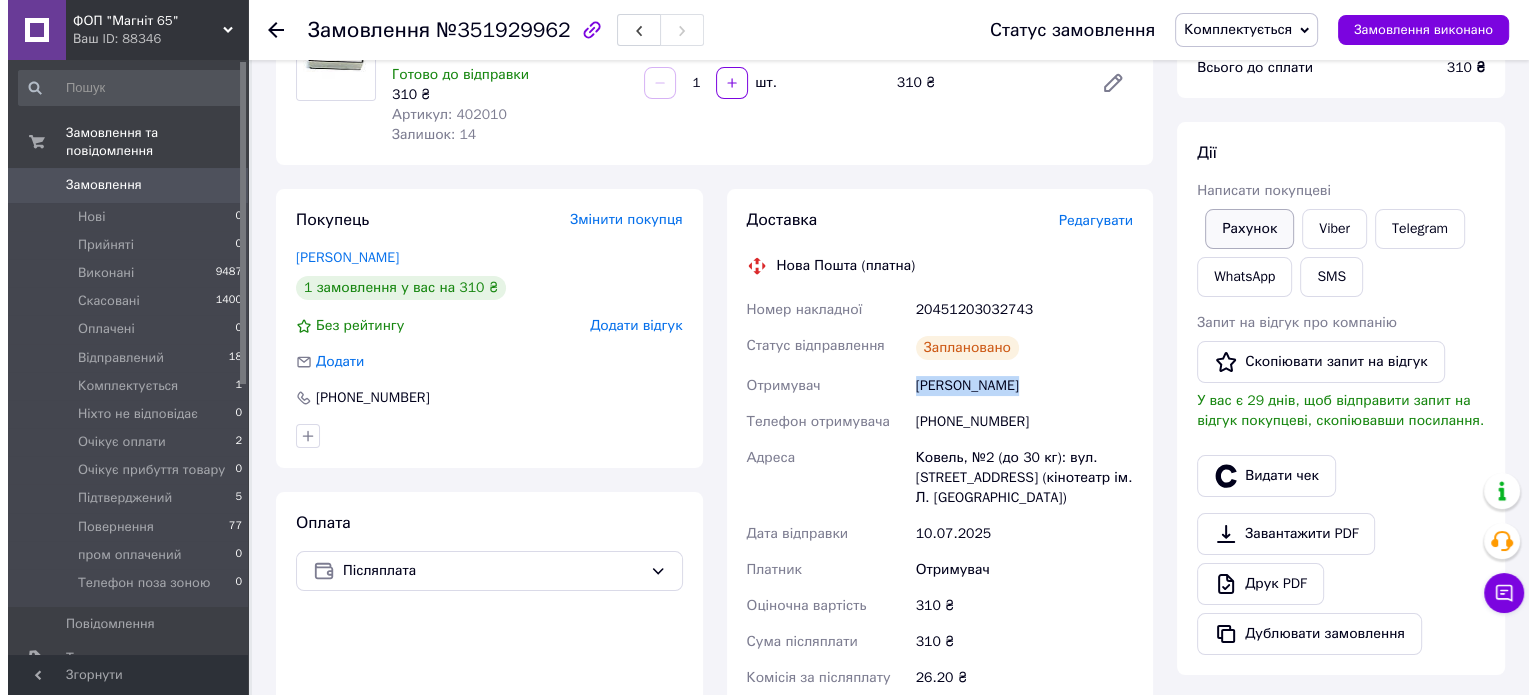 scroll, scrollTop: 300, scrollLeft: 0, axis: vertical 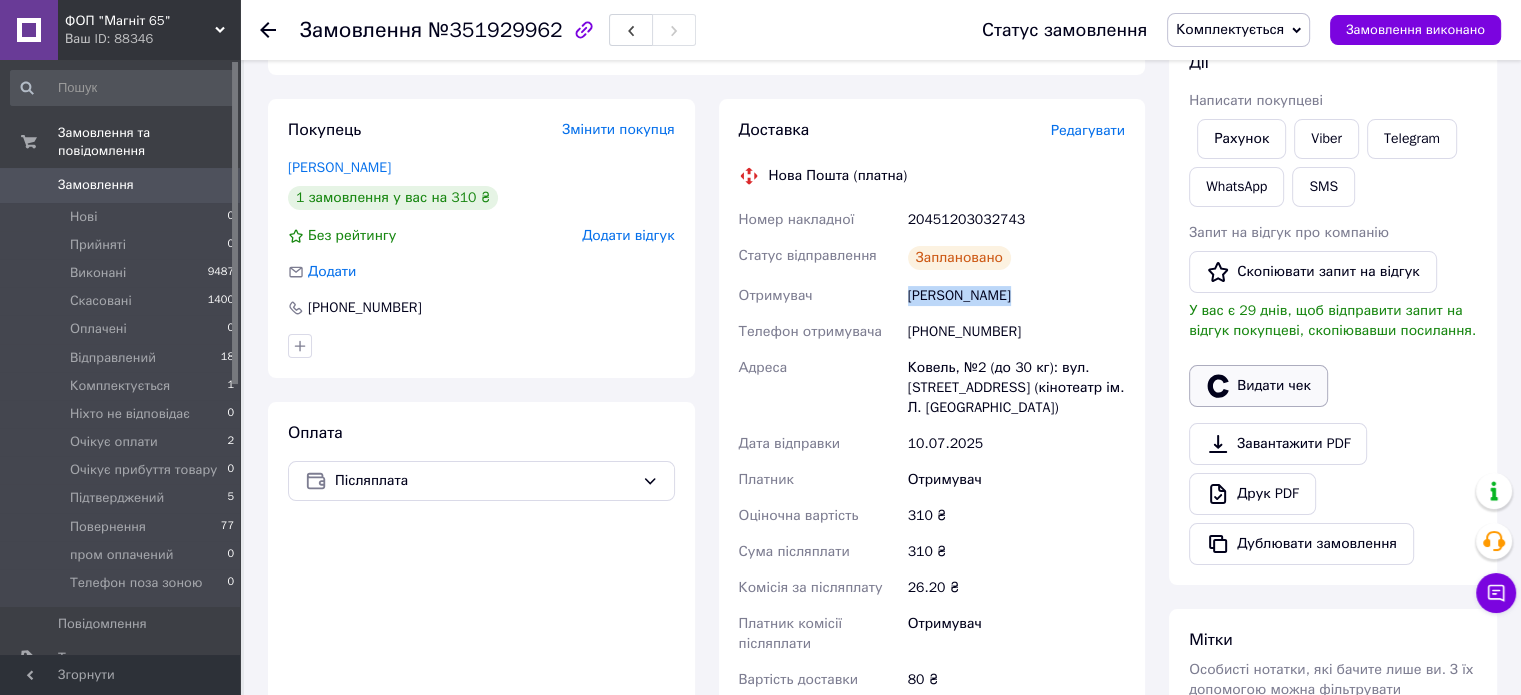 click on "Видати чек" at bounding box center [1258, 386] 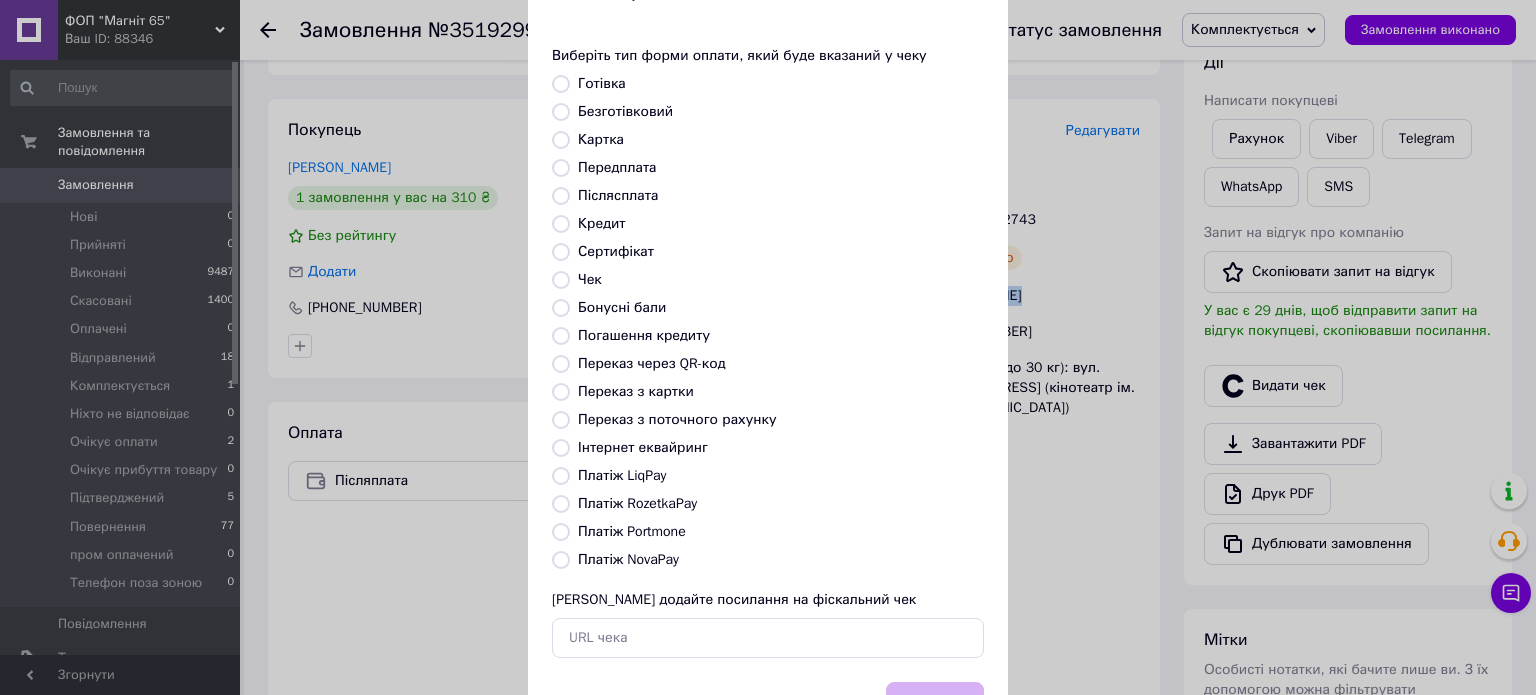scroll, scrollTop: 163, scrollLeft: 0, axis: vertical 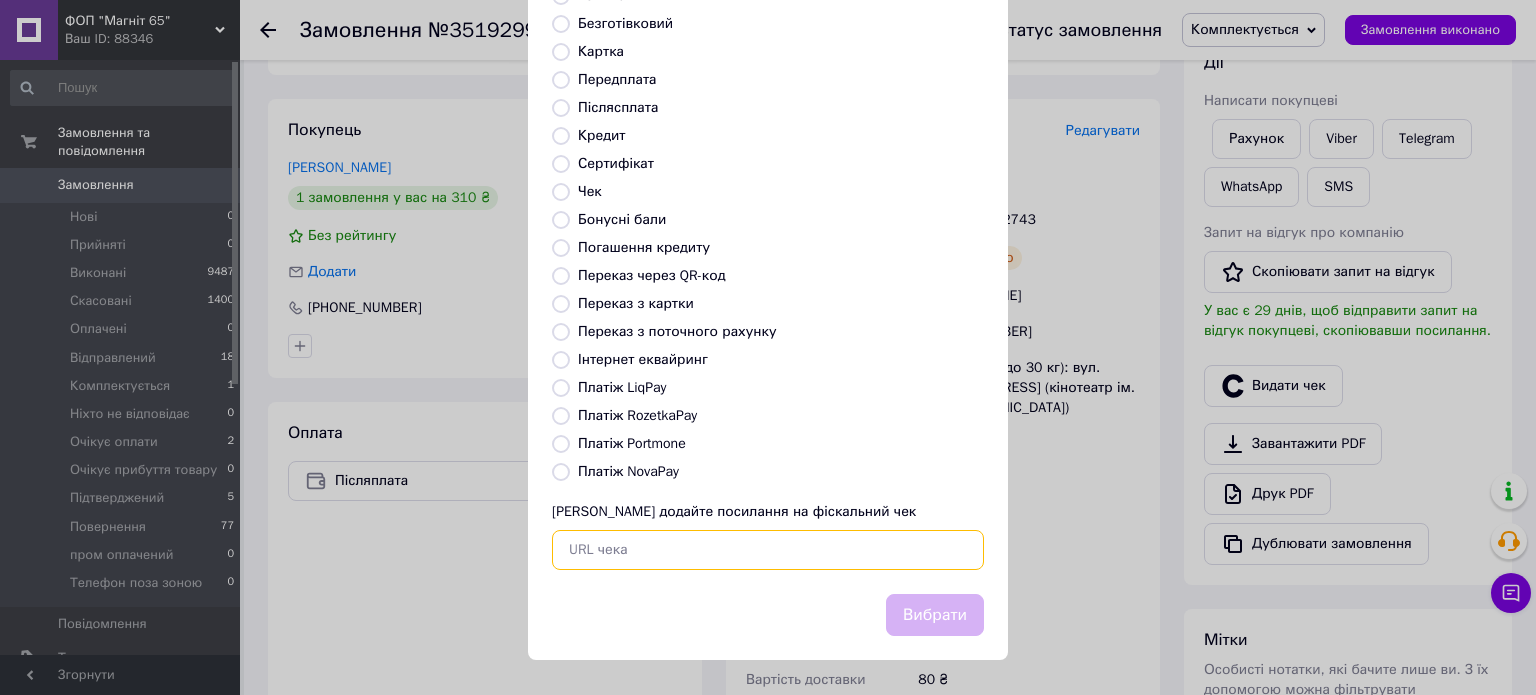 paste on "https://check.checkbox.ua/c5e14839-6e21-468b-b6a4-ac591e15a528" 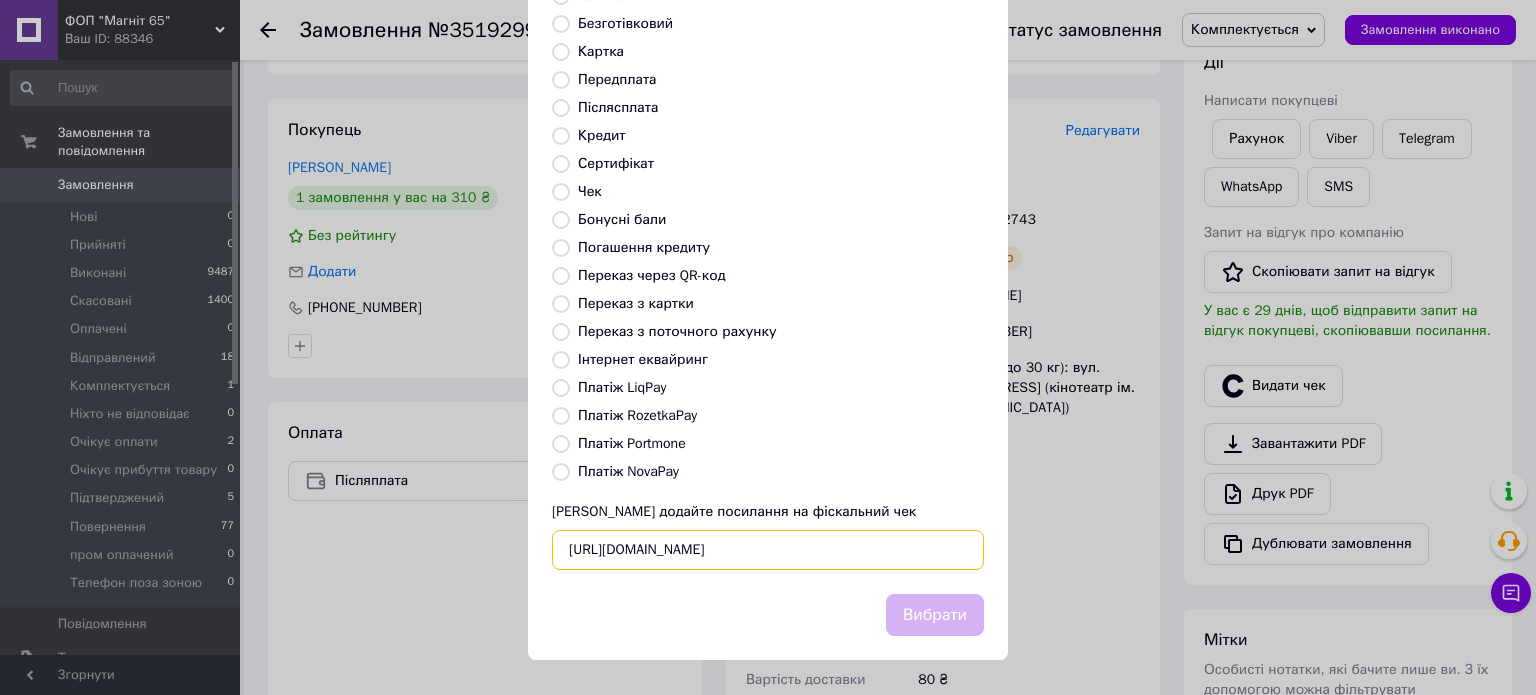 scroll, scrollTop: 0, scrollLeft: 28, axis: horizontal 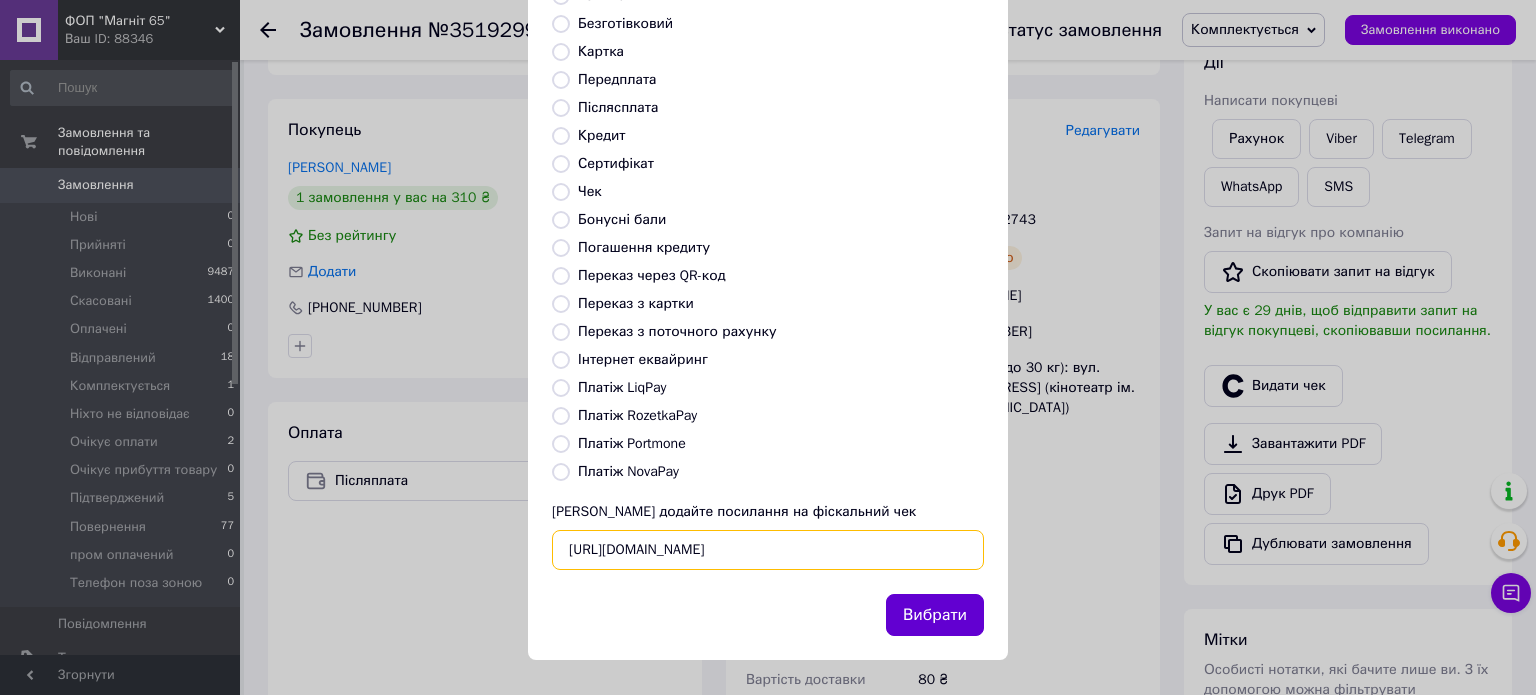 type on "https://check.checkbox.ua/c5e14839-6e21-468b-b6a4-ac591e15a528" 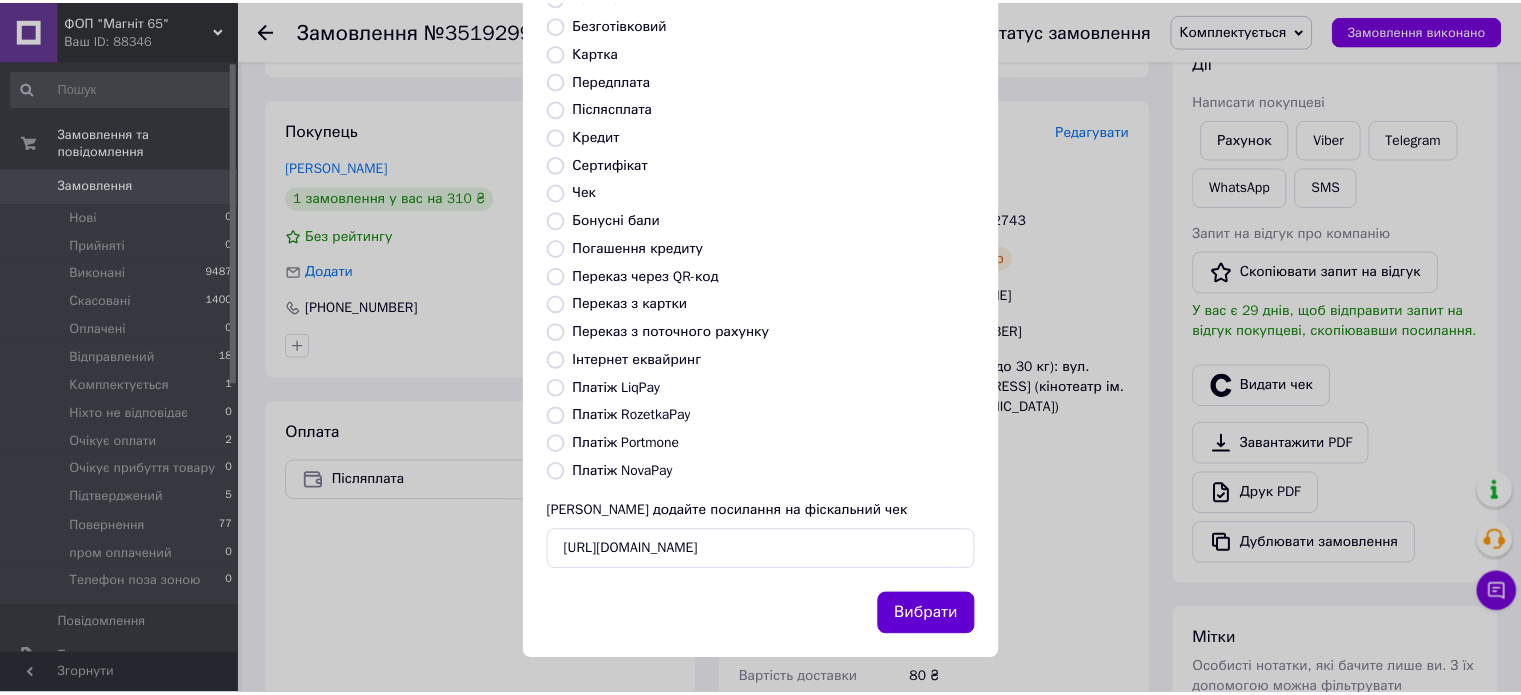 scroll, scrollTop: 0, scrollLeft: 0, axis: both 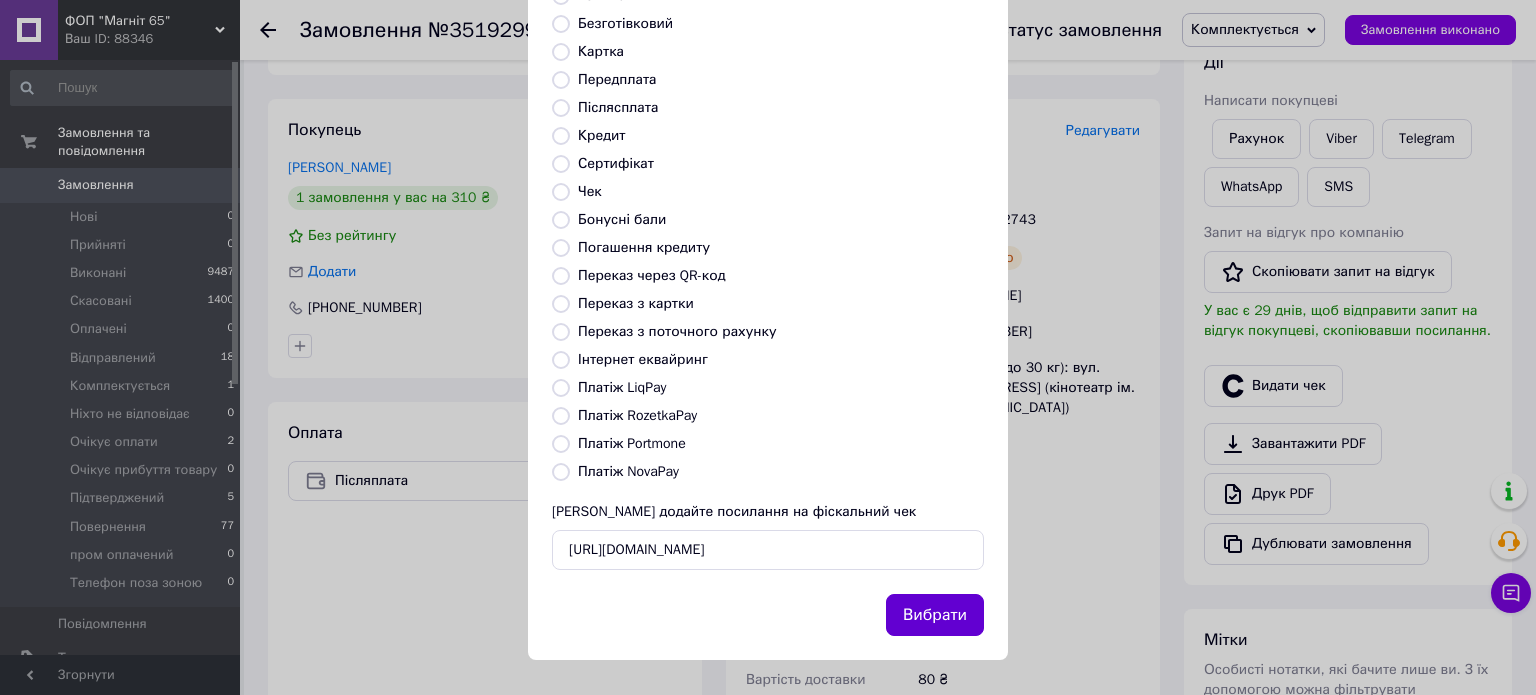 click on "Вибрати" at bounding box center [935, 615] 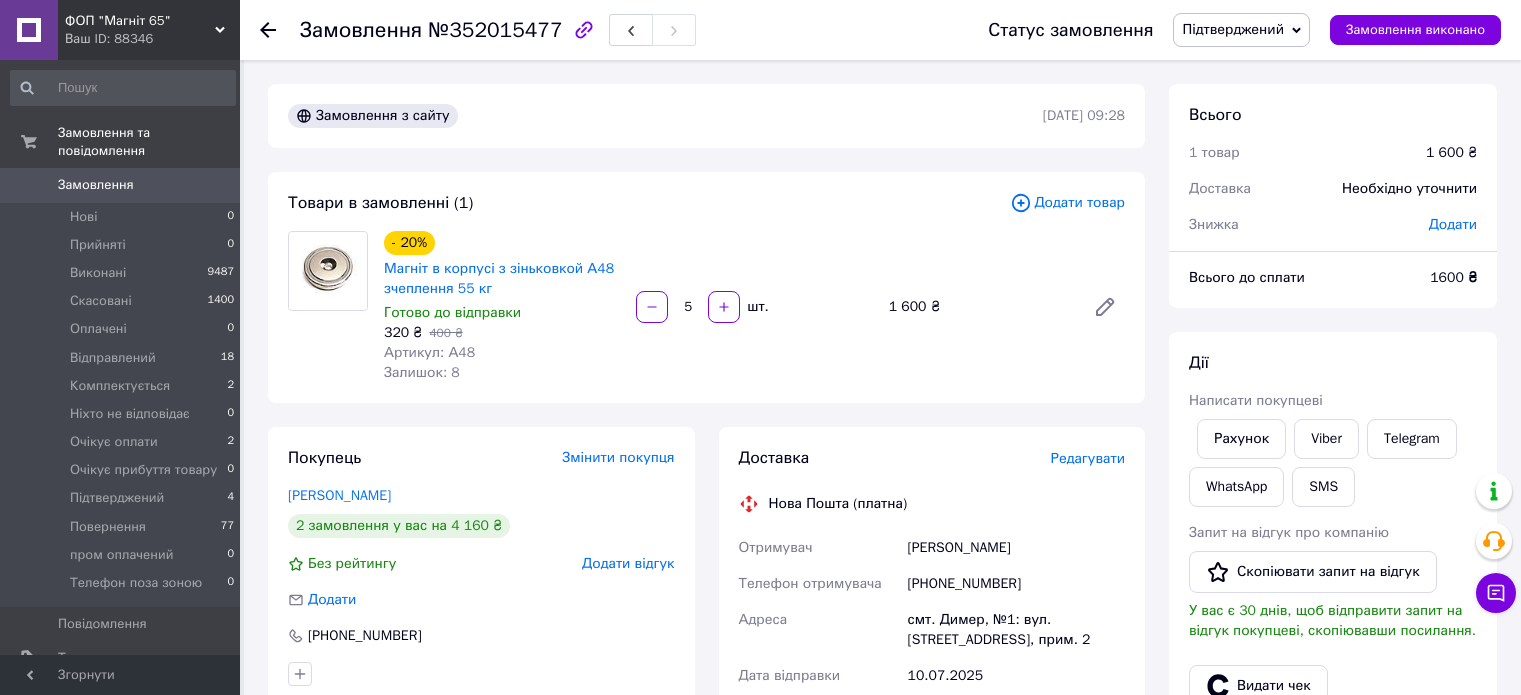 scroll, scrollTop: 0, scrollLeft: 0, axis: both 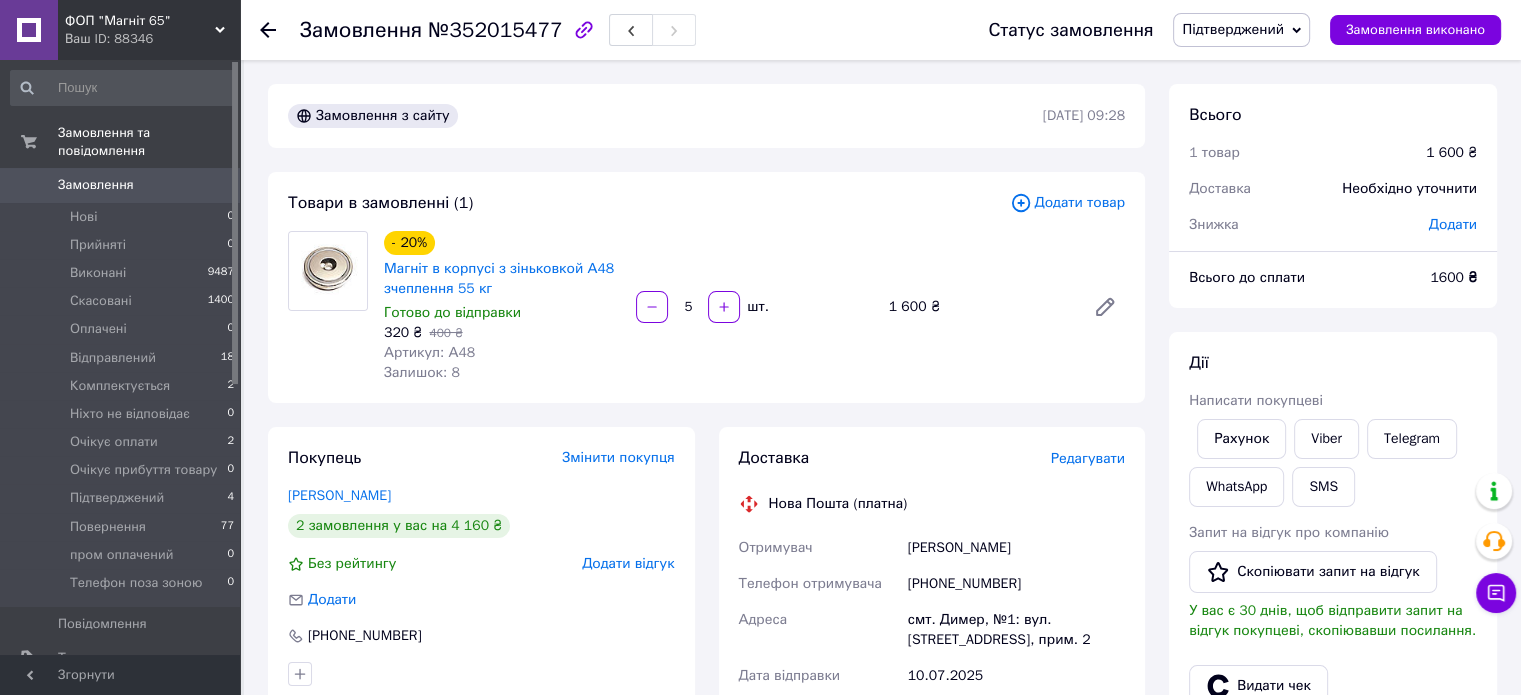 click on "Підтверджений" at bounding box center (1233, 29) 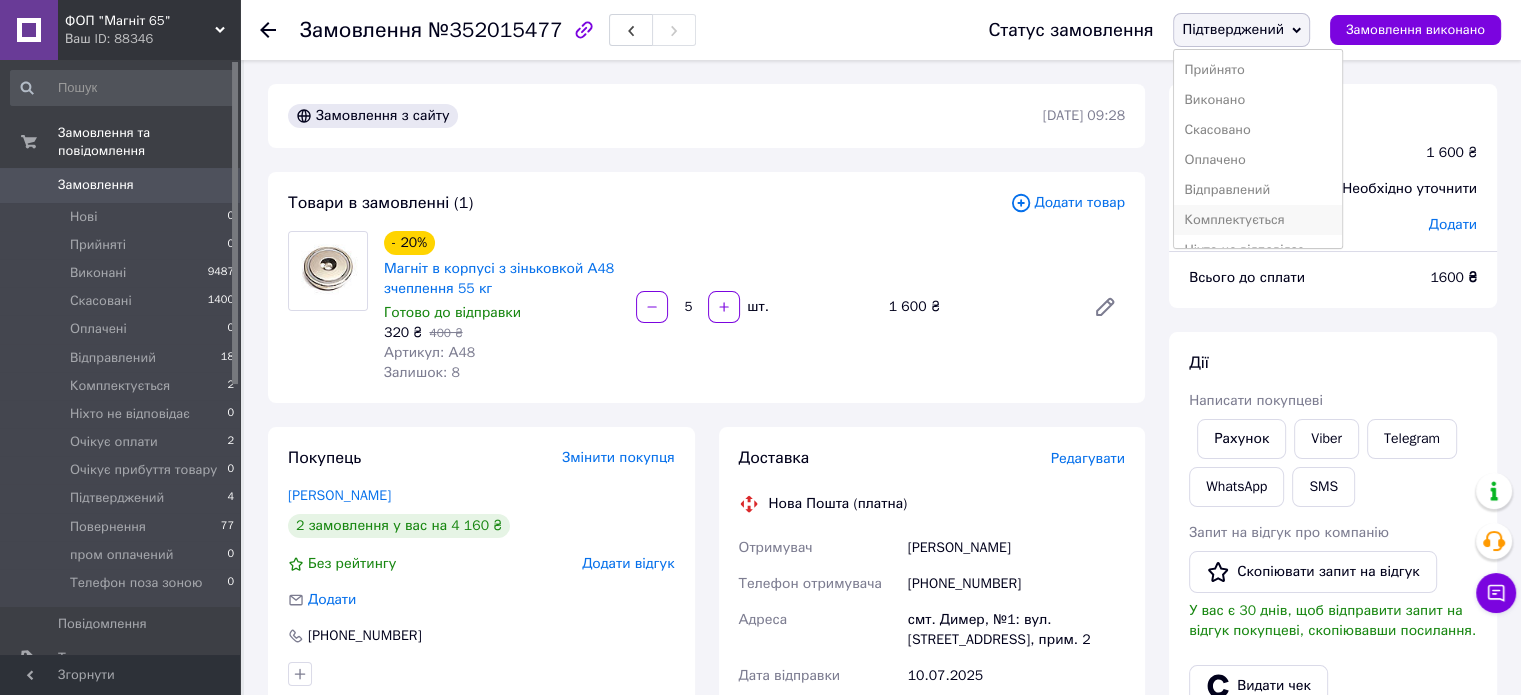 click on "Комплектується" at bounding box center [1257, 220] 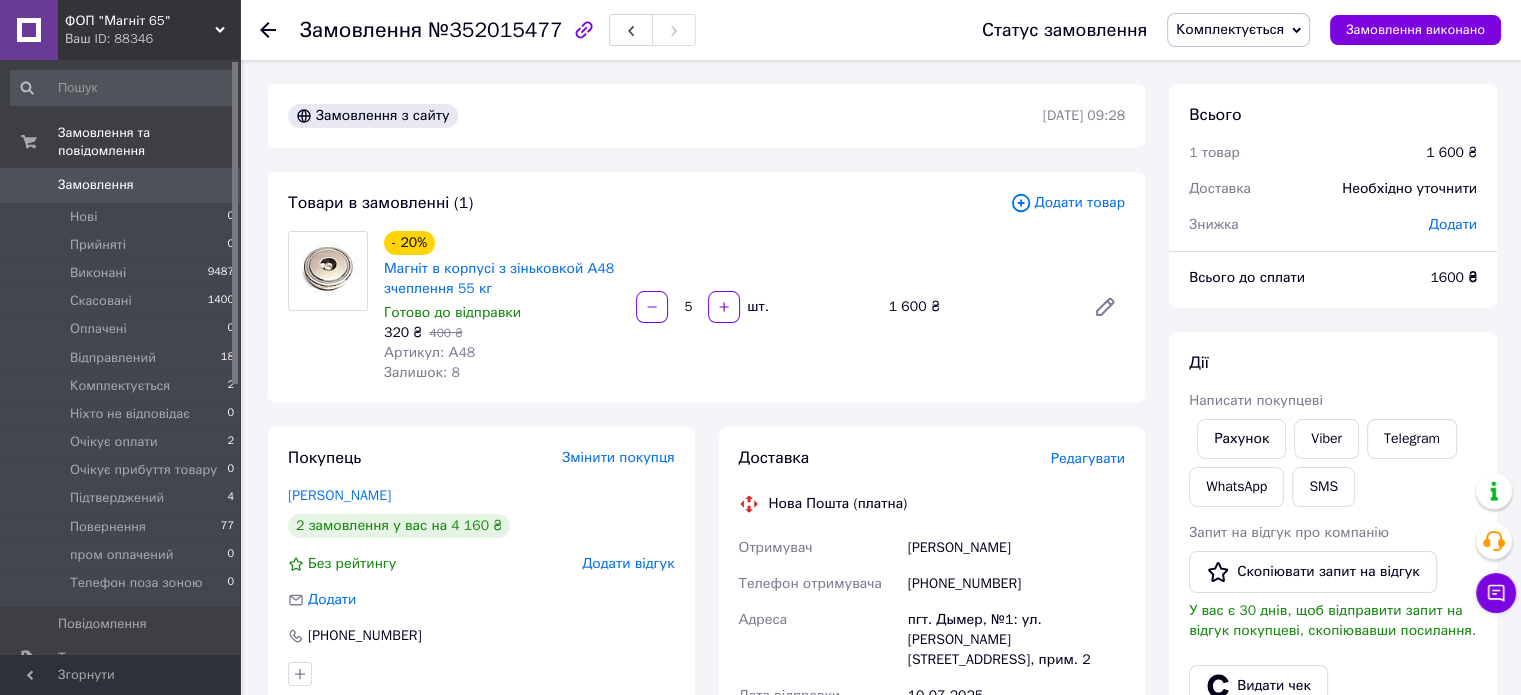 click on "№352015477" at bounding box center (495, 30) 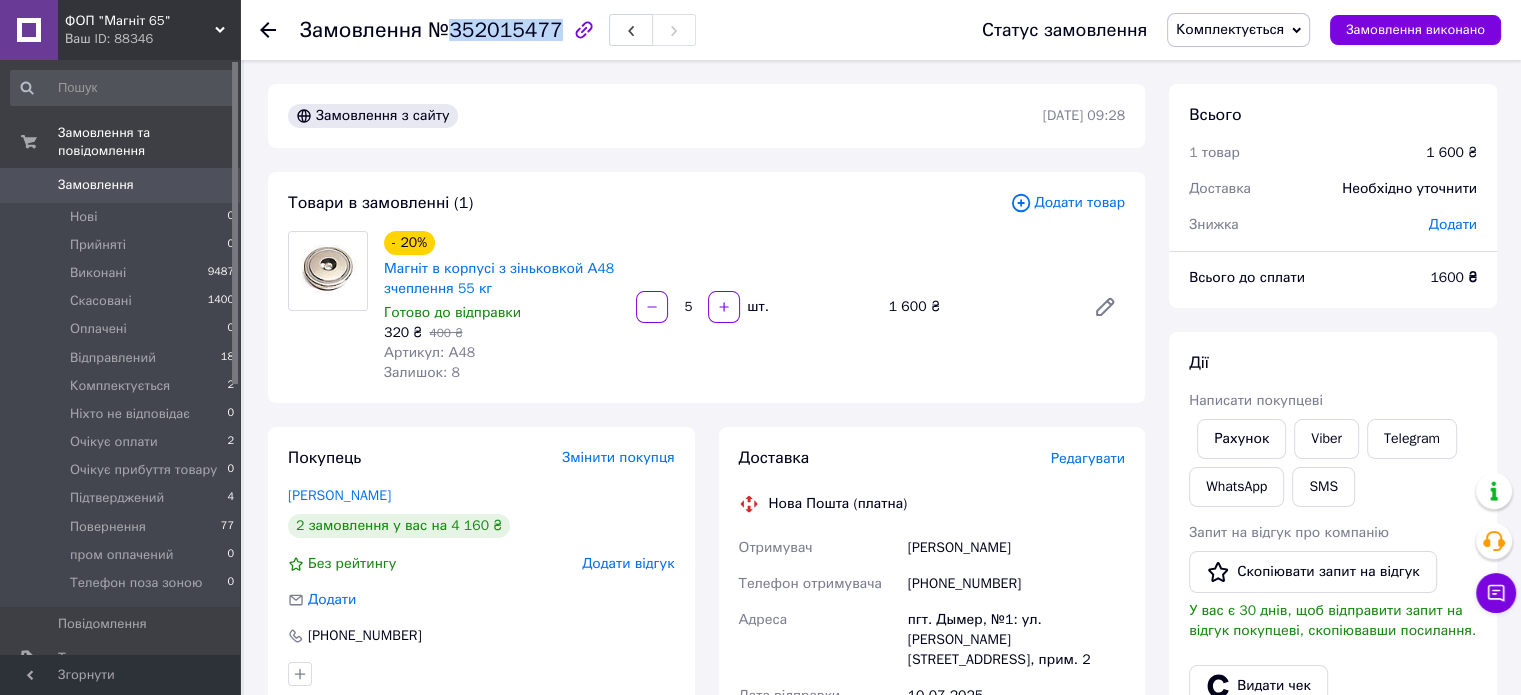 click on "№352015477" at bounding box center (495, 30) 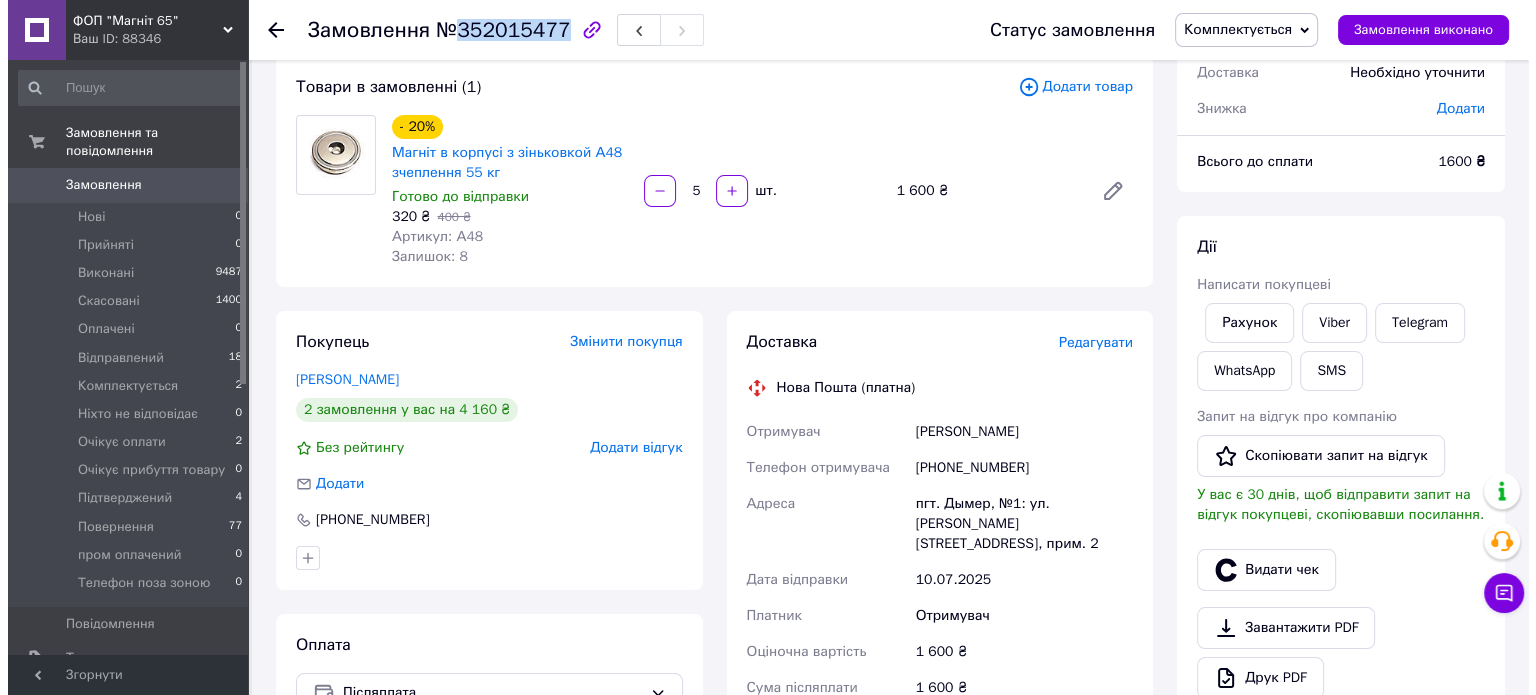 scroll, scrollTop: 200, scrollLeft: 0, axis: vertical 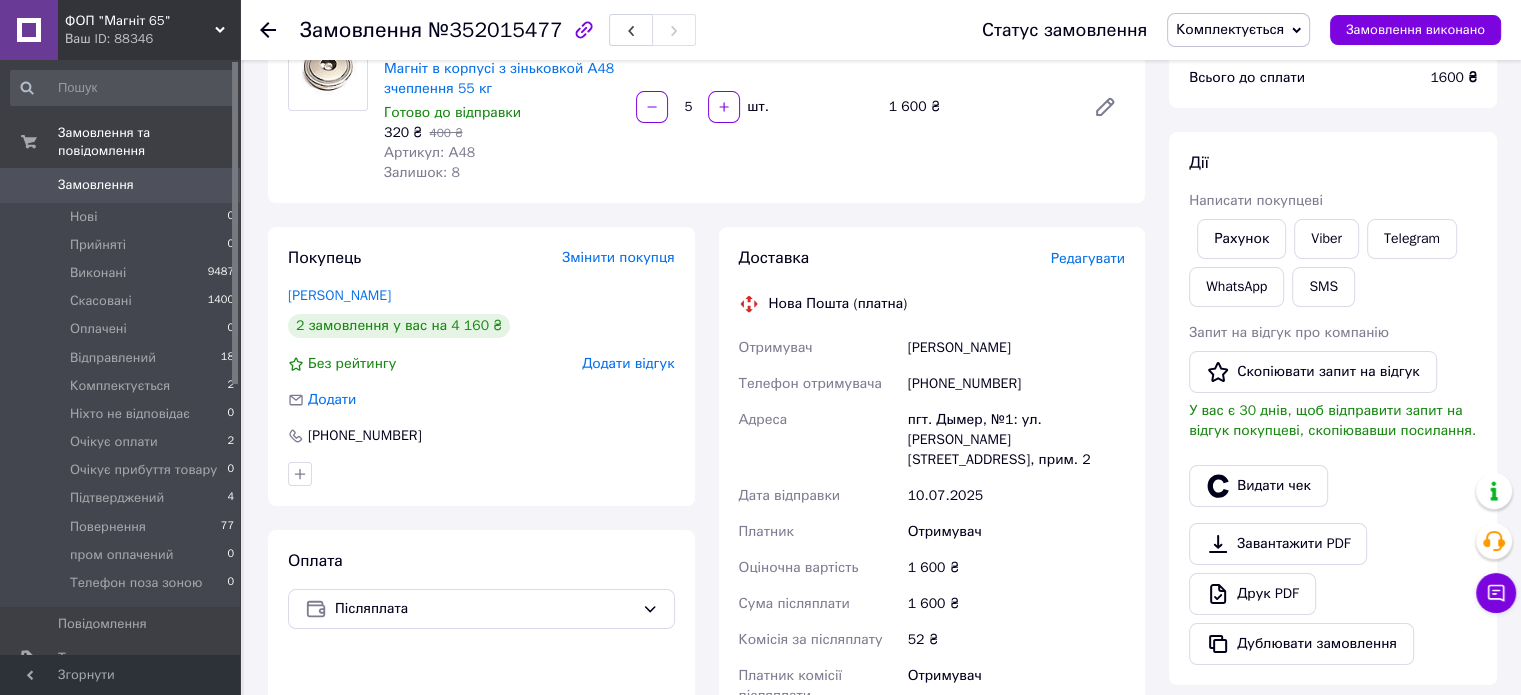 click on "Редагувати" at bounding box center [1088, 258] 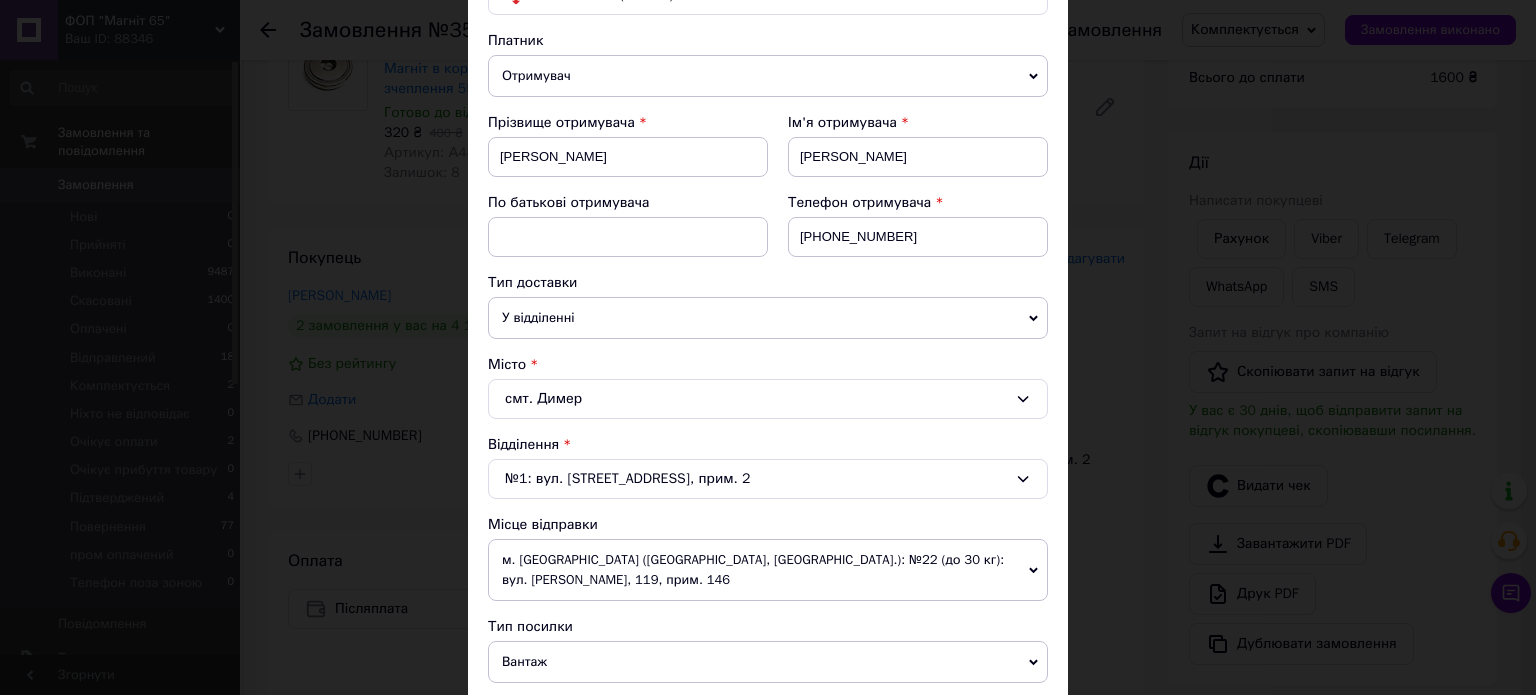 scroll, scrollTop: 300, scrollLeft: 0, axis: vertical 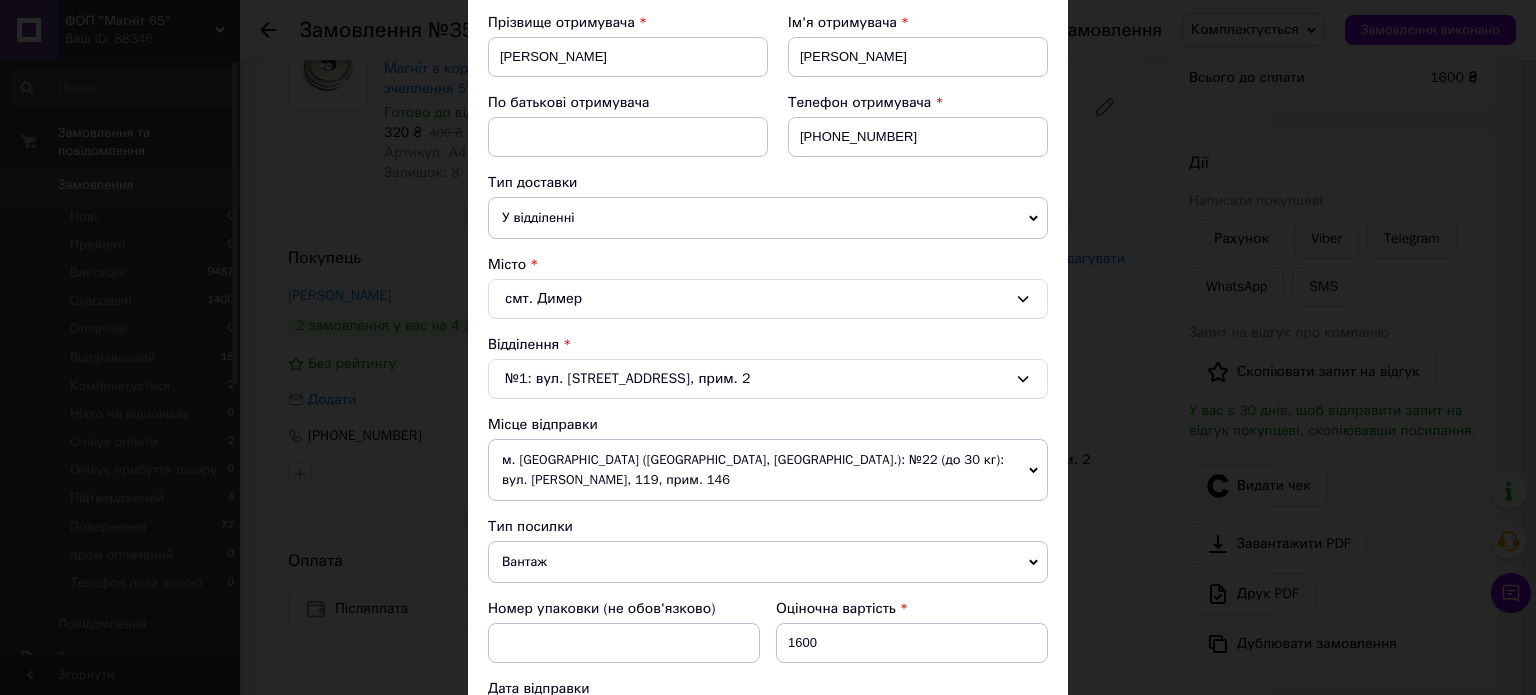 click on "м. [GEOGRAPHIC_DATA] ([GEOGRAPHIC_DATA], [GEOGRAPHIC_DATA].): №22 (до 30 кг): вул. [PERSON_NAME], 119, прим. 146" at bounding box center [768, 470] 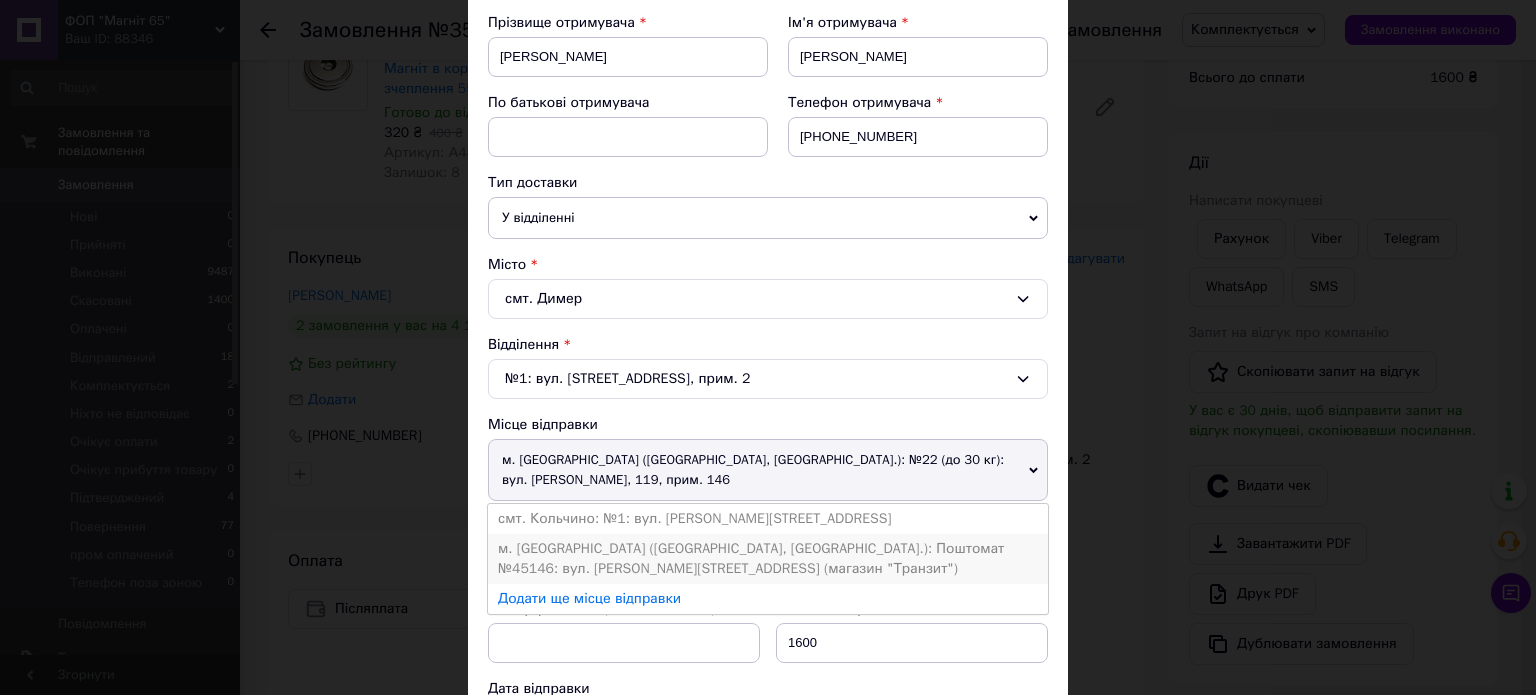 click on "м. [GEOGRAPHIC_DATA] ([GEOGRAPHIC_DATA], [GEOGRAPHIC_DATA].): Поштомат №45146: вул. [PERSON_NAME][STREET_ADDRESS] (магазин "Транзит")" at bounding box center (768, 559) 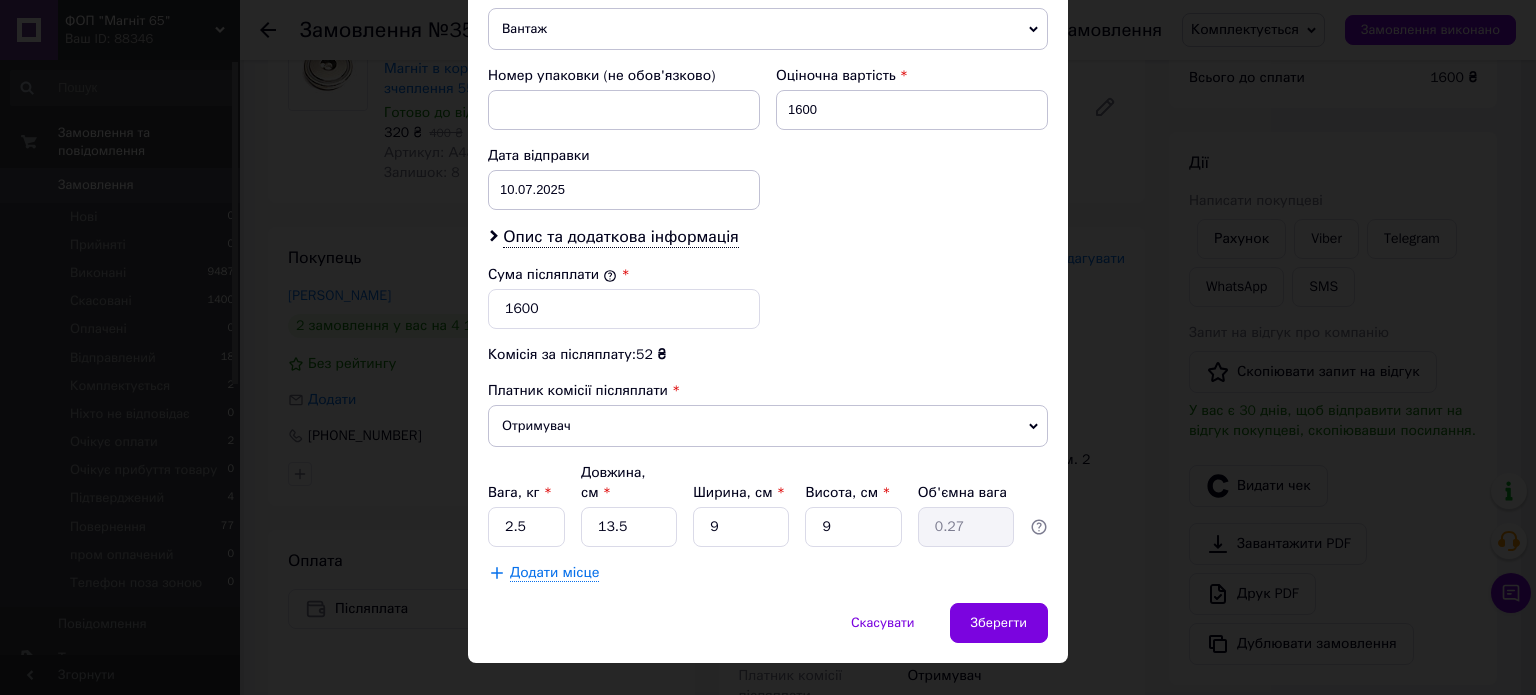 scroll, scrollTop: 844, scrollLeft: 0, axis: vertical 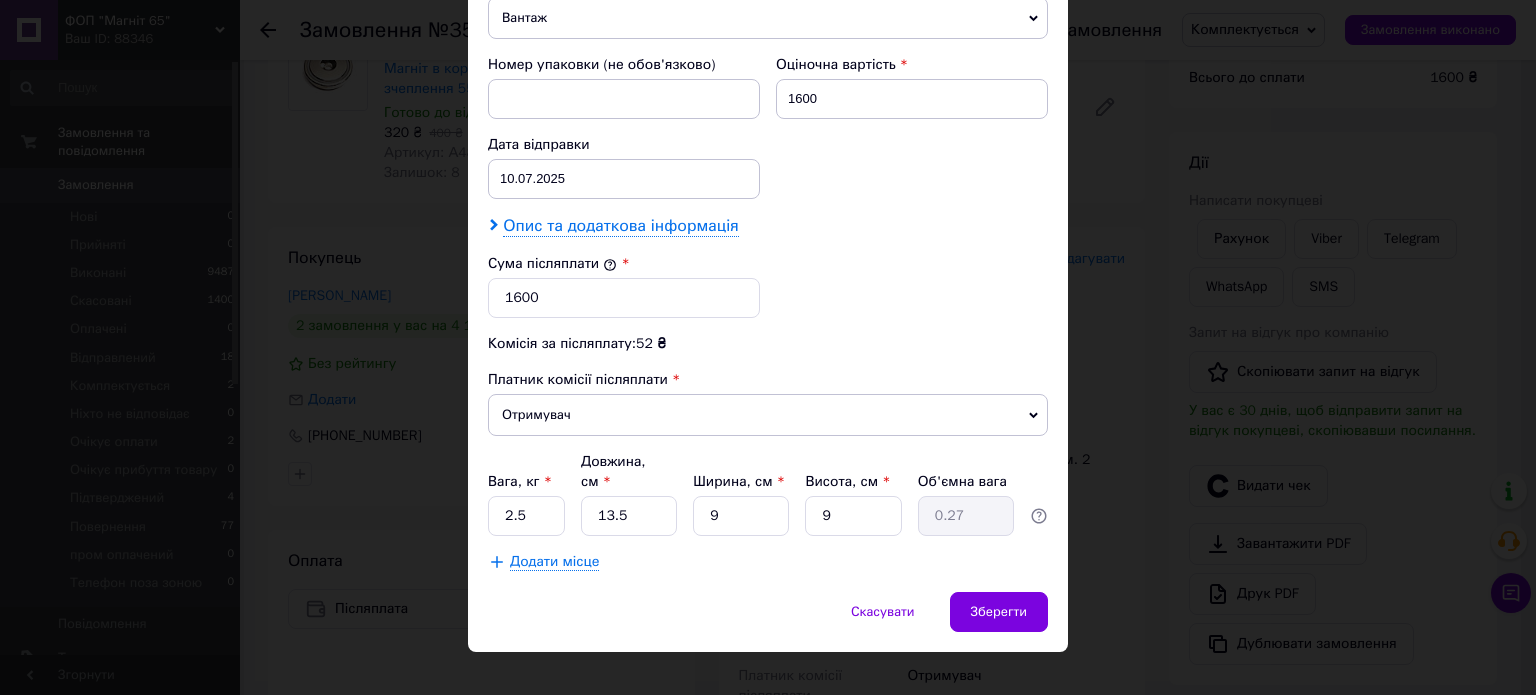 click on "Опис та додаткова інформація" at bounding box center [620, 226] 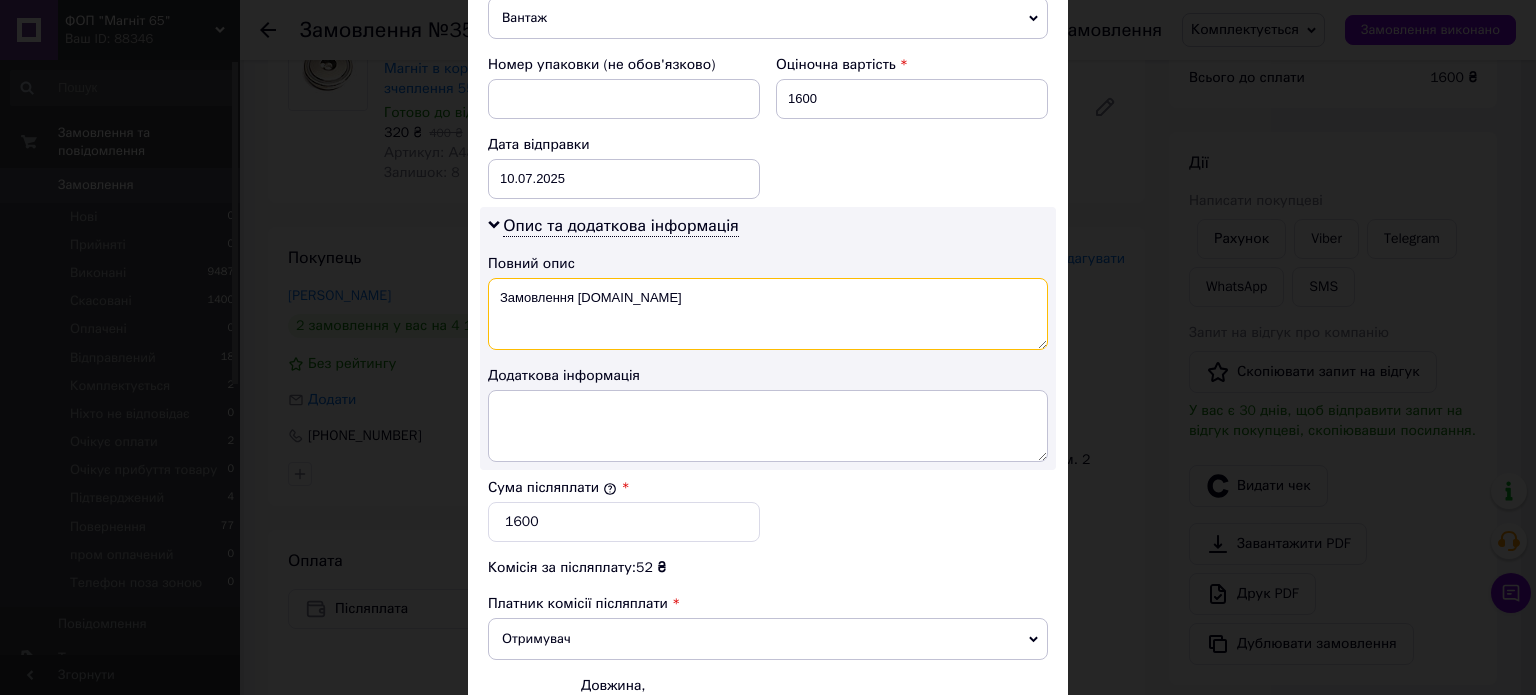 click on "Замовлення [DOMAIN_NAME]" at bounding box center [768, 314] 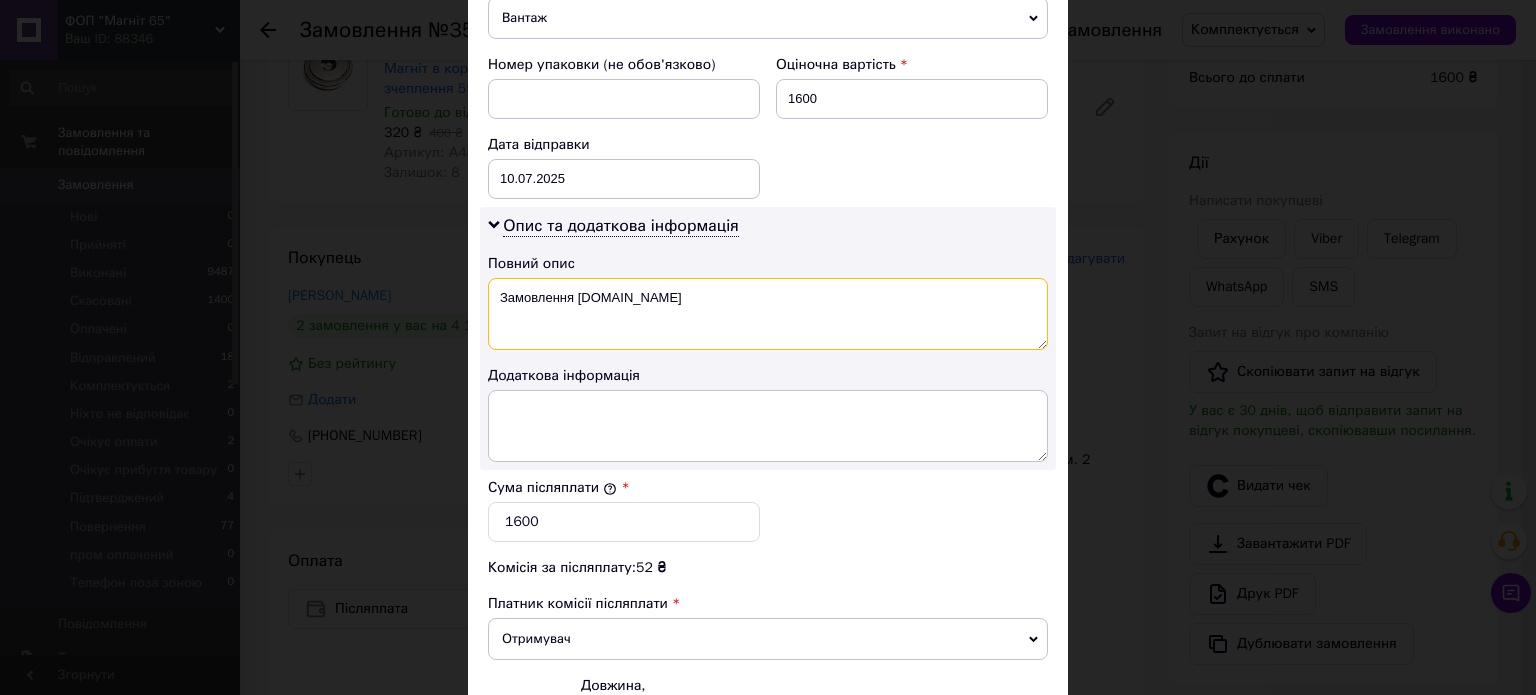 paste on "352015477" 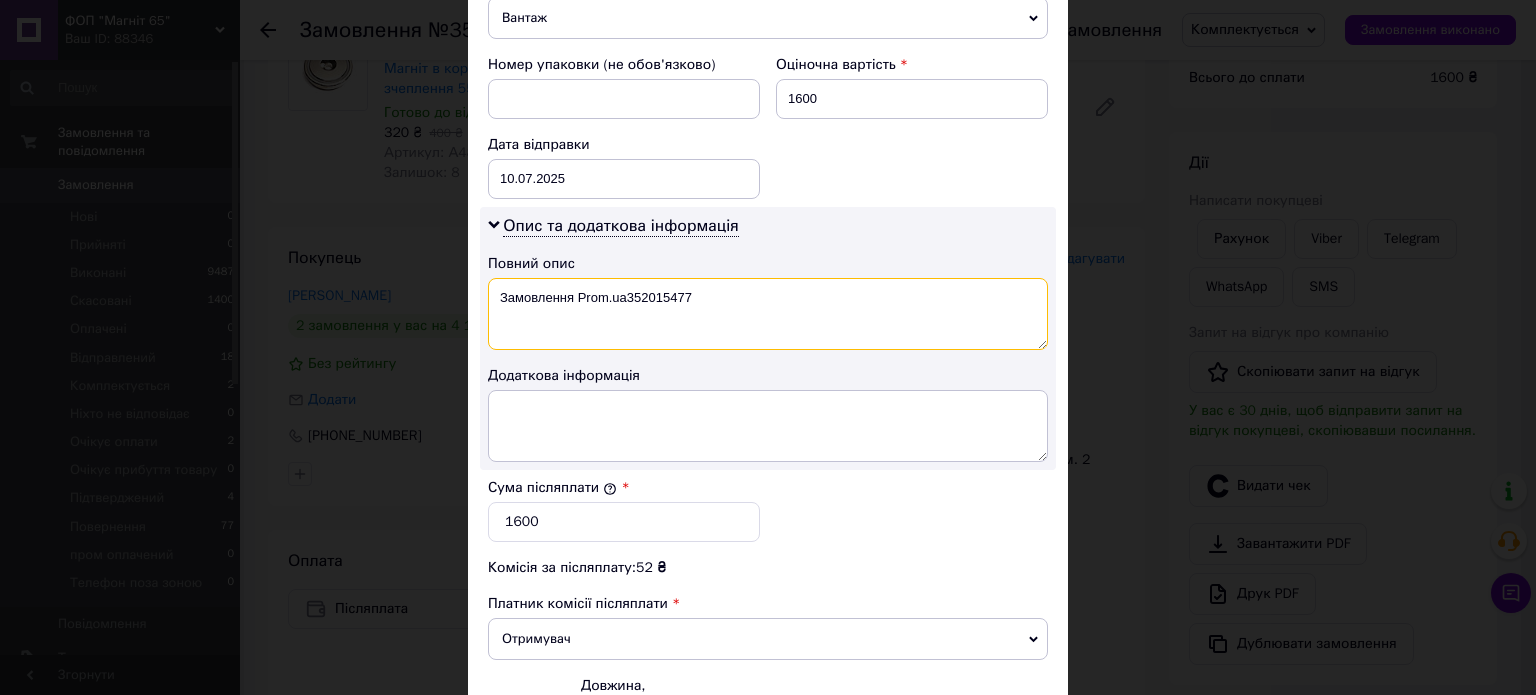 type on "Замовлення Prom.ua352015477" 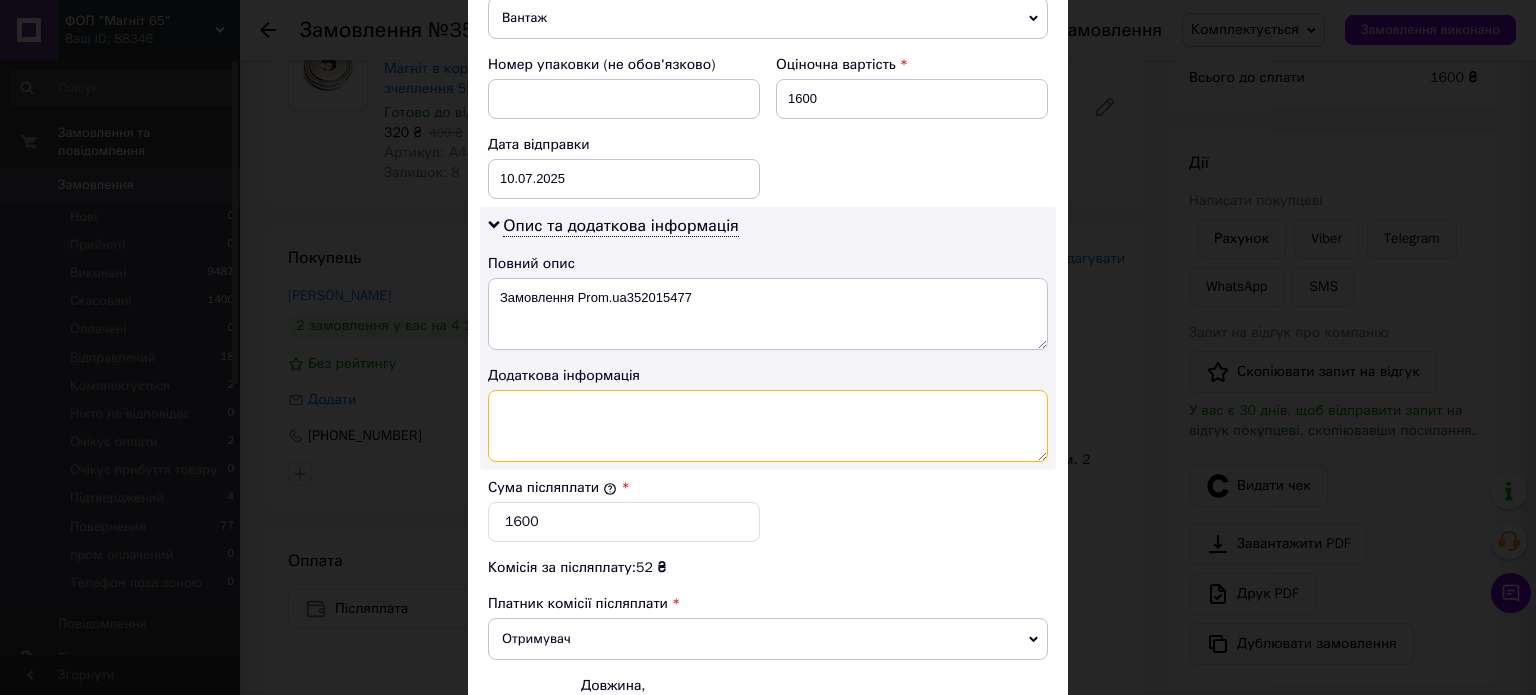 click at bounding box center [768, 426] 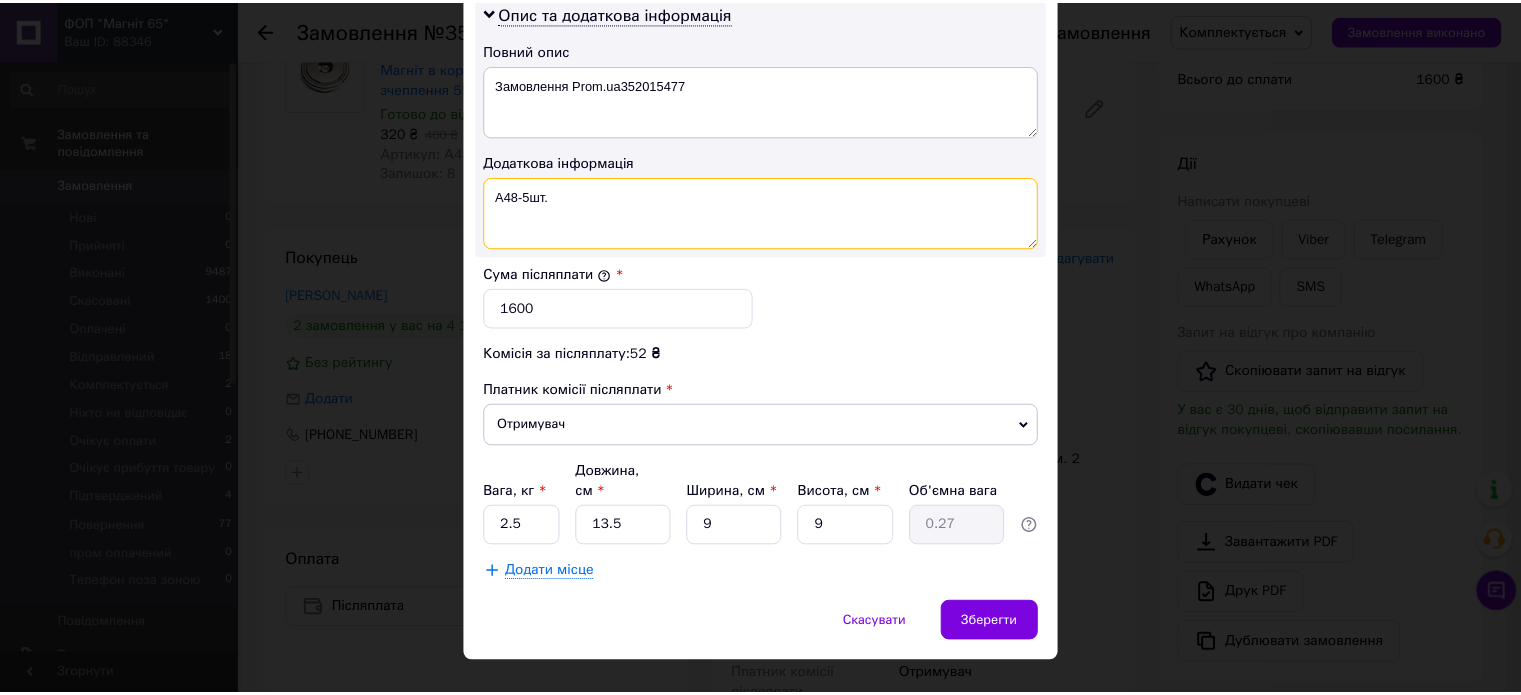 scroll, scrollTop: 1068, scrollLeft: 0, axis: vertical 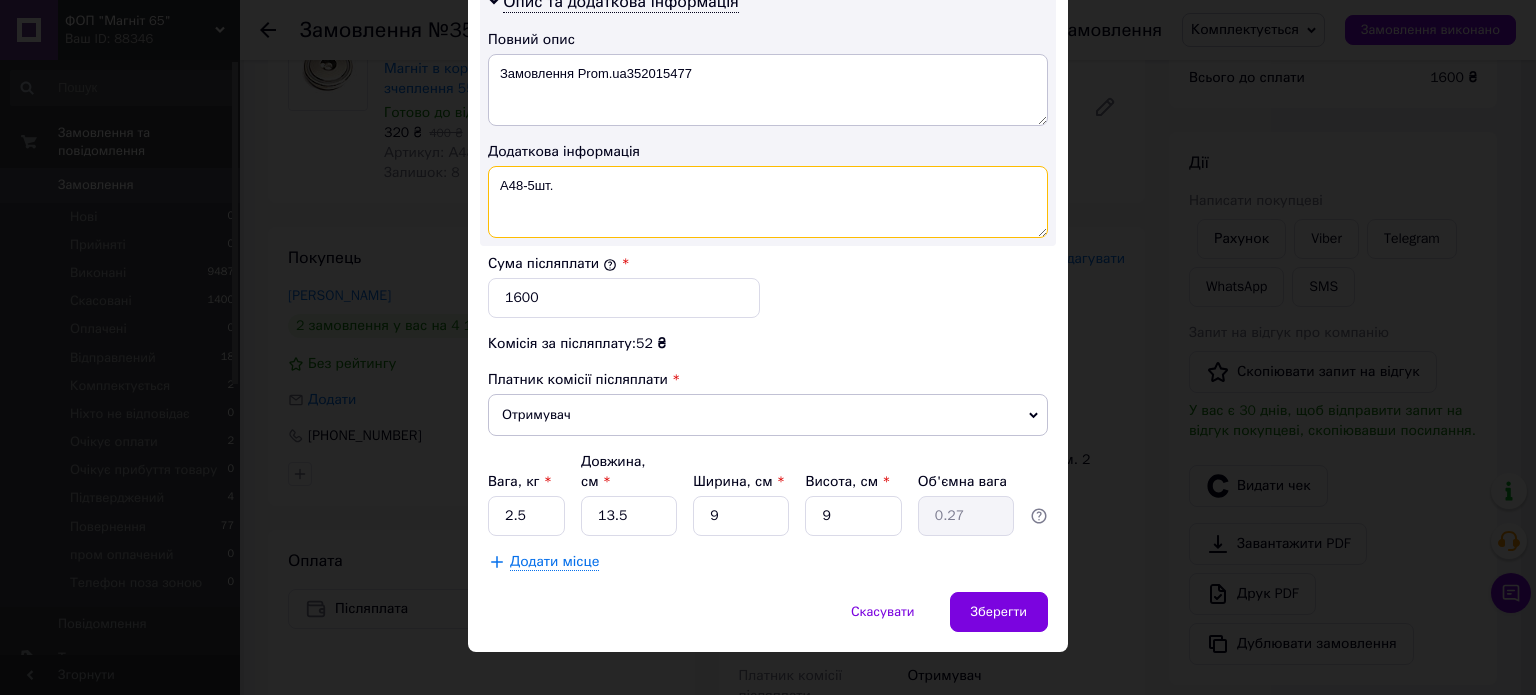 type on "А48-5шт." 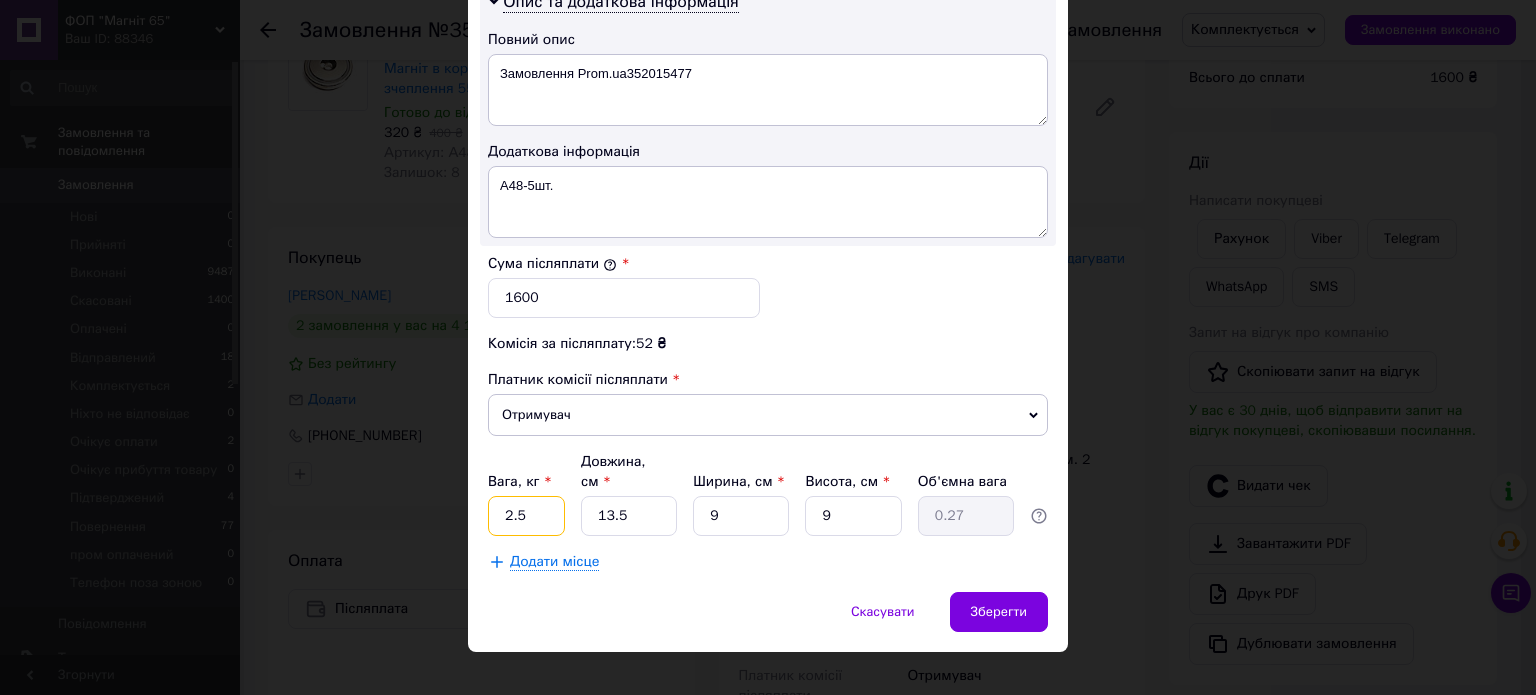 drag, startPoint x: 524, startPoint y: 493, endPoint x: 499, endPoint y: 501, distance: 26.24881 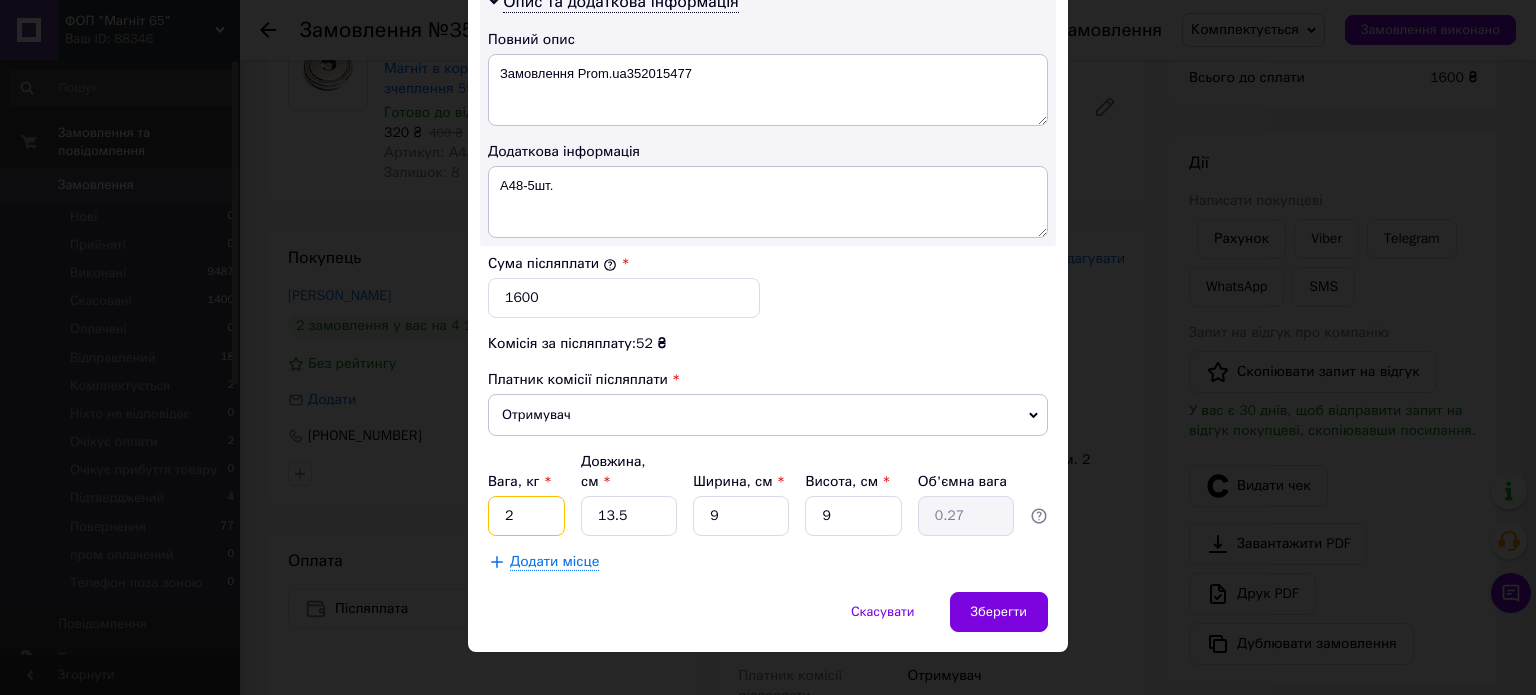 type on "2" 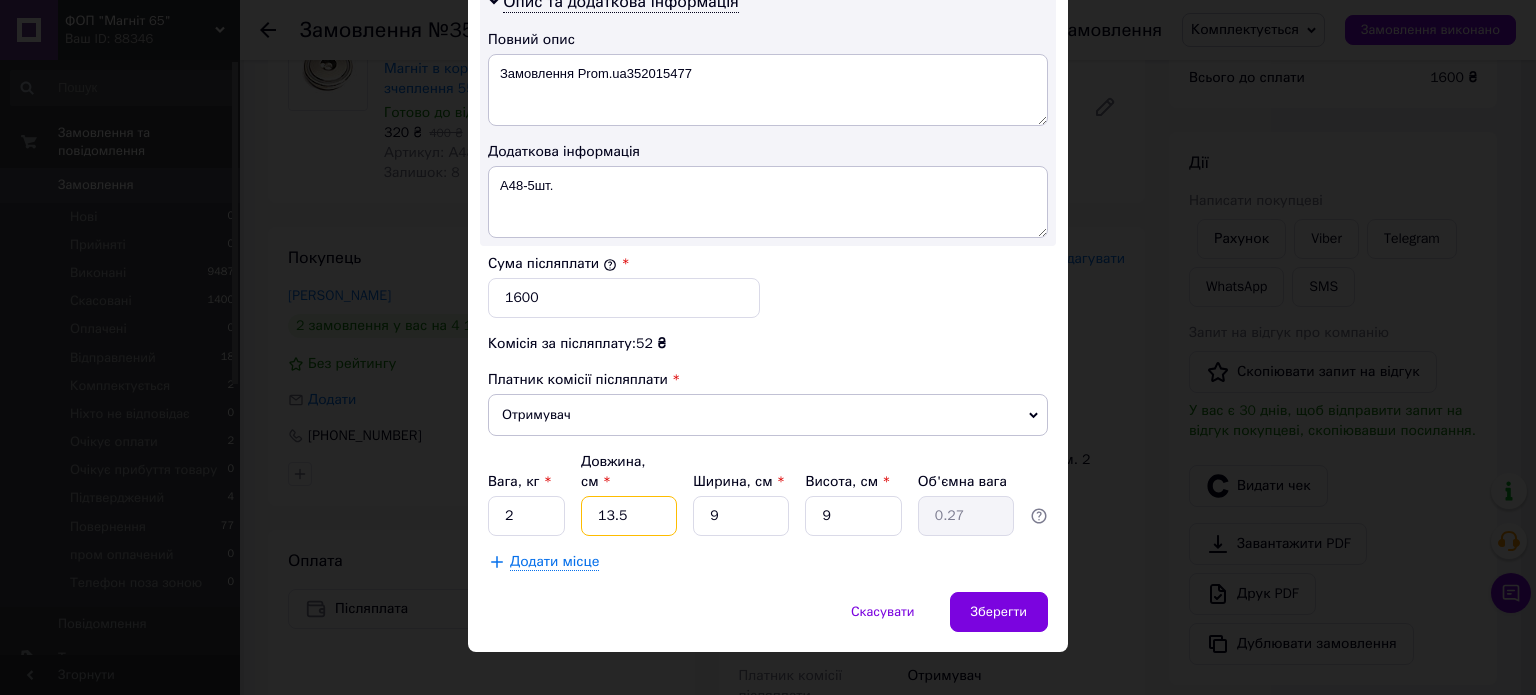 click on "13.5" at bounding box center [629, 516] 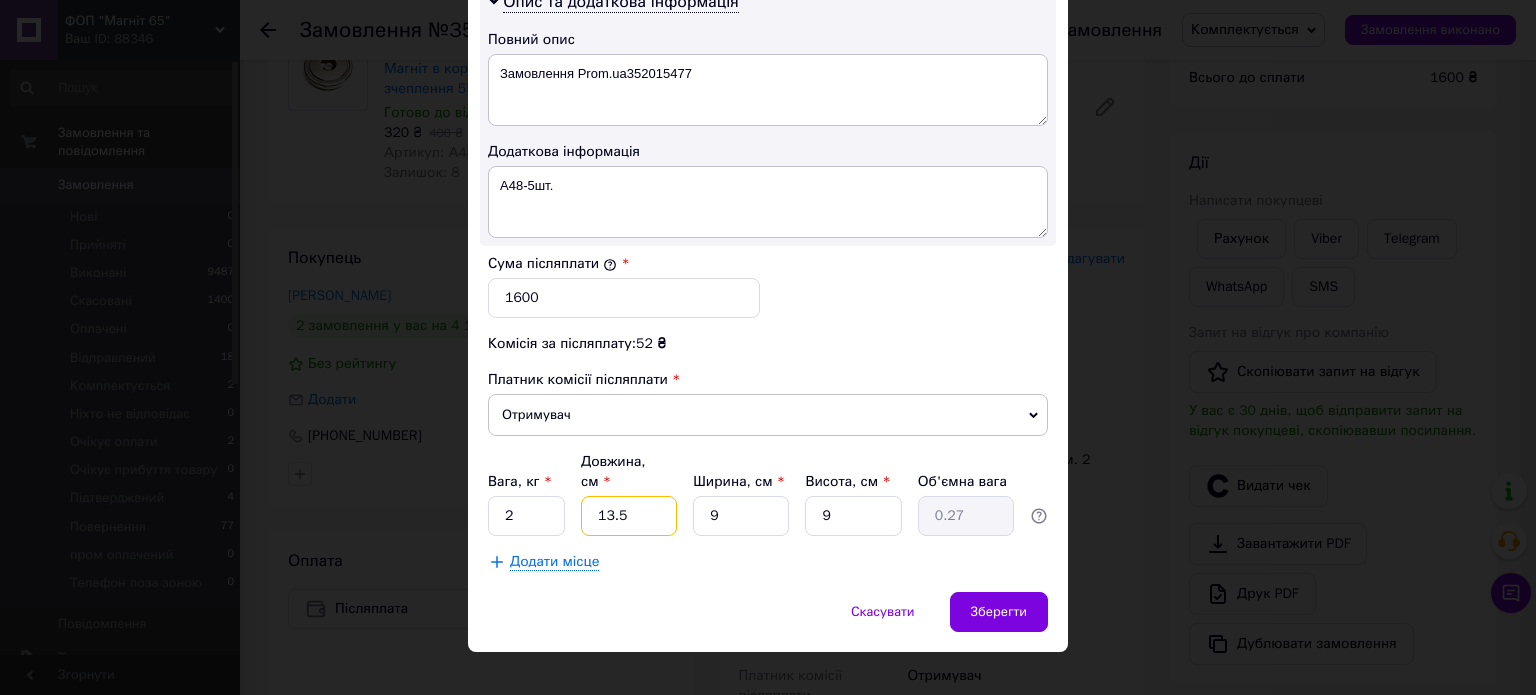 drag, startPoint x: 628, startPoint y: 486, endPoint x: 596, endPoint y: 494, distance: 32.984844 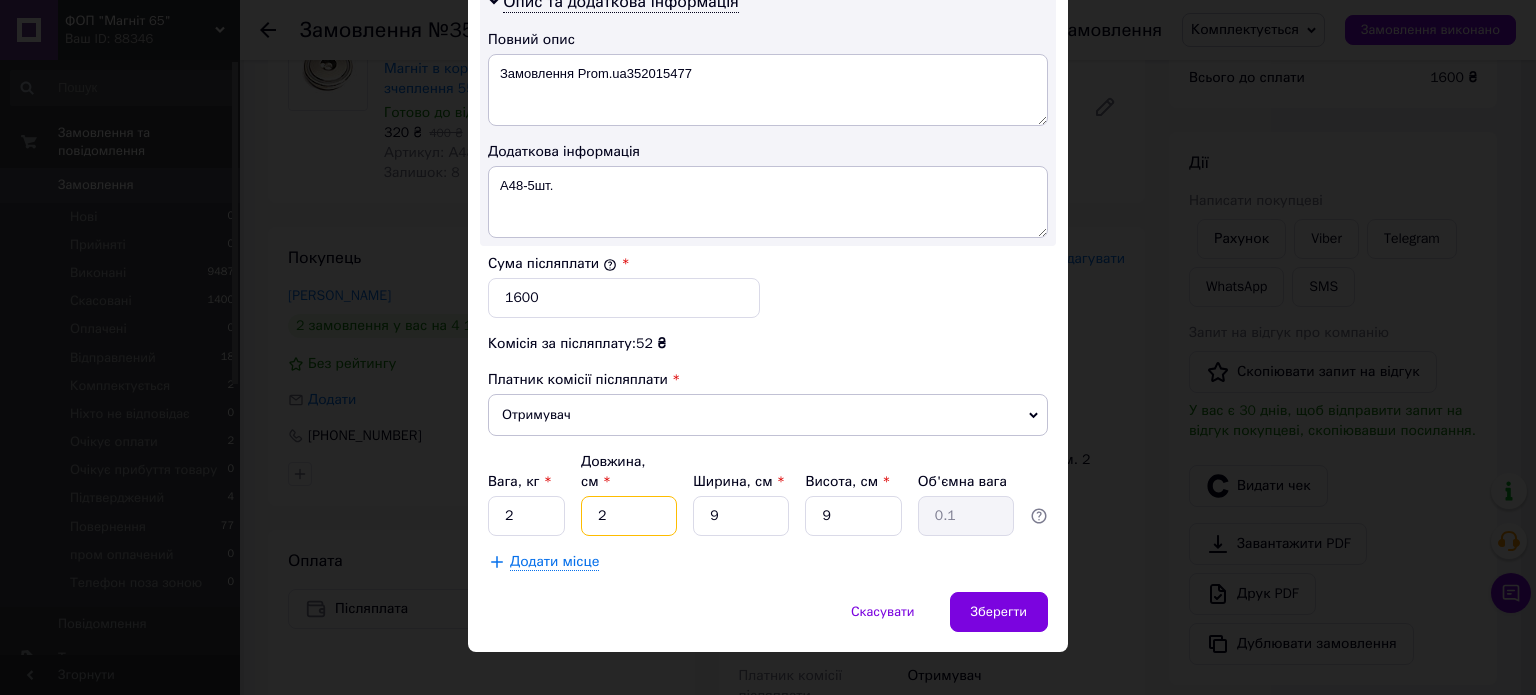 type on "20" 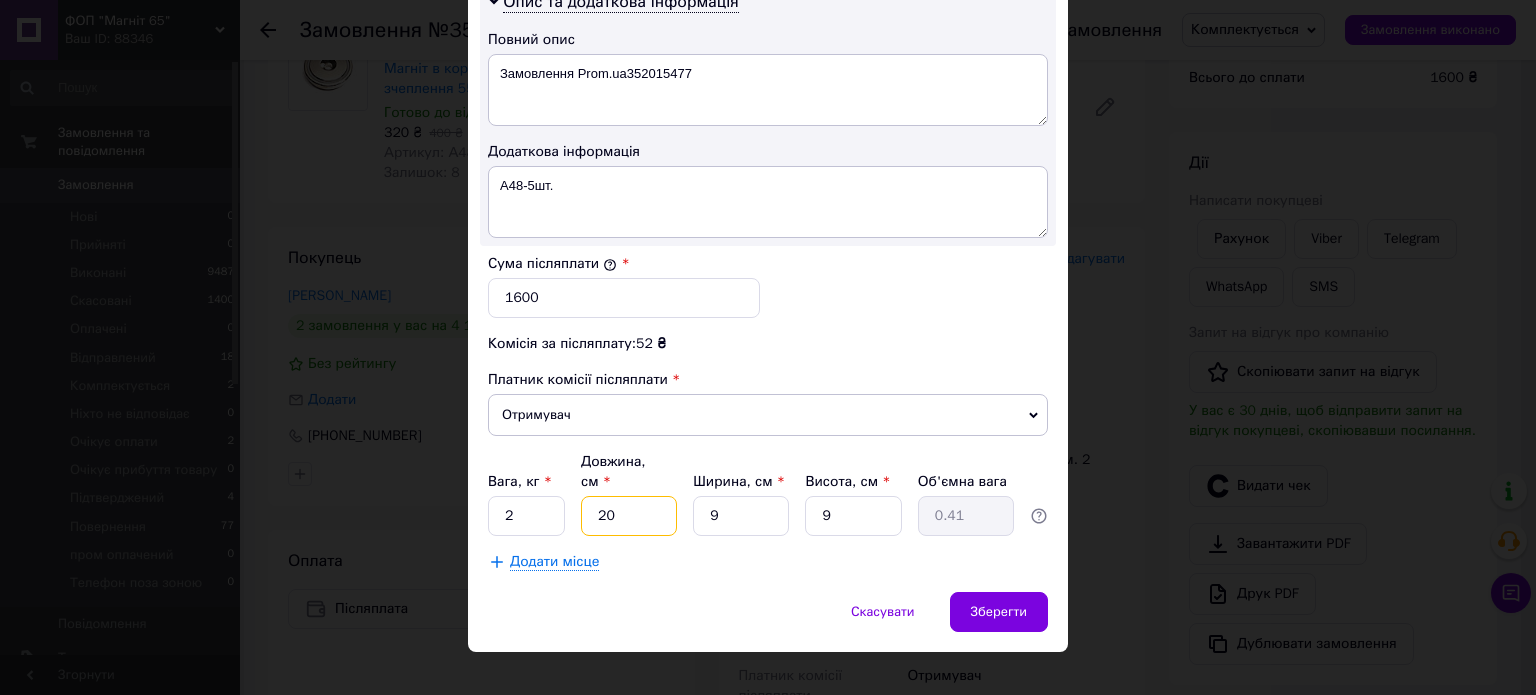 type on "20" 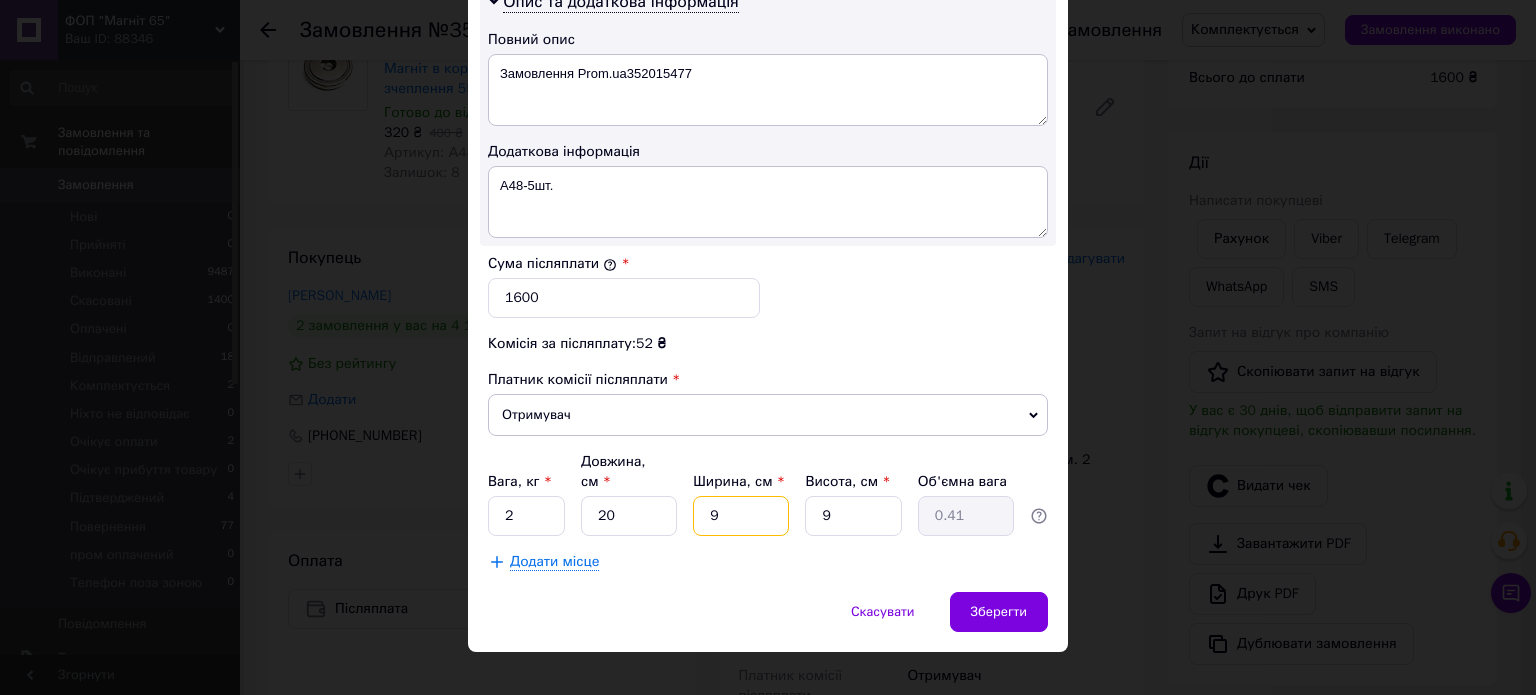 drag, startPoint x: 748, startPoint y: 487, endPoint x: 708, endPoint y: 495, distance: 40.792156 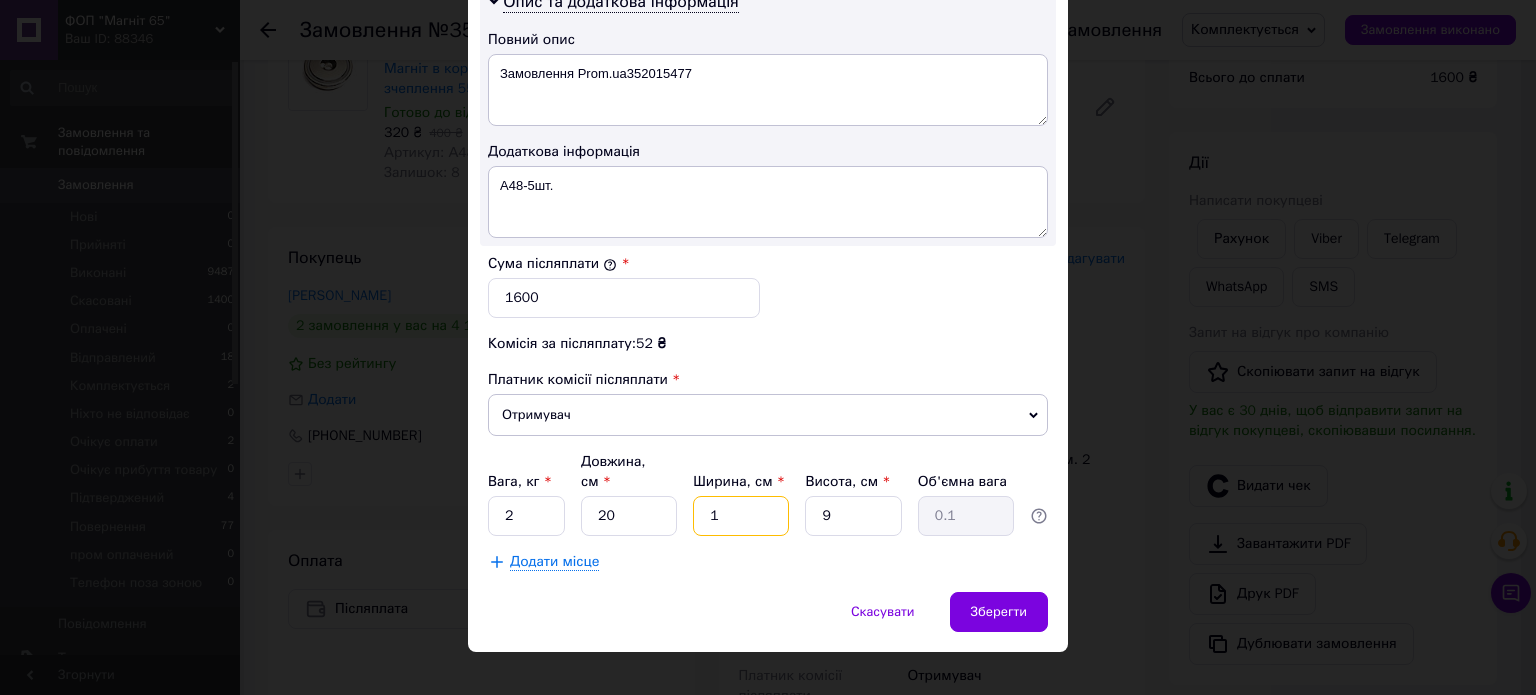 type on "15" 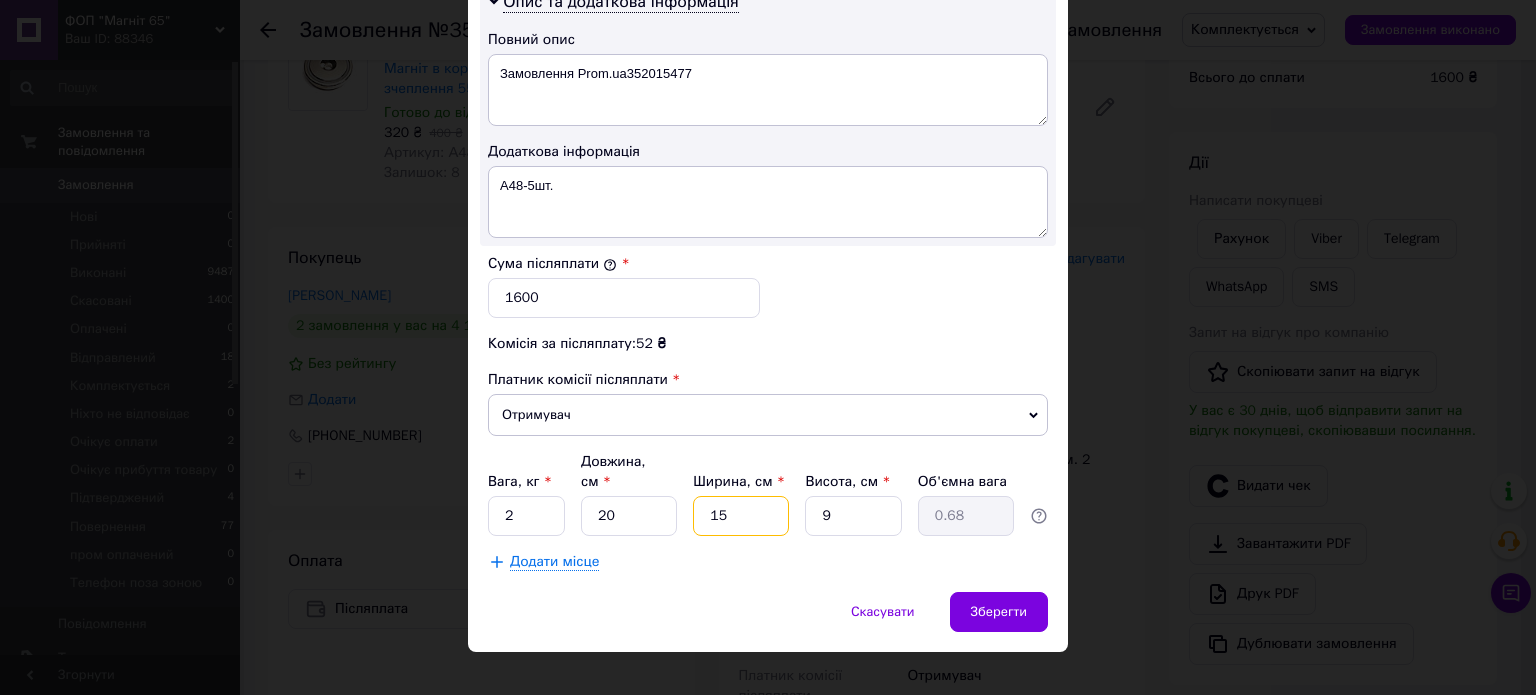 type on "15" 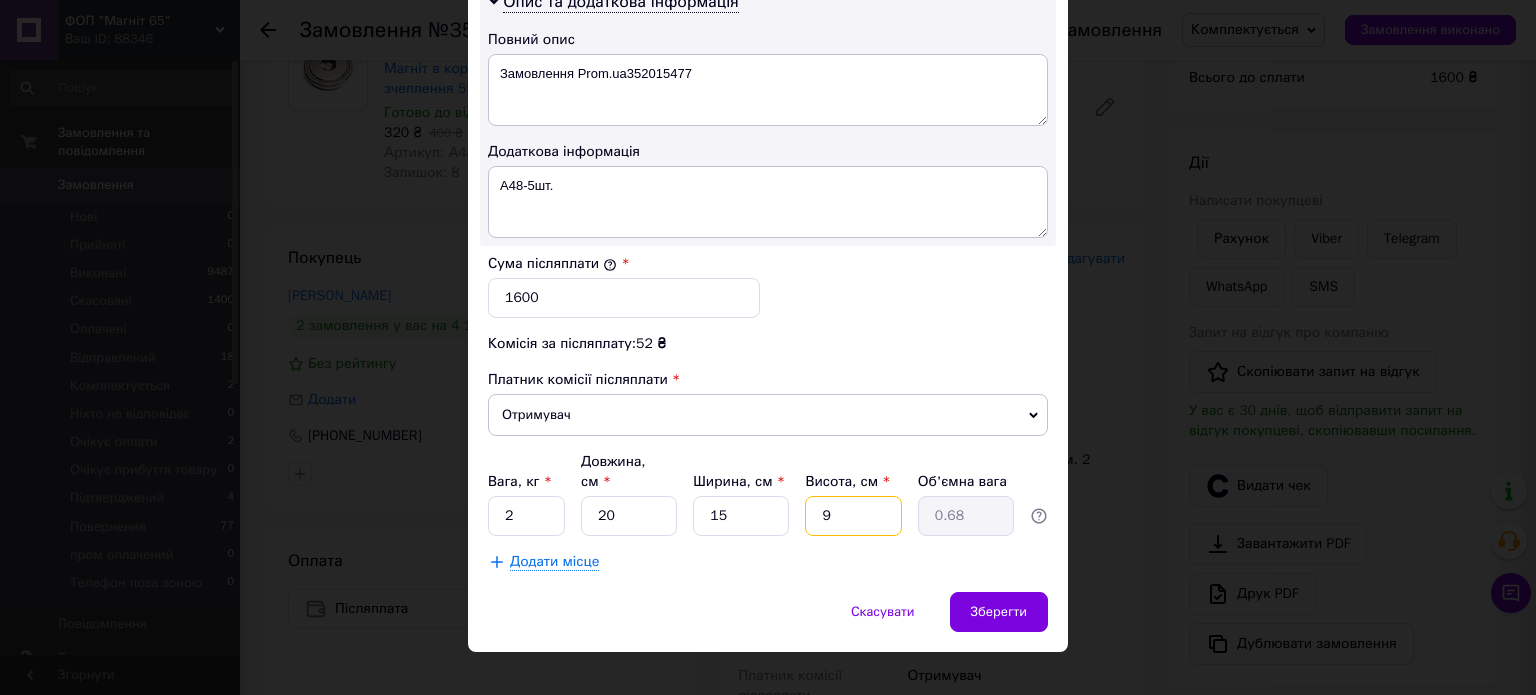 drag, startPoint x: 838, startPoint y: 490, endPoint x: 816, endPoint y: 499, distance: 23.769728 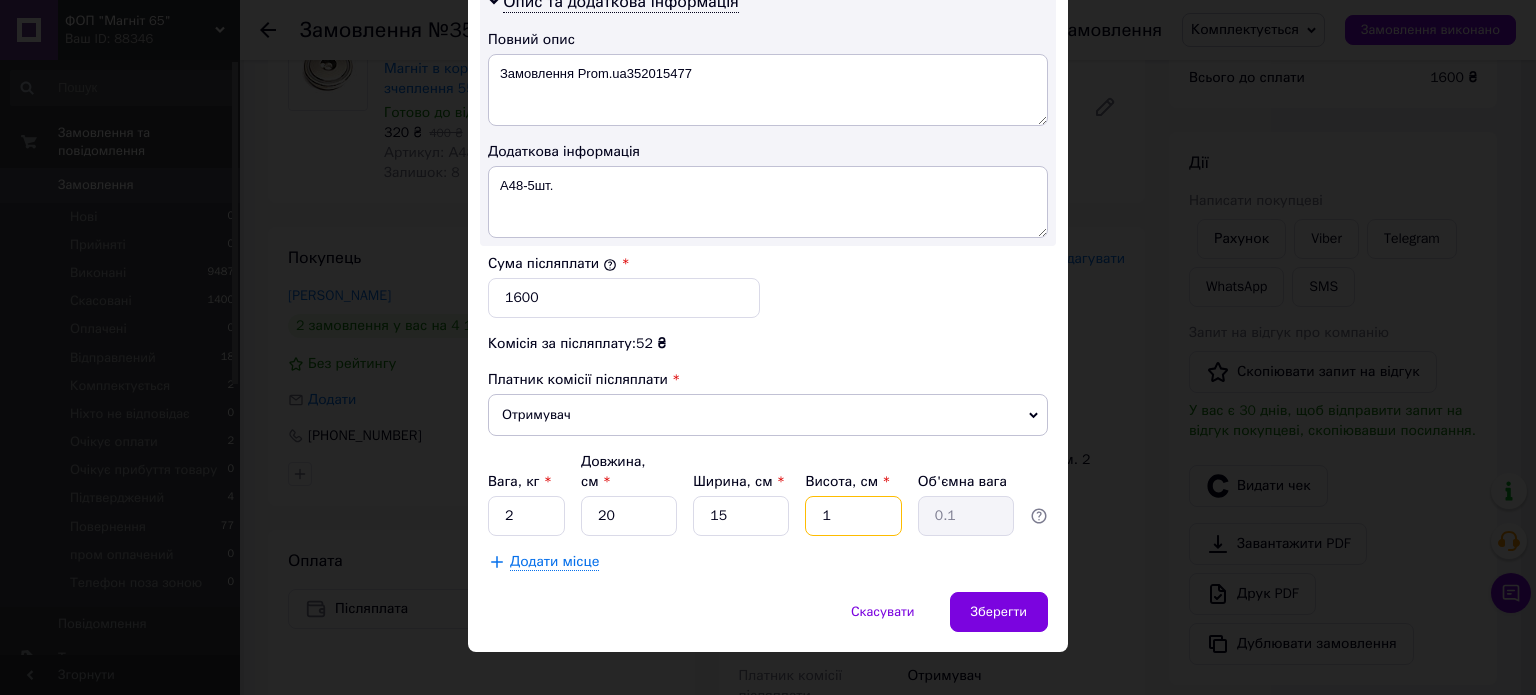 type on "12" 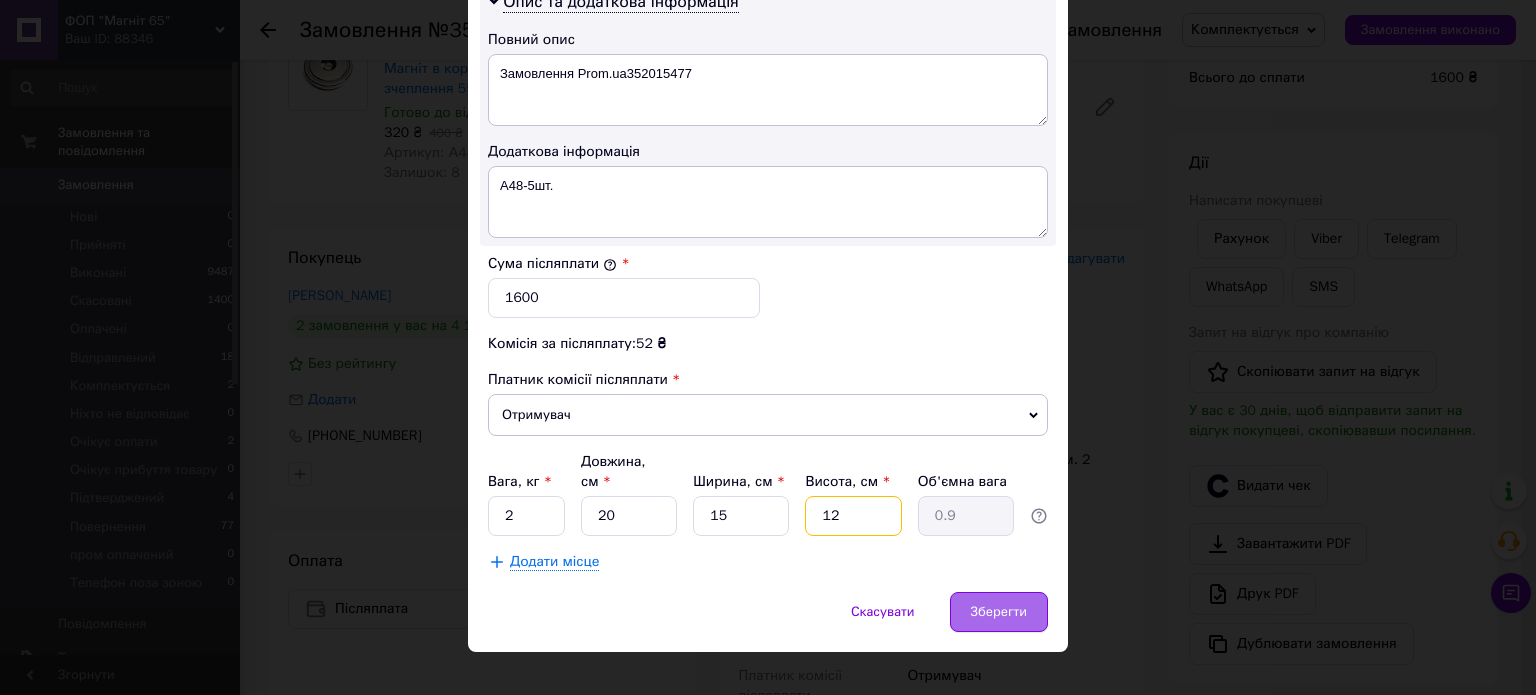 type on "12" 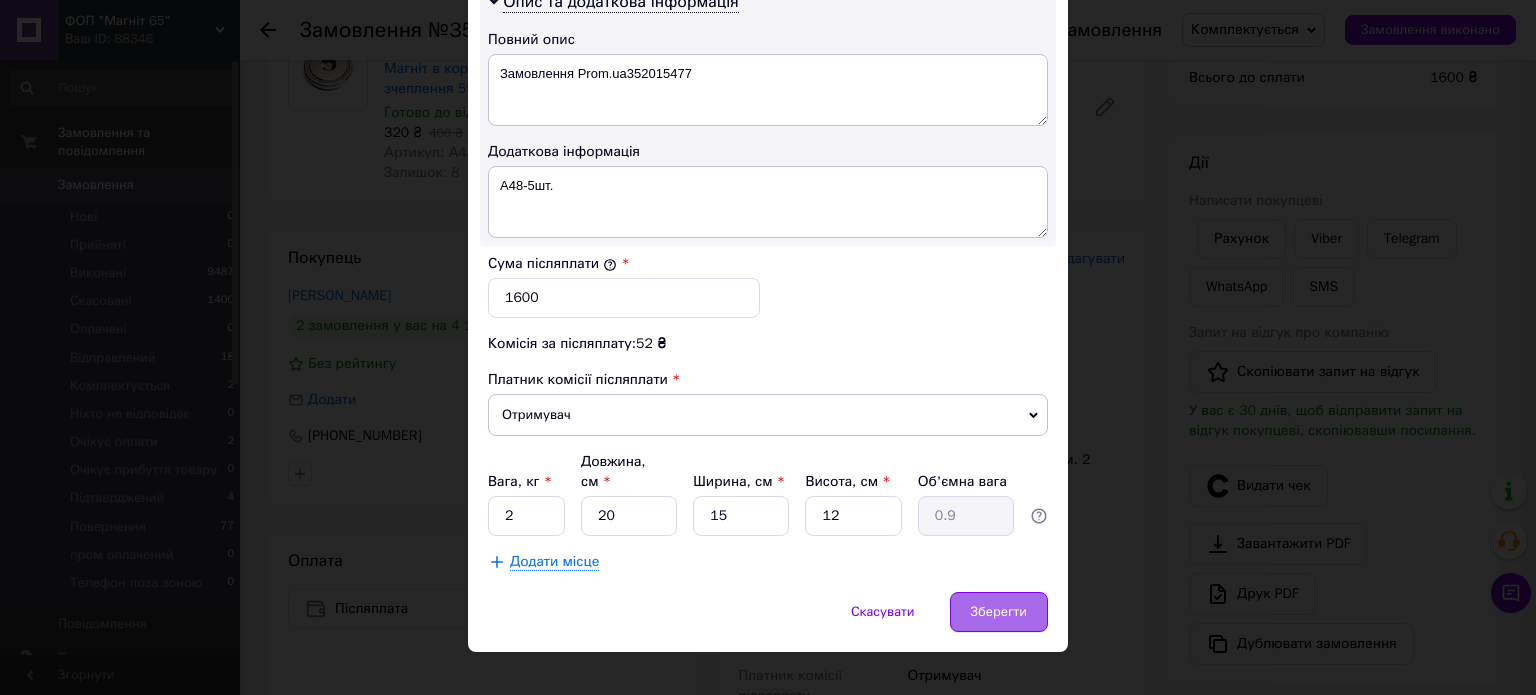 click on "Зберегти" at bounding box center [999, 612] 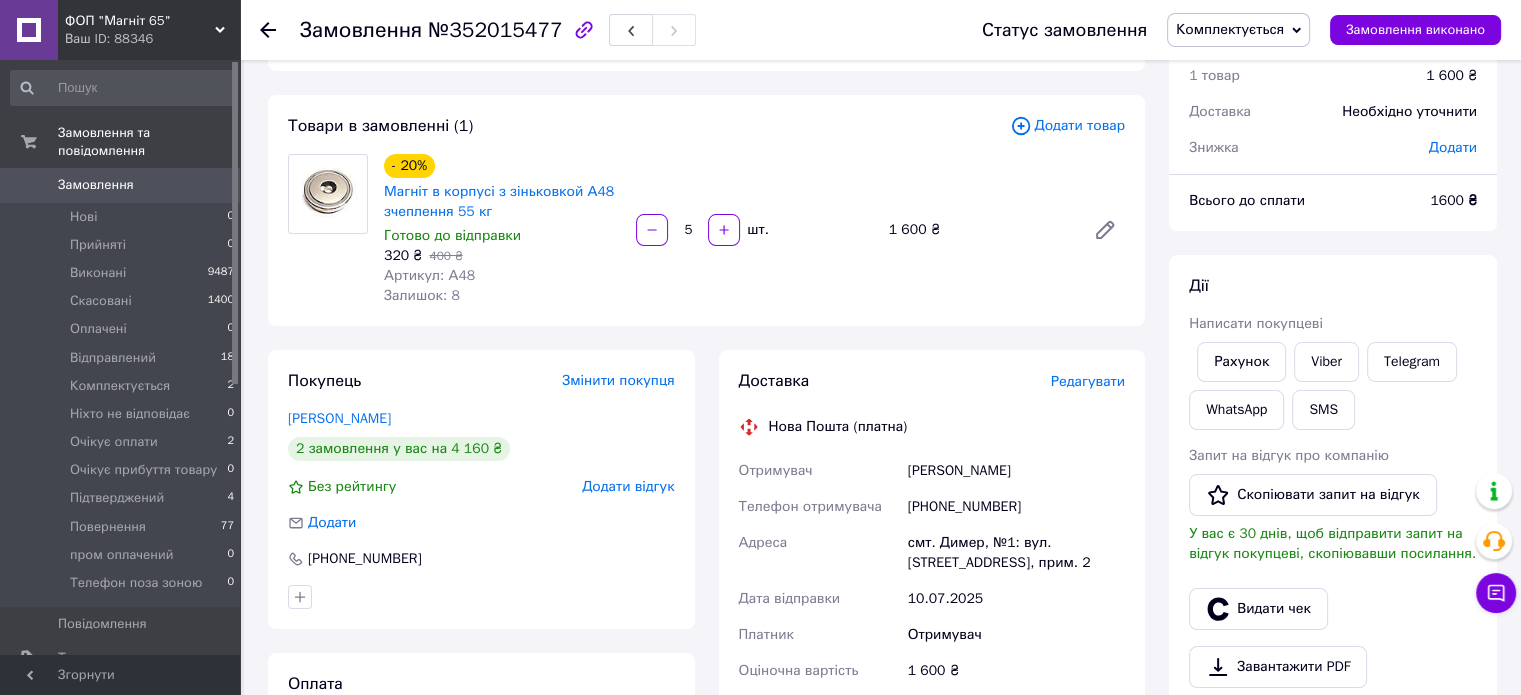 scroll, scrollTop: 200, scrollLeft: 0, axis: vertical 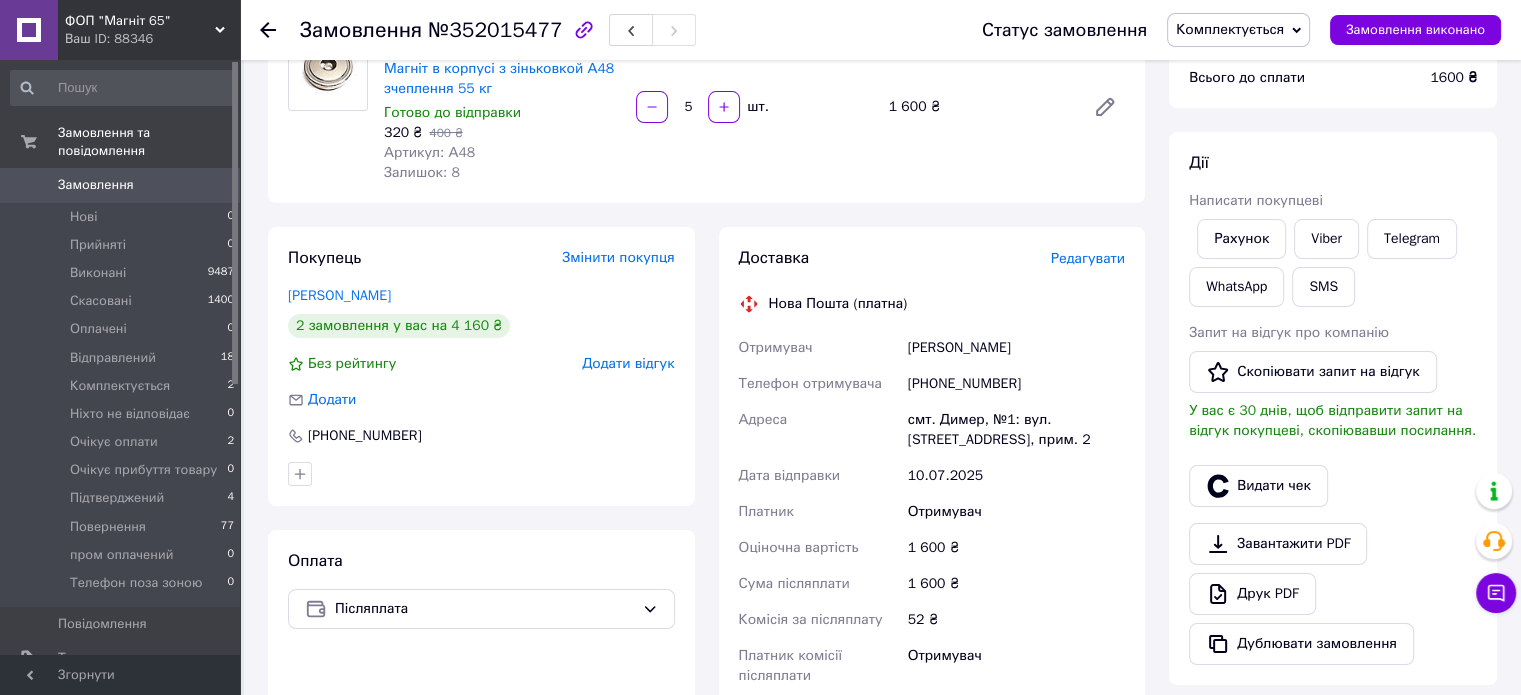click on "[PHONE_NUMBER]" at bounding box center (1016, 384) 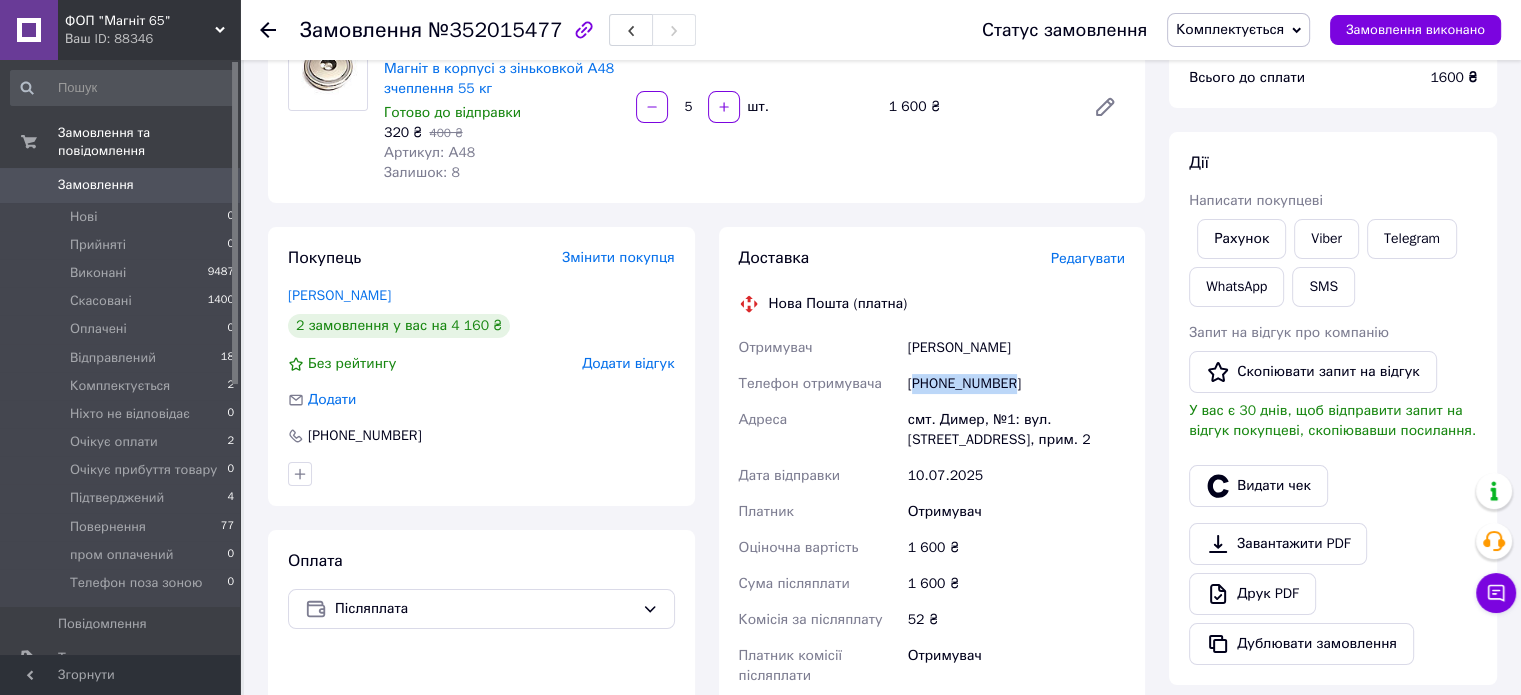 click on "[PHONE_NUMBER]" at bounding box center [1016, 384] 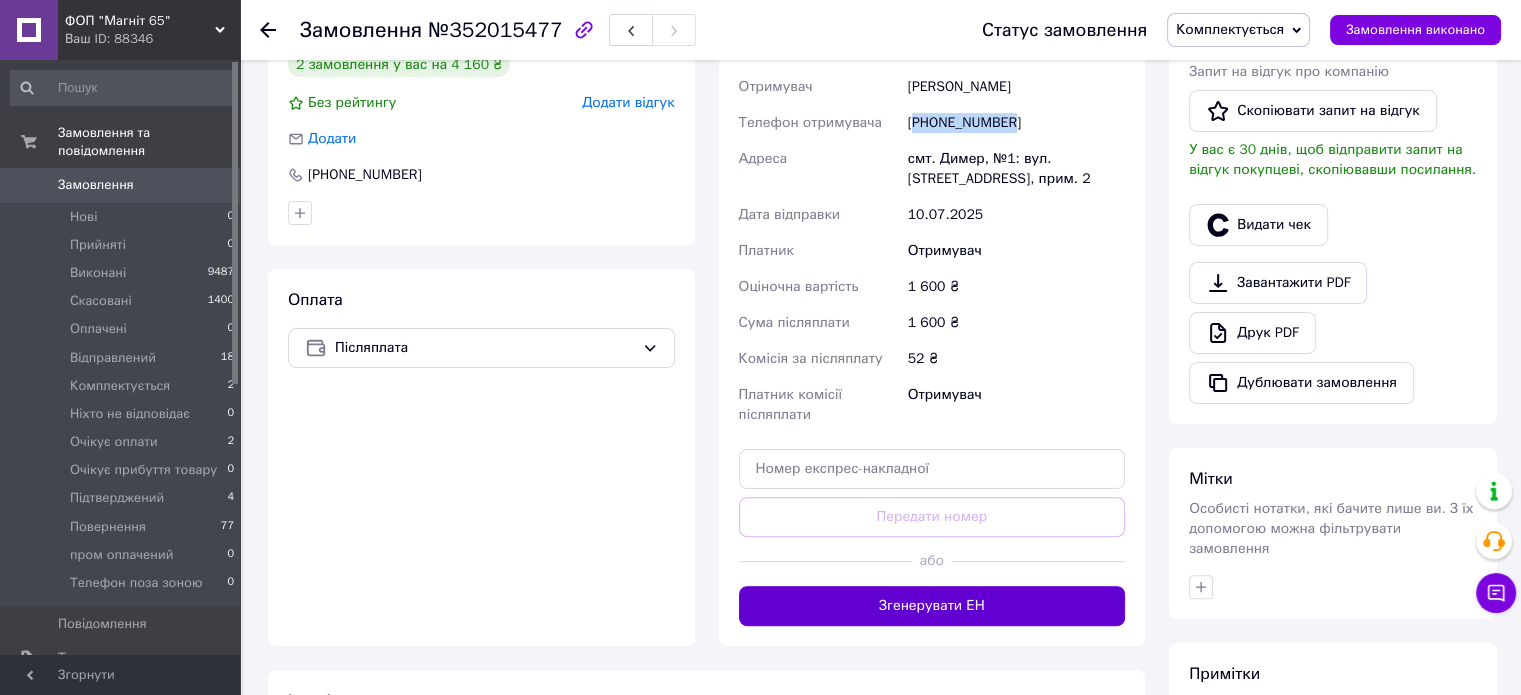 scroll, scrollTop: 600, scrollLeft: 0, axis: vertical 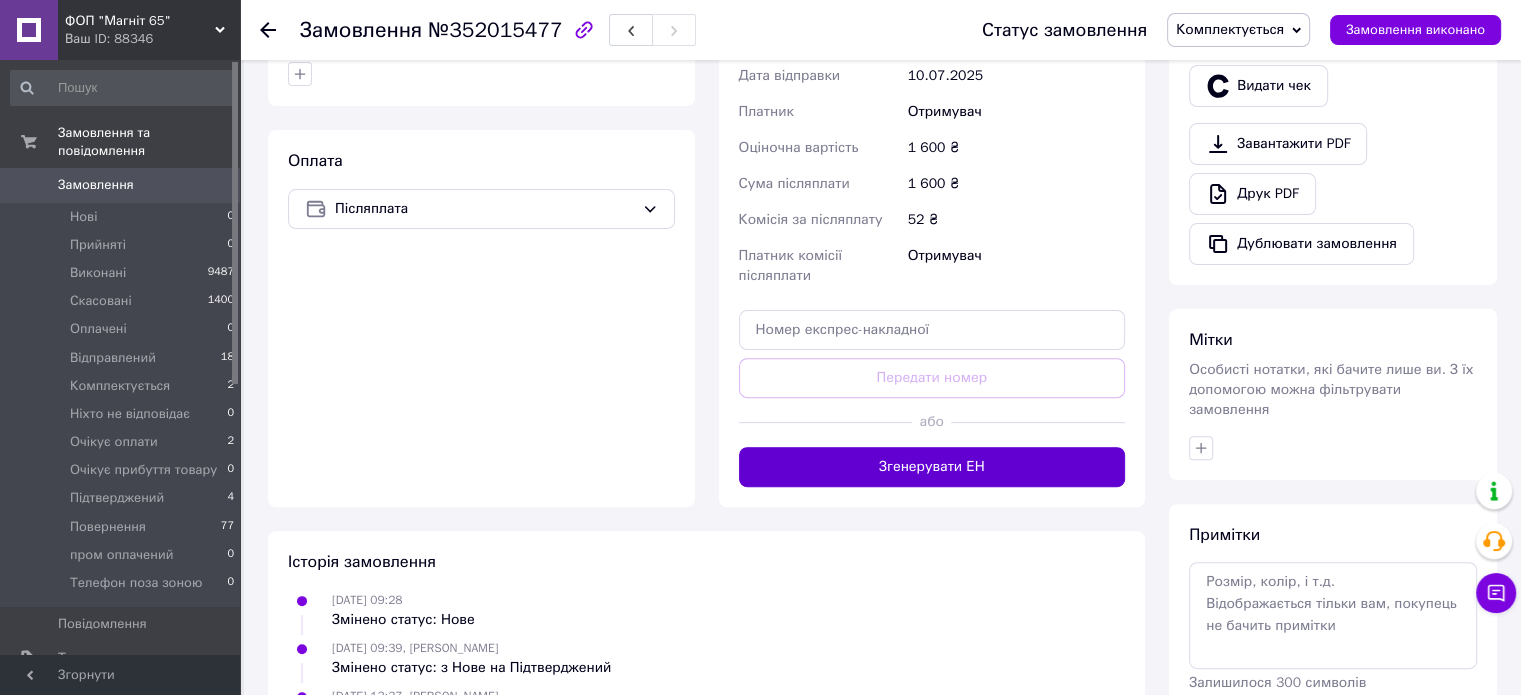 click on "Згенерувати ЕН" at bounding box center [932, 467] 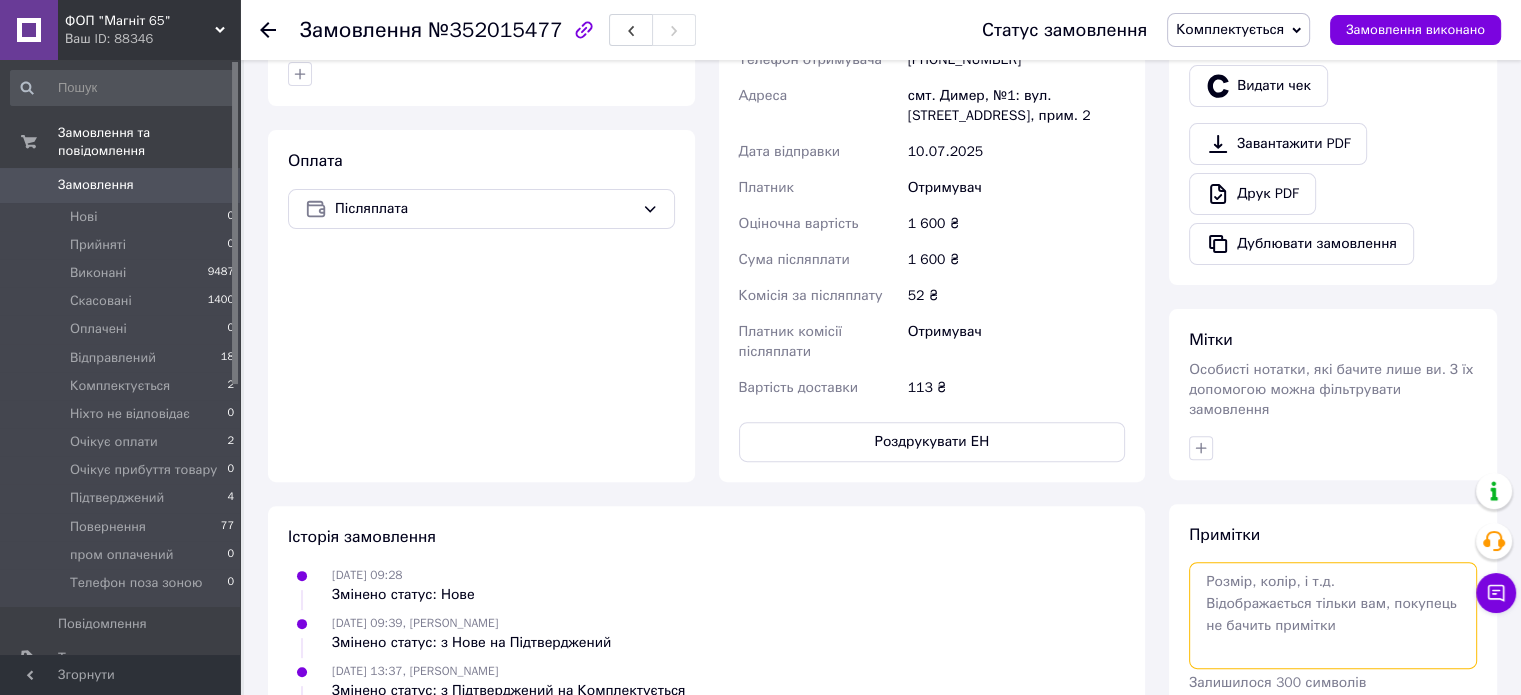 click at bounding box center [1333, 615] 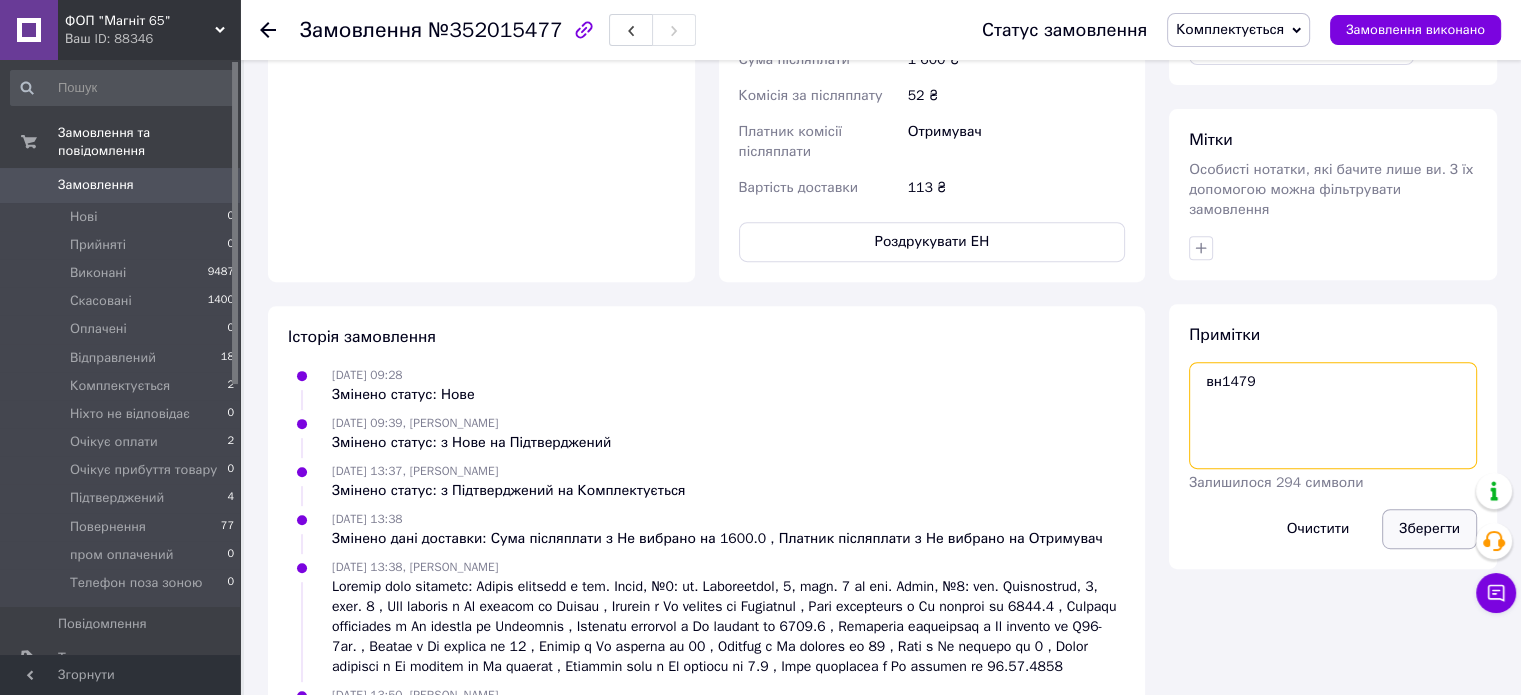 type on "вн1479" 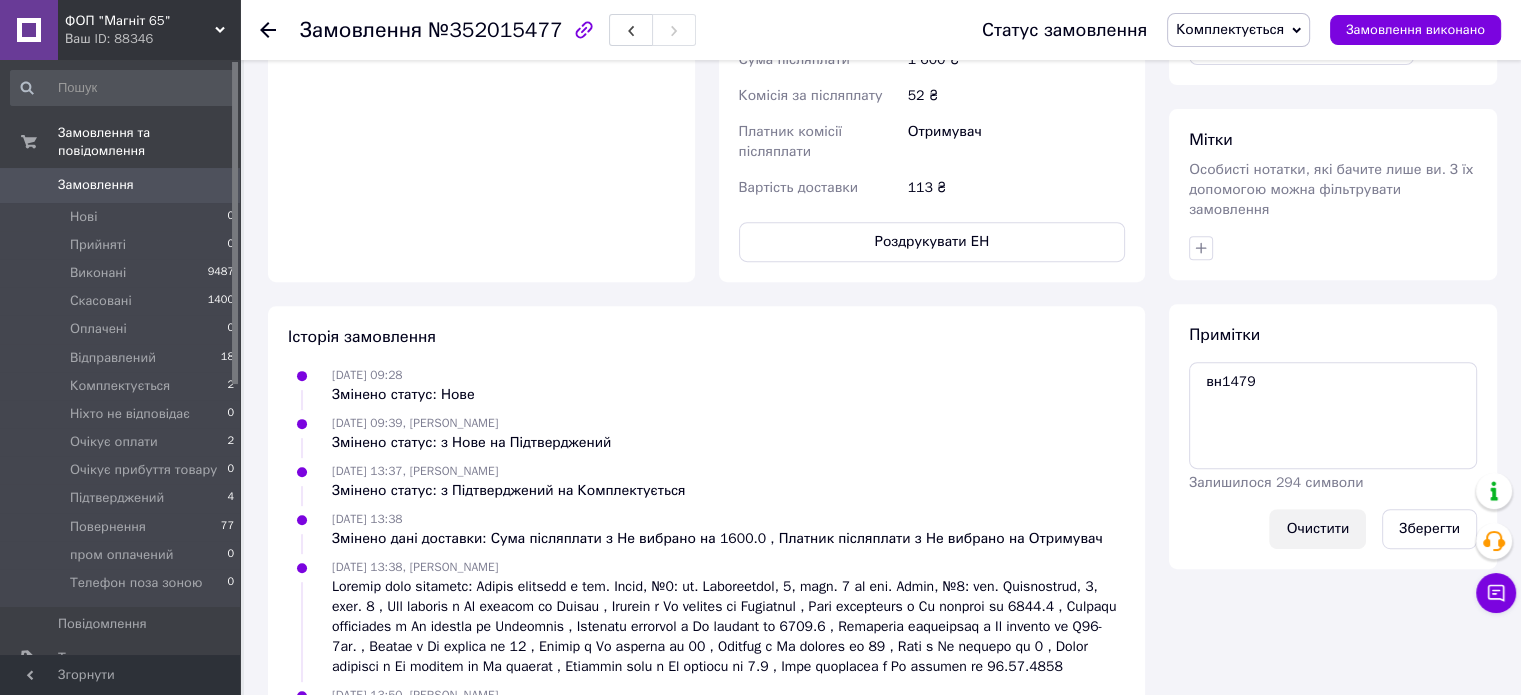 drag, startPoint x: 1424, startPoint y: 517, endPoint x: 1339, endPoint y: 522, distance: 85.146935 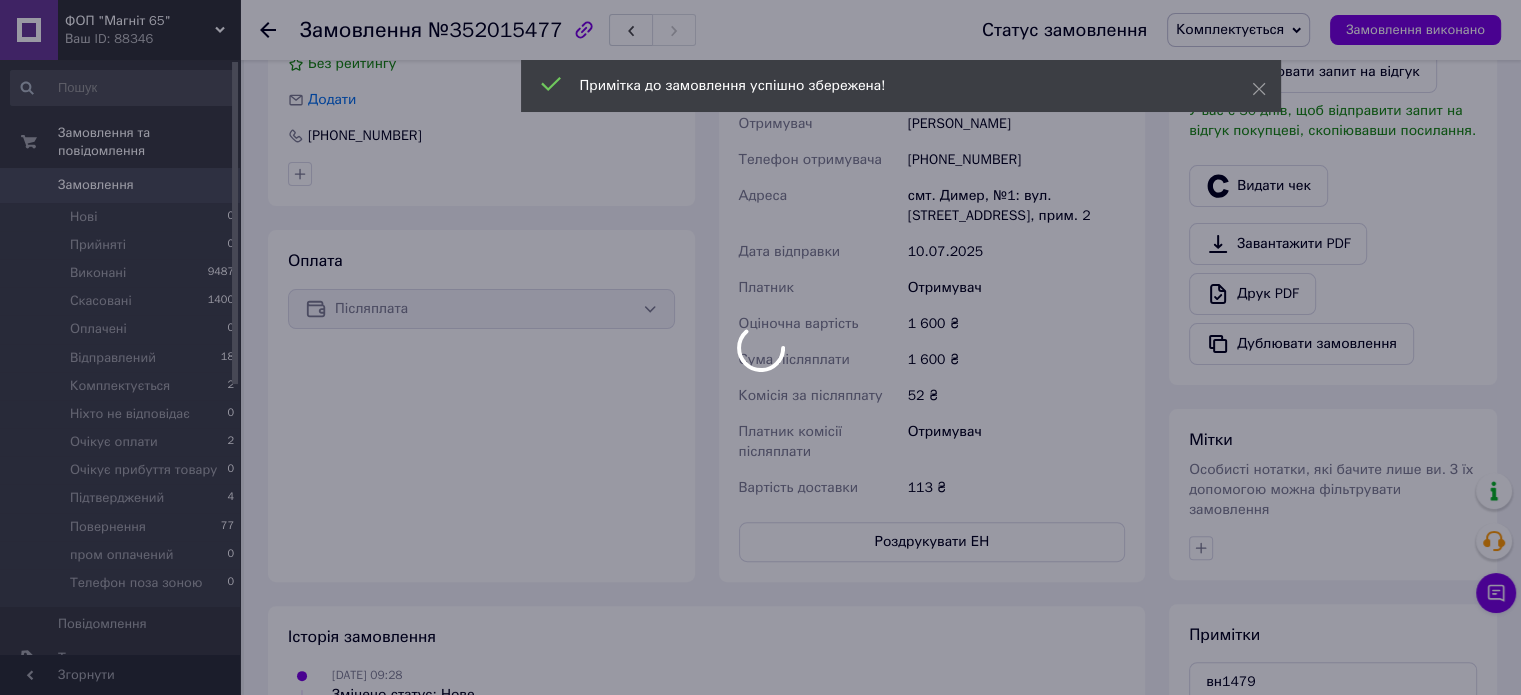 scroll, scrollTop: 400, scrollLeft: 0, axis: vertical 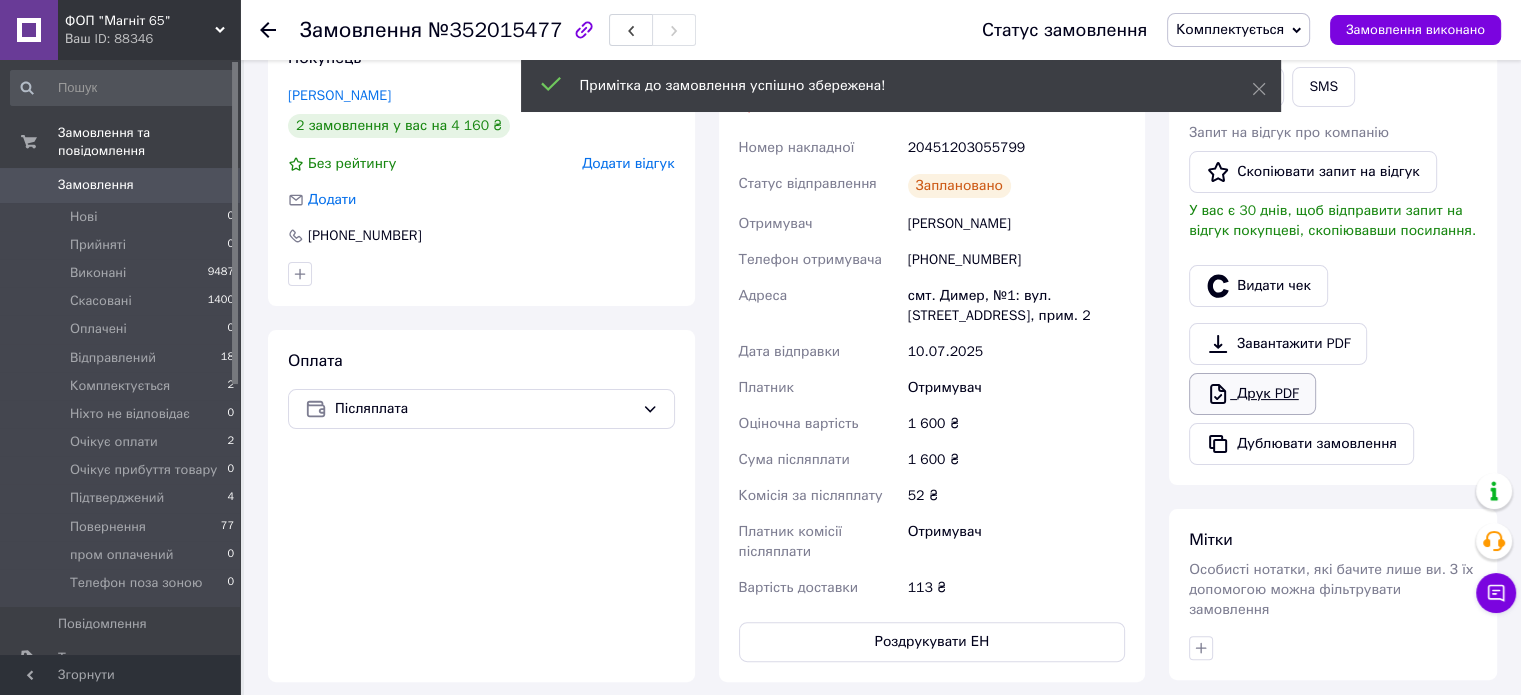 click on "Друк PDF" at bounding box center [1252, 394] 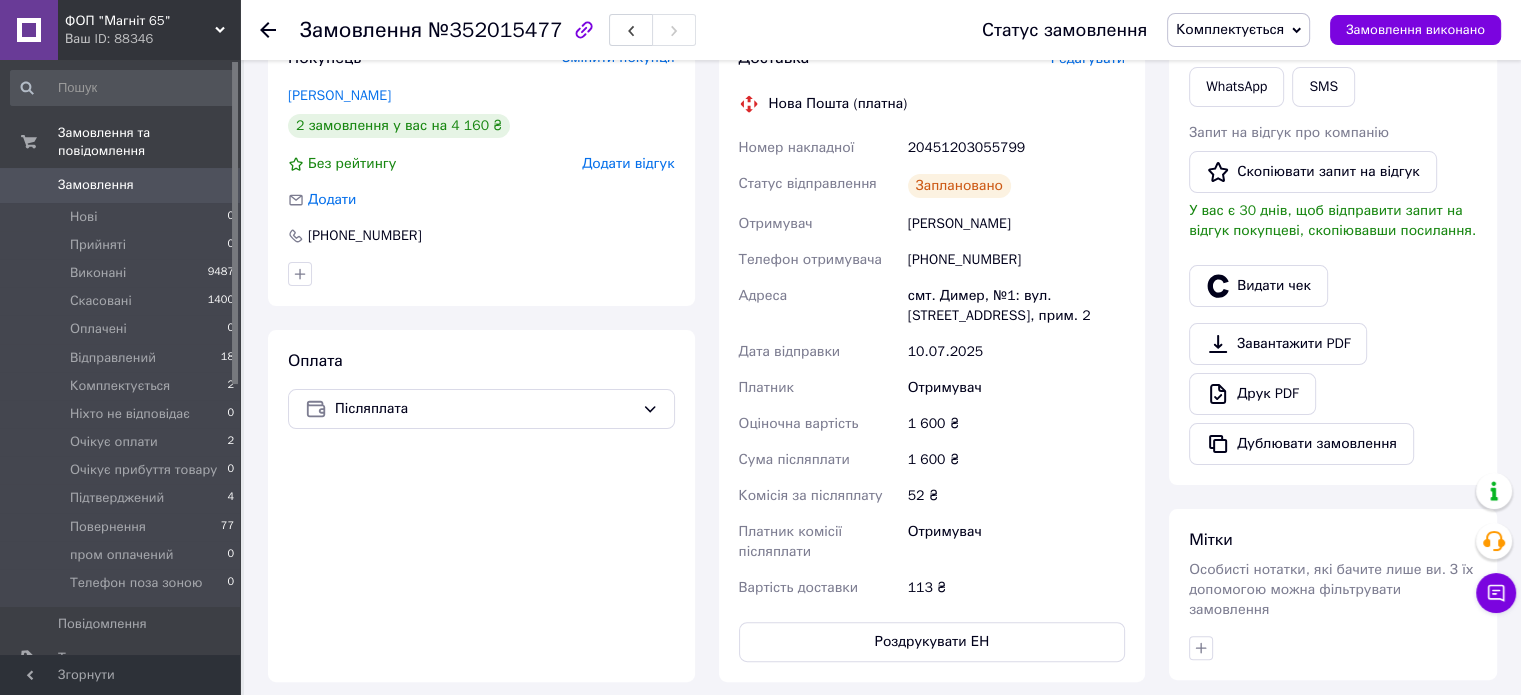 click on "№352015477" at bounding box center [495, 30] 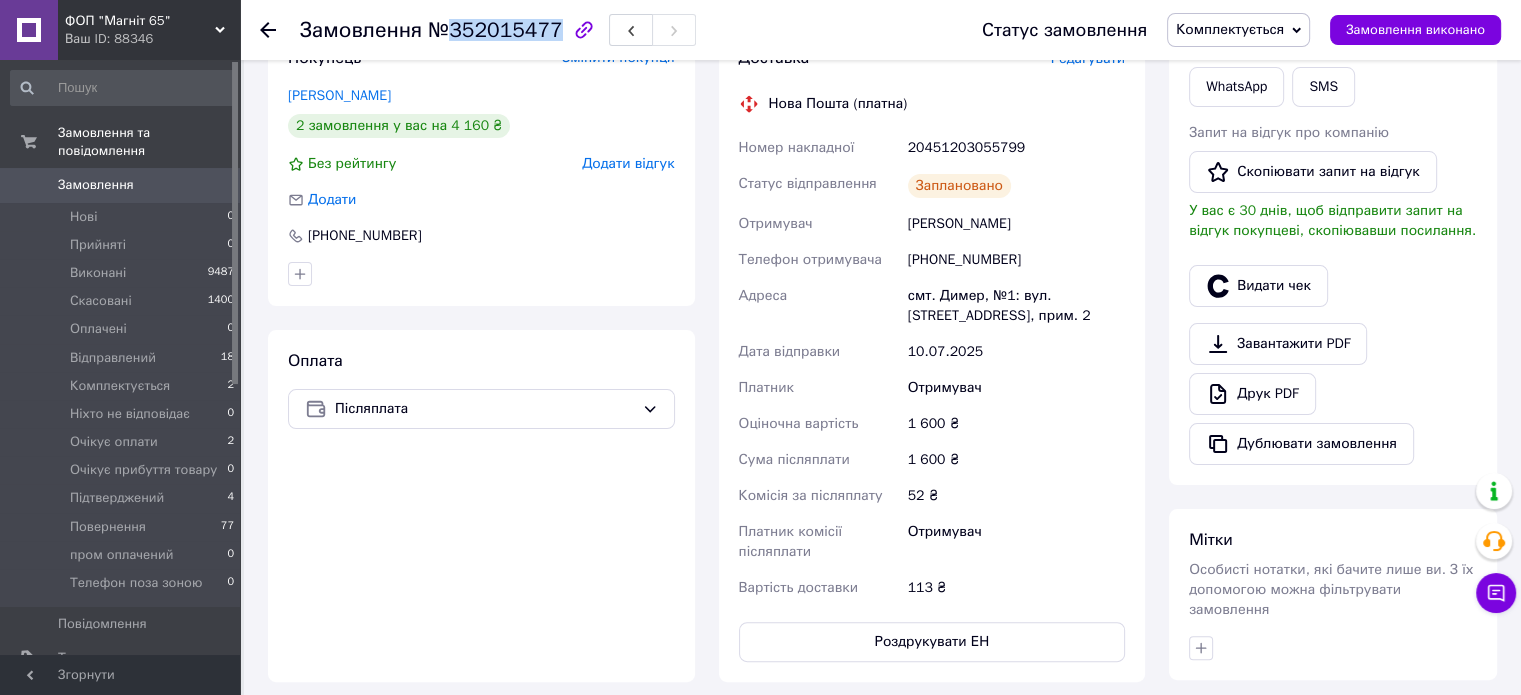 click on "№352015477" at bounding box center (495, 30) 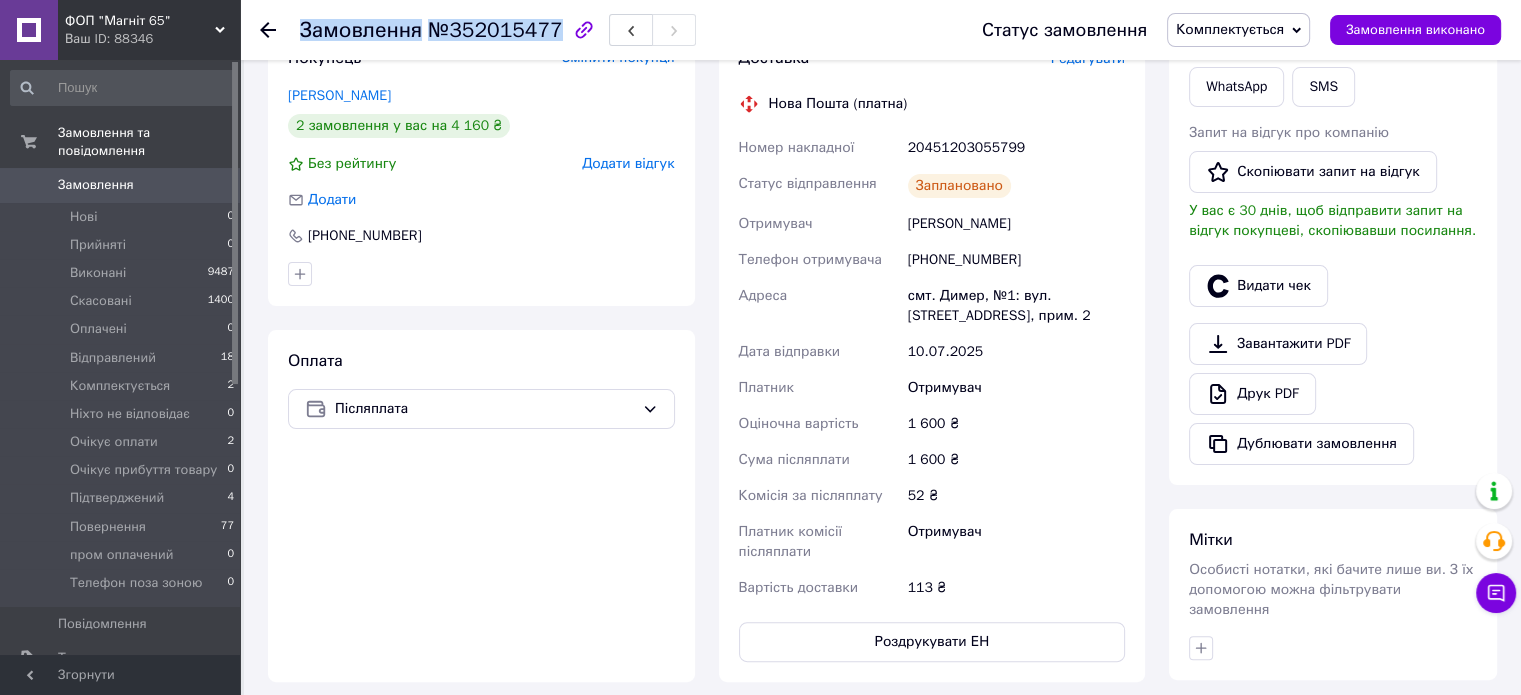 click on "№352015477" at bounding box center [495, 30] 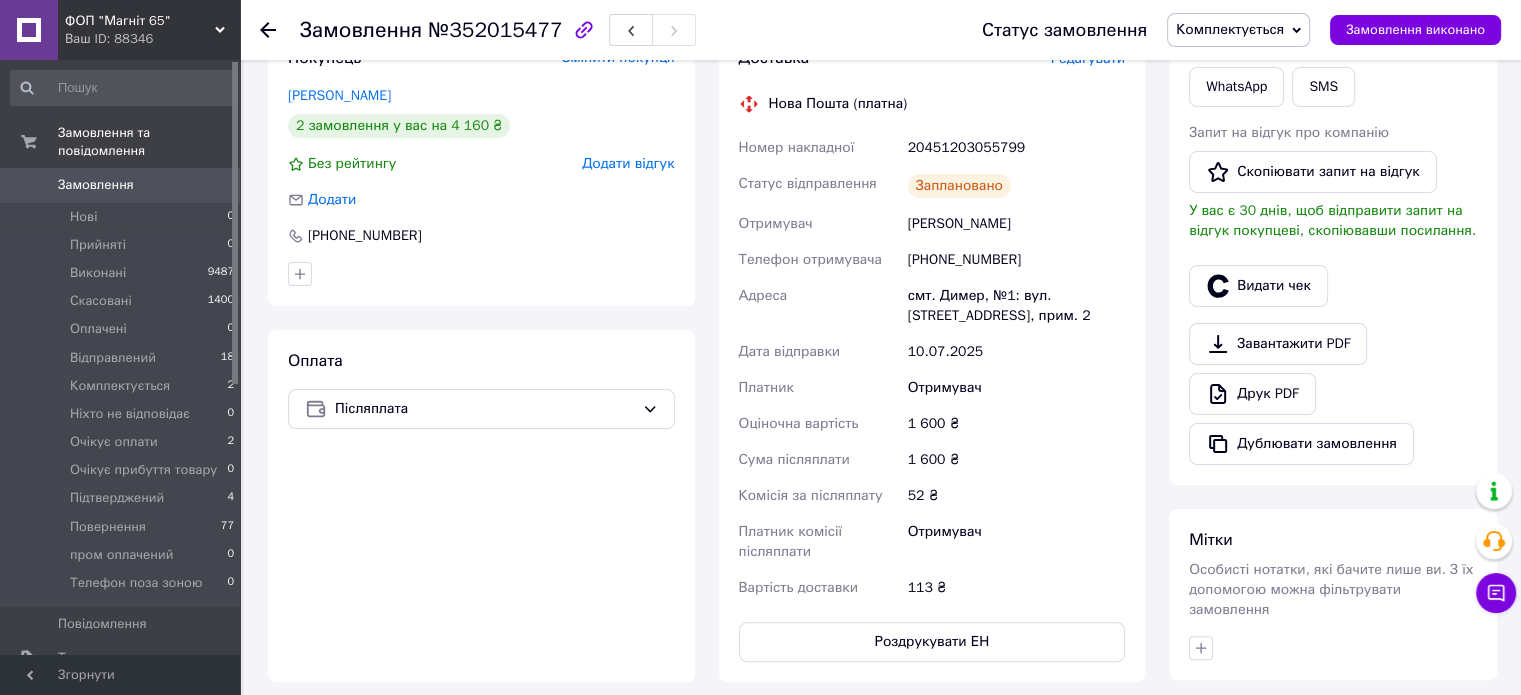 click on "20451203055799" at bounding box center (1016, 148) 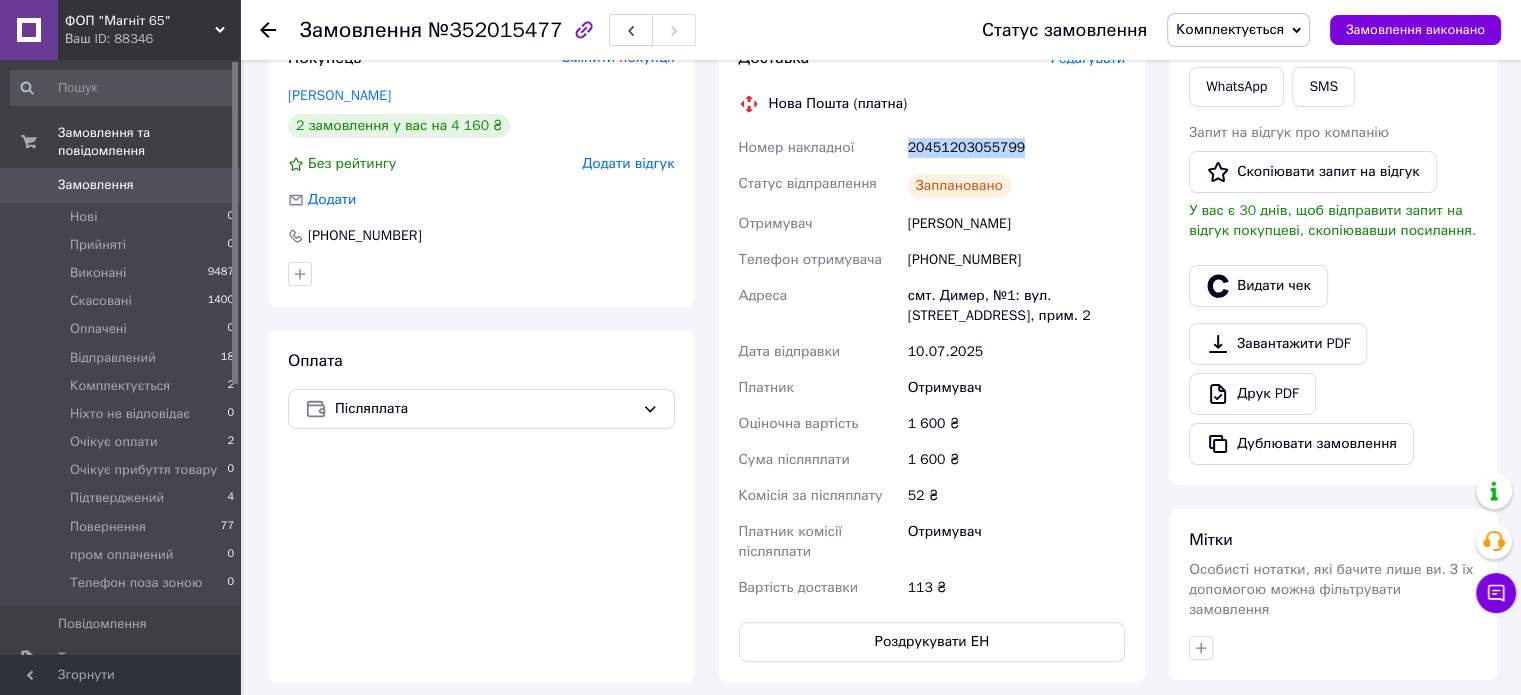 click on "20451203055799" at bounding box center (1016, 148) 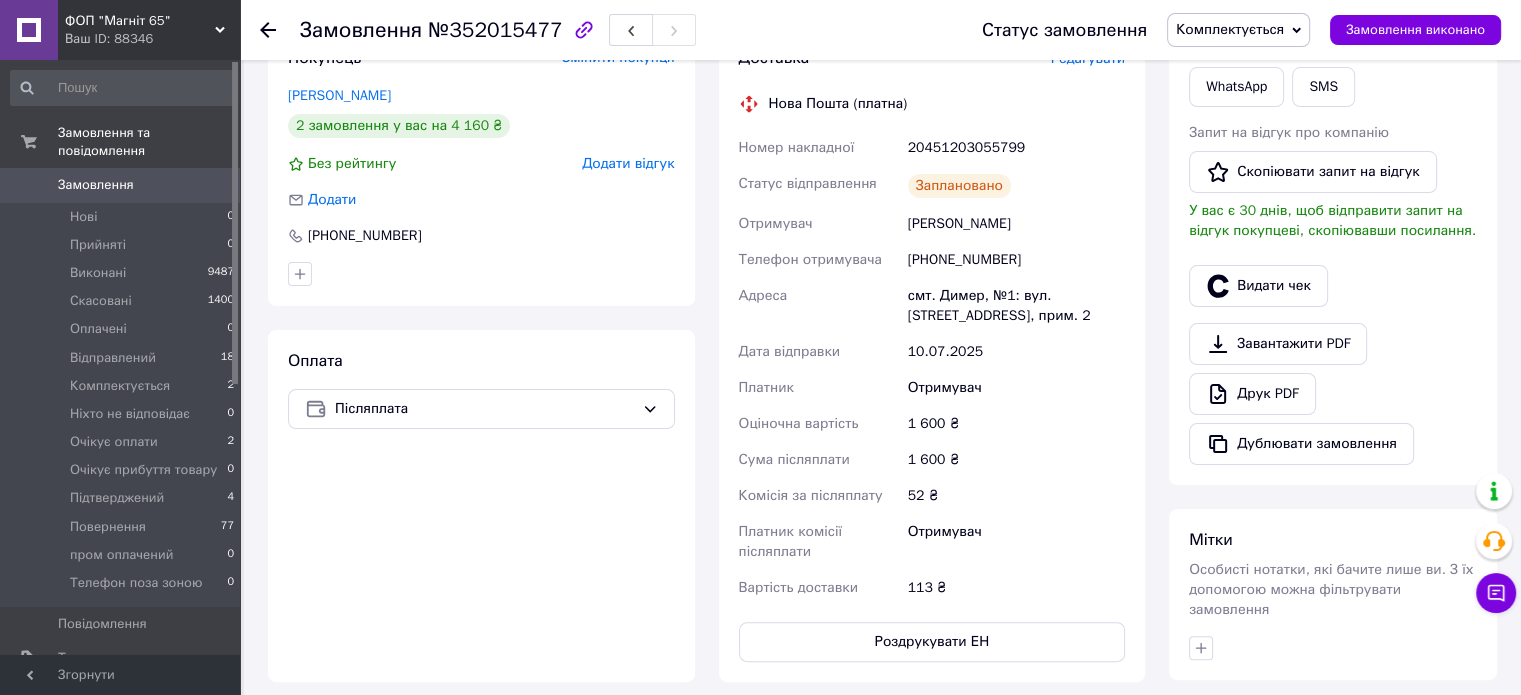 click on "Попов Валерий" at bounding box center [1016, 224] 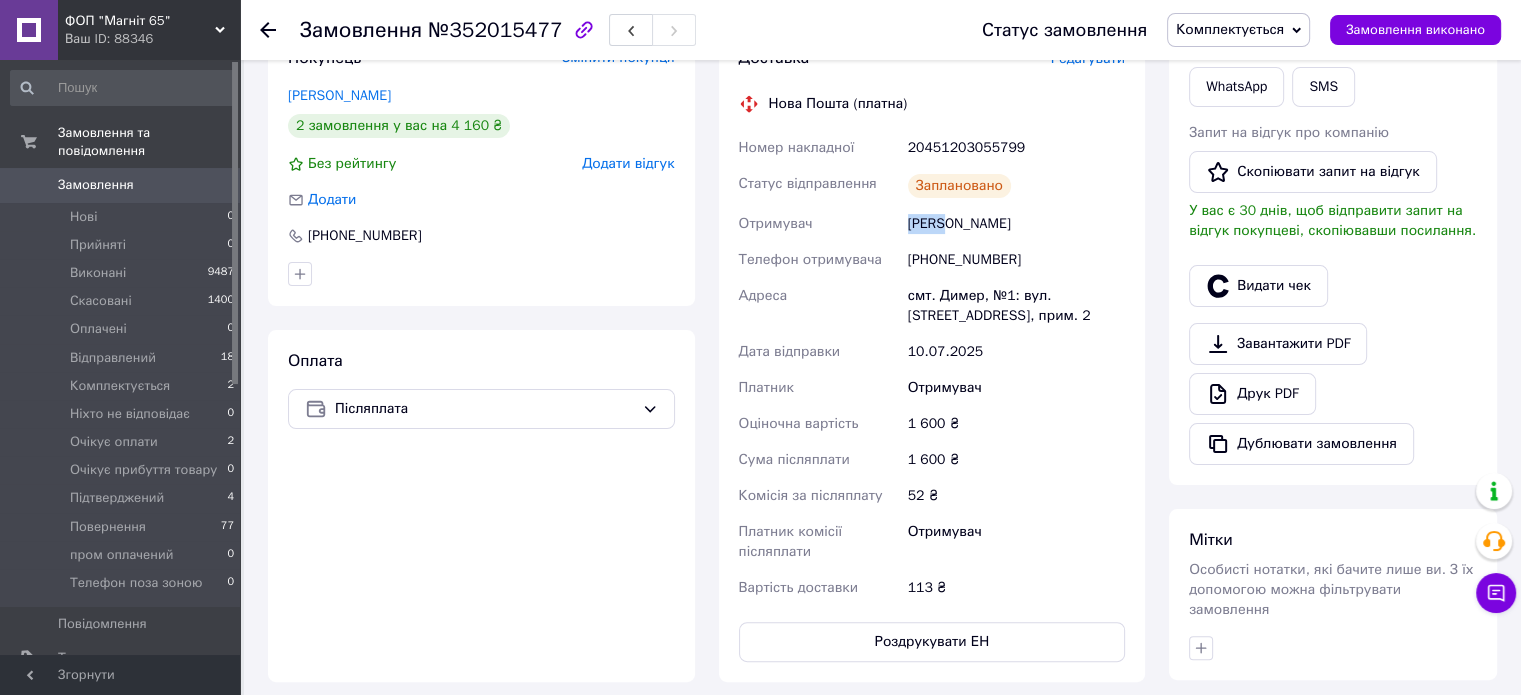 click on "Попов Валерий" at bounding box center (1016, 224) 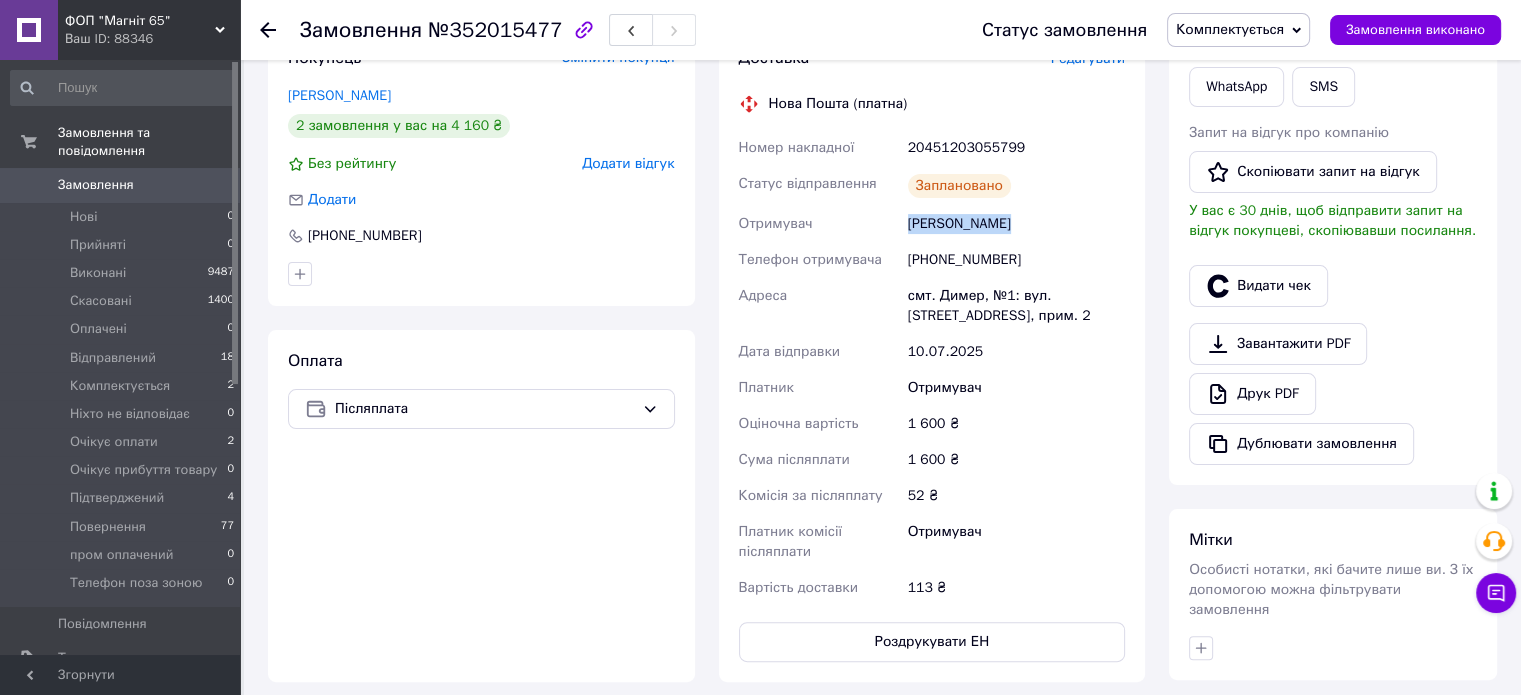click on "Попов Валерий" at bounding box center [1016, 224] 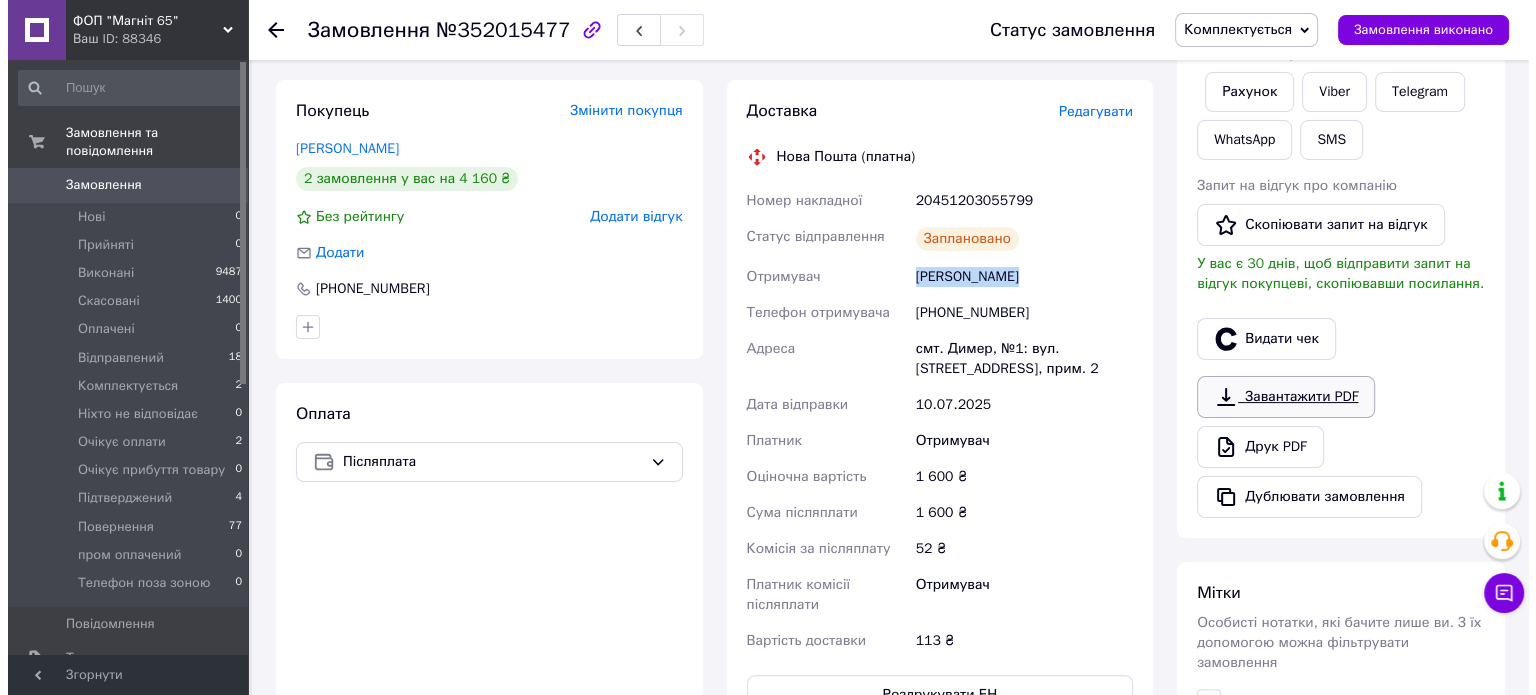 scroll, scrollTop: 400, scrollLeft: 0, axis: vertical 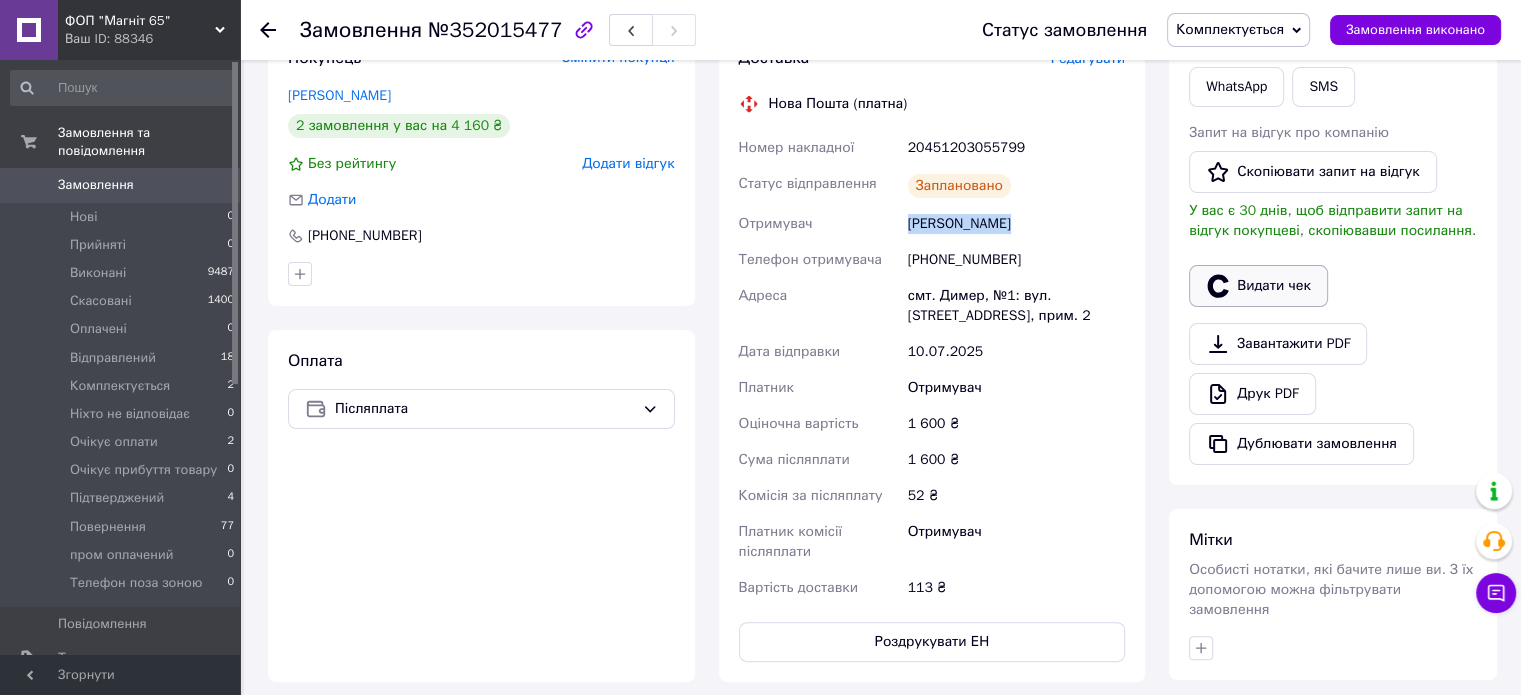 click on "Видати чек" at bounding box center [1258, 286] 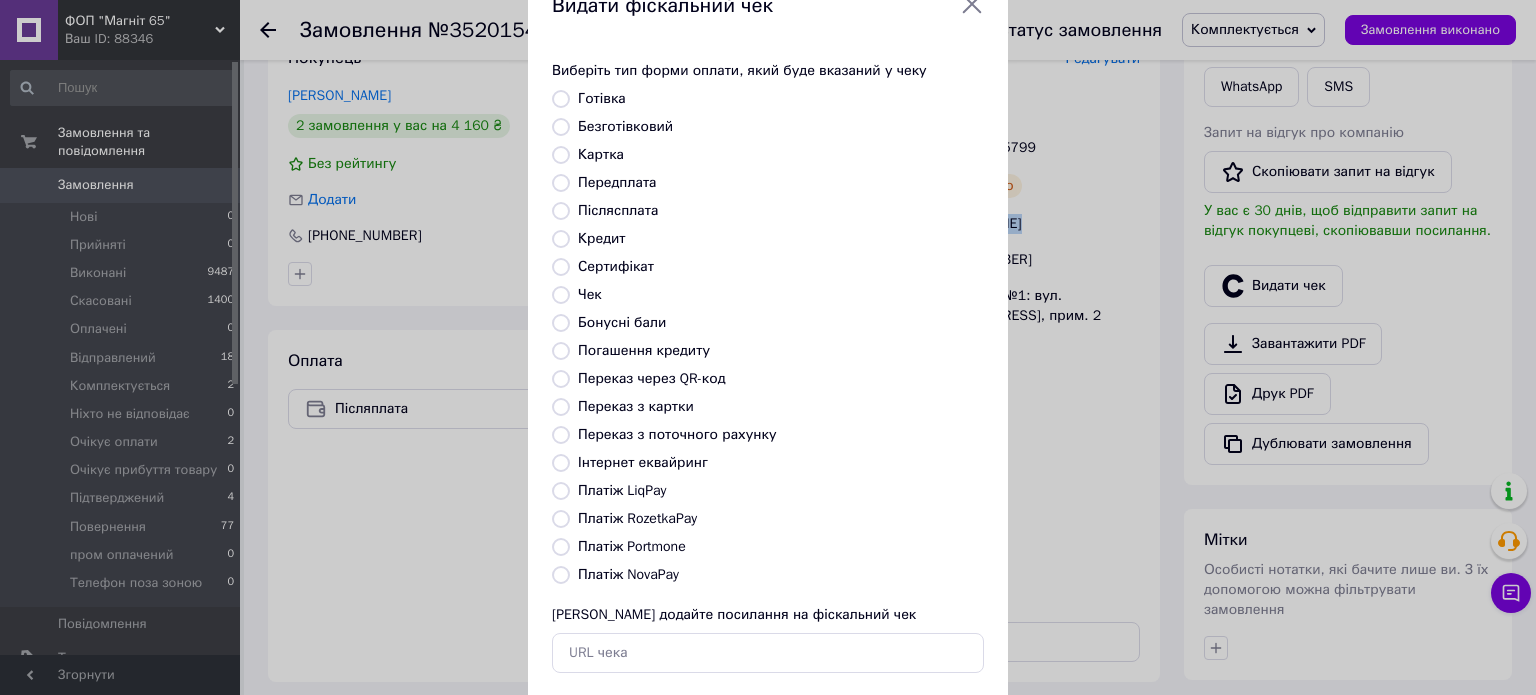 scroll, scrollTop: 163, scrollLeft: 0, axis: vertical 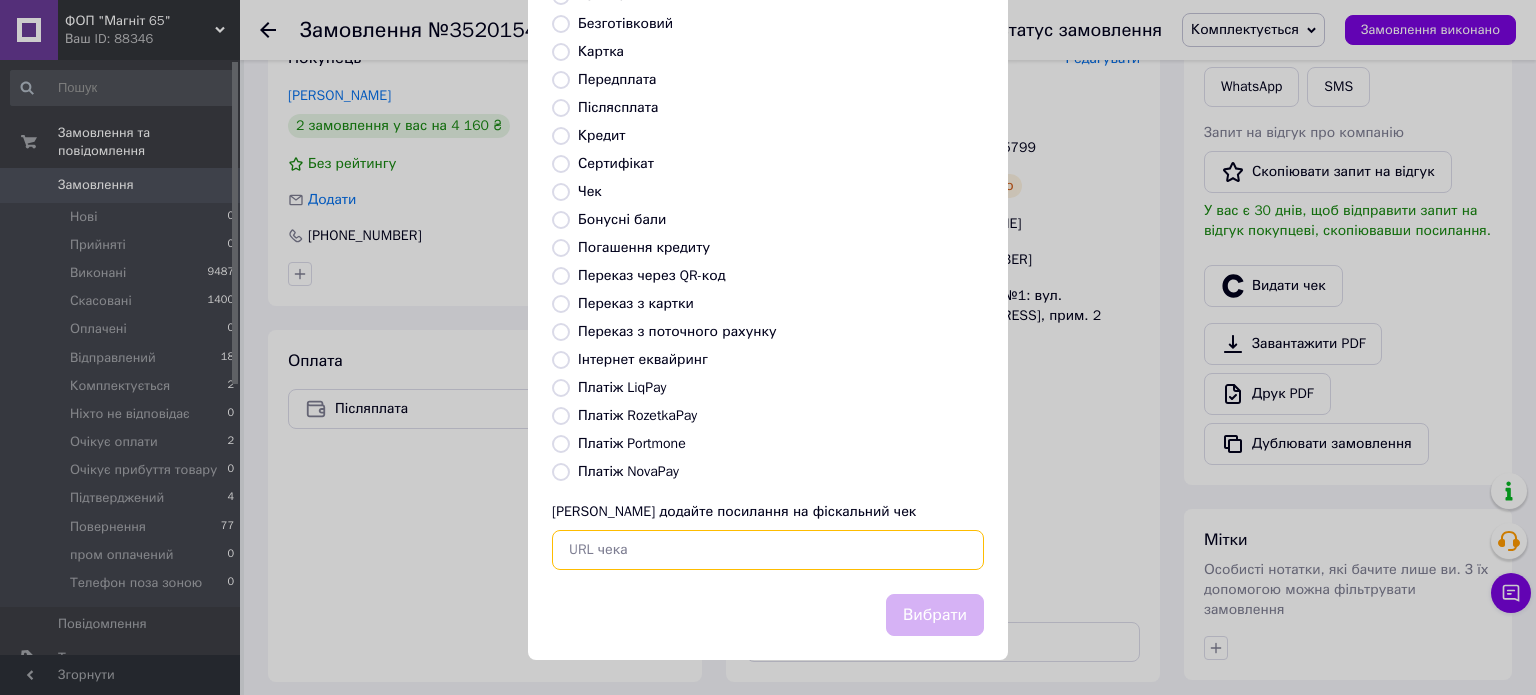 paste on "https://check.checkbox.ua/099aa34a-8acd-40bb-be32-436037267ae1" 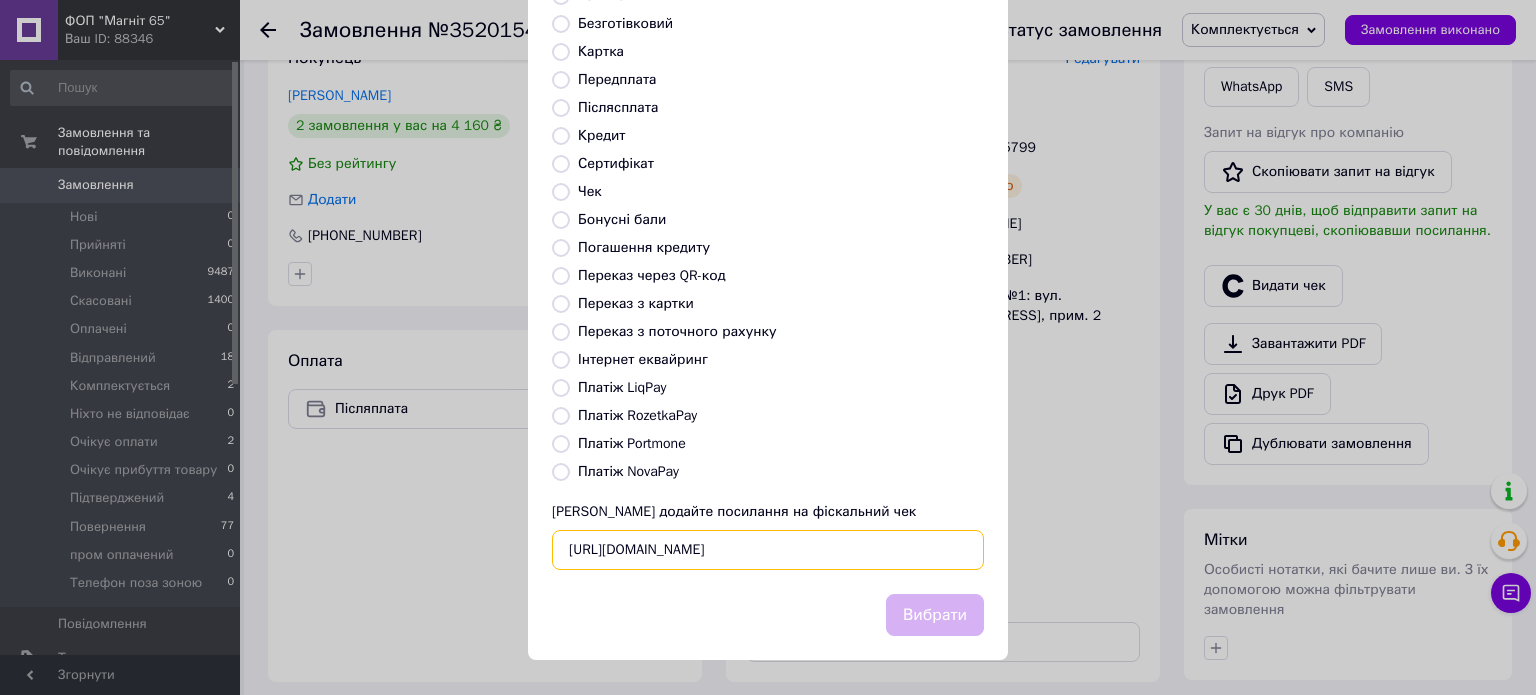 scroll, scrollTop: 0, scrollLeft: 29, axis: horizontal 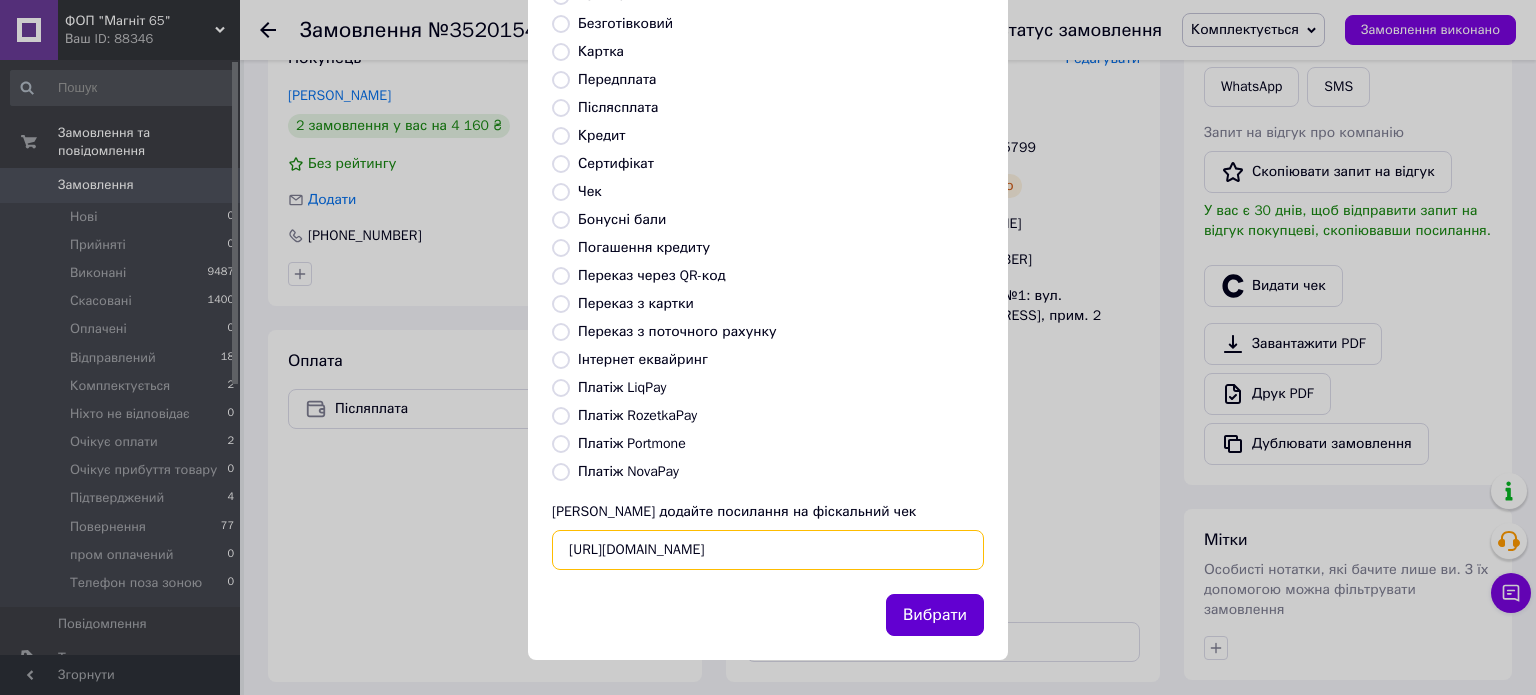 type on "https://check.checkbox.ua/099aa34a-8acd-40bb-be32-436037267ae1" 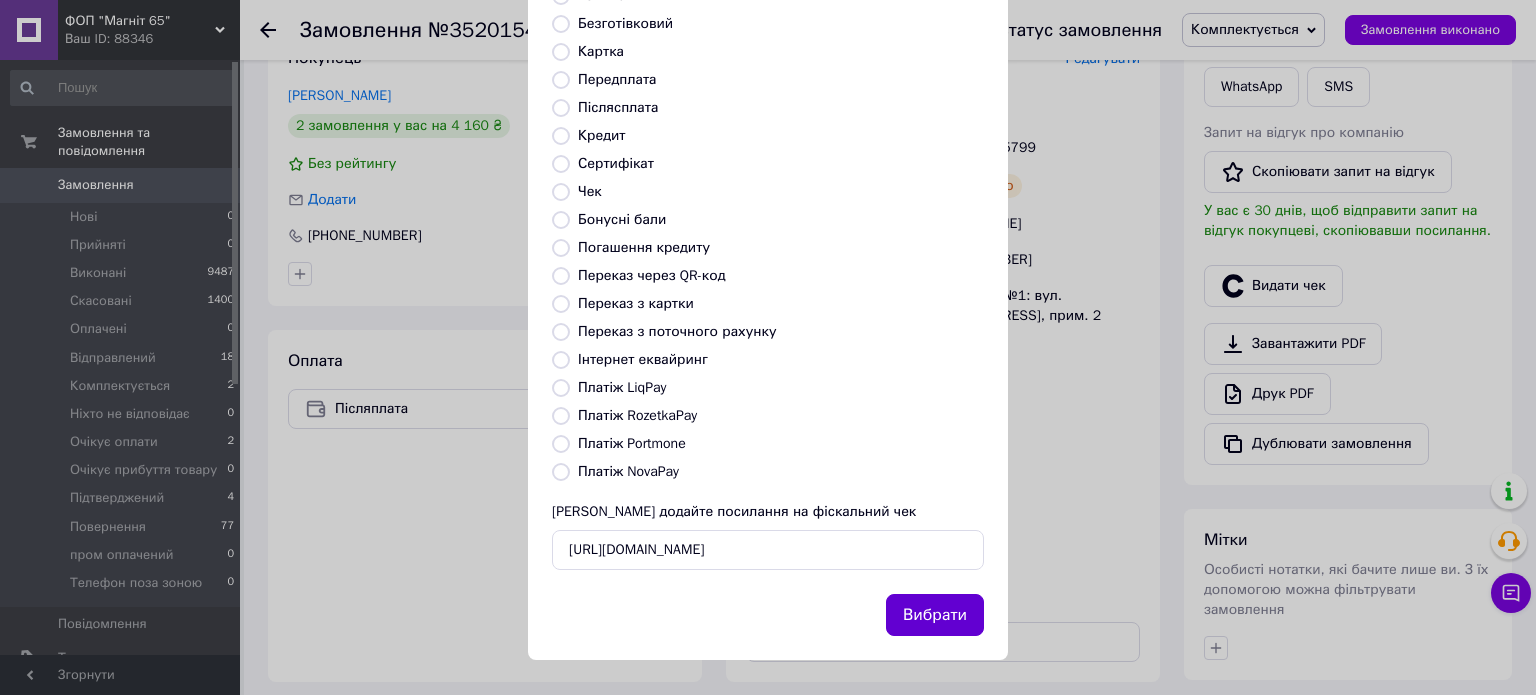 click on "Вибрати" at bounding box center [935, 615] 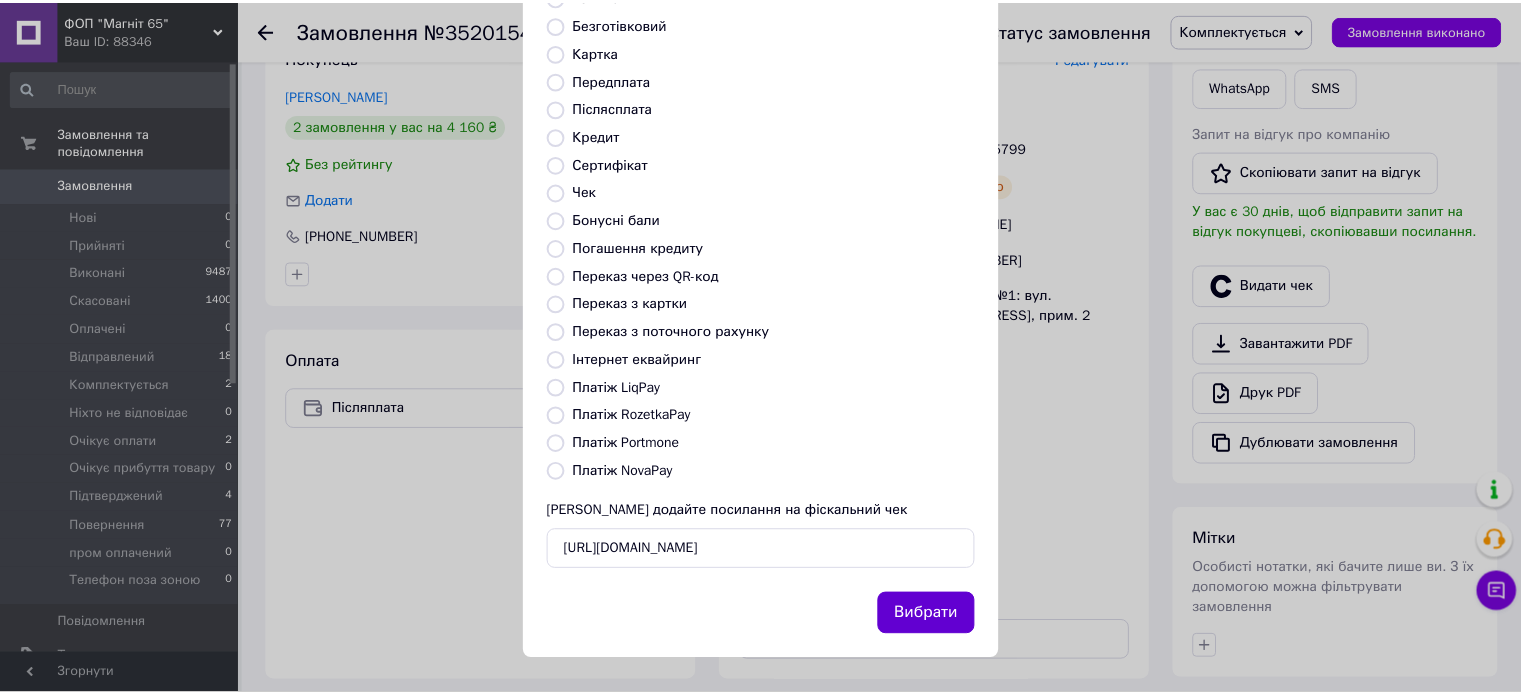 scroll, scrollTop: 0, scrollLeft: 0, axis: both 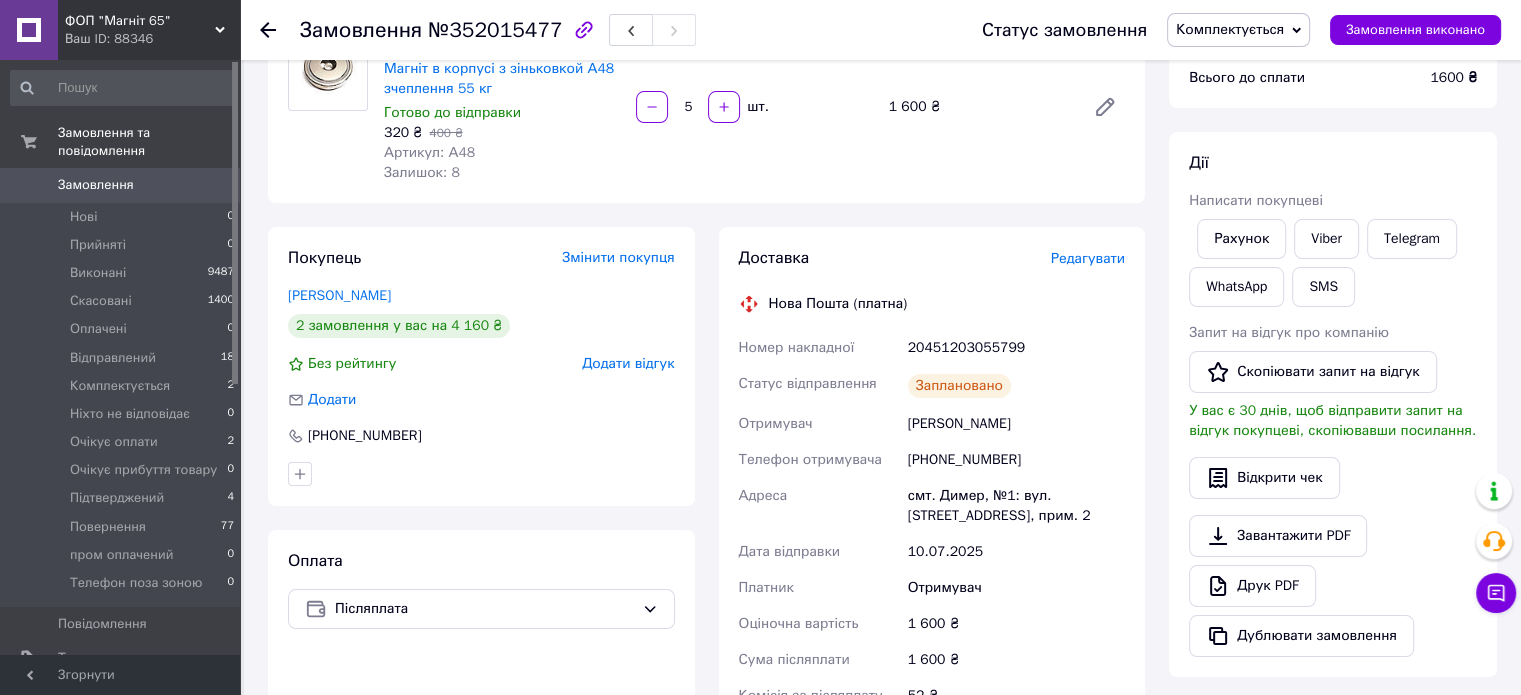 drag, startPoint x: 1019, startPoint y: 201, endPoint x: 1016, endPoint y: 191, distance: 10.440307 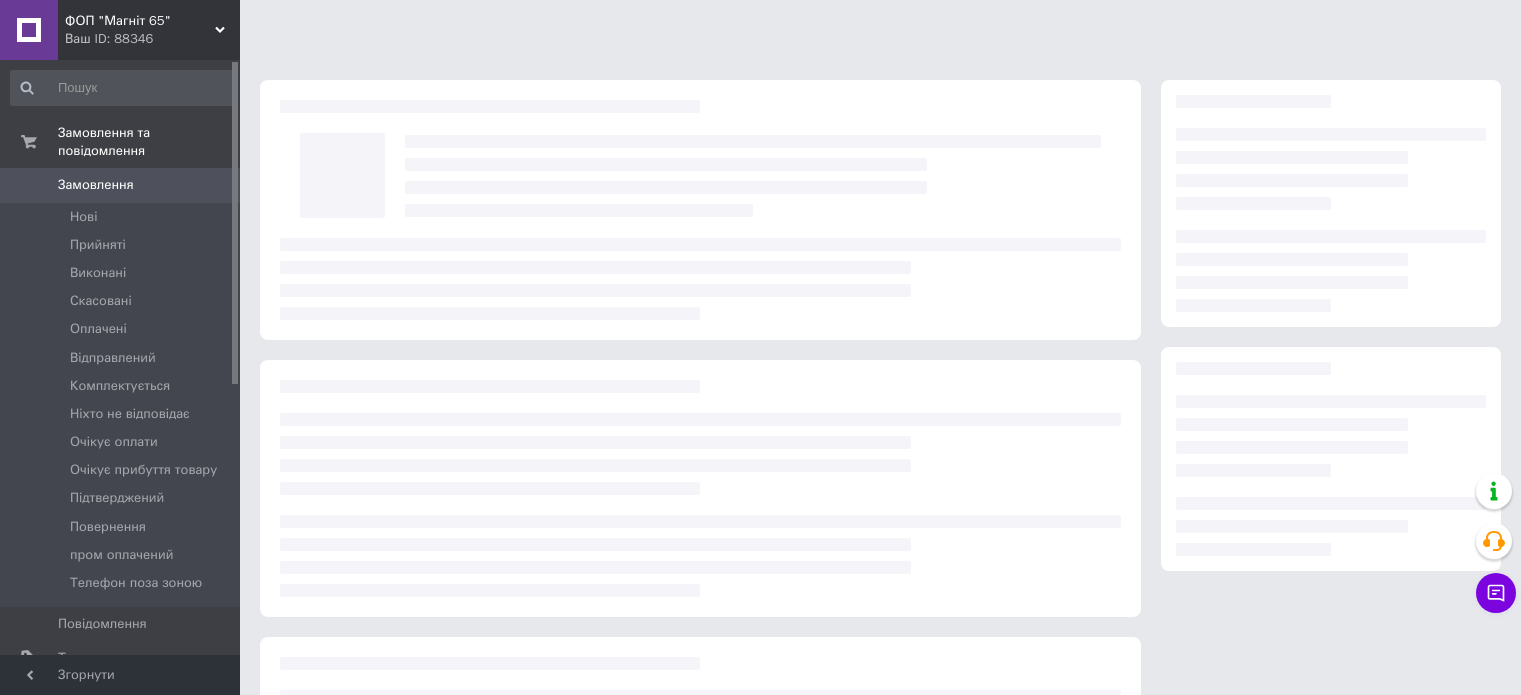 scroll, scrollTop: 0, scrollLeft: 0, axis: both 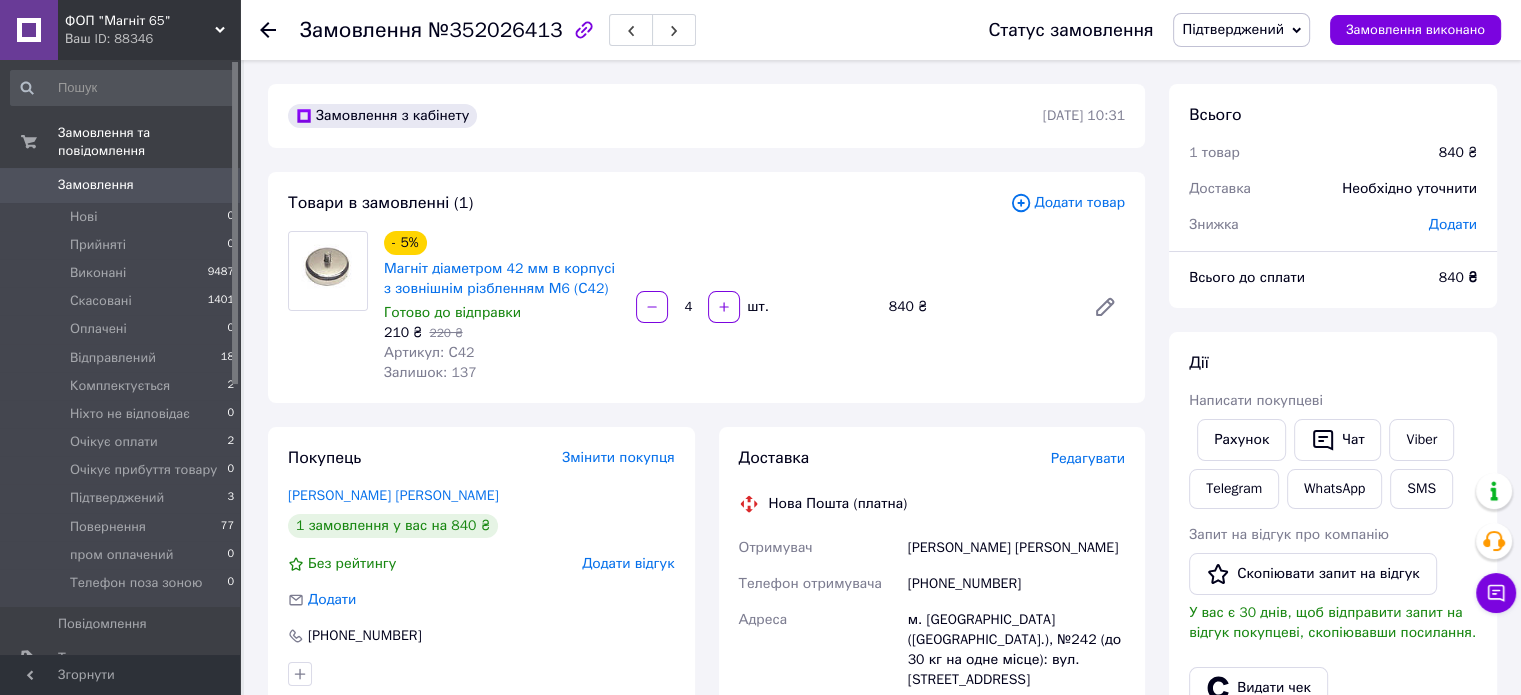 click on "Підтверджений" at bounding box center [1233, 29] 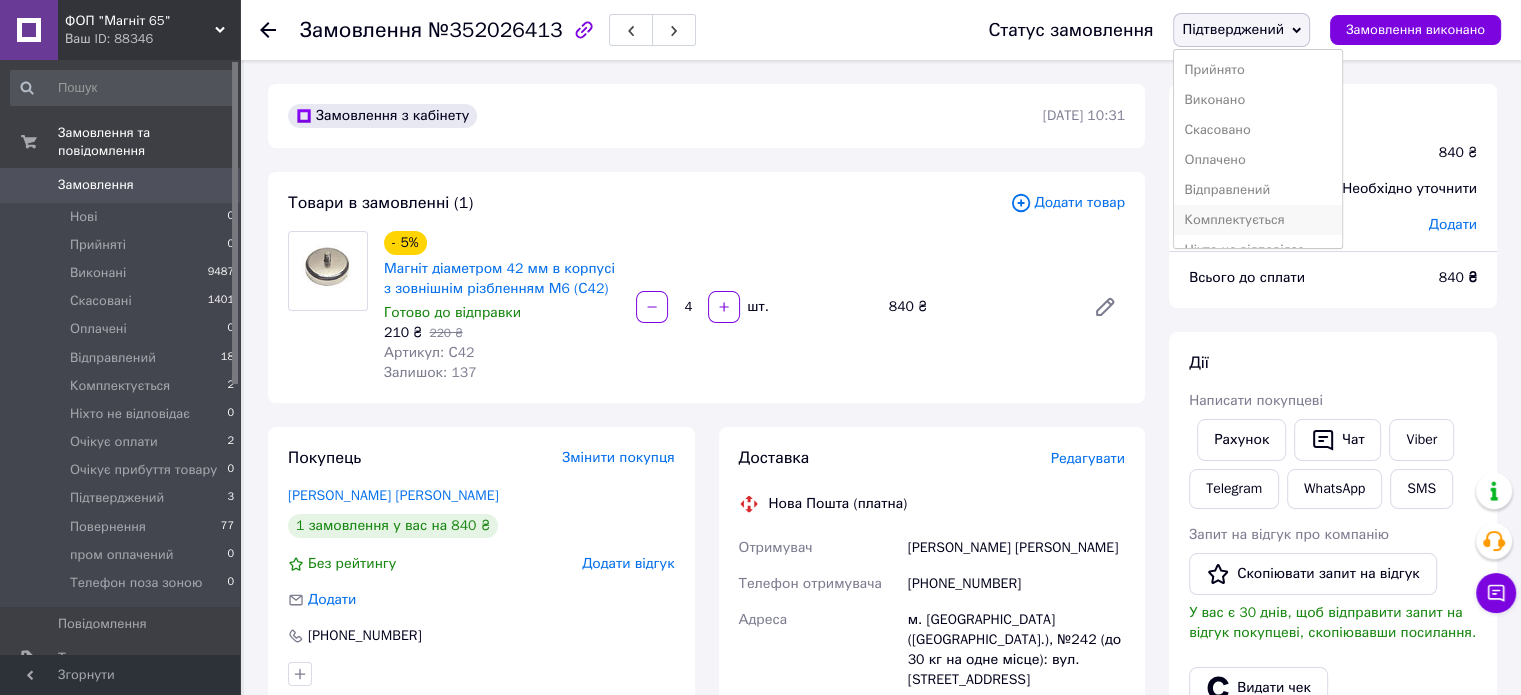 click on "Комплектується" at bounding box center (1257, 220) 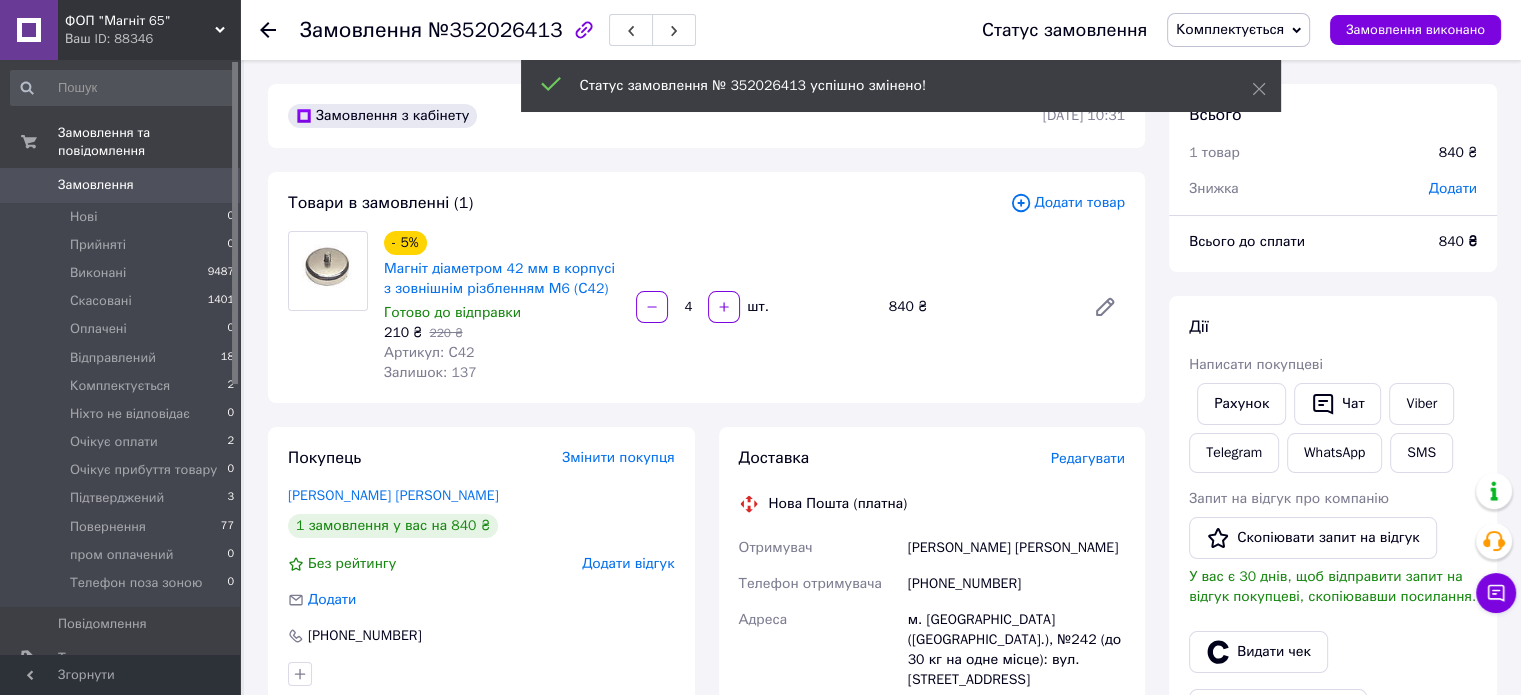 click on "№352026413" at bounding box center (495, 30) 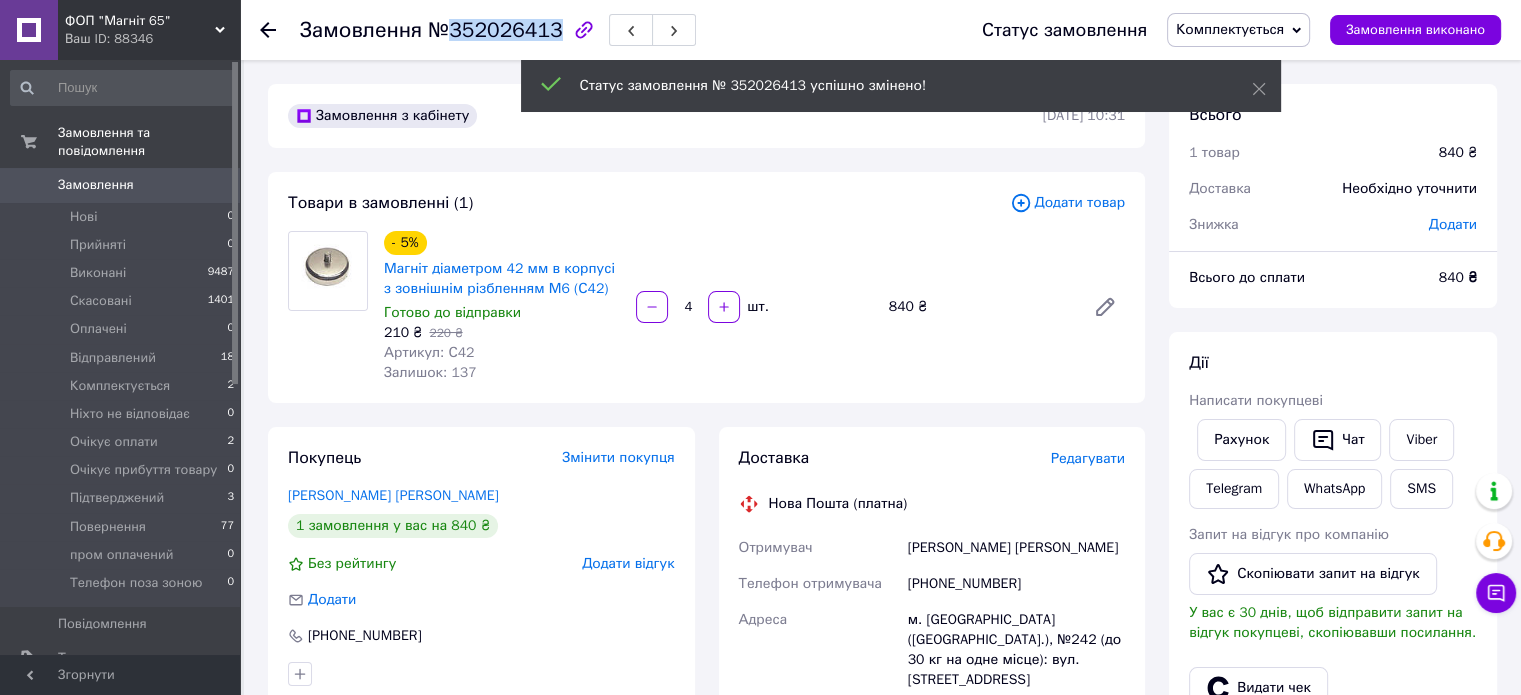 click on "№352026413" at bounding box center (495, 30) 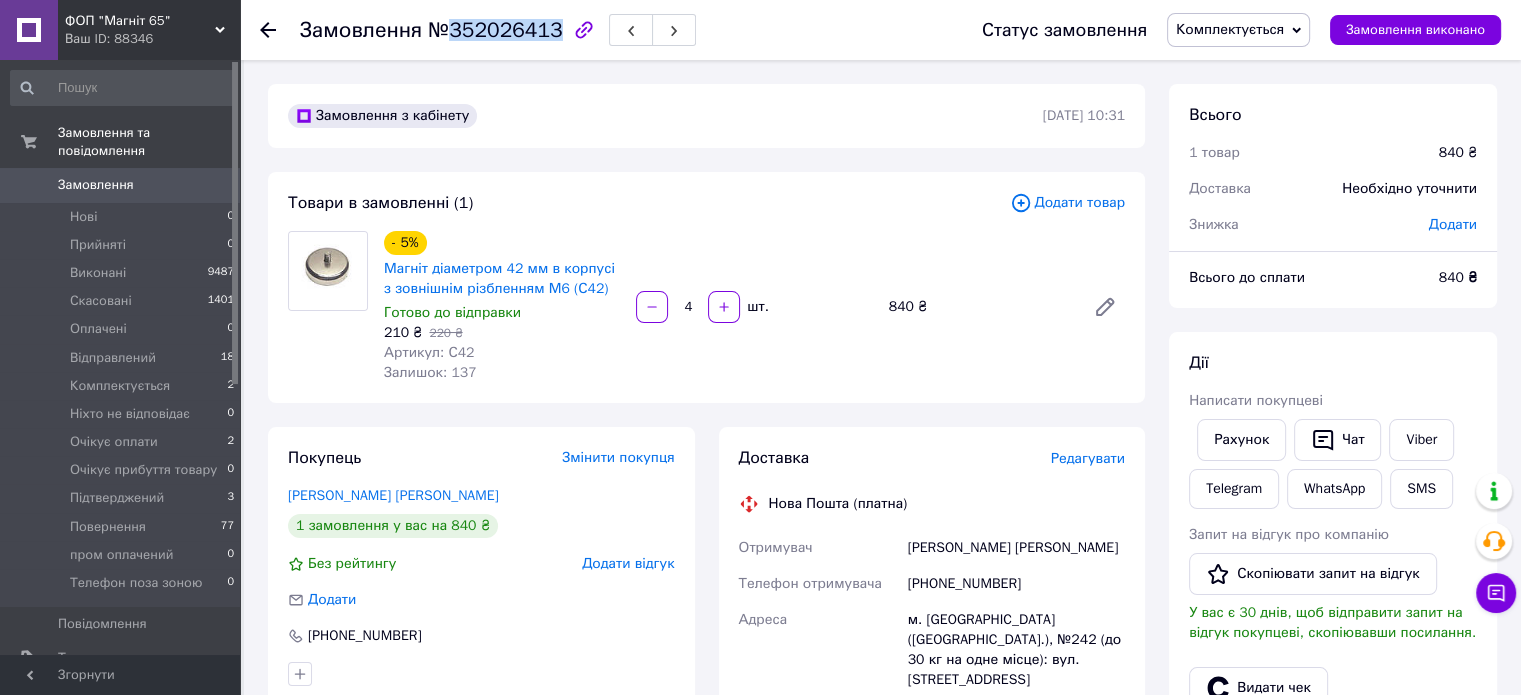 copy on "352026413" 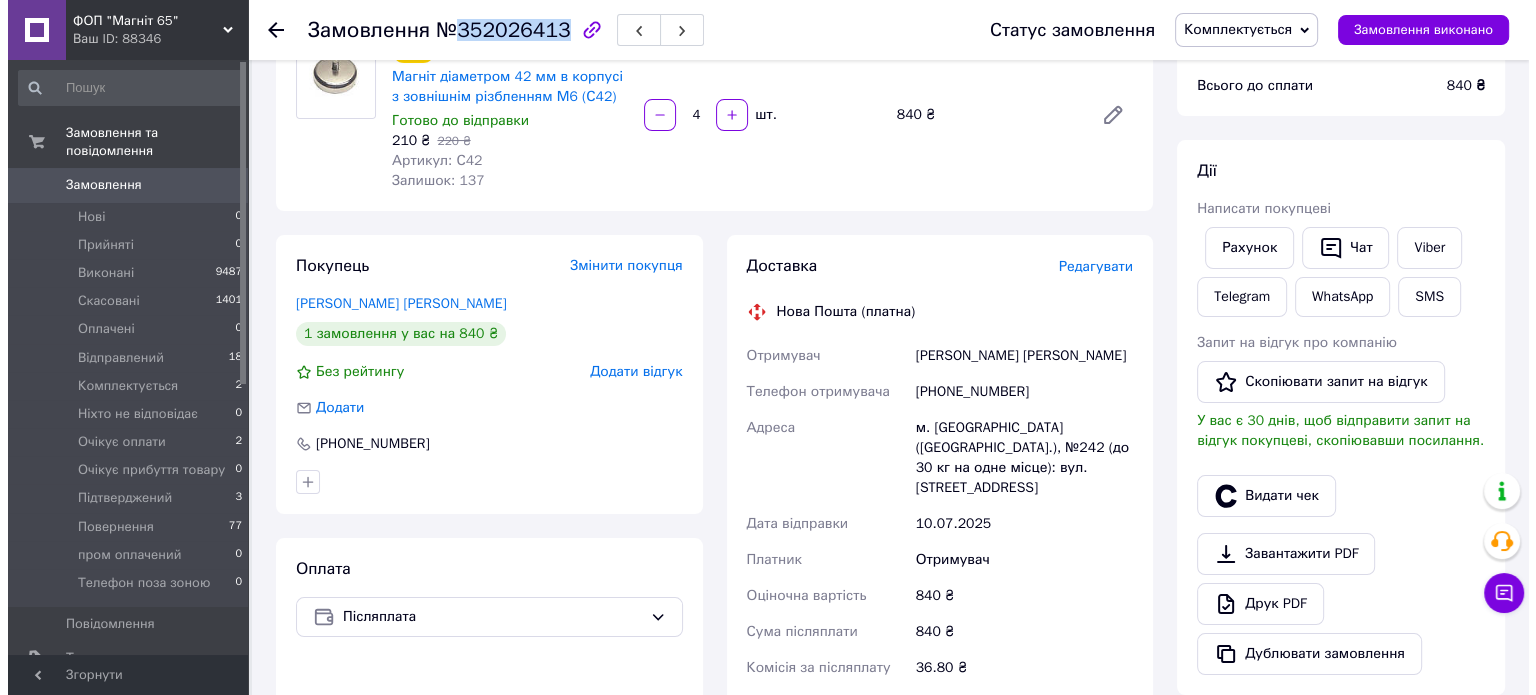 scroll, scrollTop: 200, scrollLeft: 0, axis: vertical 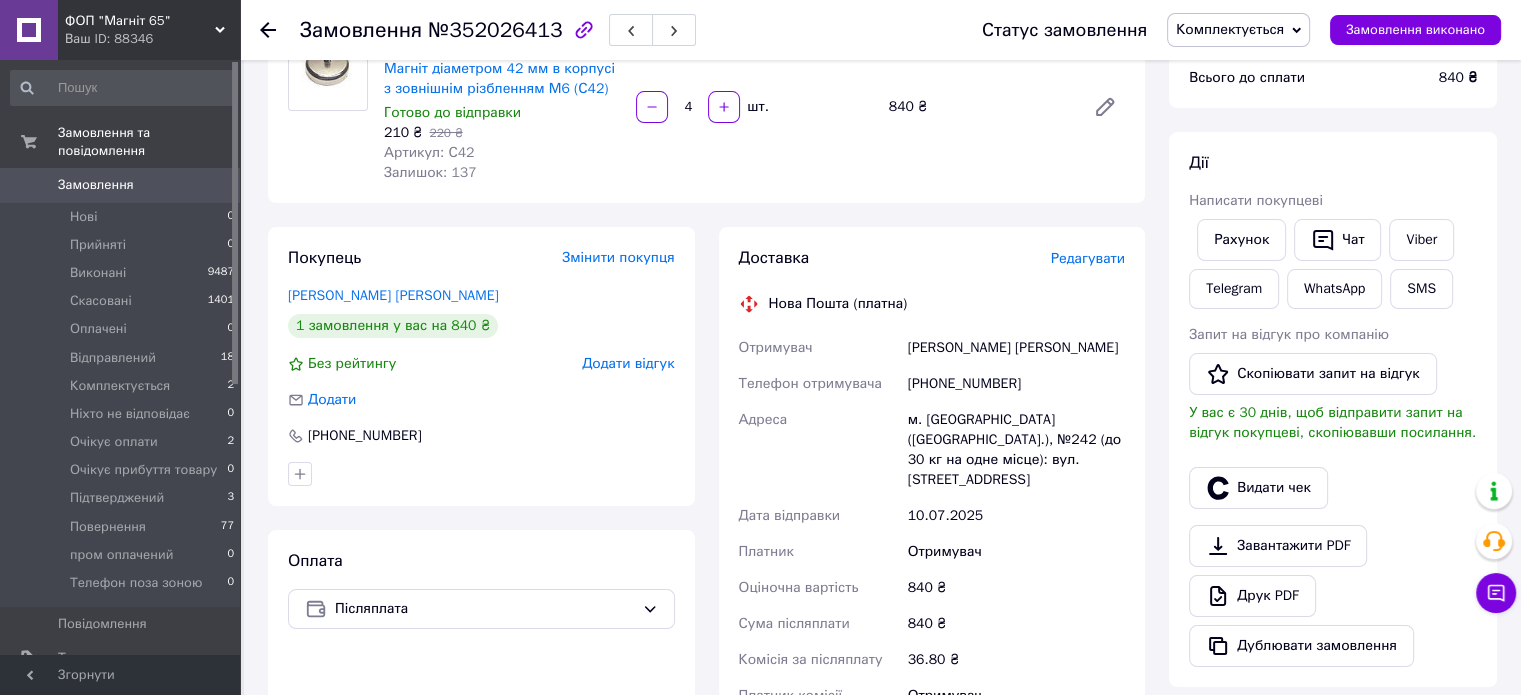 click on "Редагувати" at bounding box center [1088, 258] 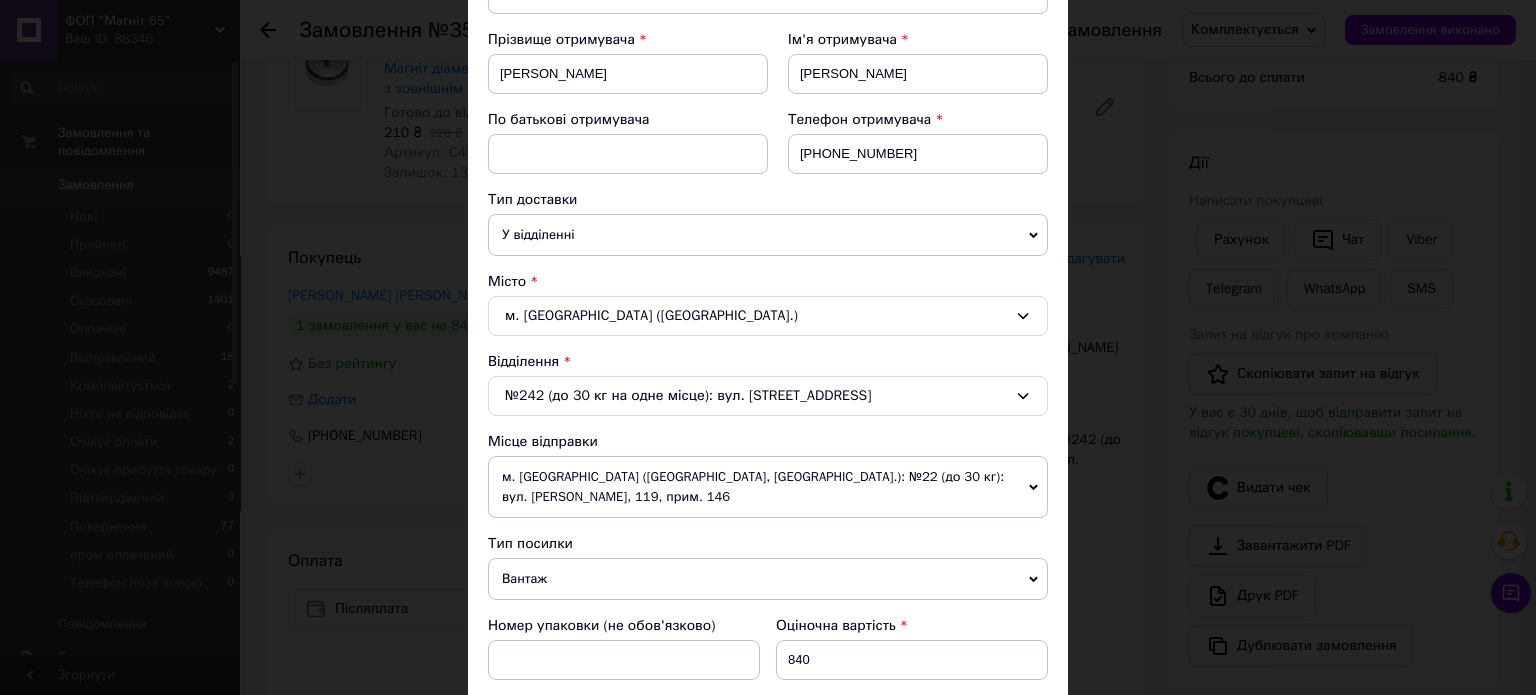 scroll, scrollTop: 300, scrollLeft: 0, axis: vertical 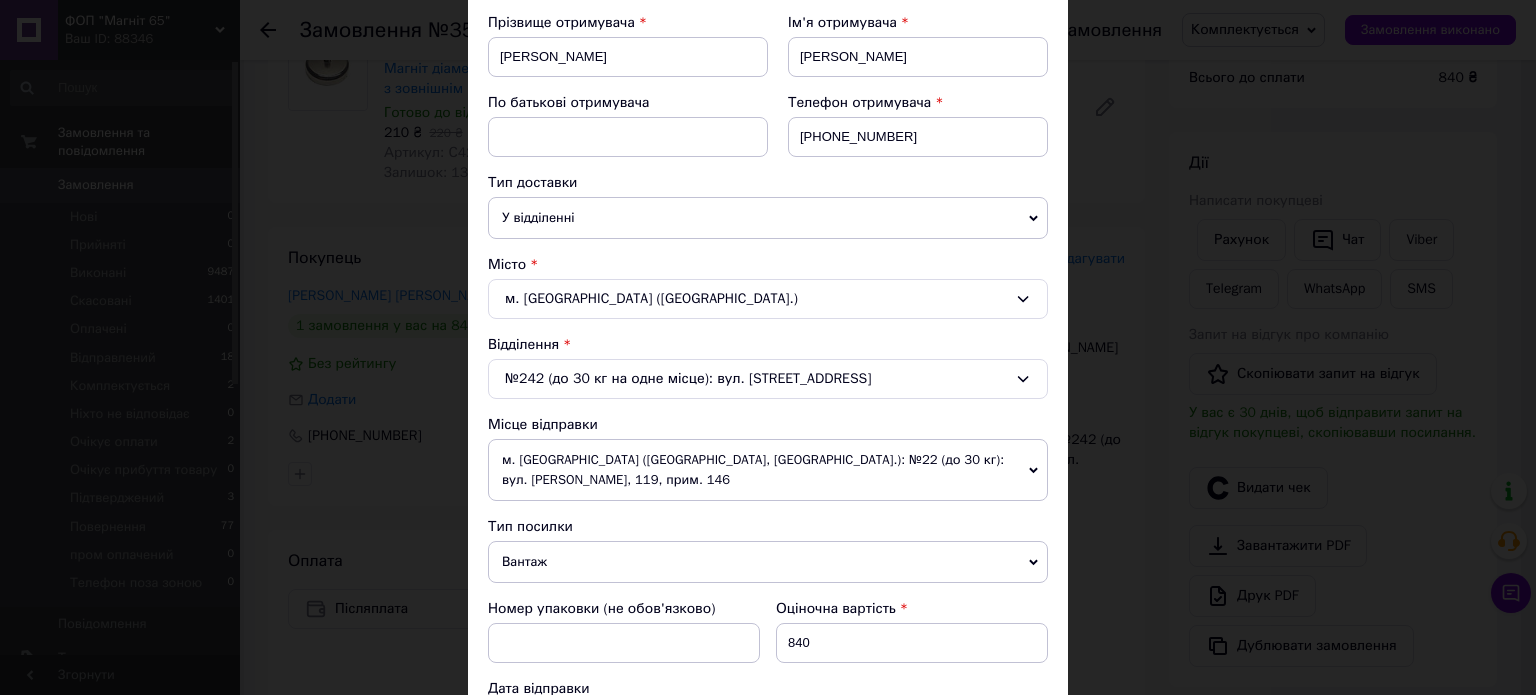 click on "м. [GEOGRAPHIC_DATA] ([GEOGRAPHIC_DATA], [GEOGRAPHIC_DATA].): №22 (до 30 кг): вул. [PERSON_NAME], 119, прим. 146" at bounding box center (768, 470) 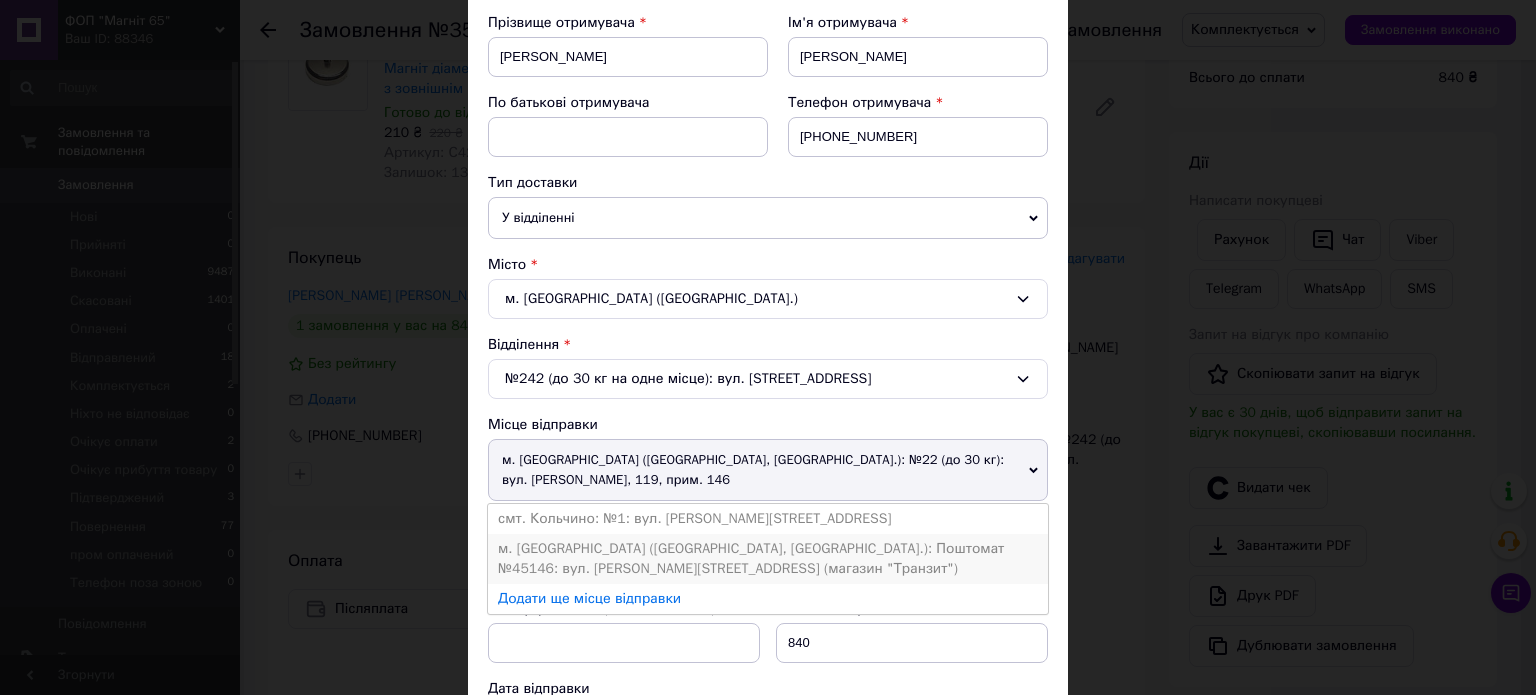 click on "м. [GEOGRAPHIC_DATA] ([GEOGRAPHIC_DATA], [GEOGRAPHIC_DATA].): Поштомат №45146: вул. [PERSON_NAME][STREET_ADDRESS] (магазин "Транзит")" at bounding box center [768, 559] 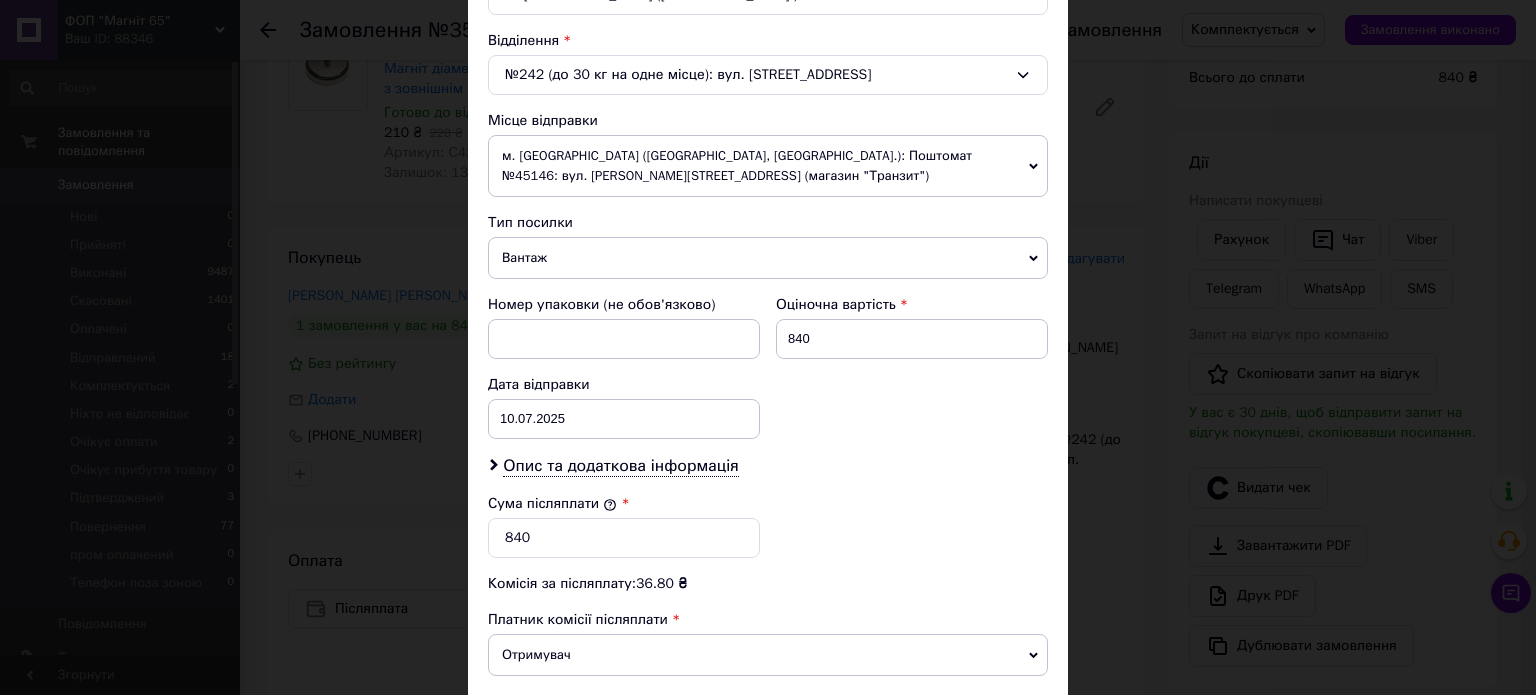 scroll, scrollTop: 800, scrollLeft: 0, axis: vertical 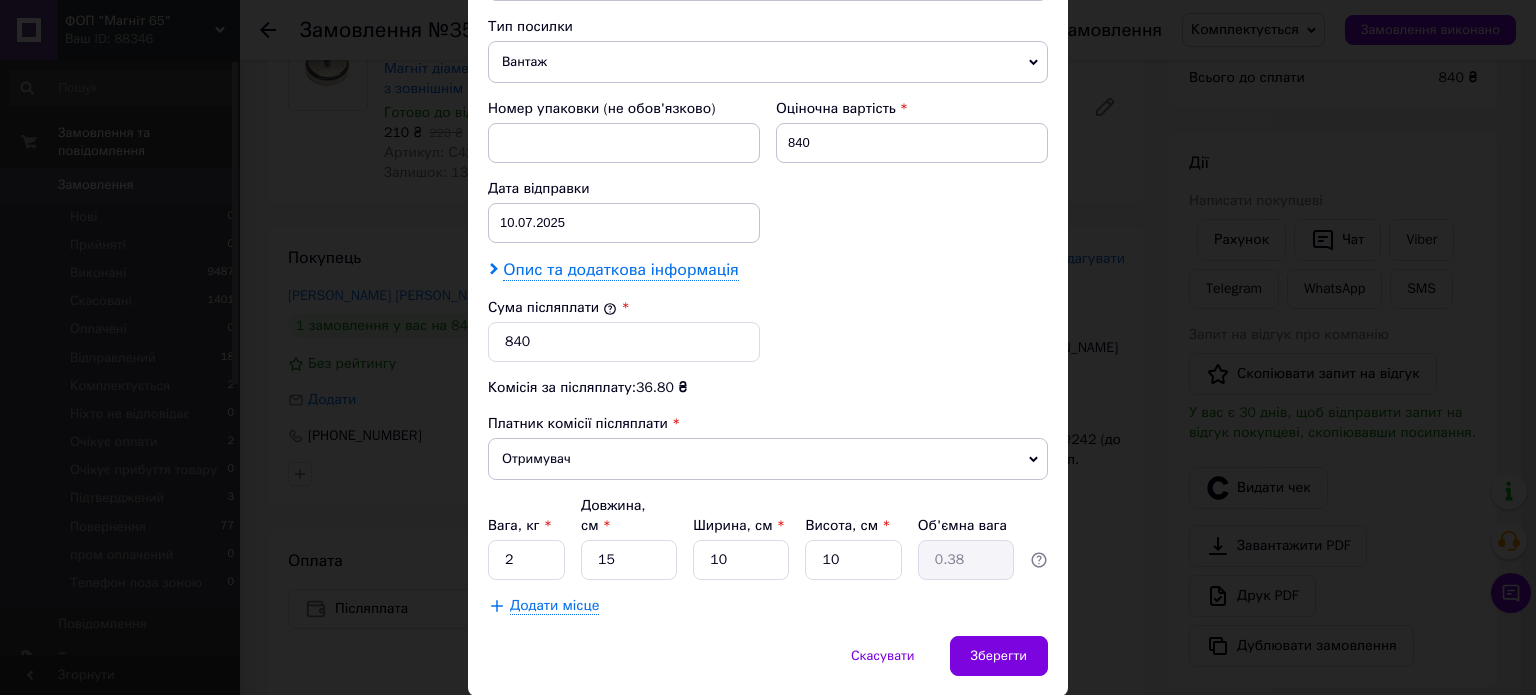 click on "Опис та додаткова інформація" at bounding box center (620, 270) 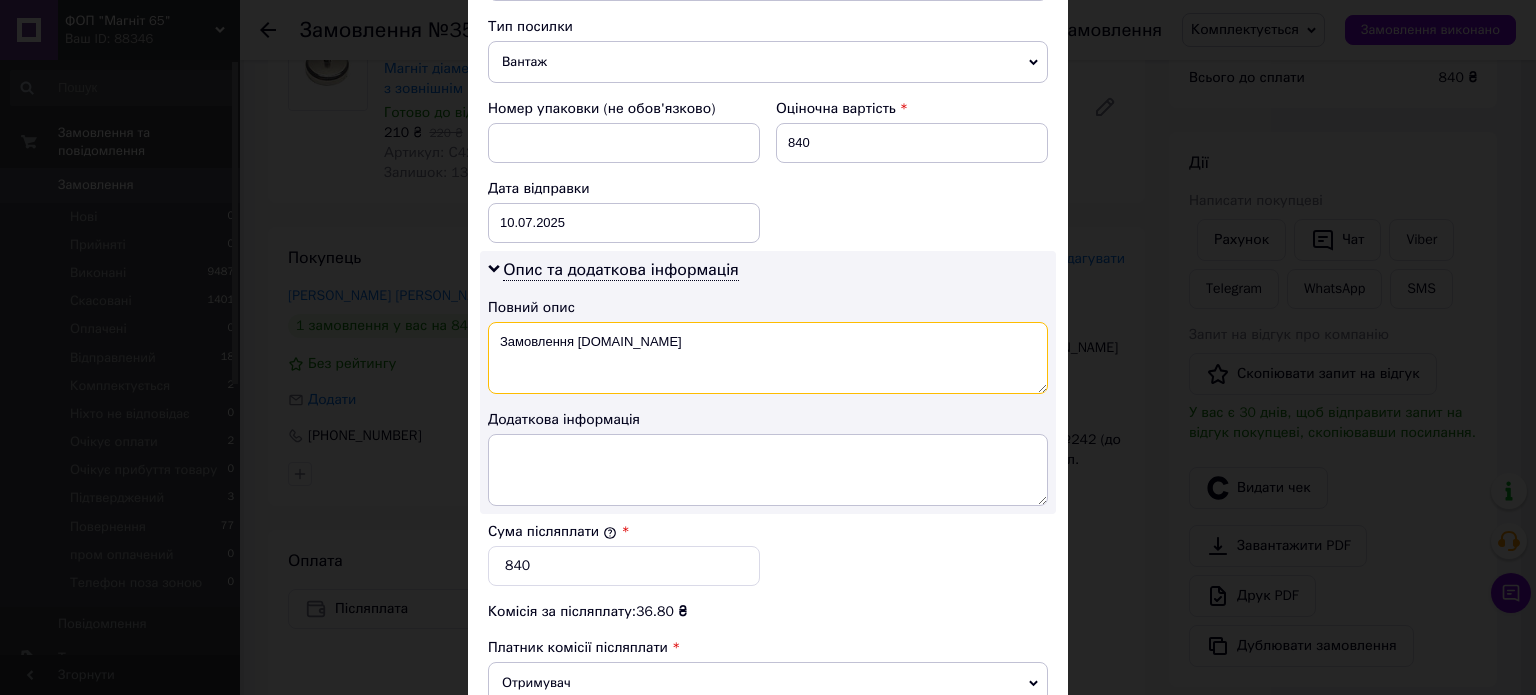 click on "Замовлення [DOMAIN_NAME]" at bounding box center [768, 358] 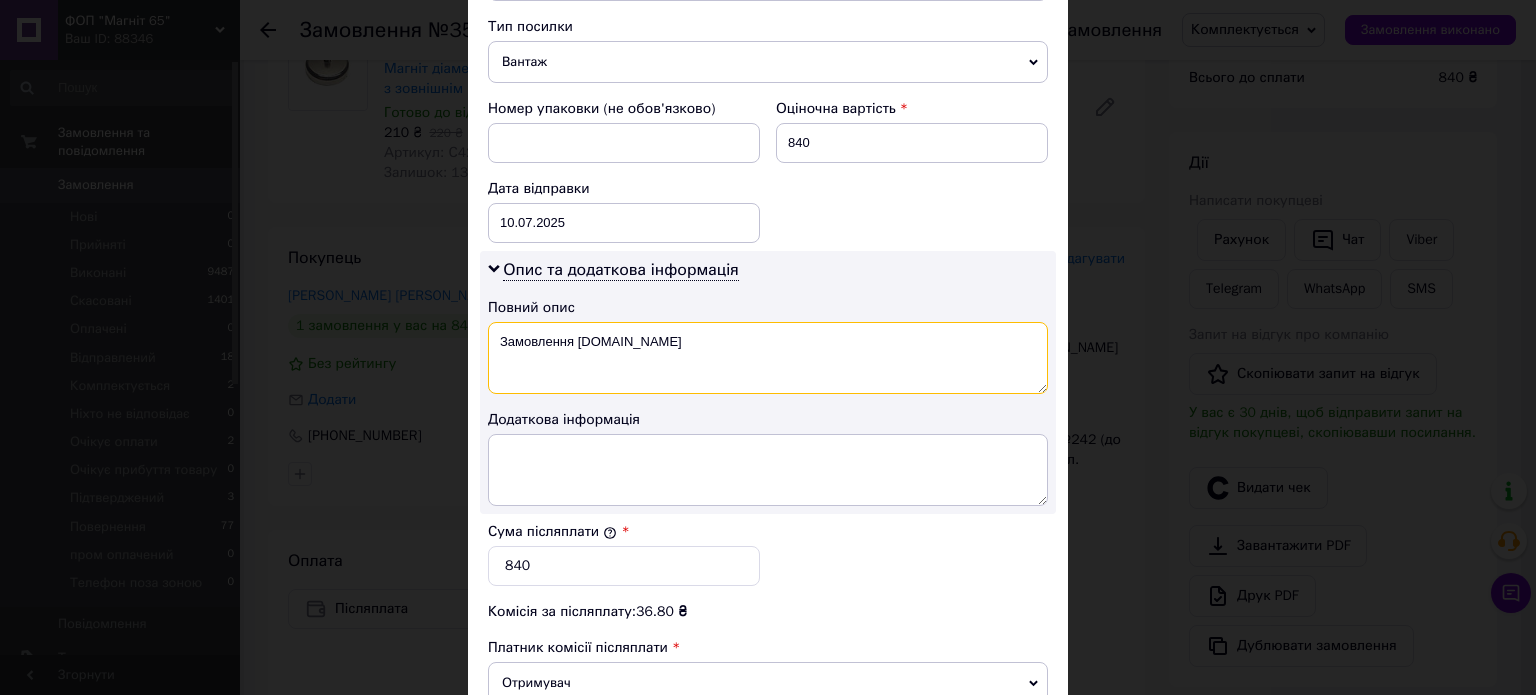 paste on "352026413" 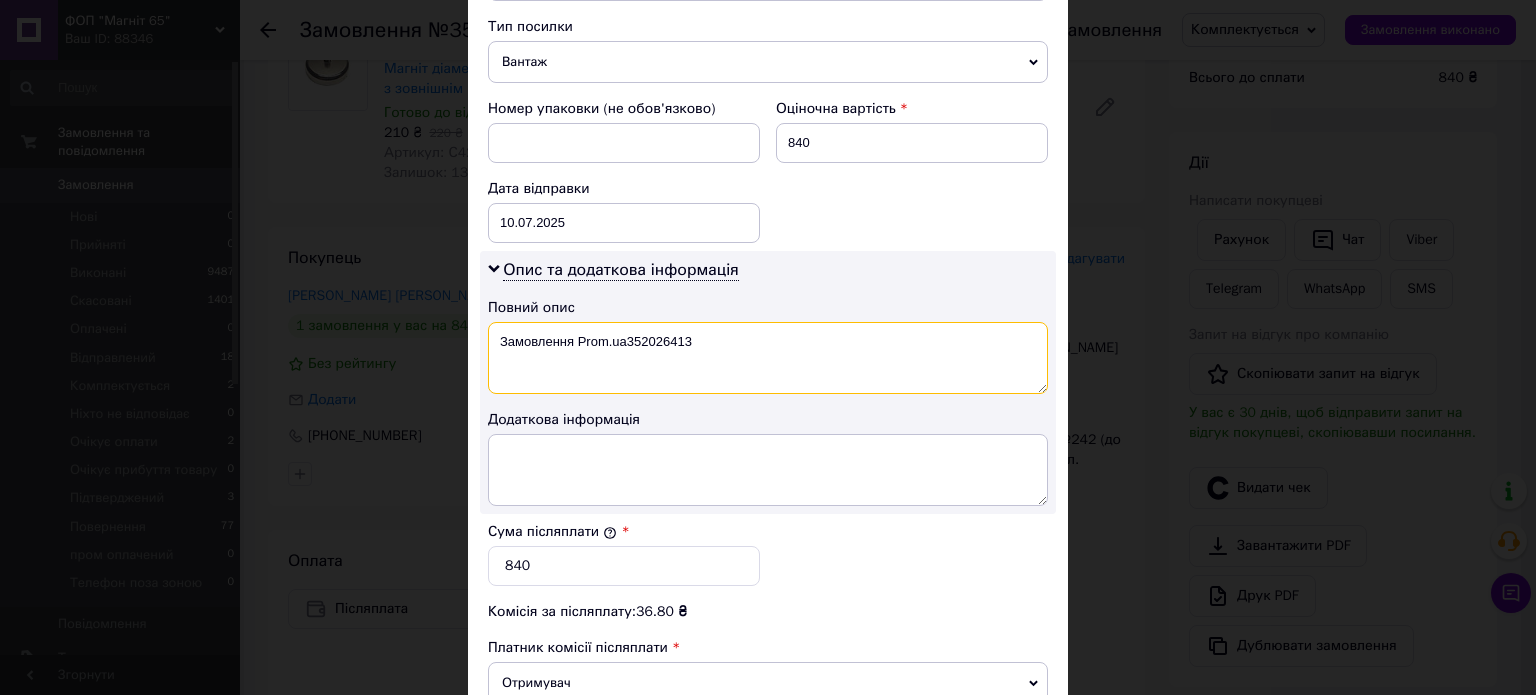 type on "Замовлення Prom.ua352026413" 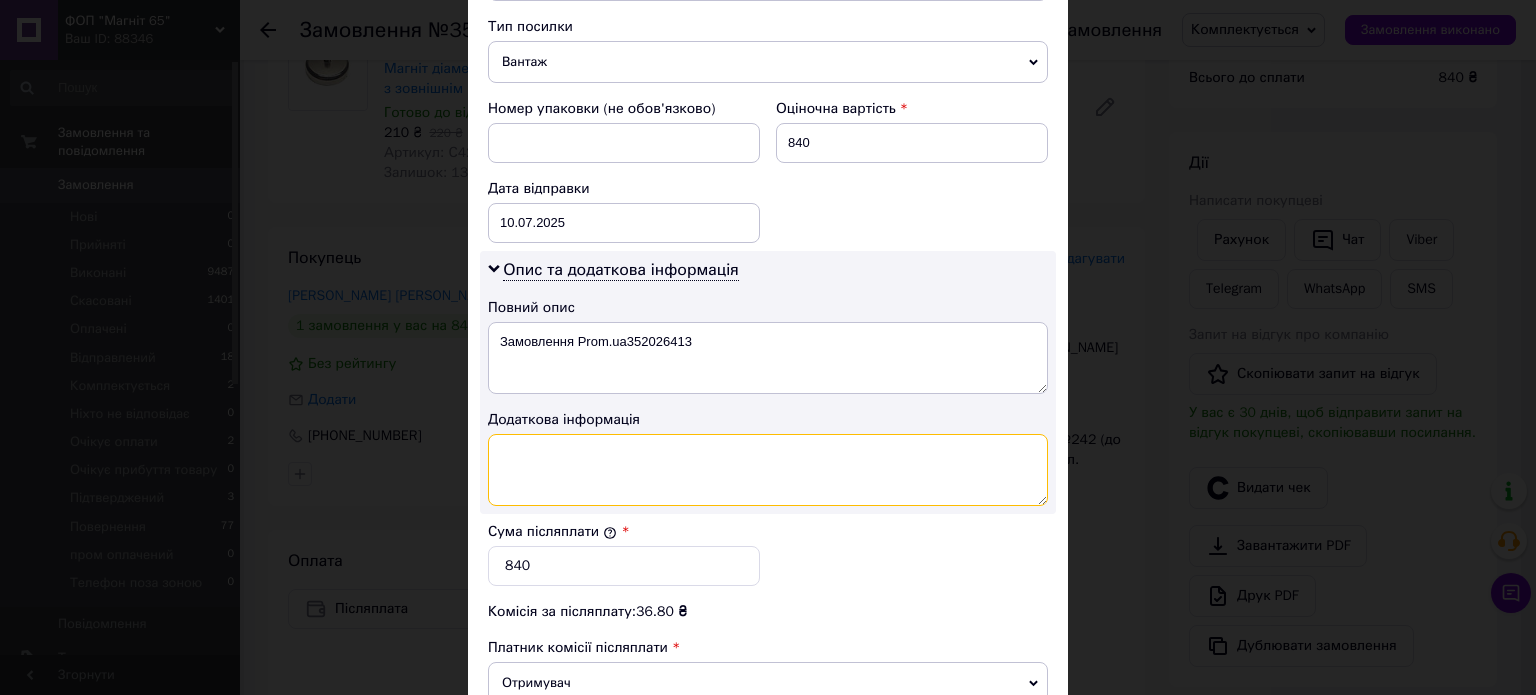 click at bounding box center (768, 470) 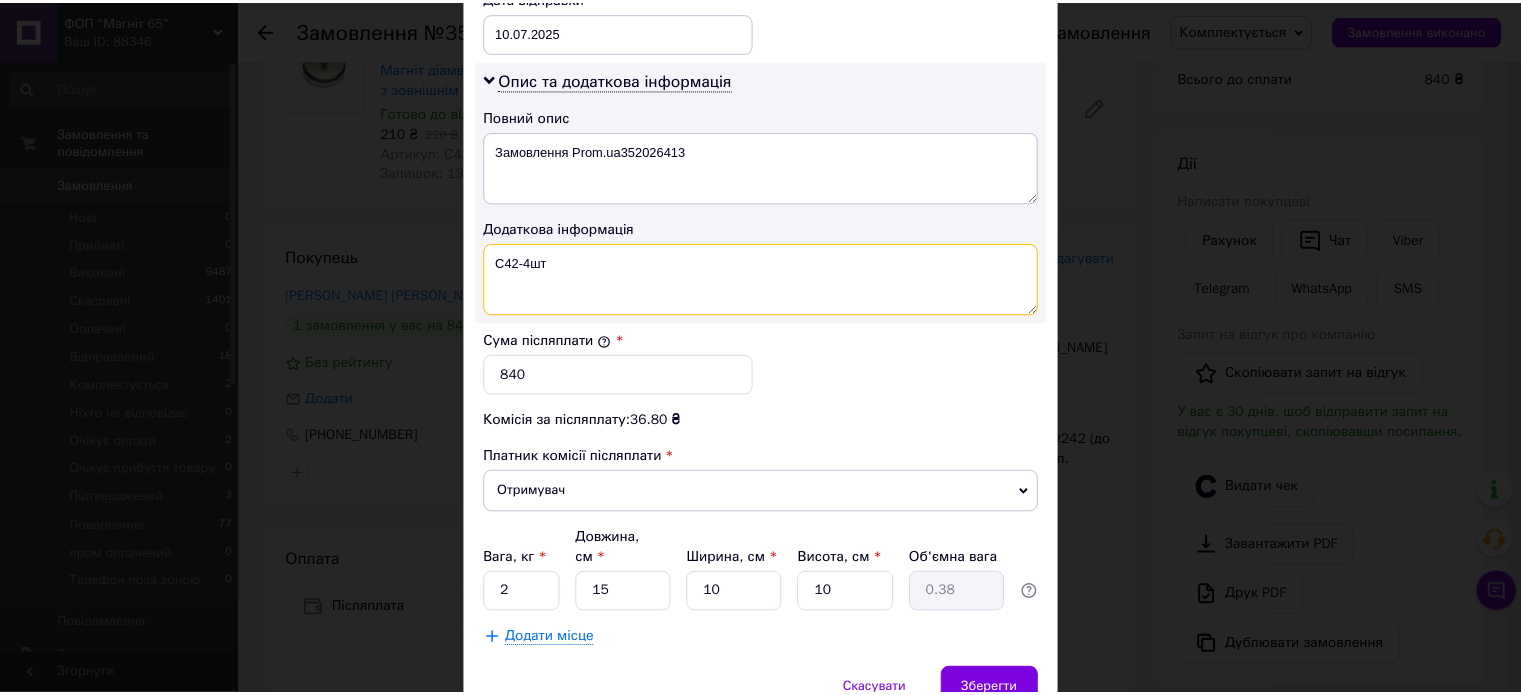 scroll, scrollTop: 1068, scrollLeft: 0, axis: vertical 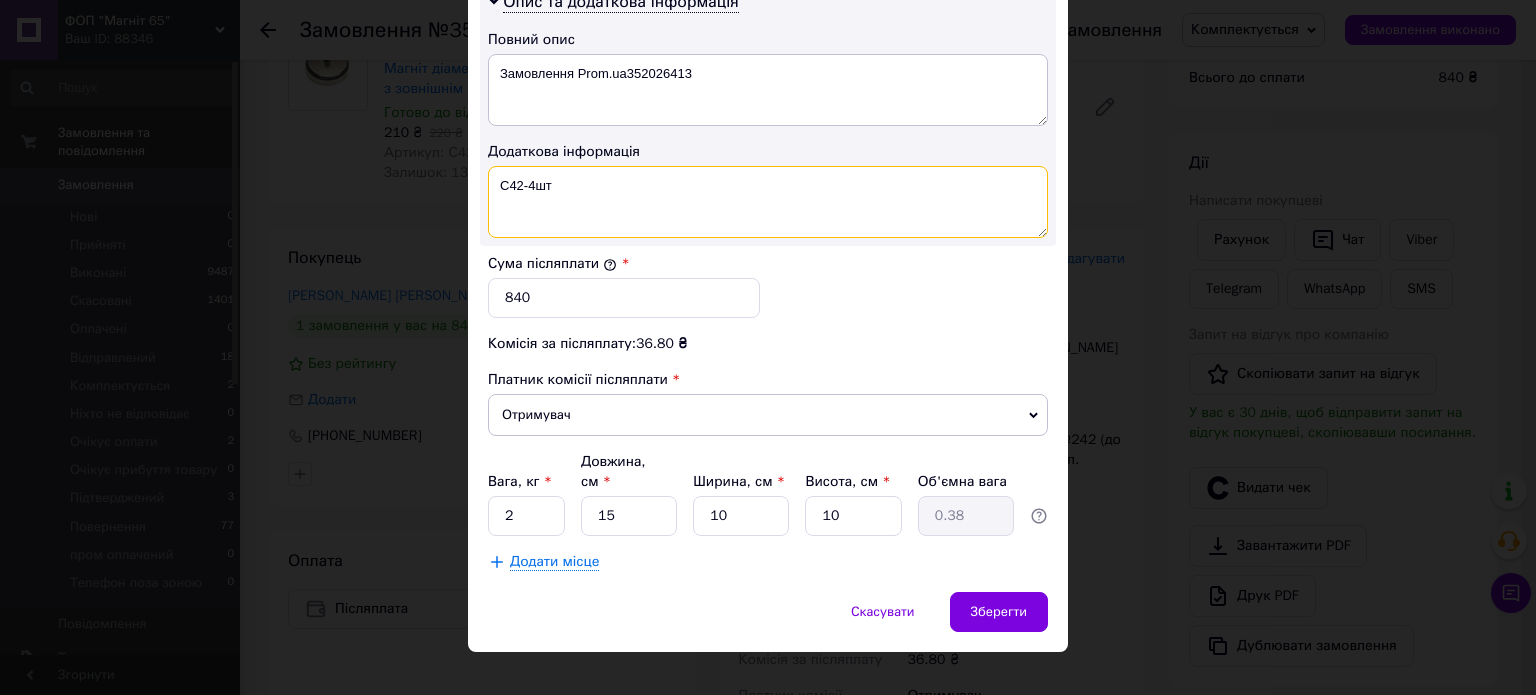 type on "С42-4шт" 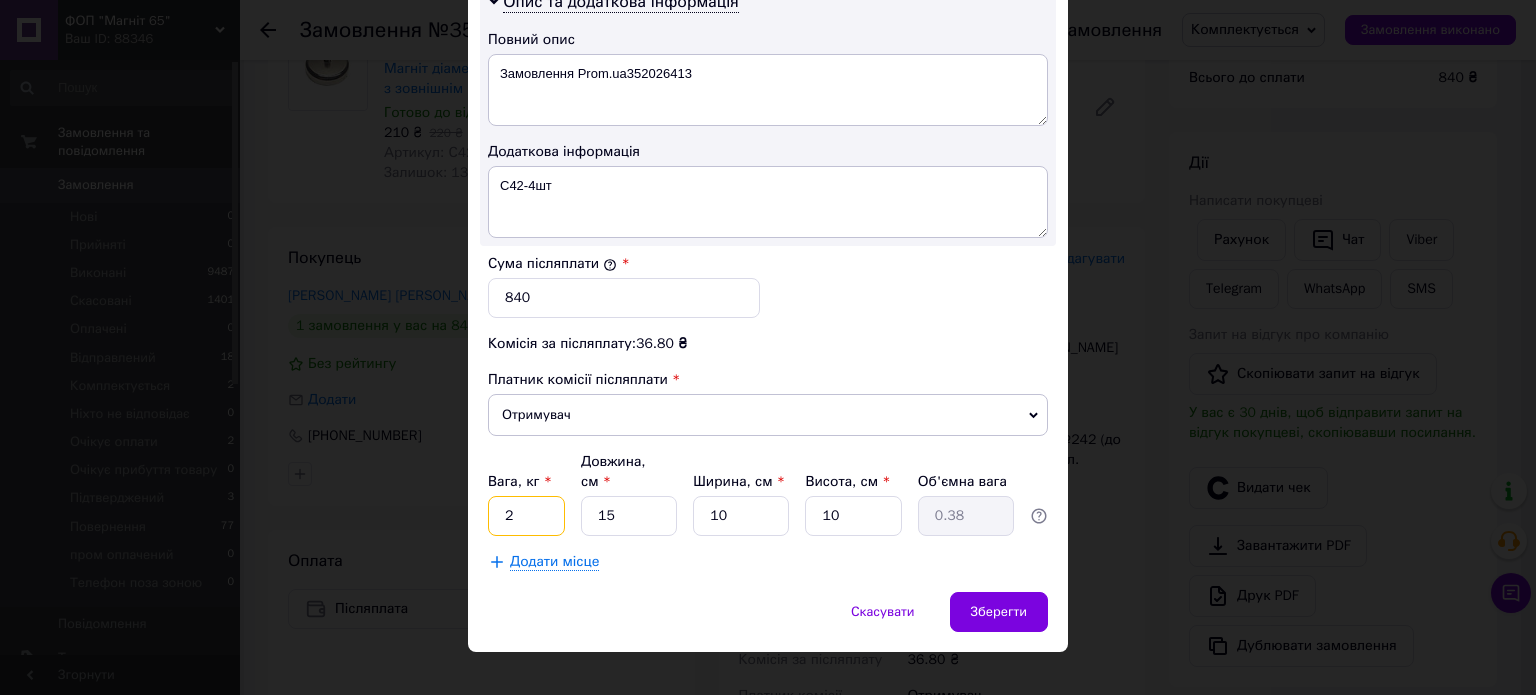 drag, startPoint x: 516, startPoint y: 496, endPoint x: 498, endPoint y: 499, distance: 18.248287 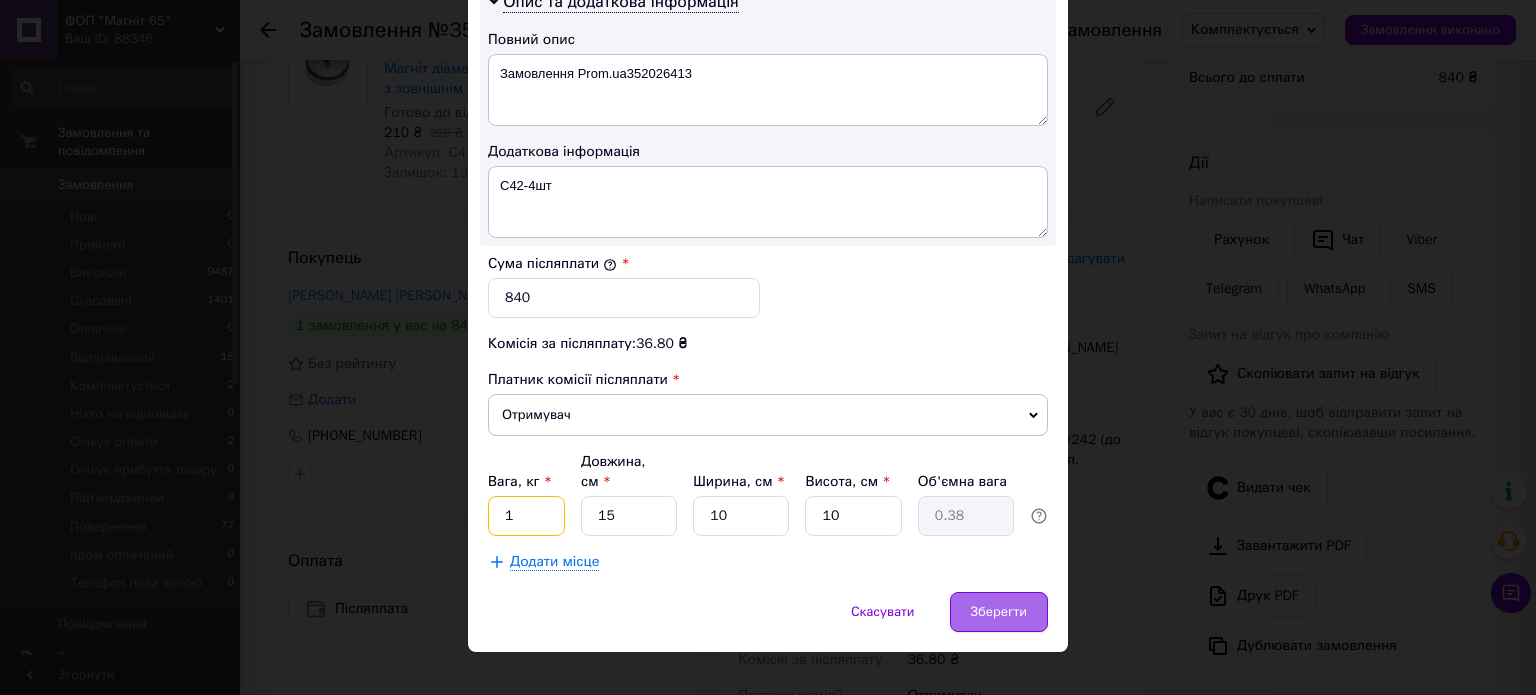 type on "1" 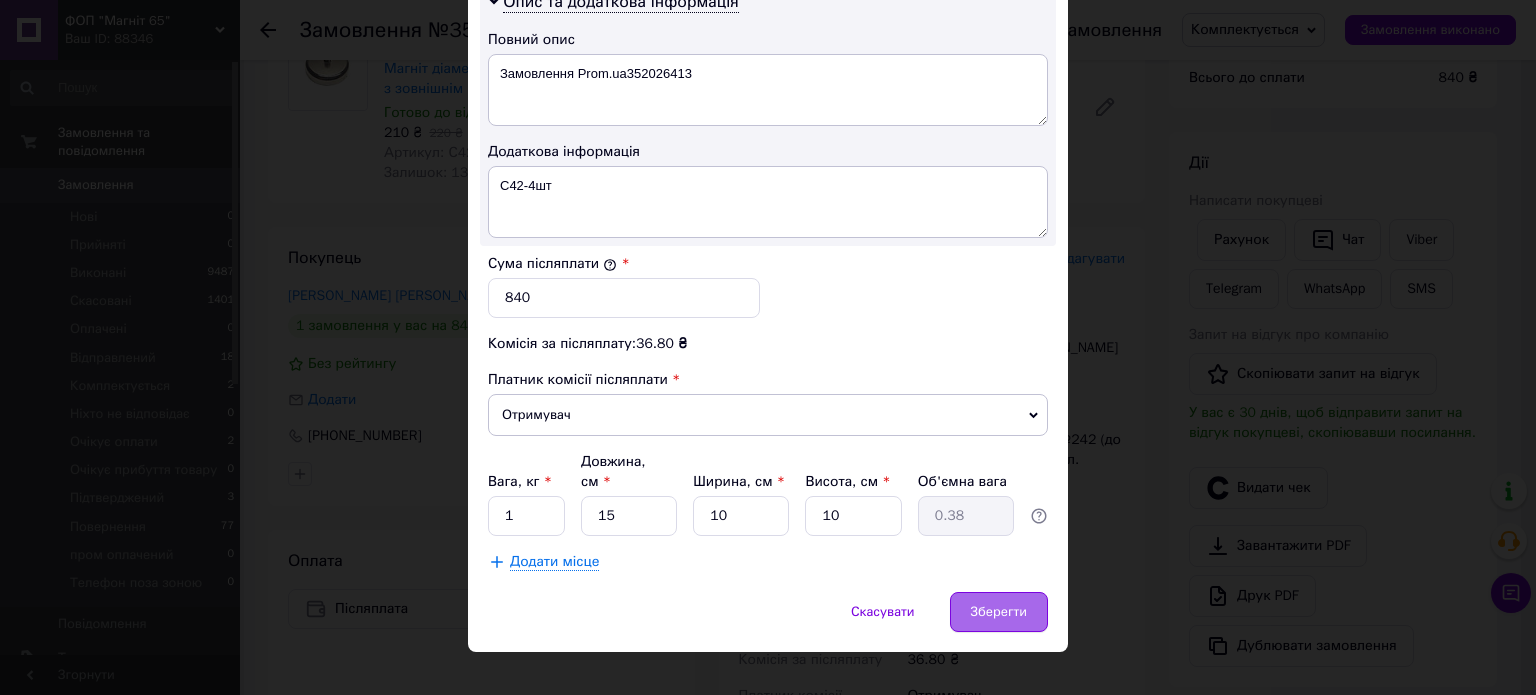 click on "Зберегти" at bounding box center (999, 612) 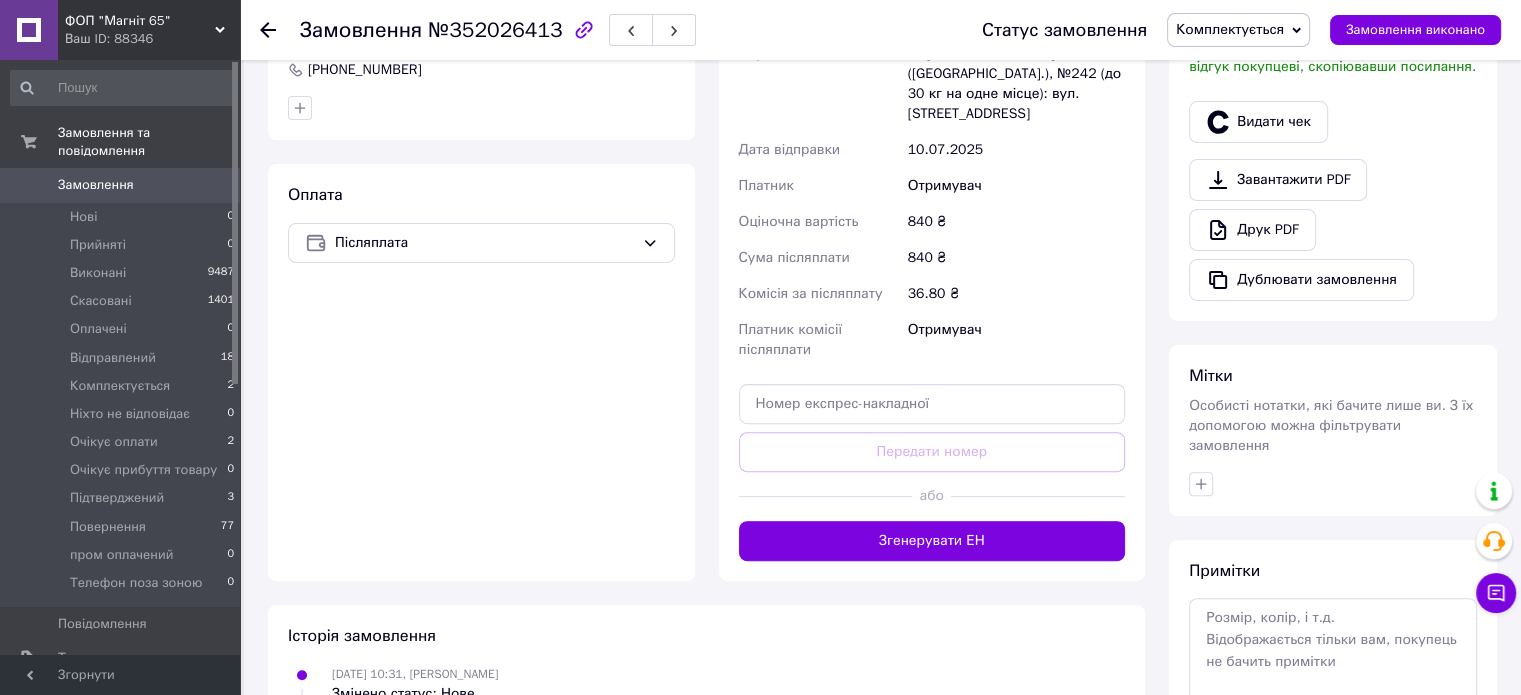 scroll, scrollTop: 600, scrollLeft: 0, axis: vertical 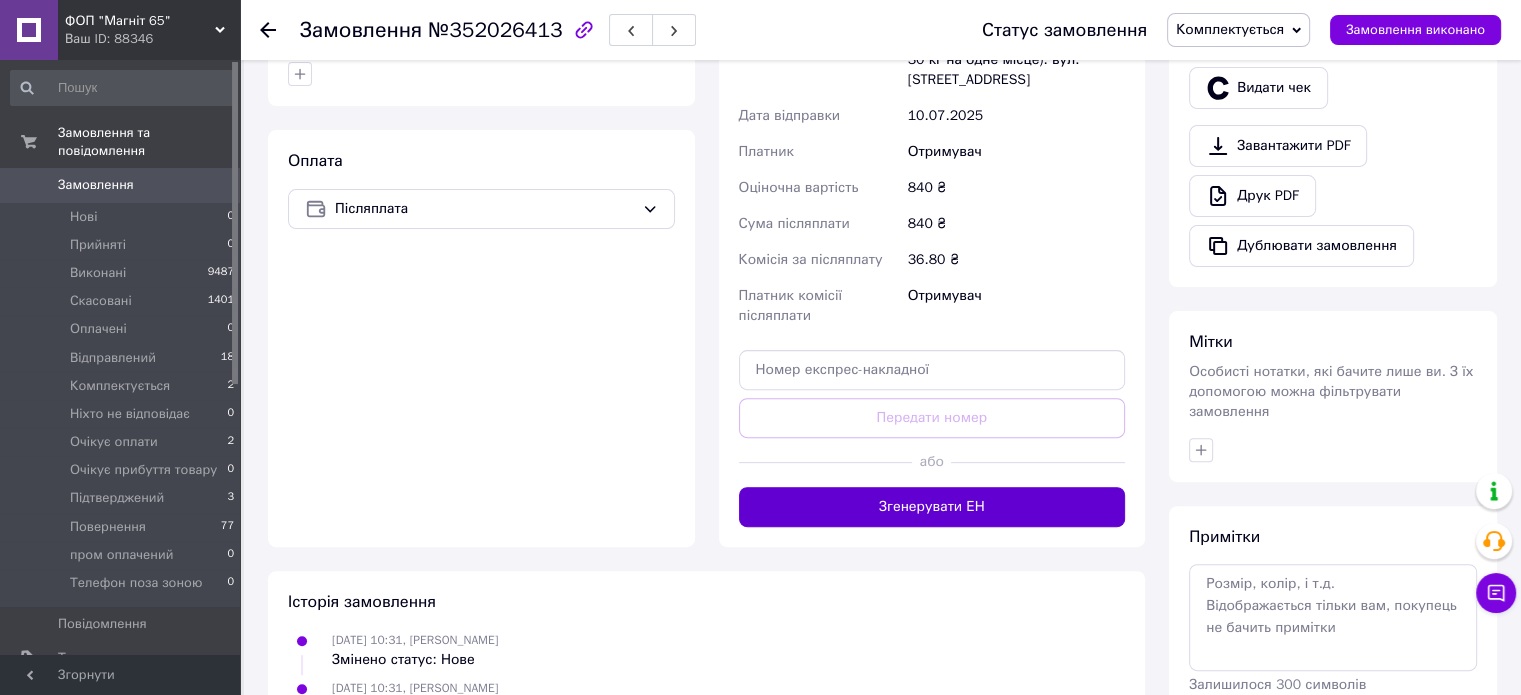 click on "Згенерувати ЕН" at bounding box center (932, 507) 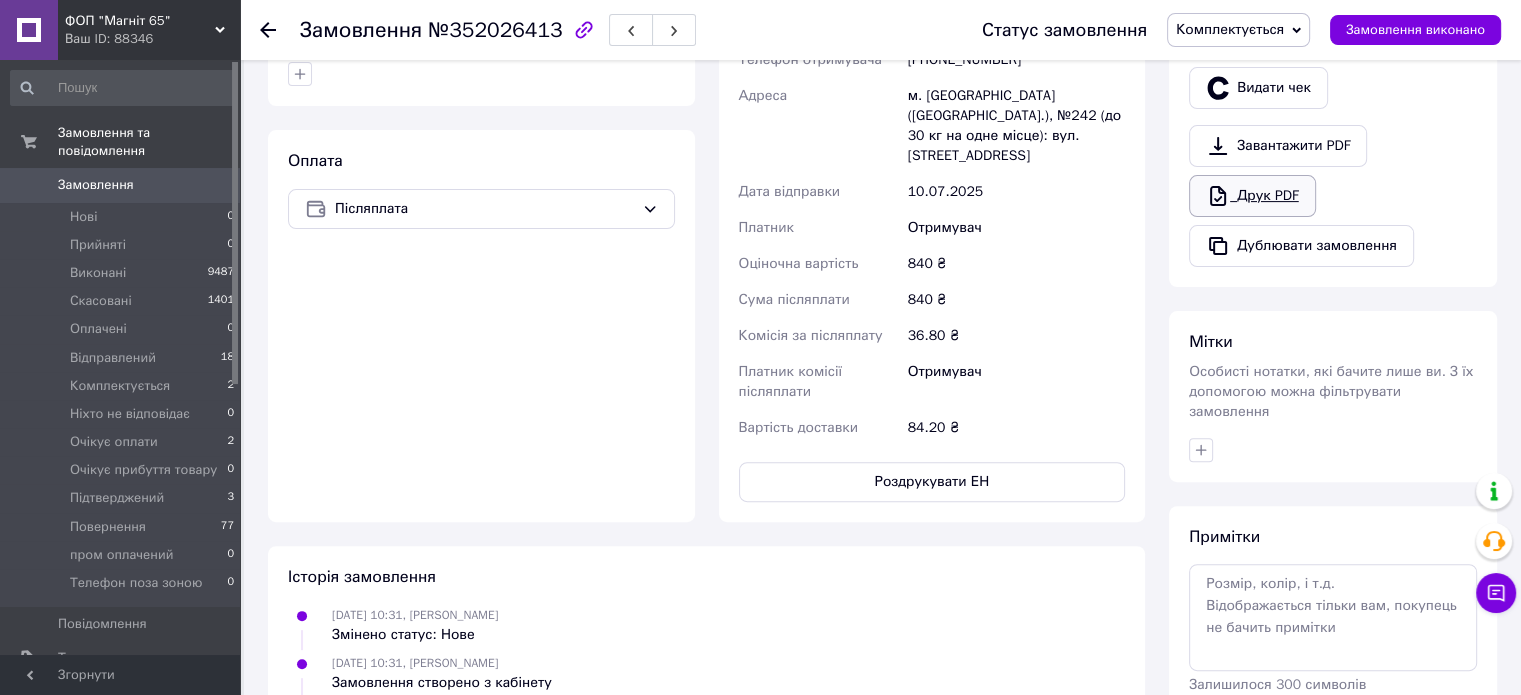 click on "Друк PDF" at bounding box center (1252, 196) 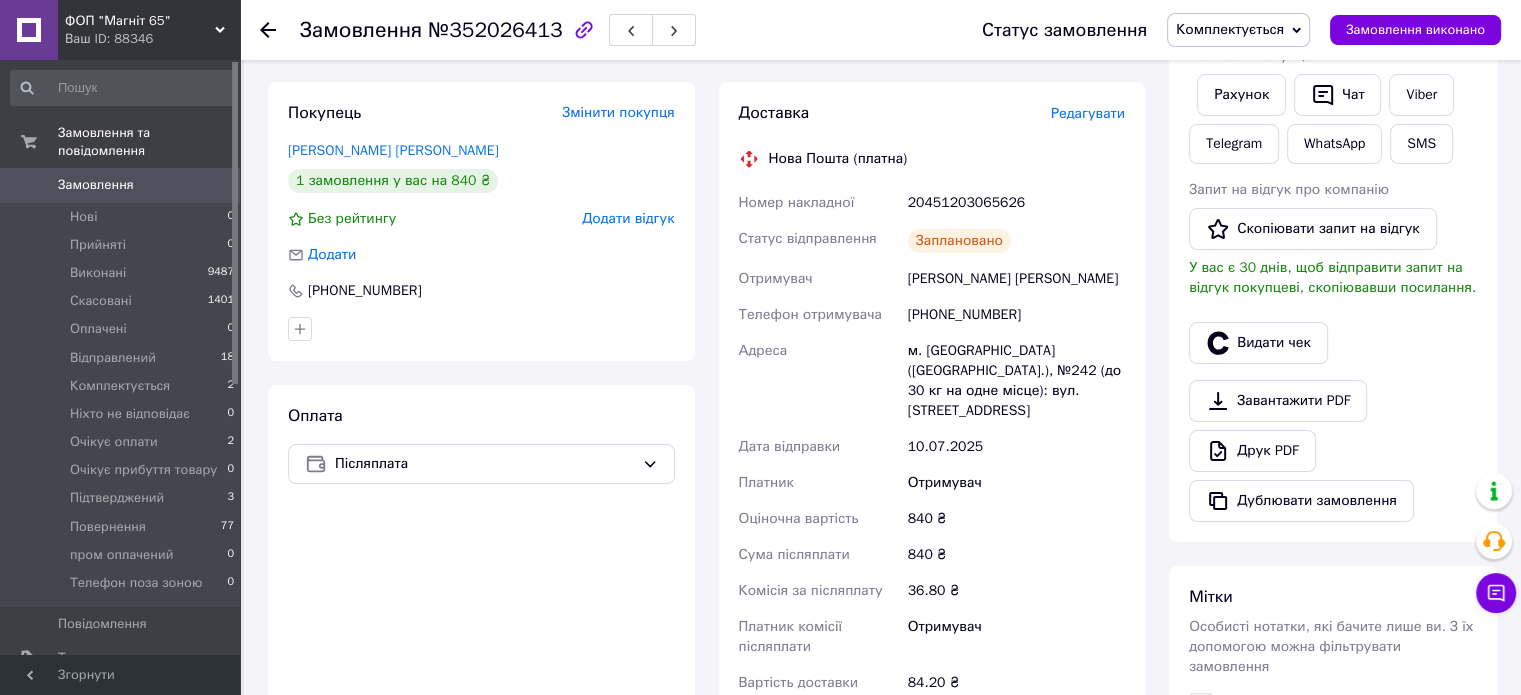 scroll, scrollTop: 300, scrollLeft: 0, axis: vertical 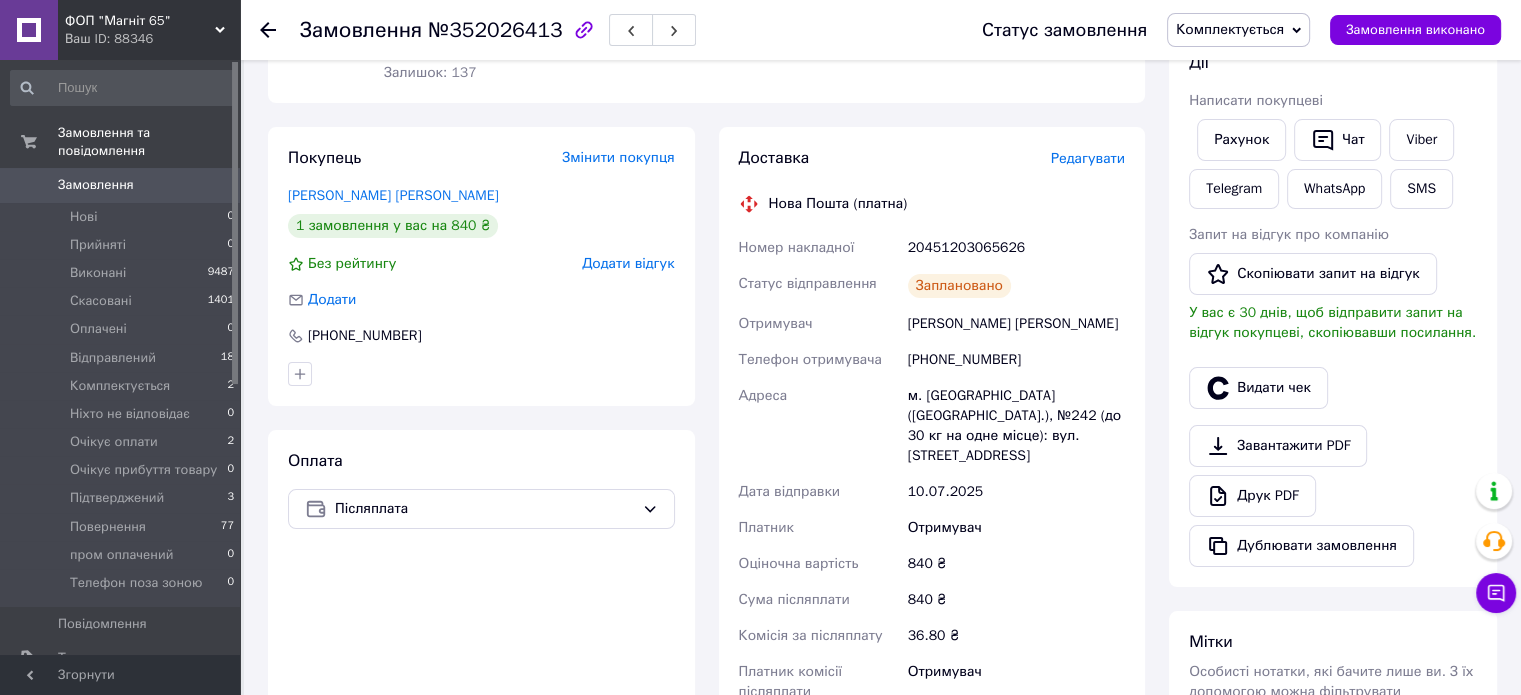 click on "[PHONE_NUMBER]" at bounding box center (1016, 360) 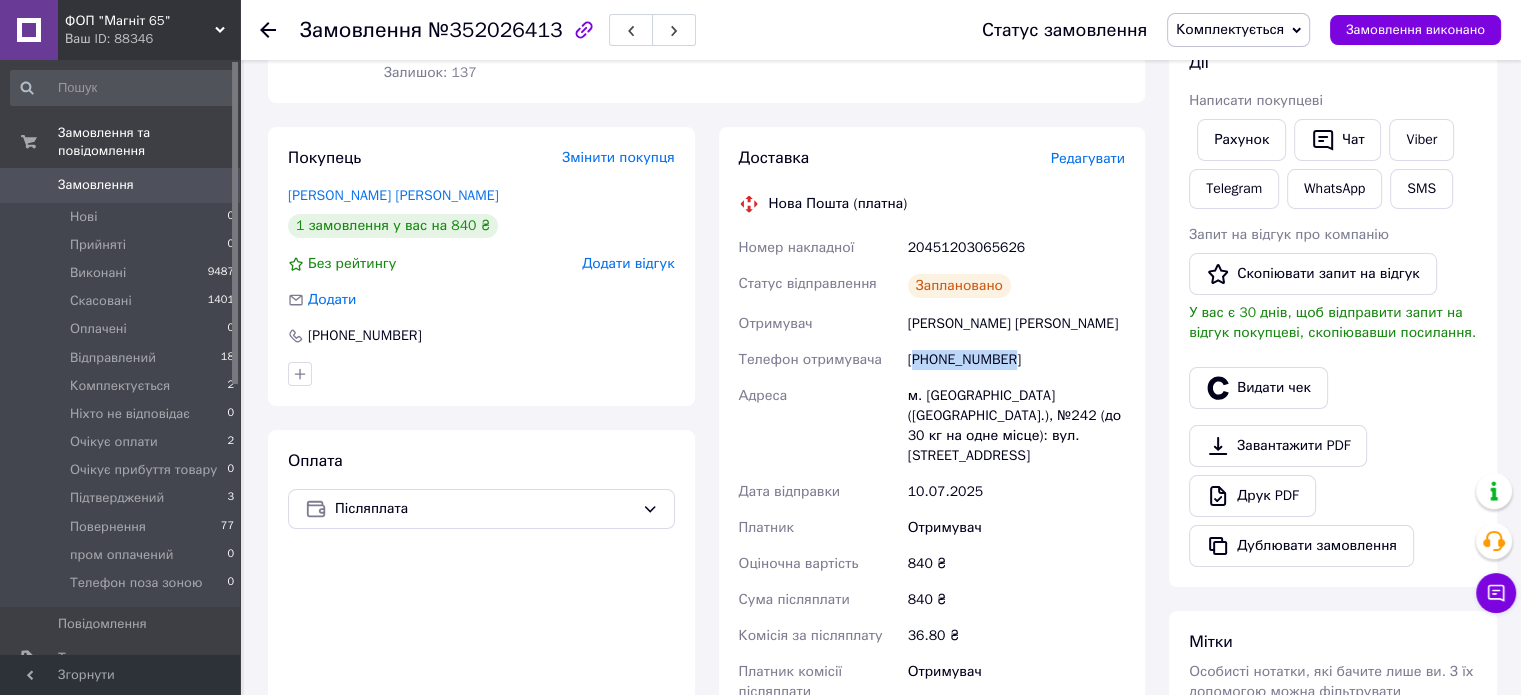 click on "[PHONE_NUMBER]" at bounding box center [1016, 360] 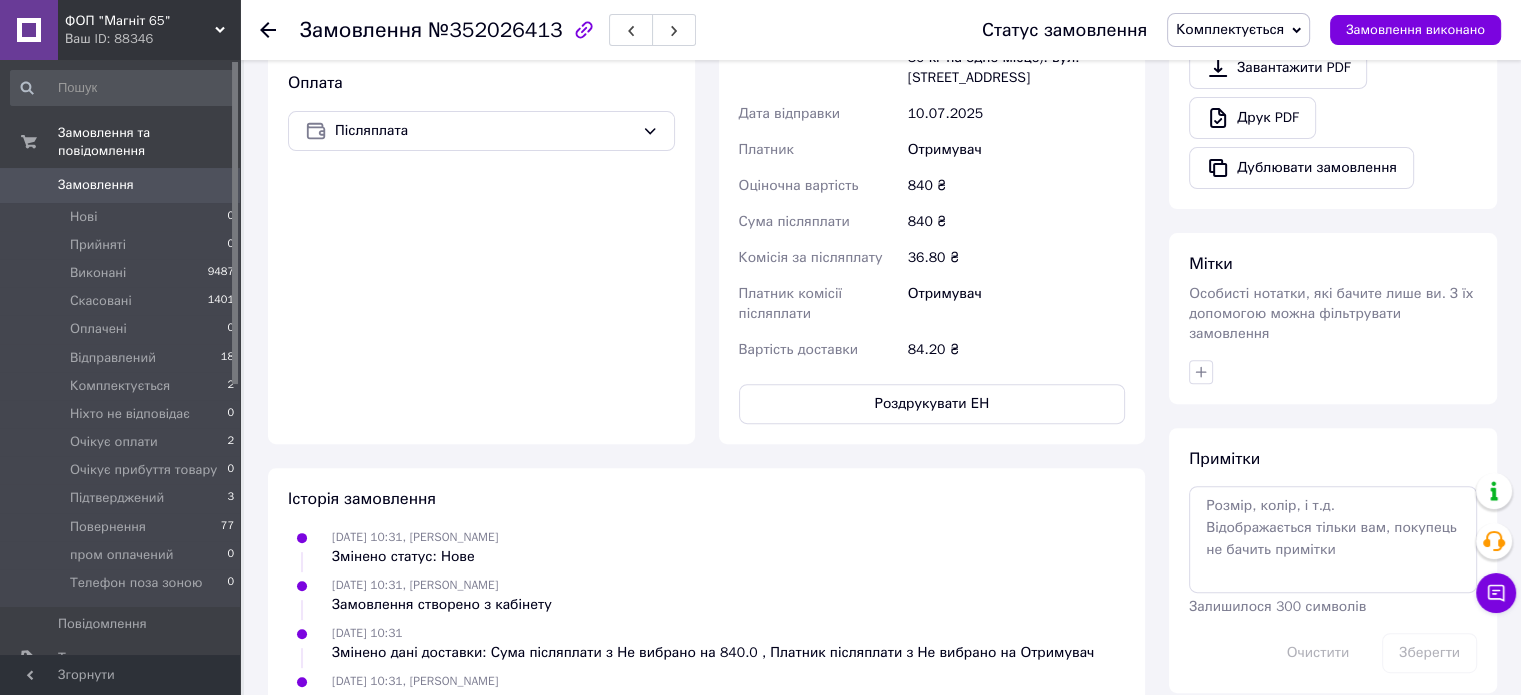 scroll, scrollTop: 700, scrollLeft: 0, axis: vertical 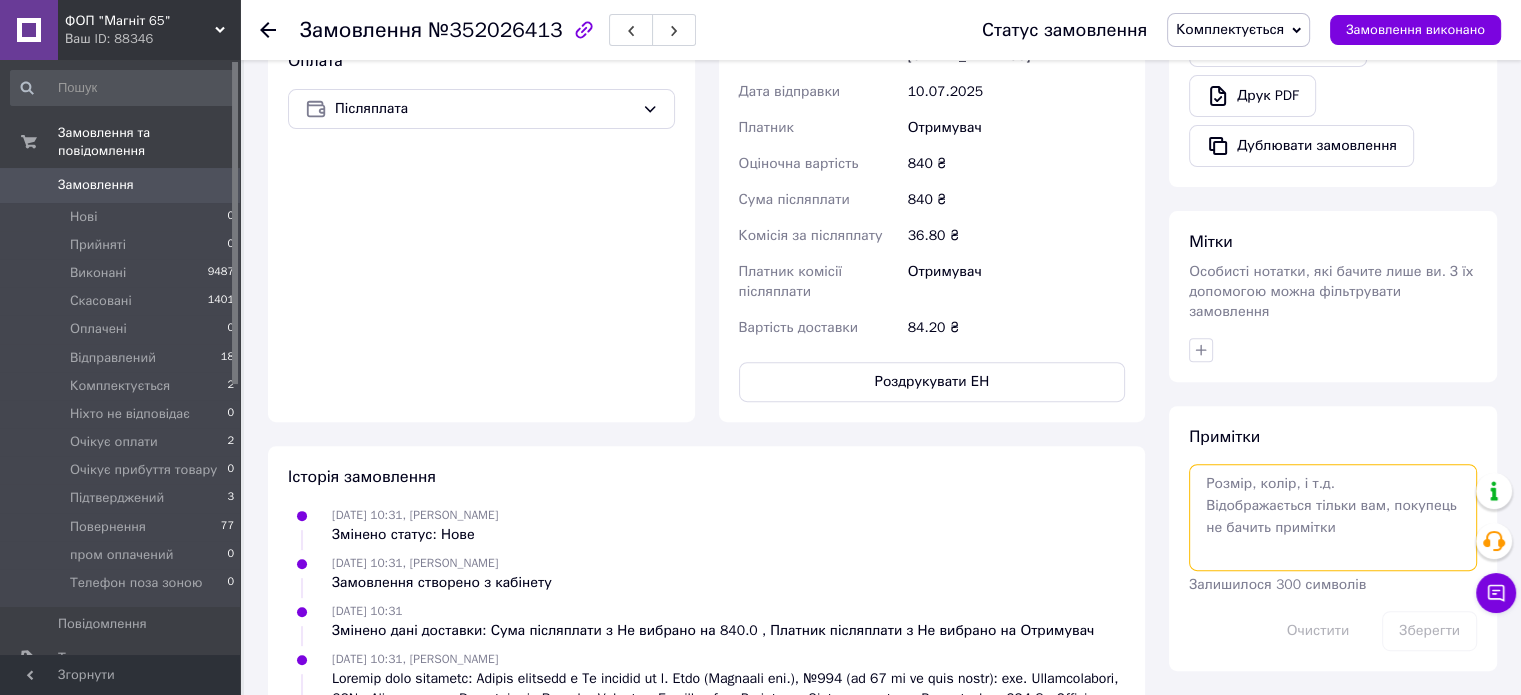 click at bounding box center [1333, 517] 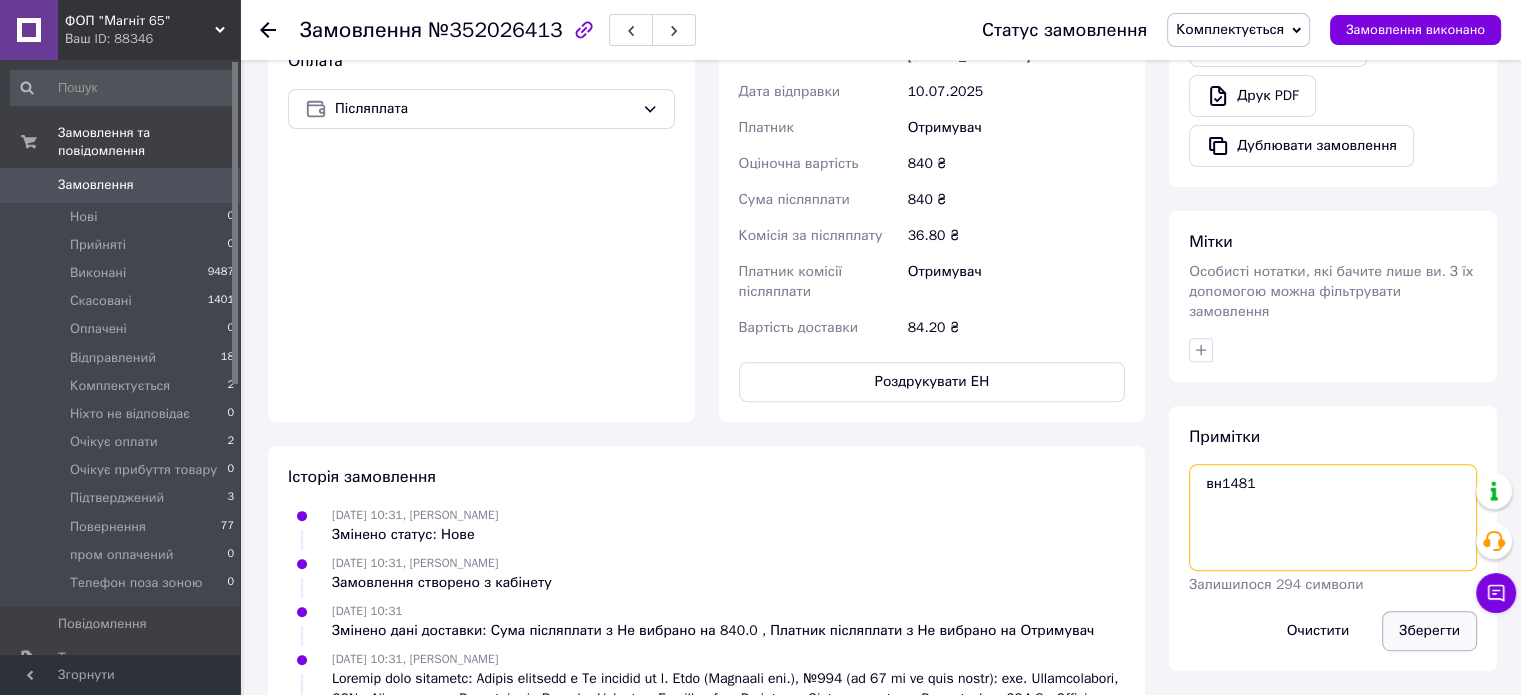 type on "вн1481" 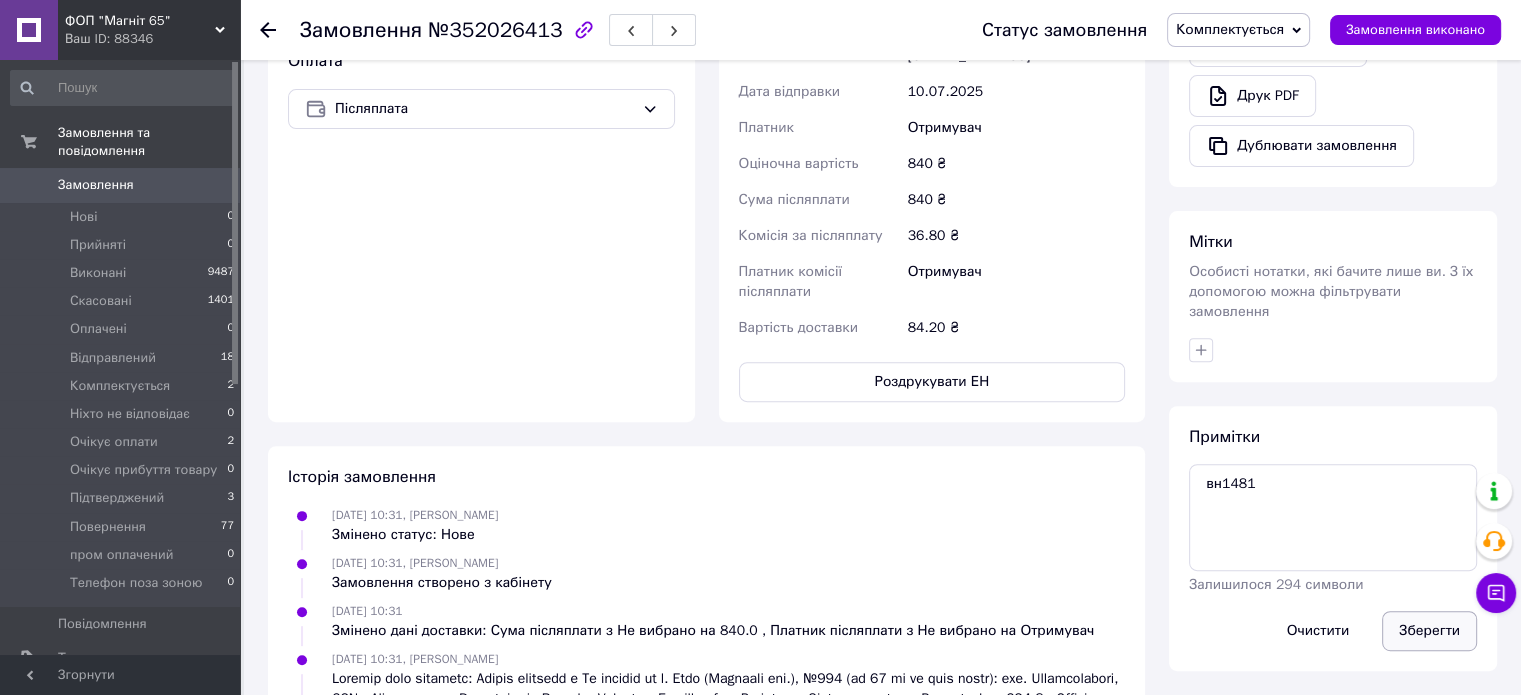 click on "Зберегти" at bounding box center [1429, 631] 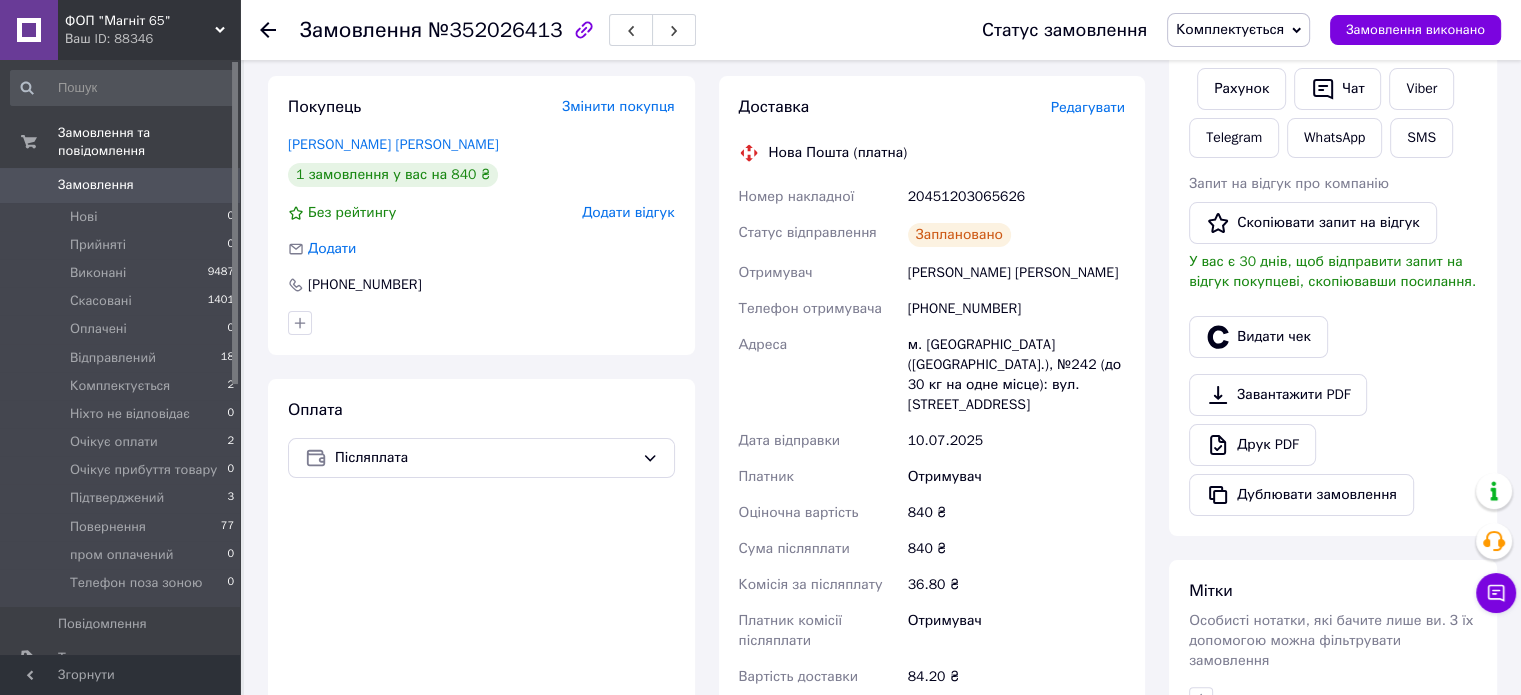 scroll, scrollTop: 300, scrollLeft: 0, axis: vertical 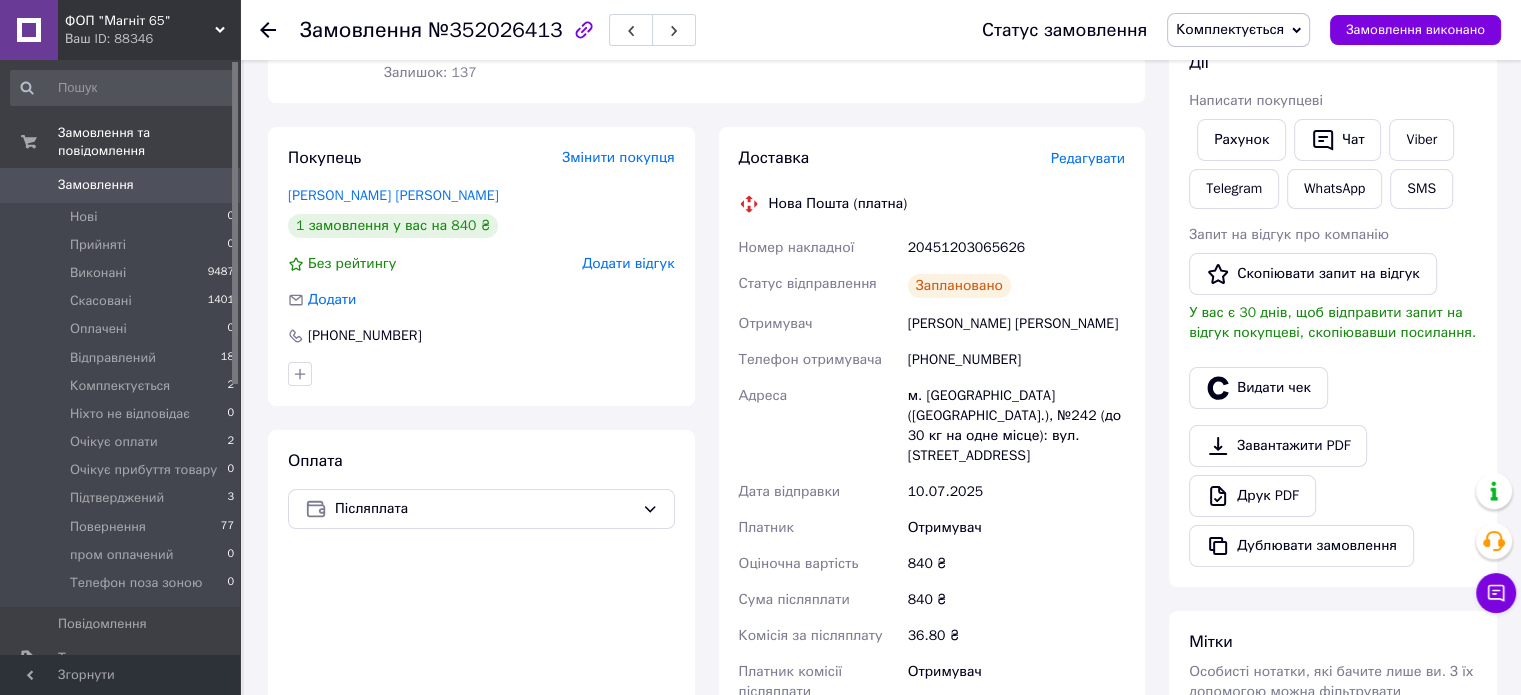 click on "№352026413" at bounding box center [495, 30] 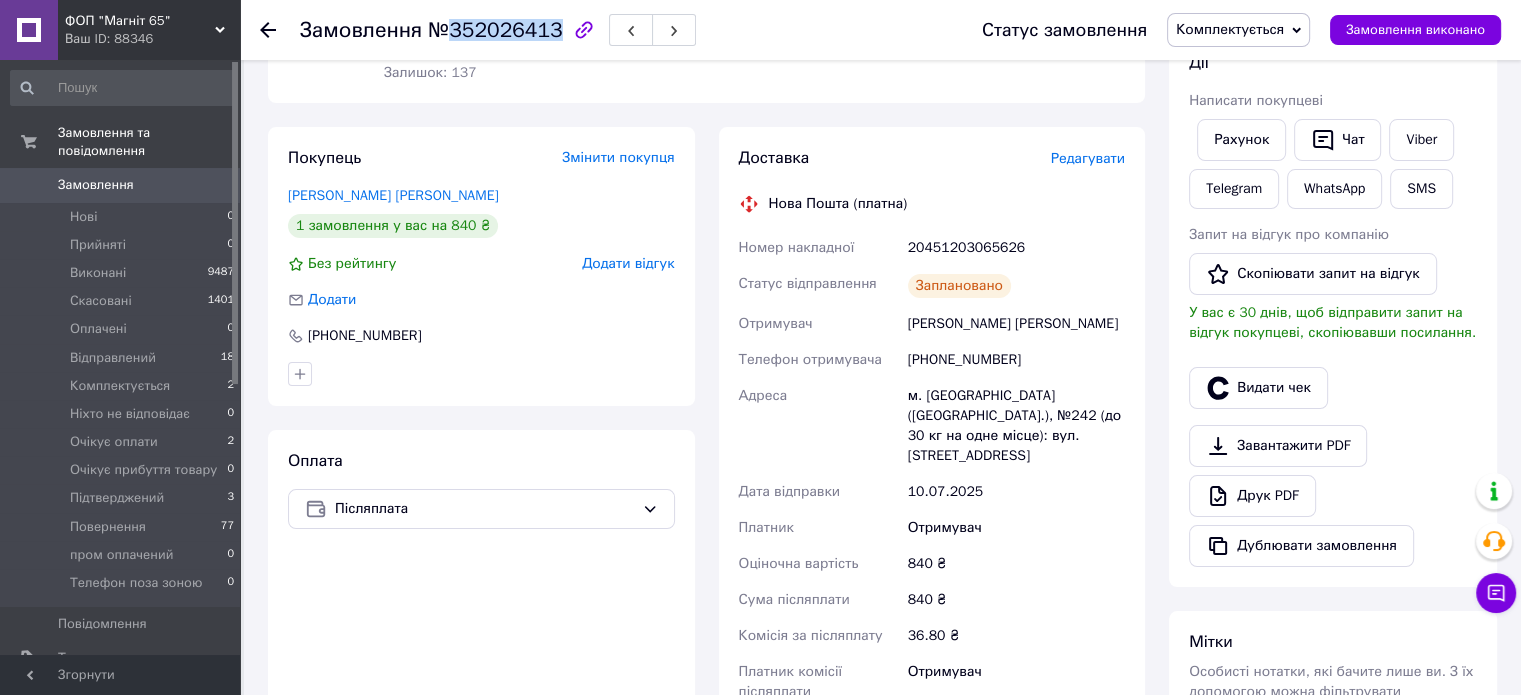 click on "№352026413" at bounding box center (495, 30) 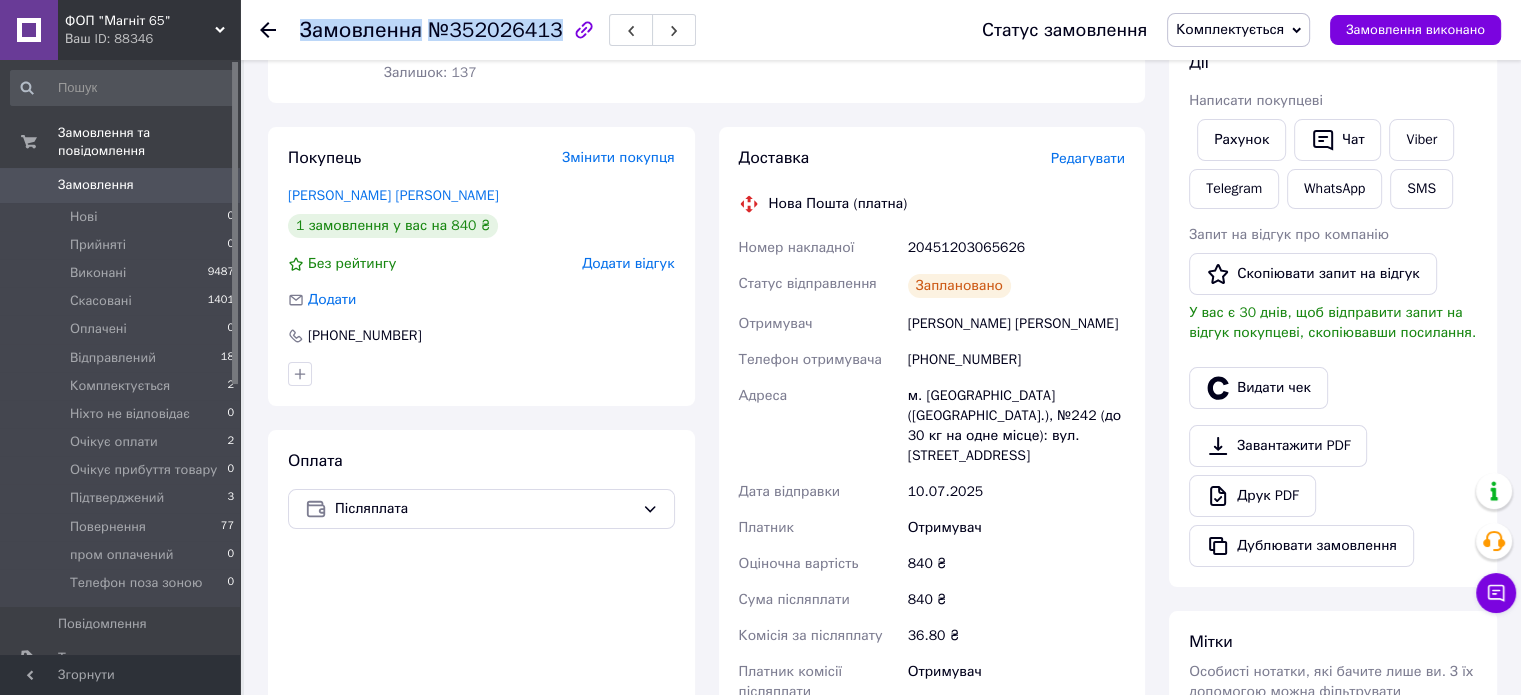 click on "№352026413" at bounding box center (495, 30) 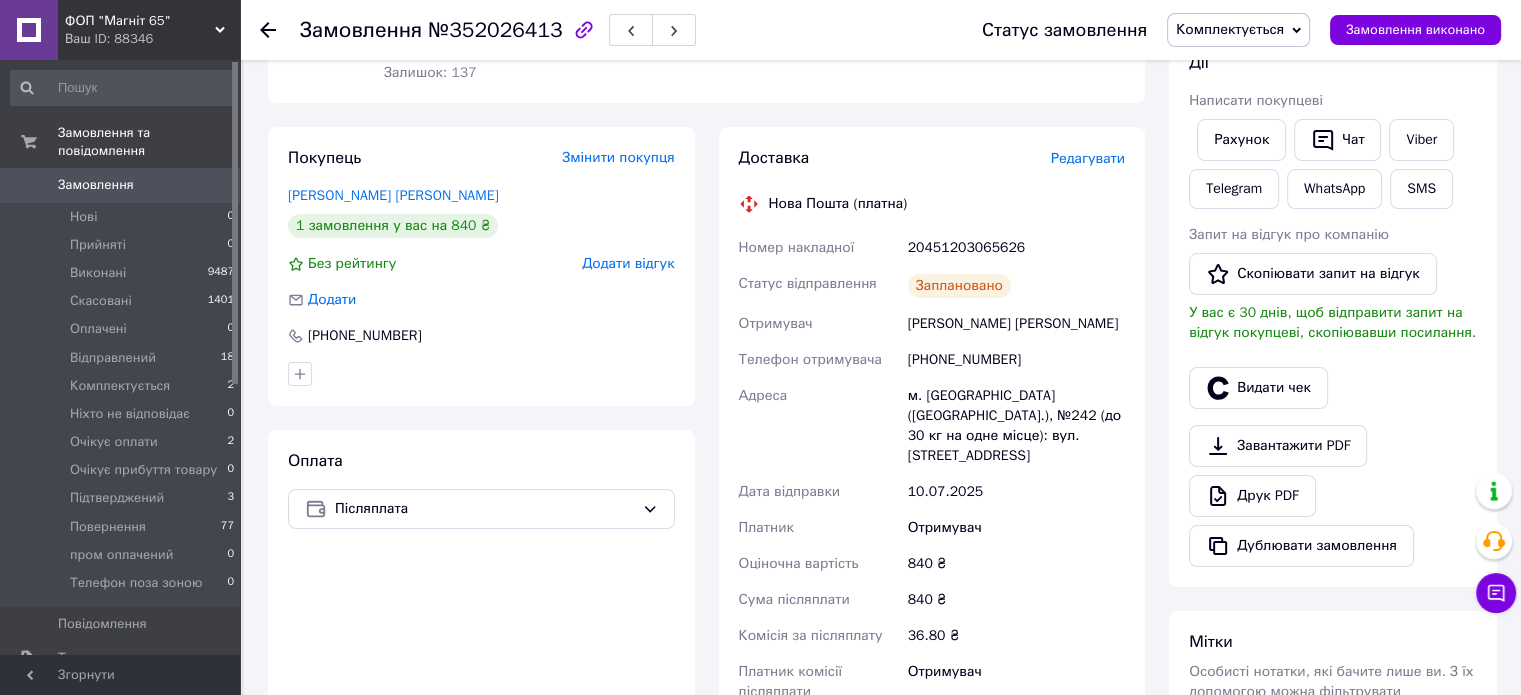 click on "20451203065626" at bounding box center (1016, 248) 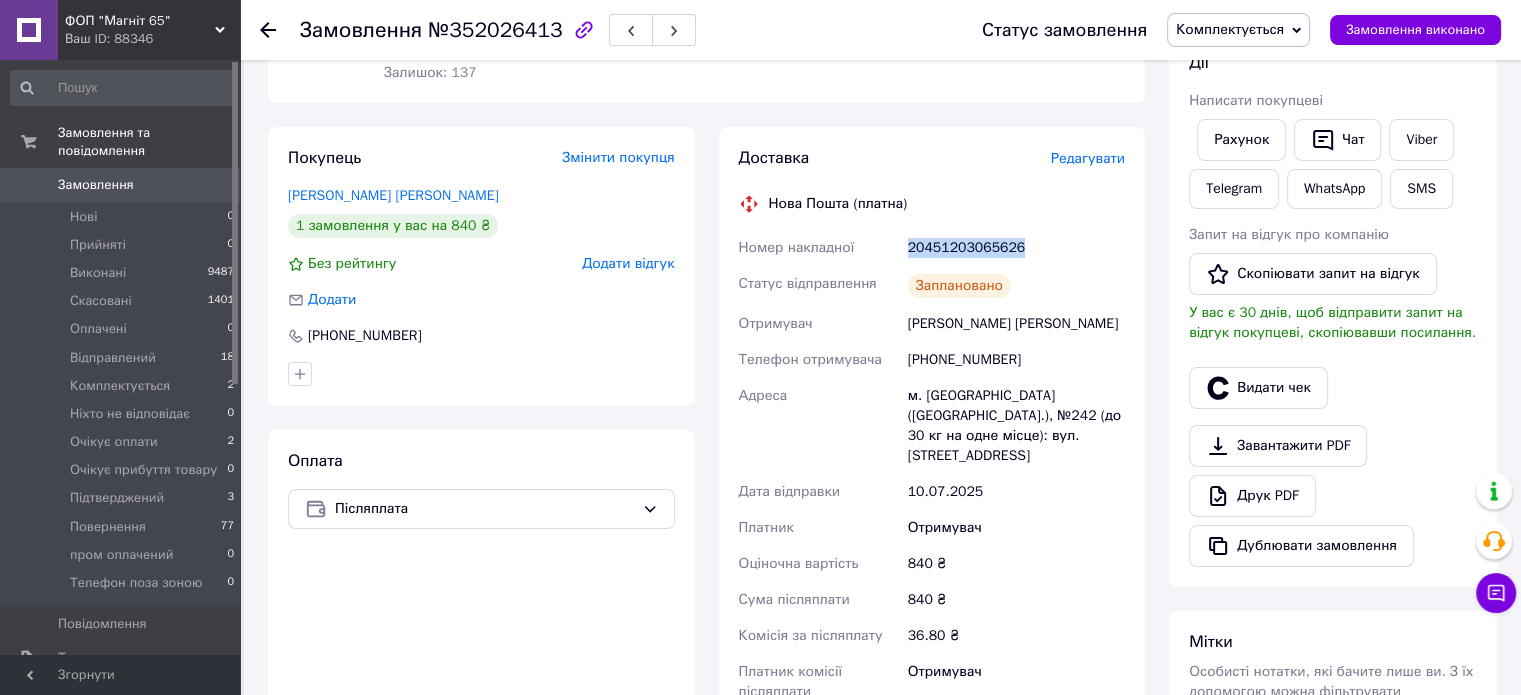 click on "20451203065626" at bounding box center (1016, 248) 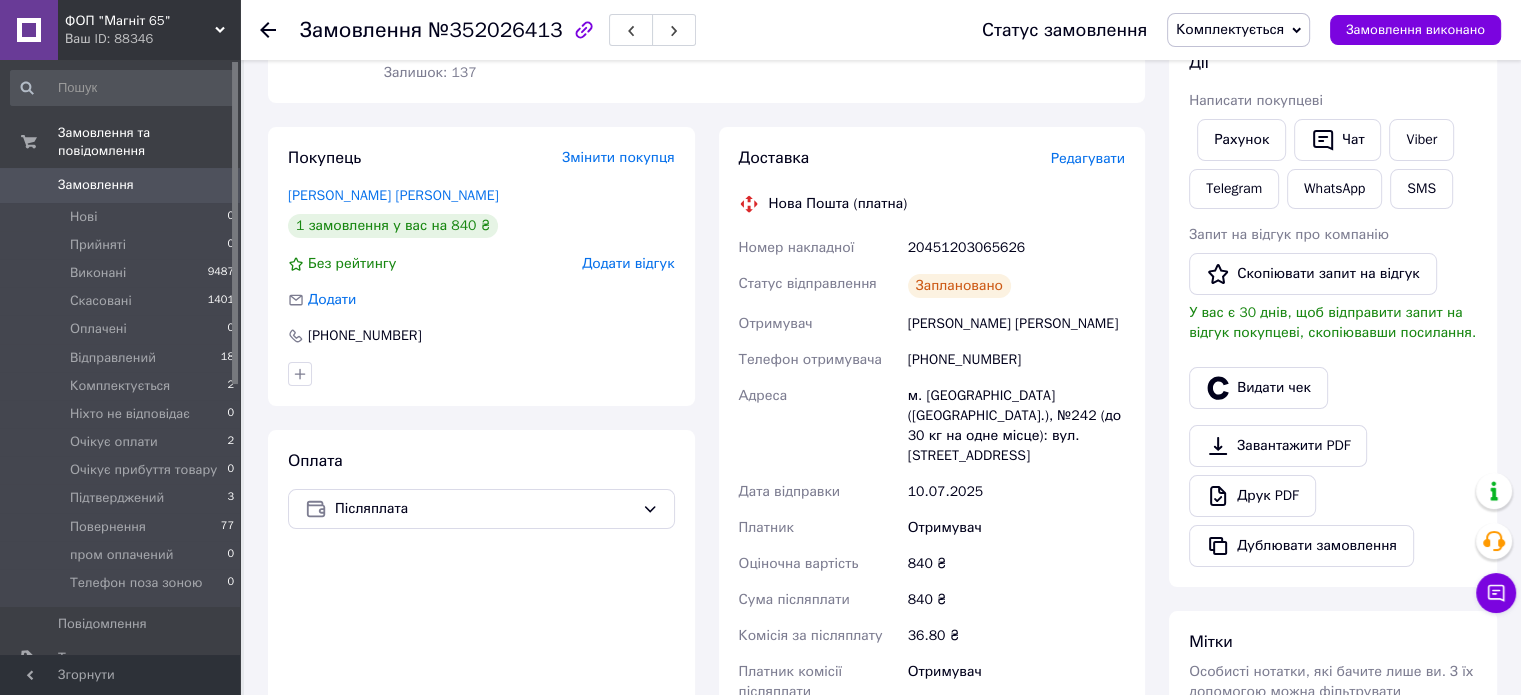 click on "Шугайлюк Володимир" at bounding box center [1016, 324] 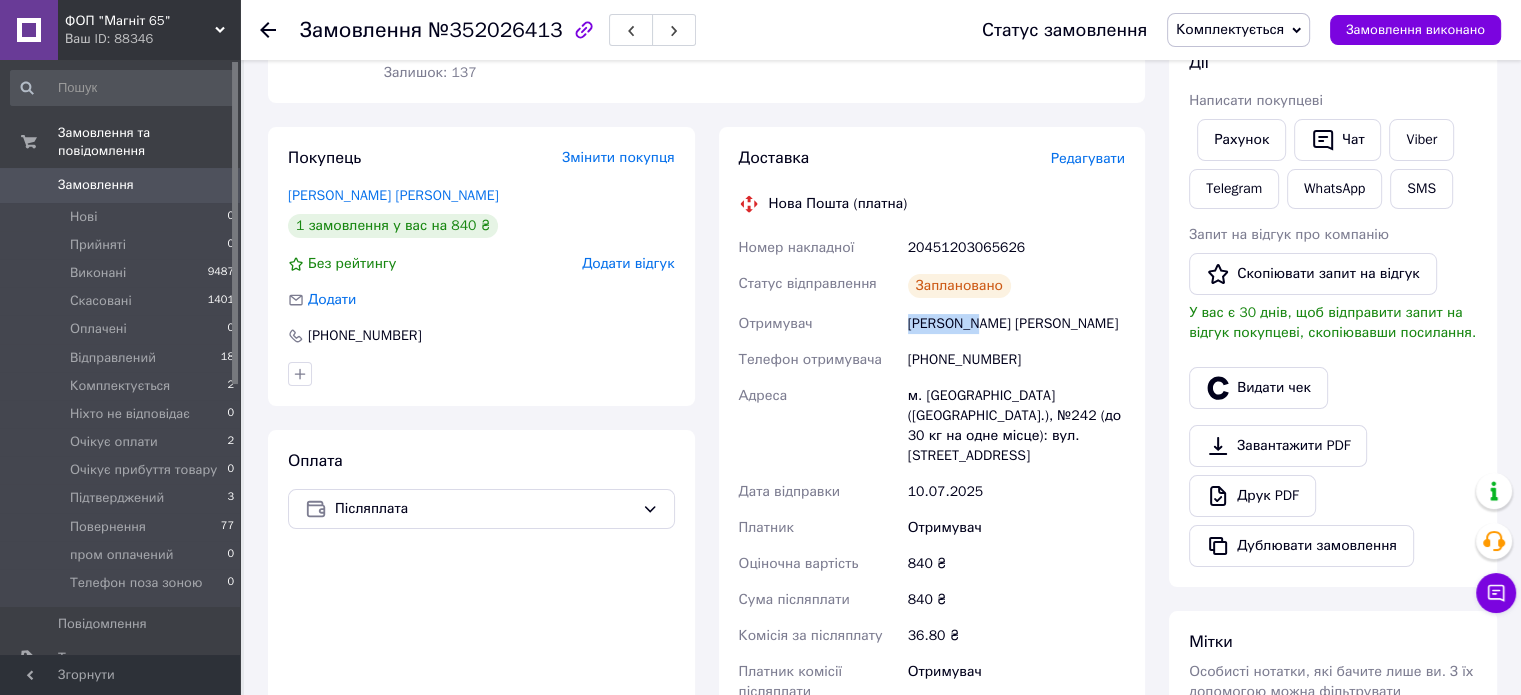 click on "Шугайлюк Володимир" at bounding box center [1016, 324] 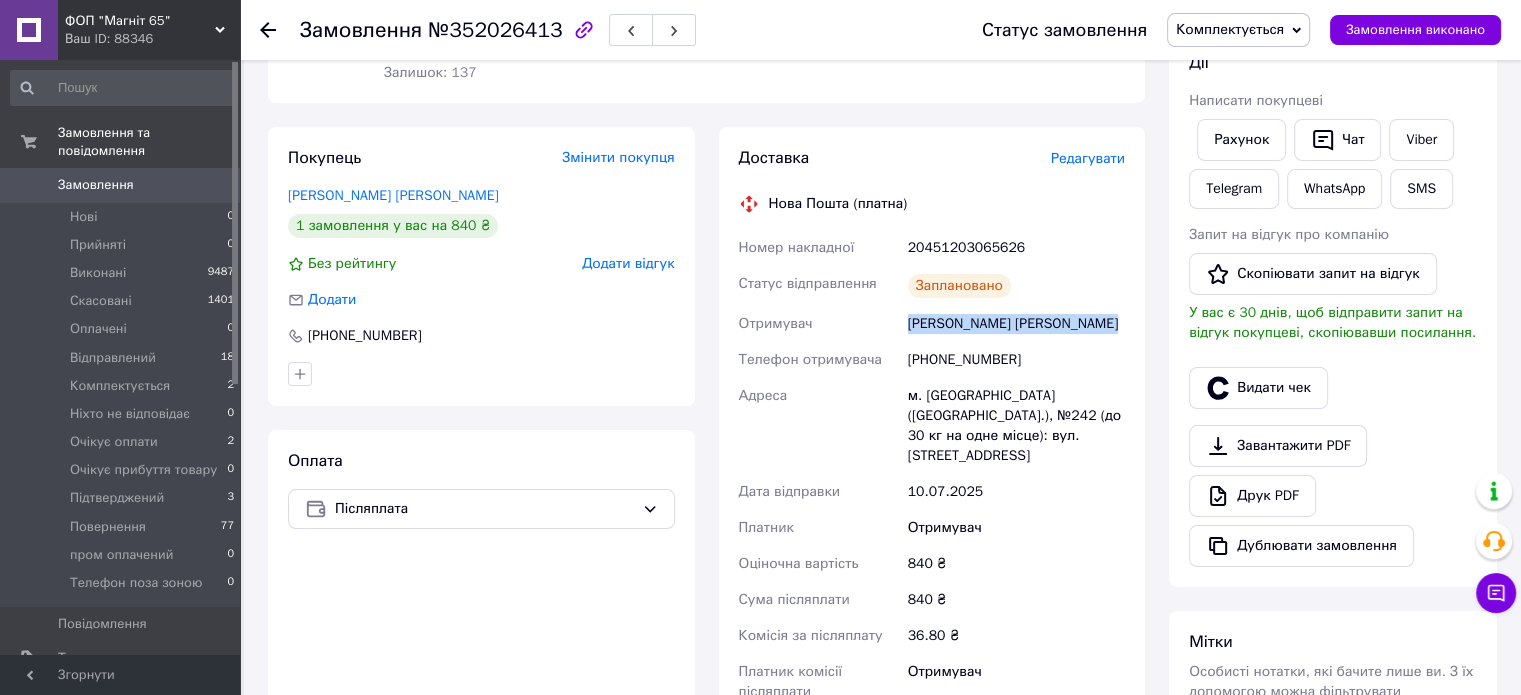click on "Шугайлюк Володимир" at bounding box center (1016, 324) 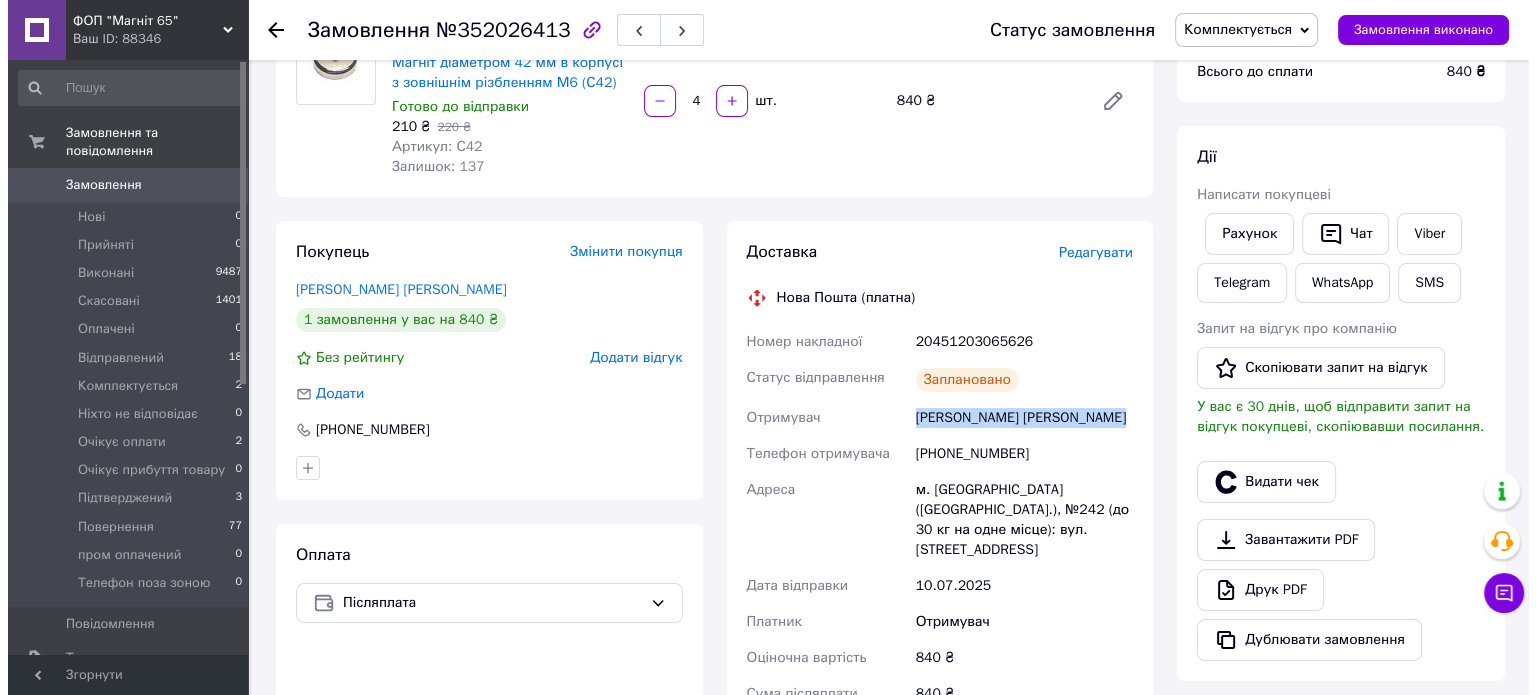 scroll, scrollTop: 400, scrollLeft: 0, axis: vertical 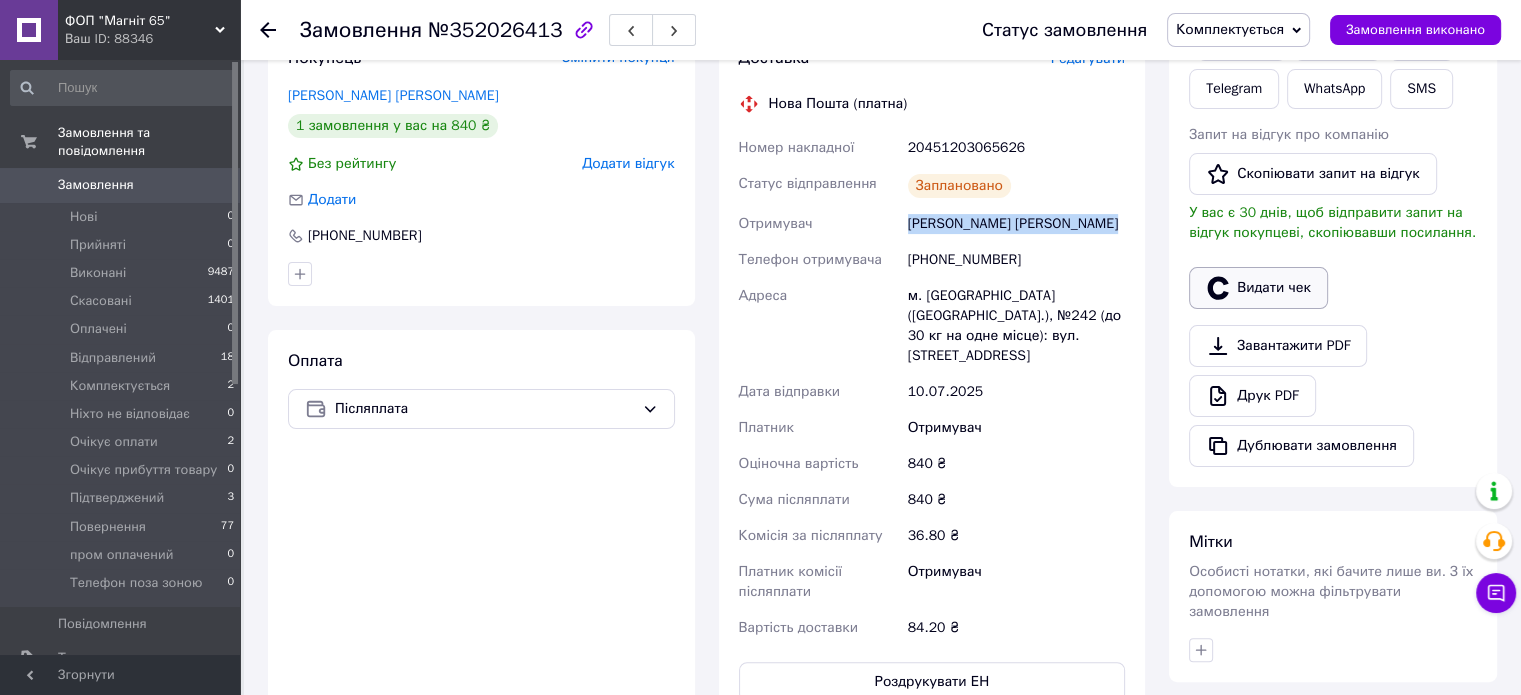 click on "Видати чек" at bounding box center [1258, 288] 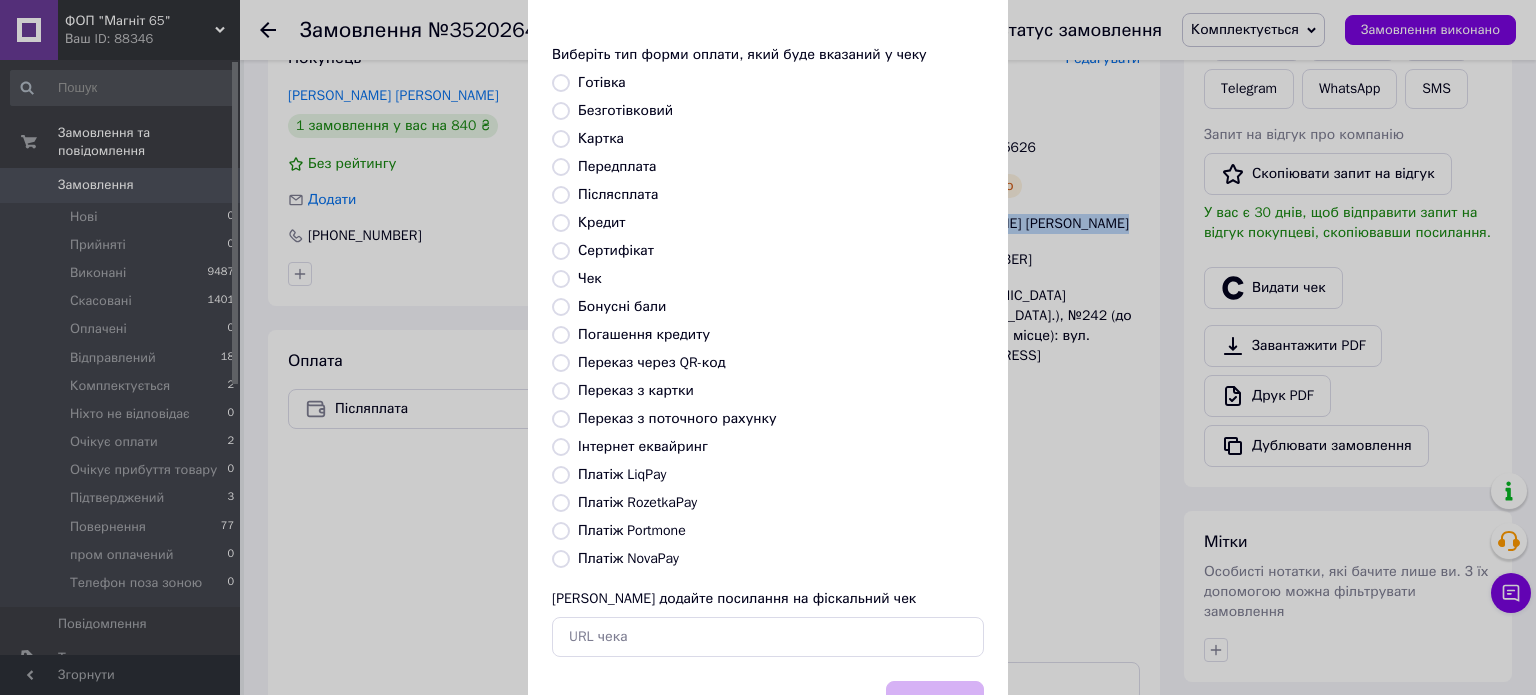 scroll, scrollTop: 163, scrollLeft: 0, axis: vertical 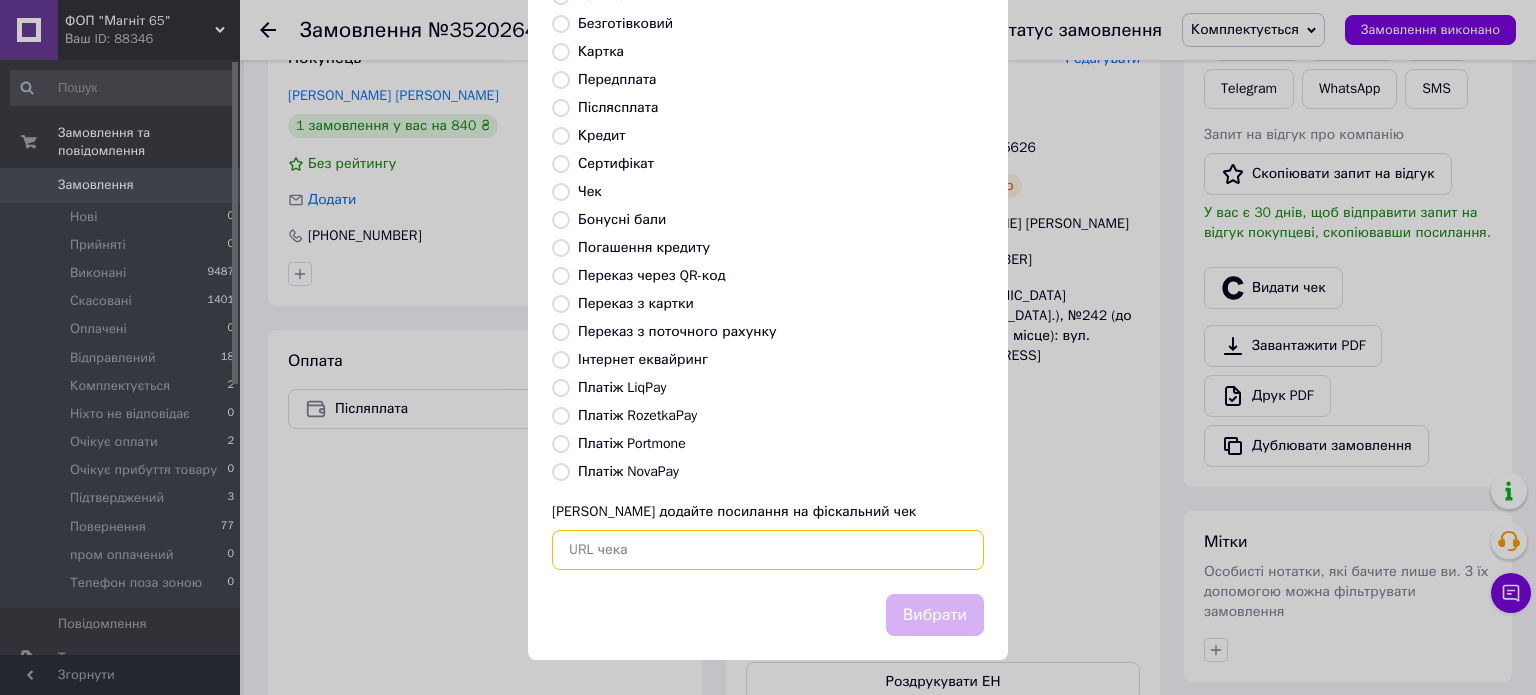 paste on "https://check.checkbox.ua/6f6f471b-bb10-4ae1-9338-fd75001989a9" 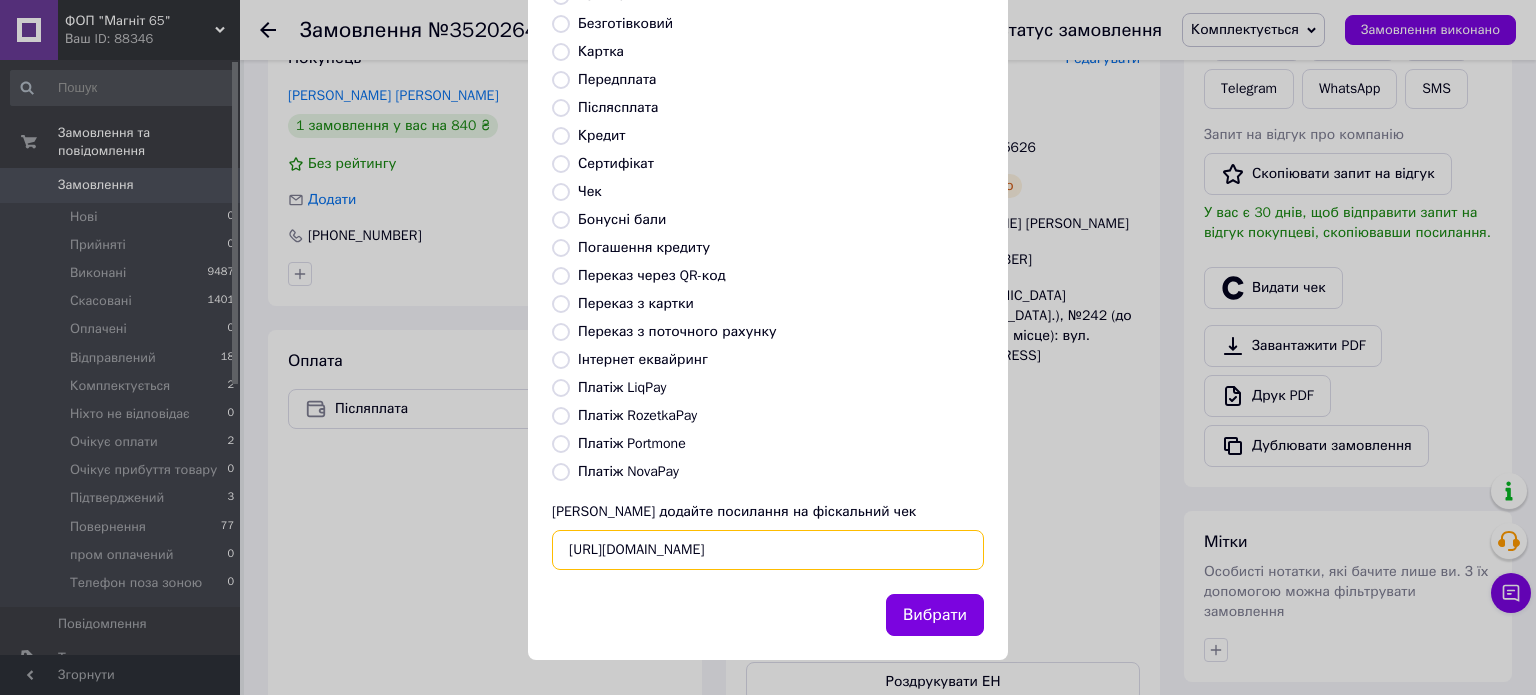 scroll, scrollTop: 0, scrollLeft: 23, axis: horizontal 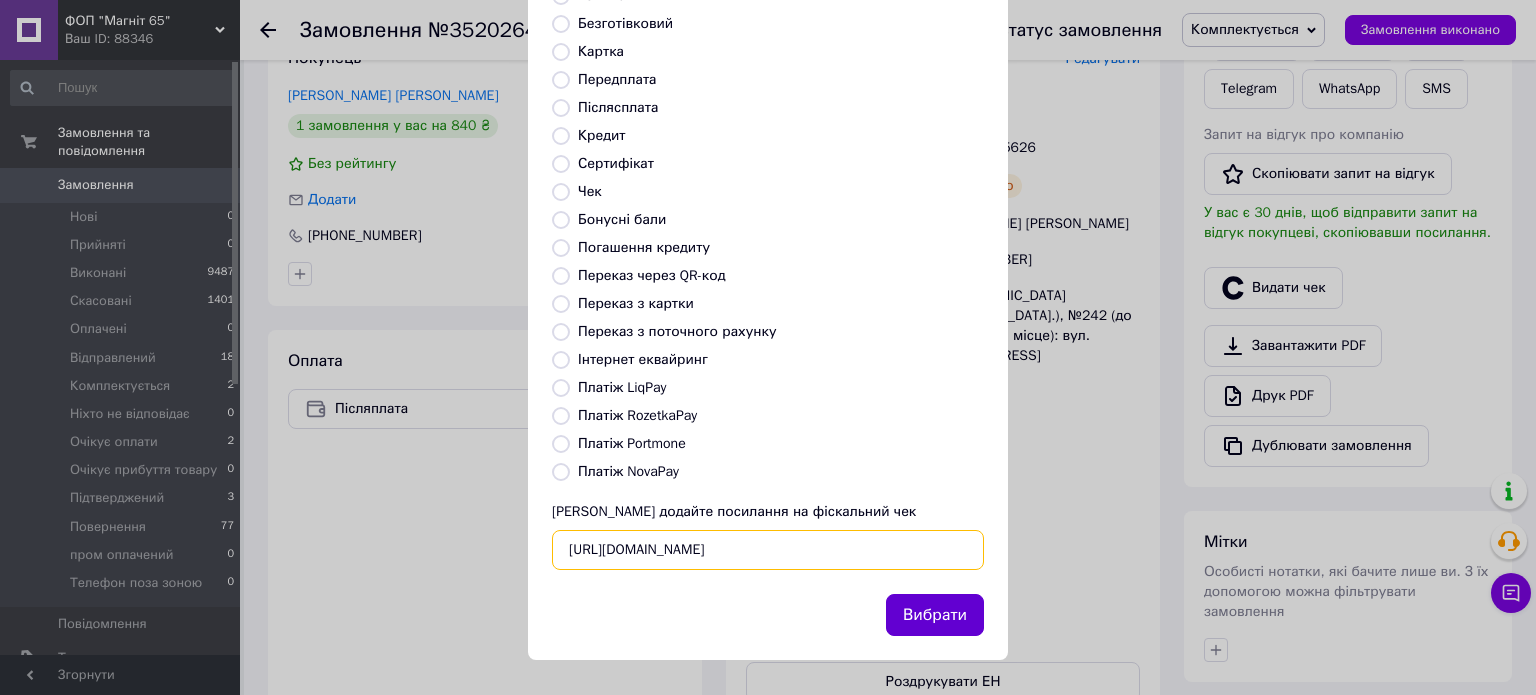 type on "https://check.checkbox.ua/6f6f471b-bb10-4ae1-9338-fd75001989a9" 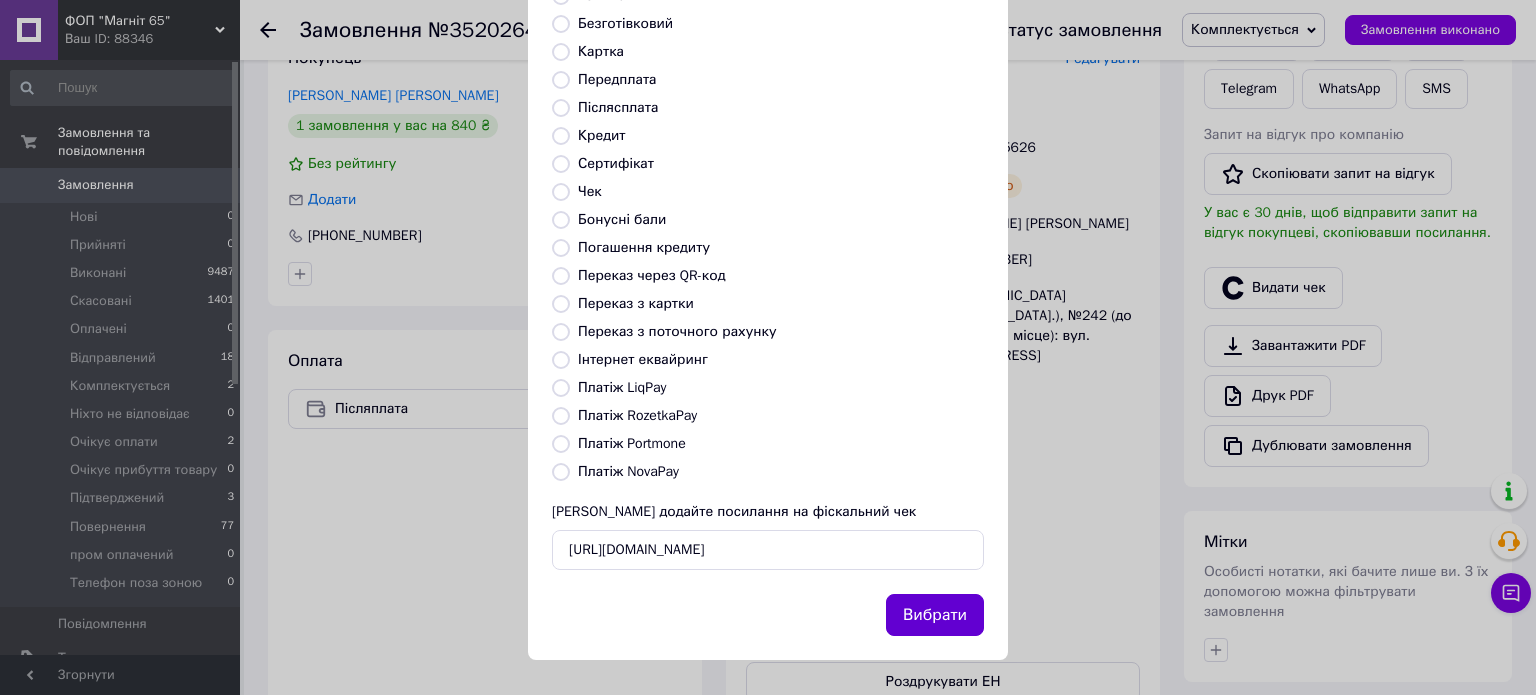 click on "Вибрати" at bounding box center [935, 615] 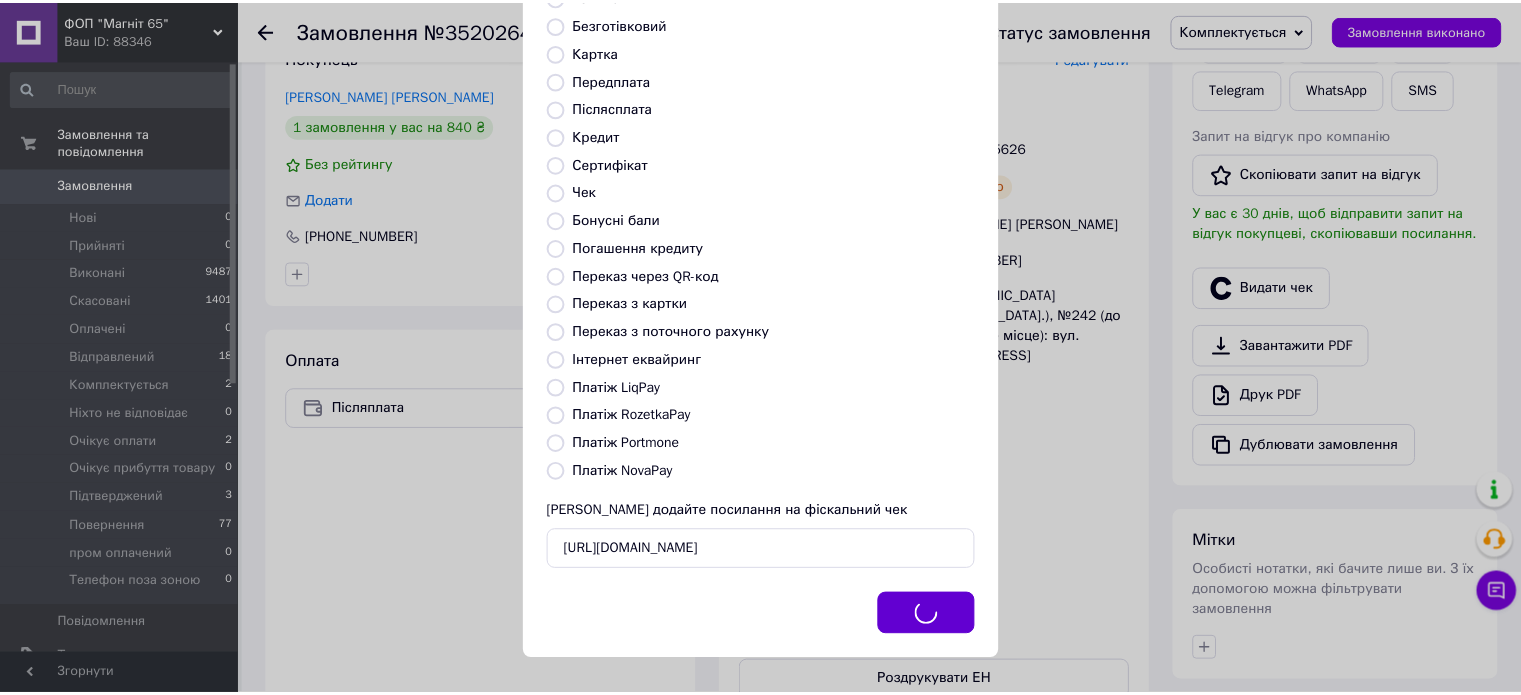 scroll, scrollTop: 0, scrollLeft: 0, axis: both 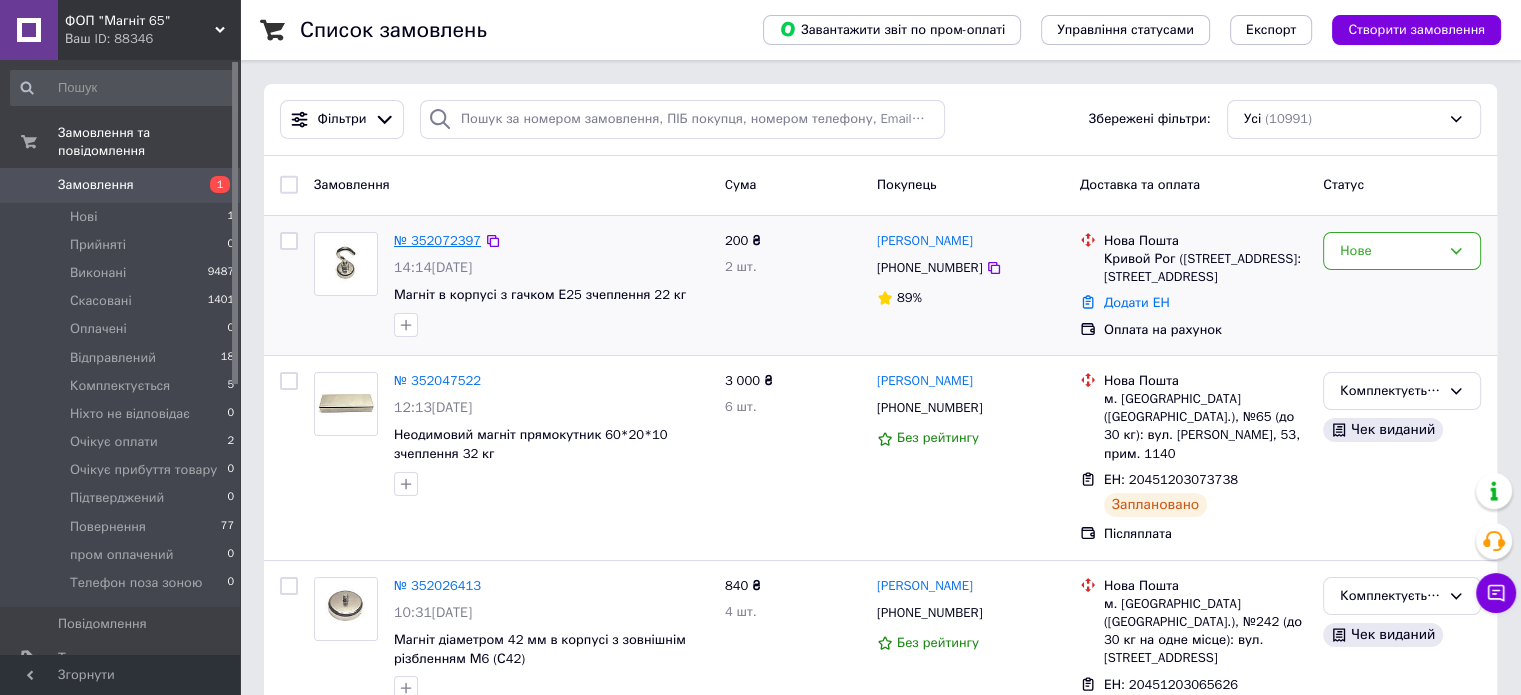 click on "№ 352072397" at bounding box center [437, 240] 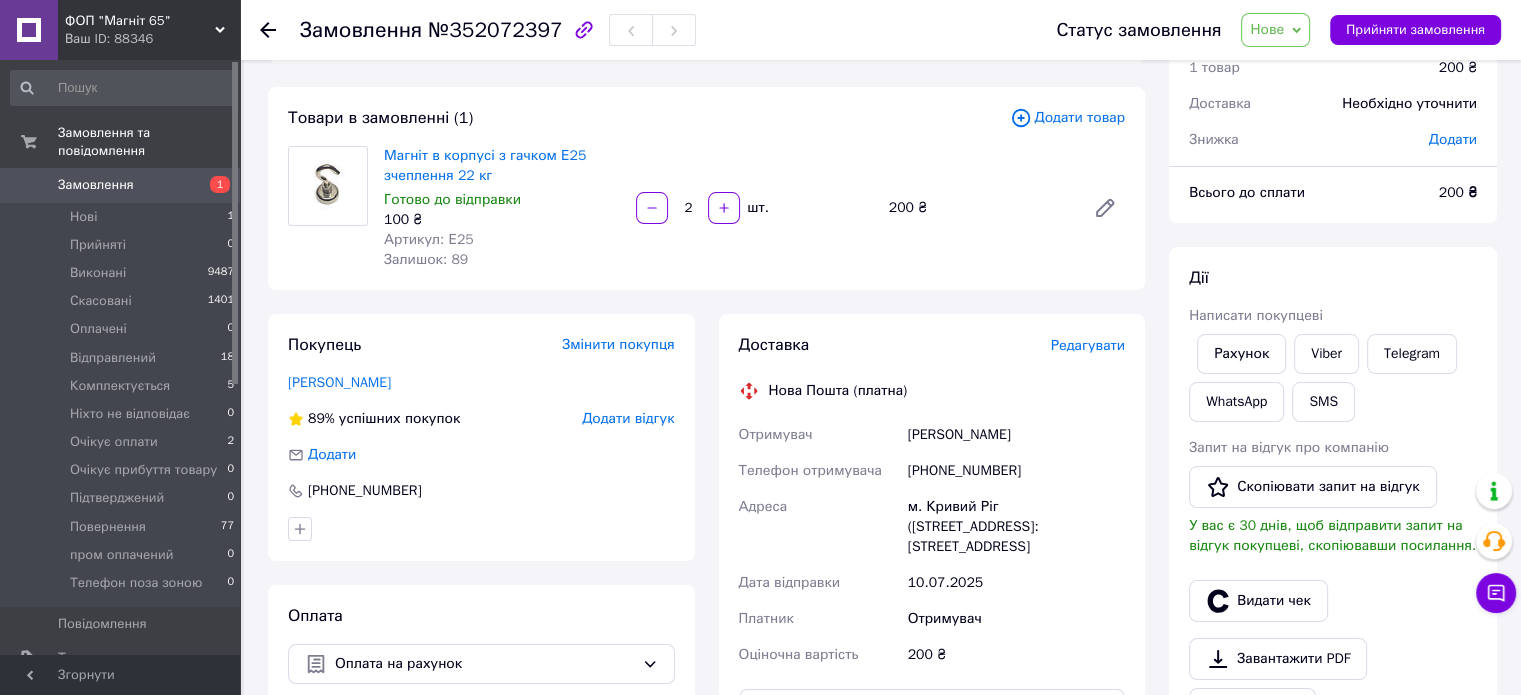 scroll, scrollTop: 300, scrollLeft: 0, axis: vertical 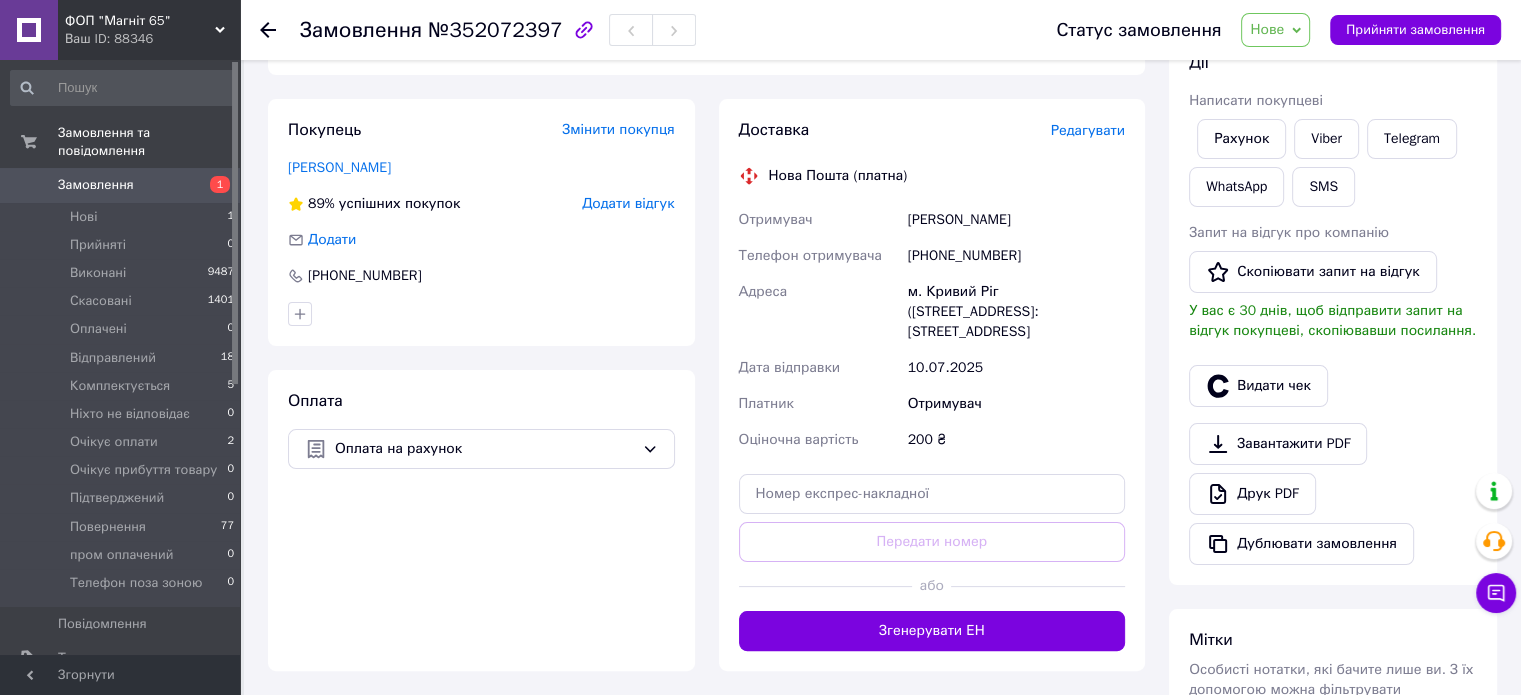 click on "Нове" at bounding box center (1275, 30) 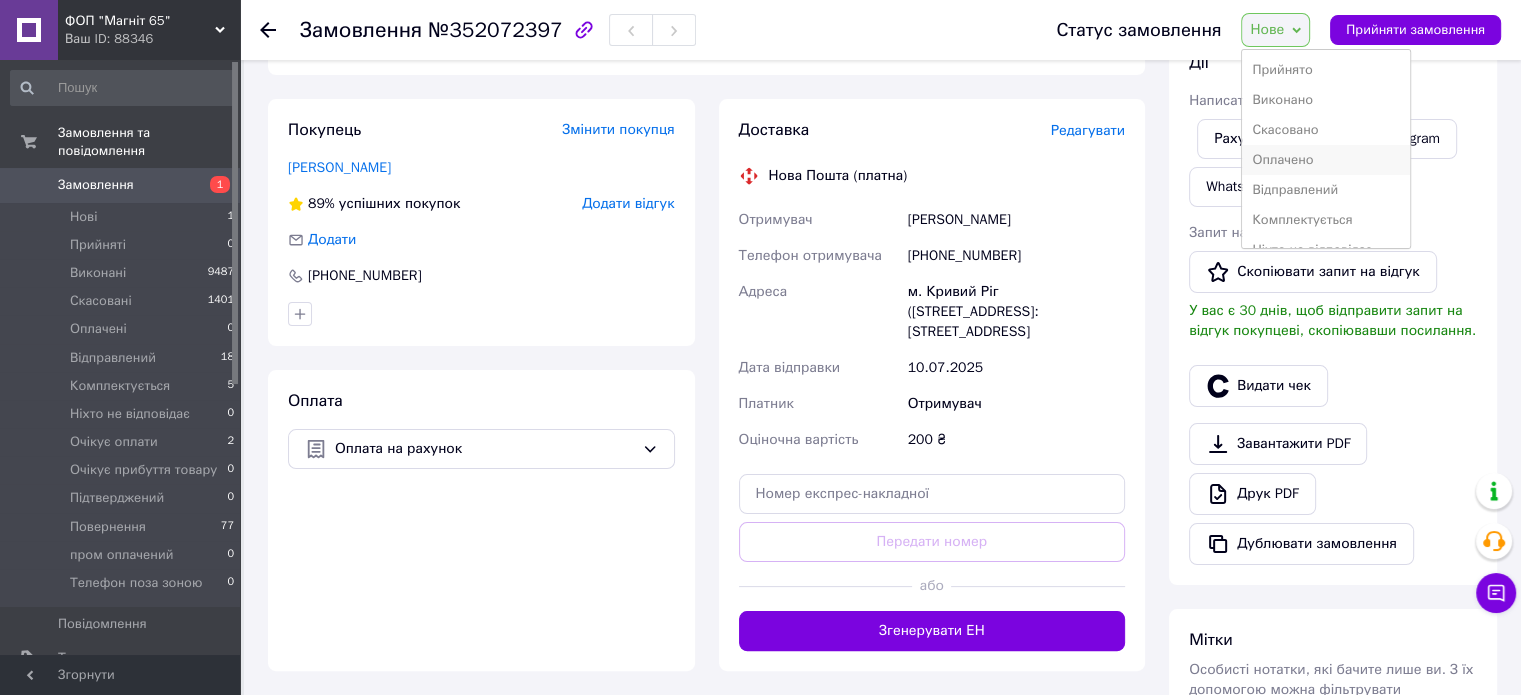 scroll, scrollTop: 100, scrollLeft: 0, axis: vertical 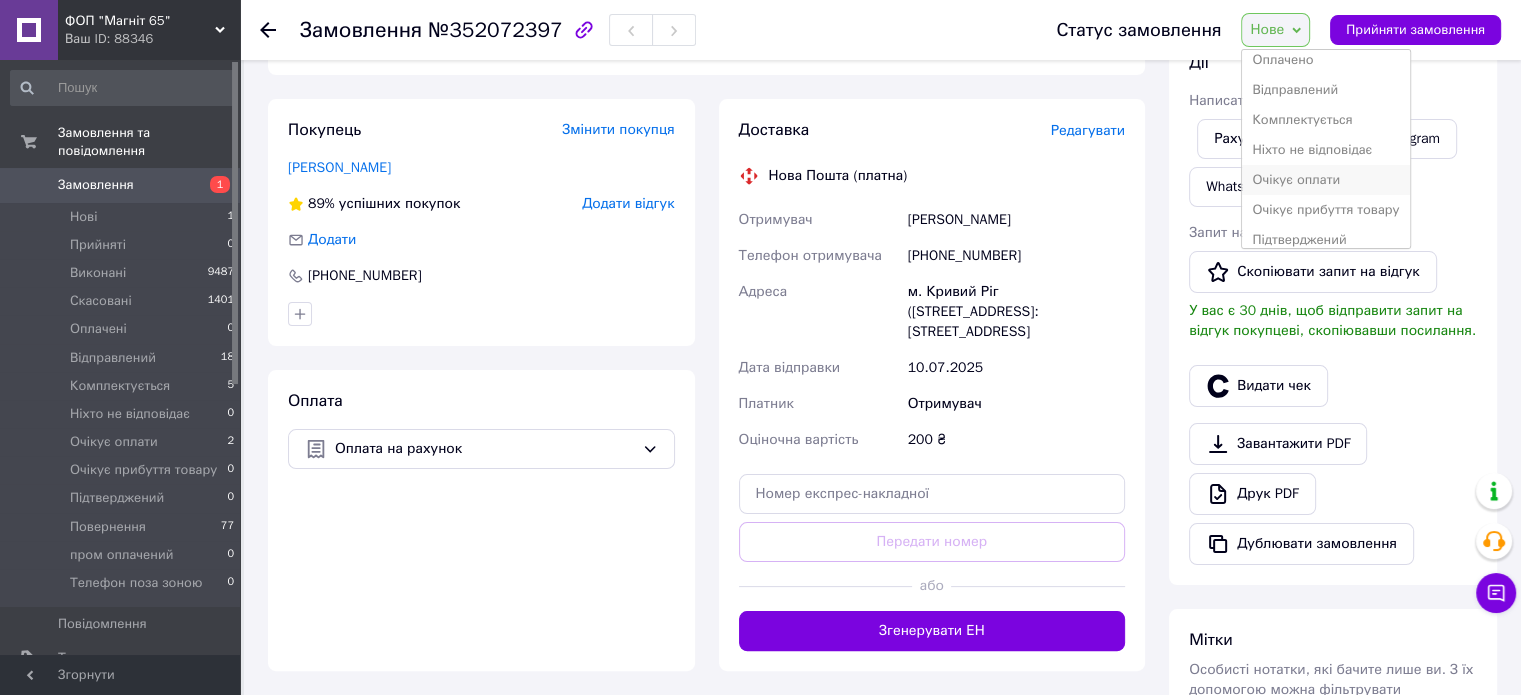 drag, startPoint x: 1354, startPoint y: 173, endPoint x: 1195, endPoint y: 234, distance: 170.29973 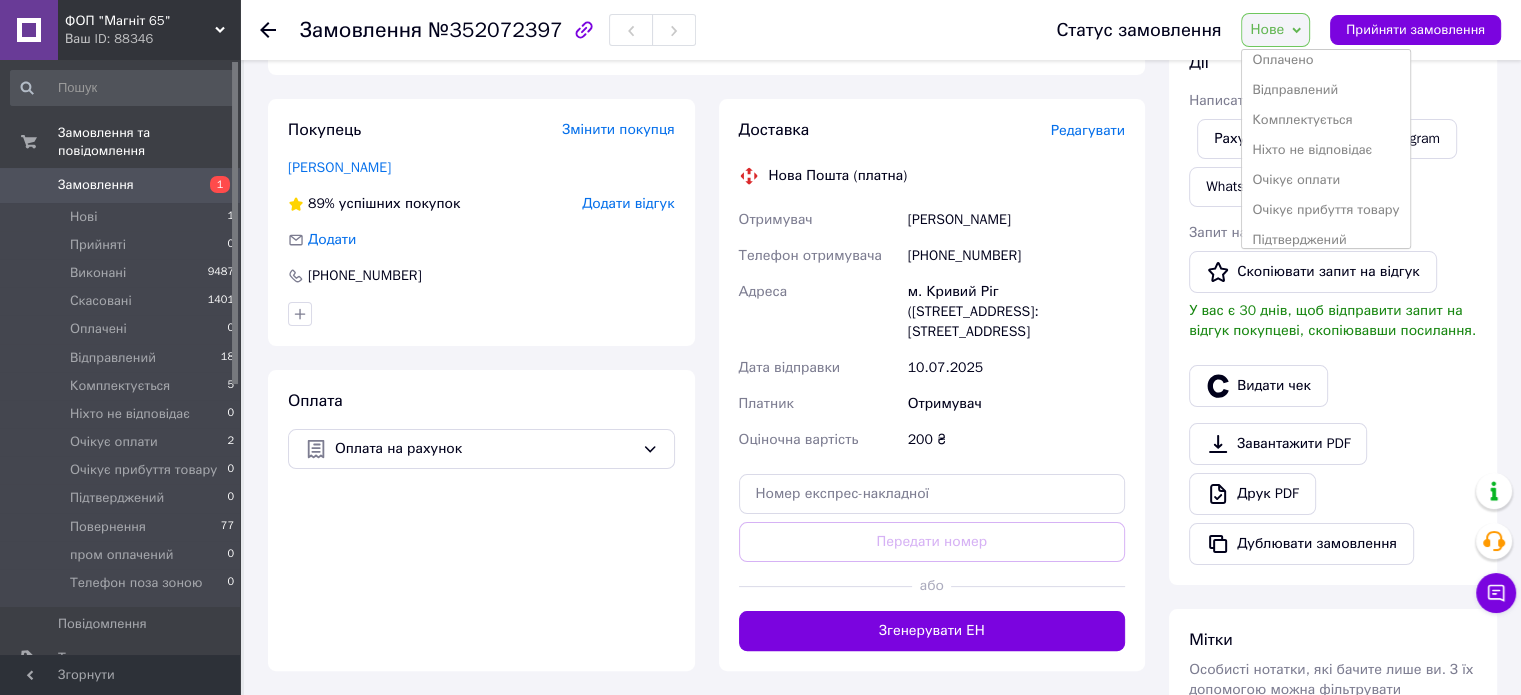 click on "Очікує оплати" at bounding box center [1325, 180] 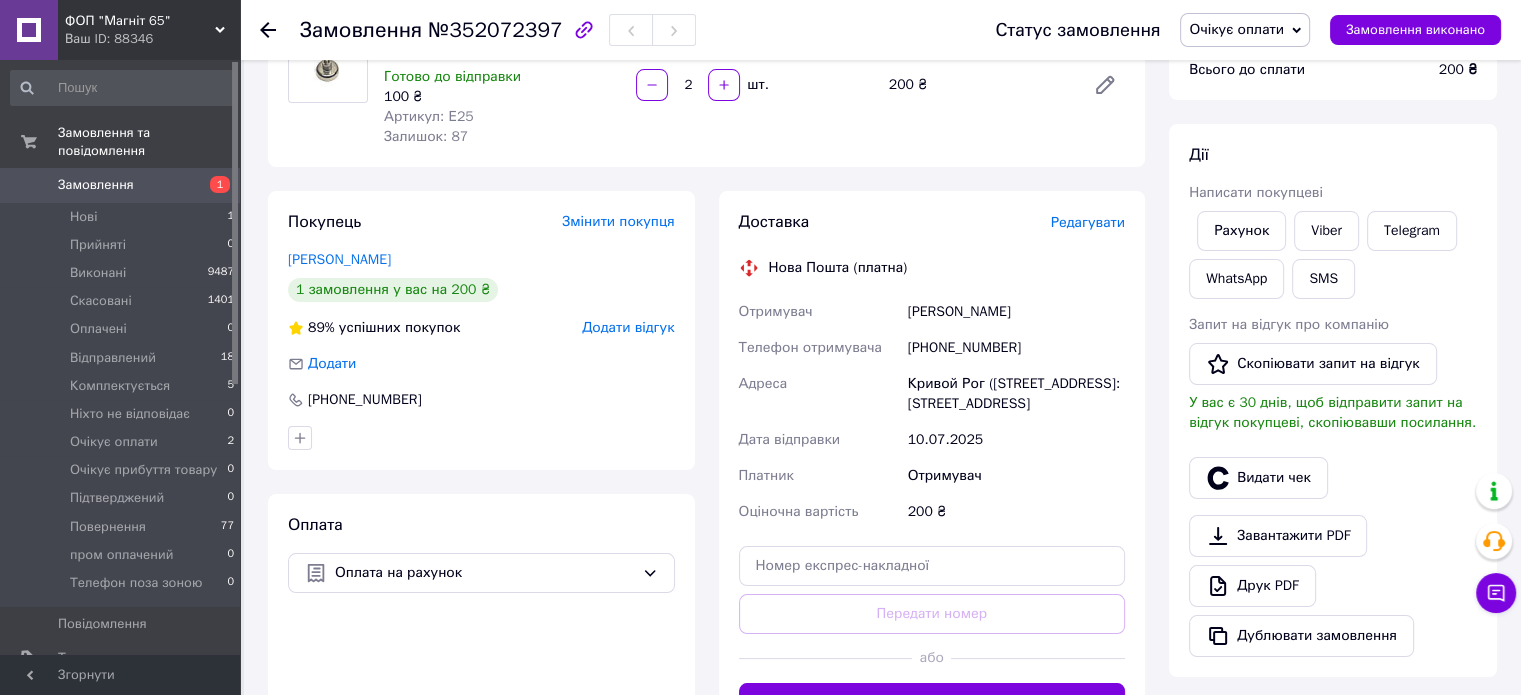 scroll, scrollTop: 0, scrollLeft: 0, axis: both 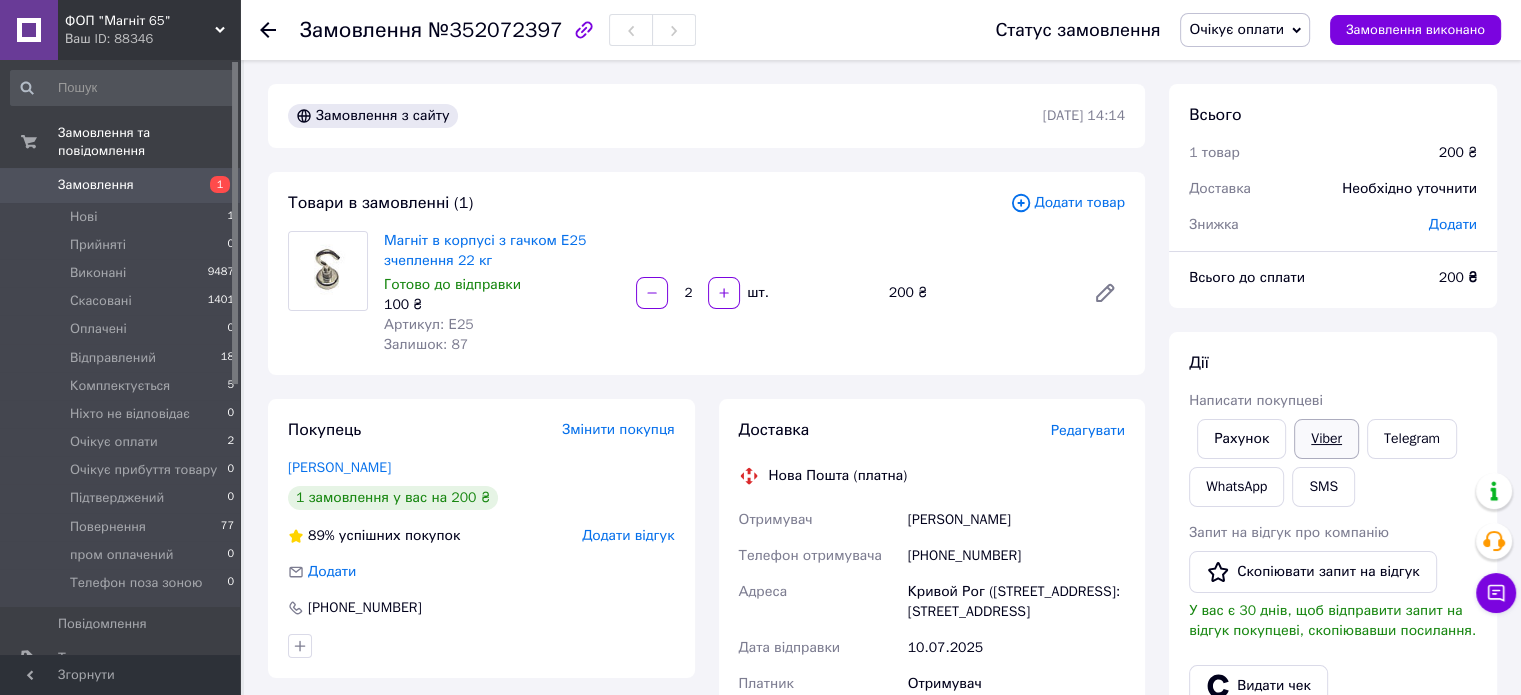 click on "Viber" at bounding box center (1326, 439) 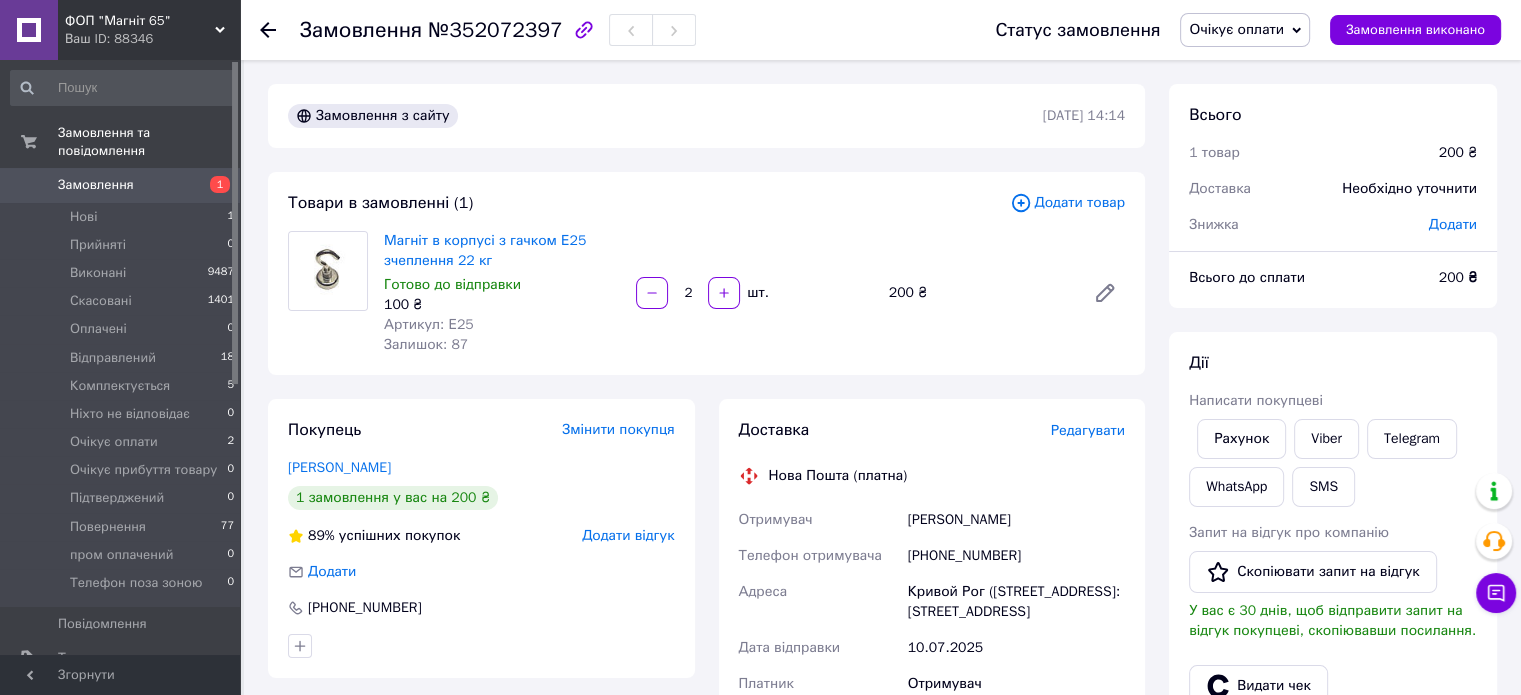 click on "[PHONE_NUMBER]" at bounding box center (1016, 556) 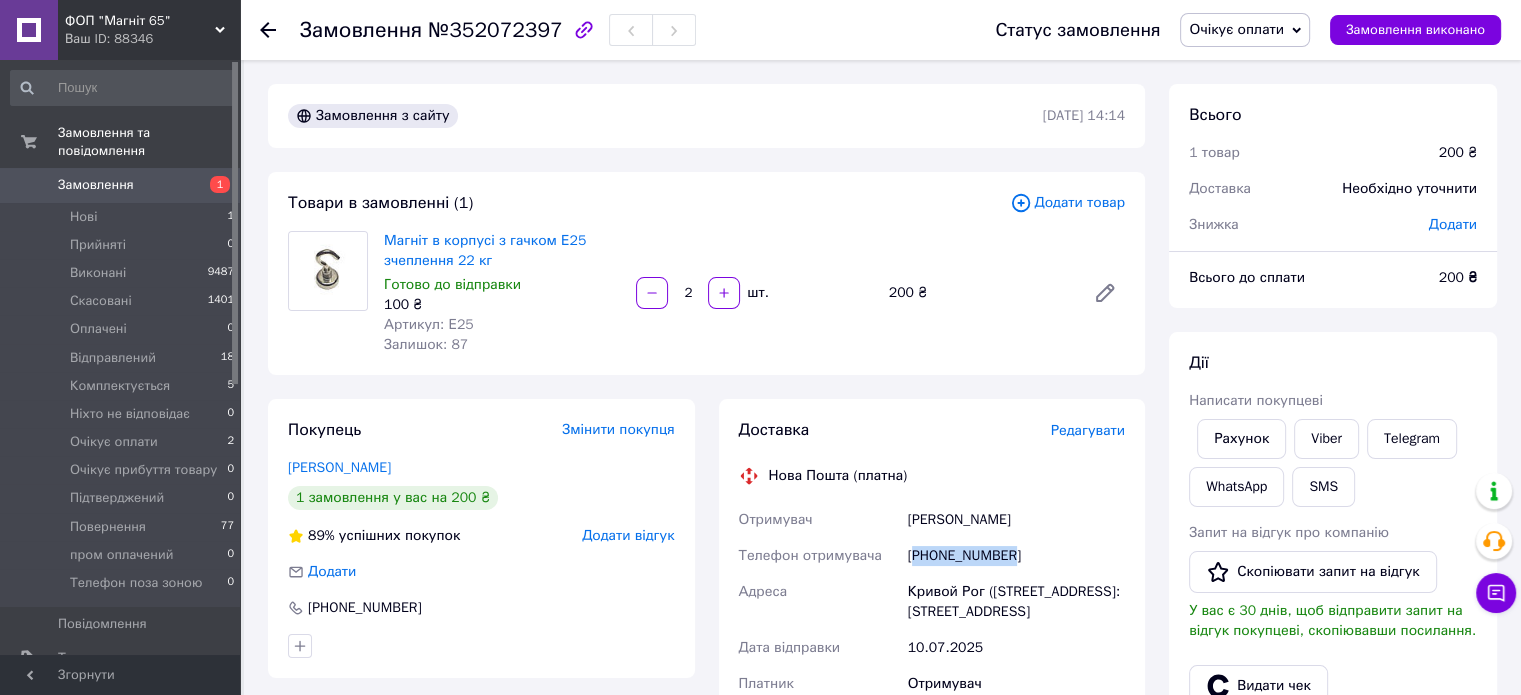 click on "[PHONE_NUMBER]" at bounding box center [1016, 556] 